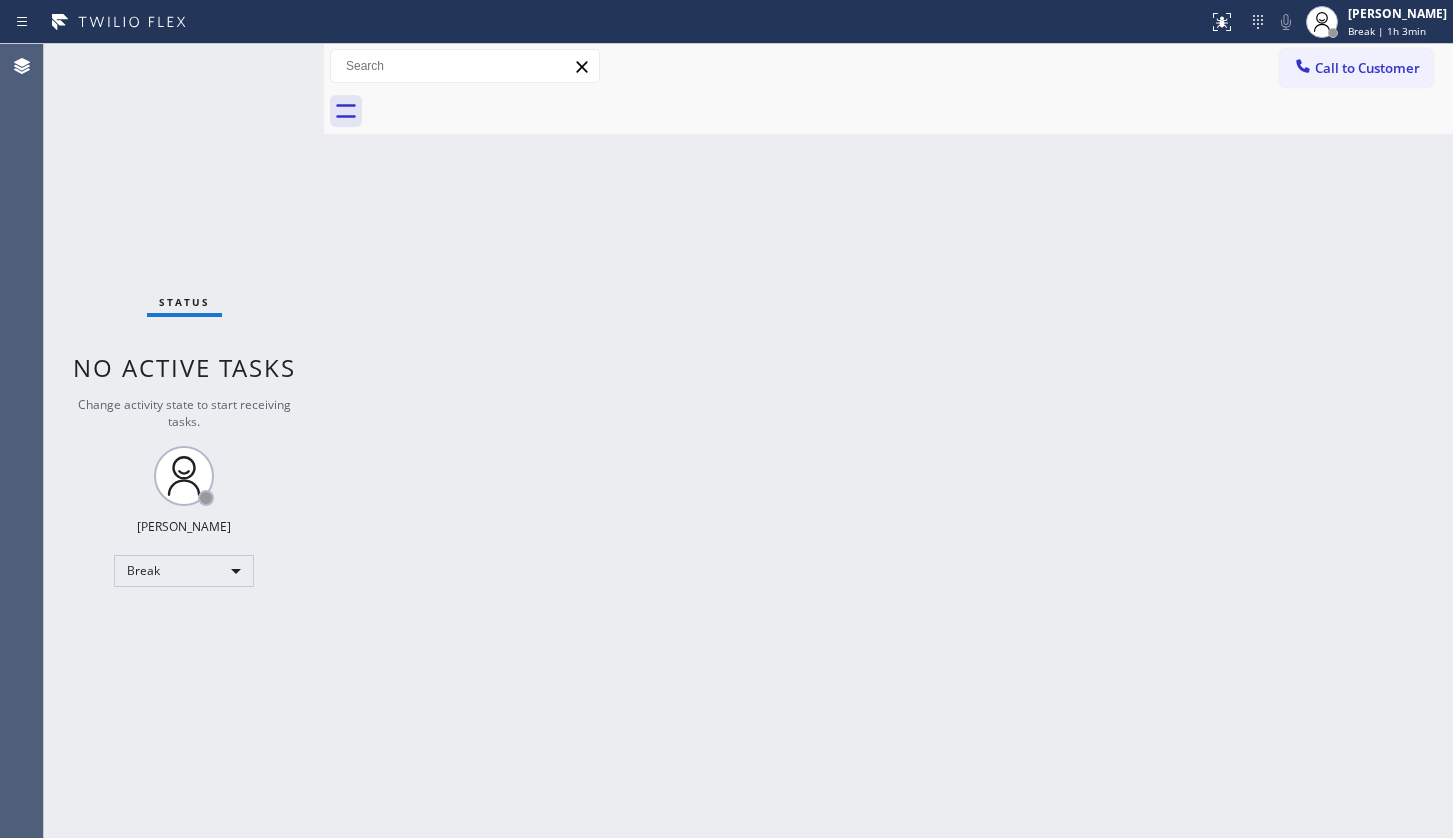scroll, scrollTop: 0, scrollLeft: 0, axis: both 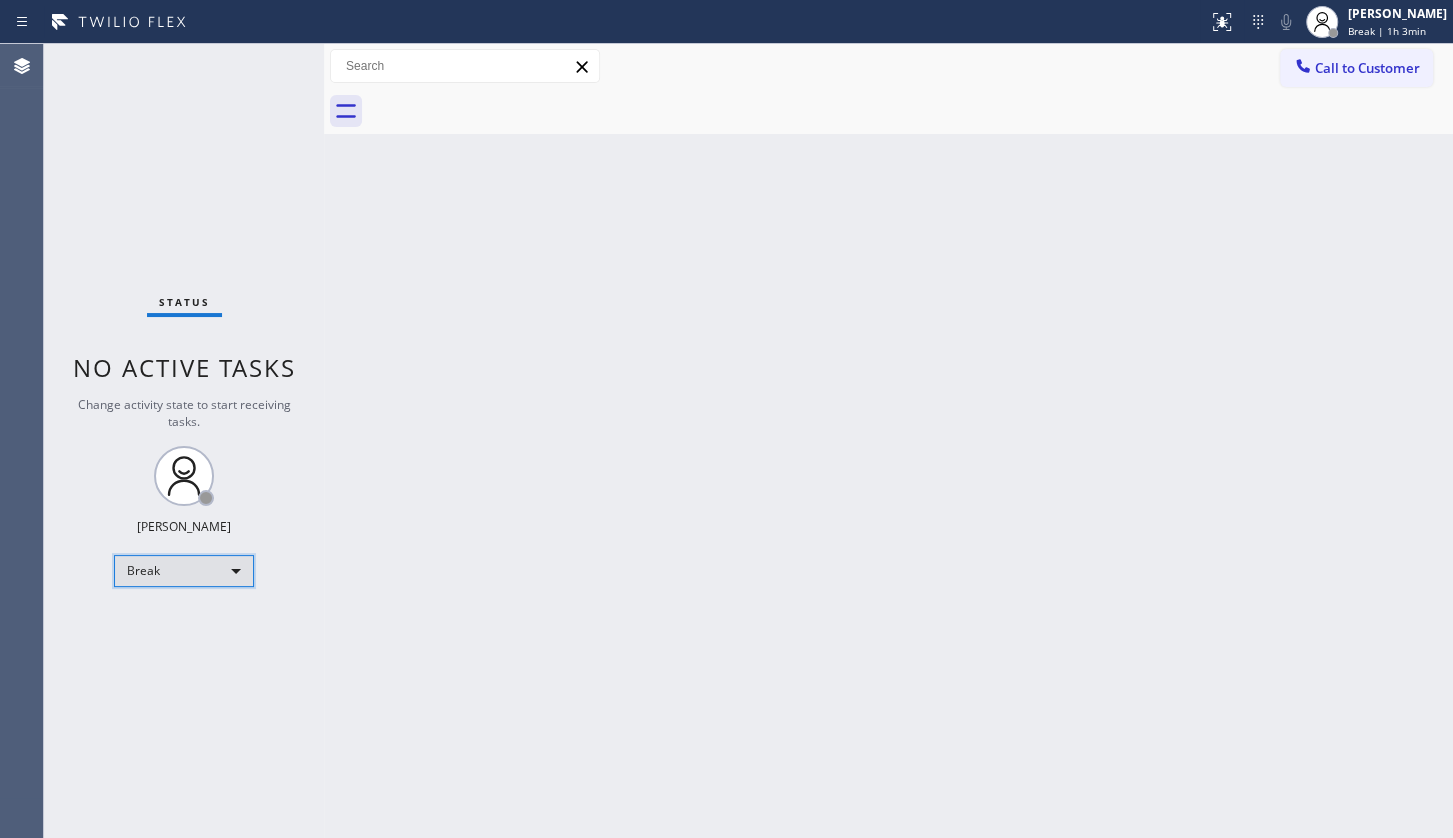 click on "Break" at bounding box center (184, 571) 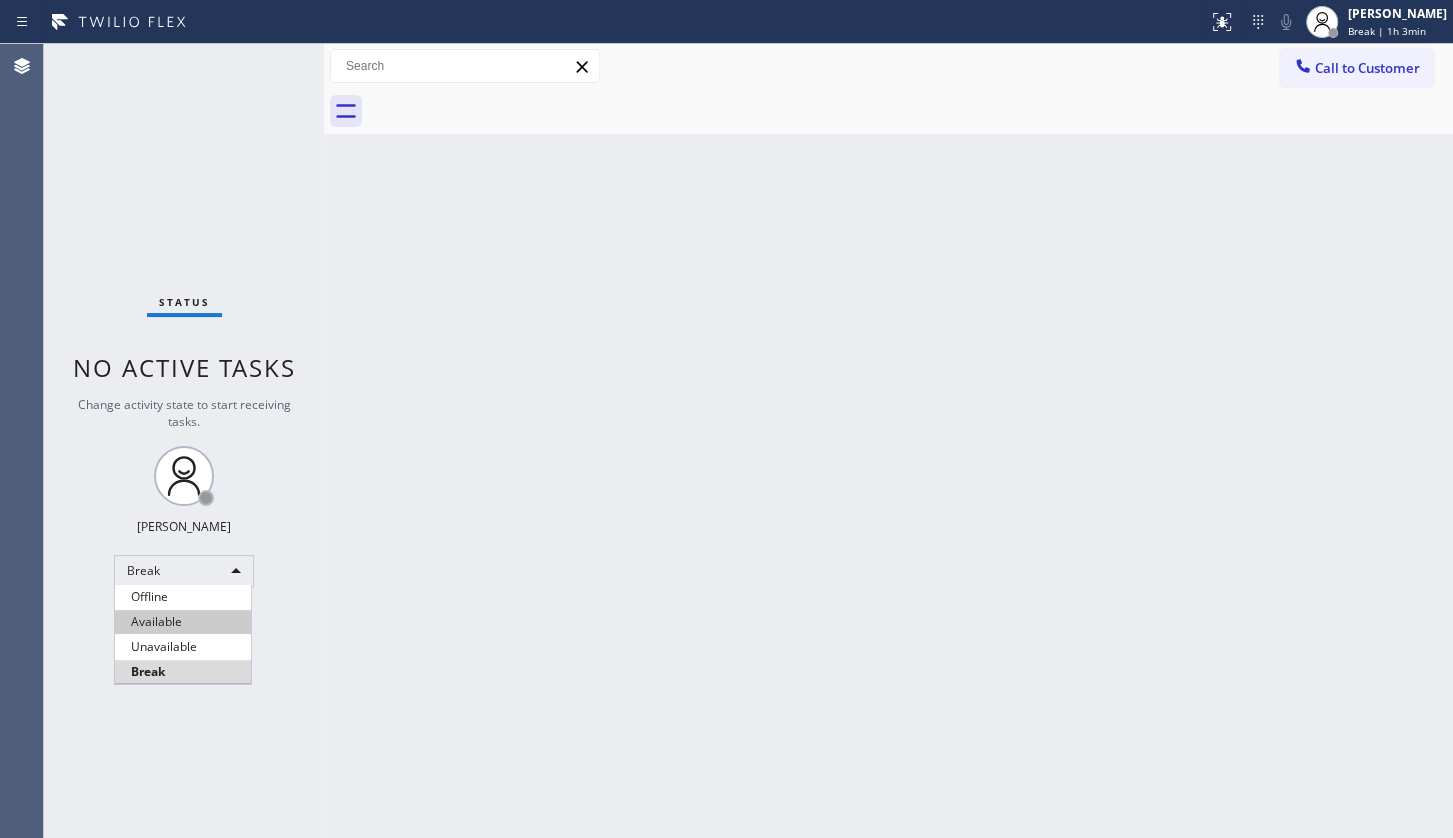 click on "Available" at bounding box center [183, 622] 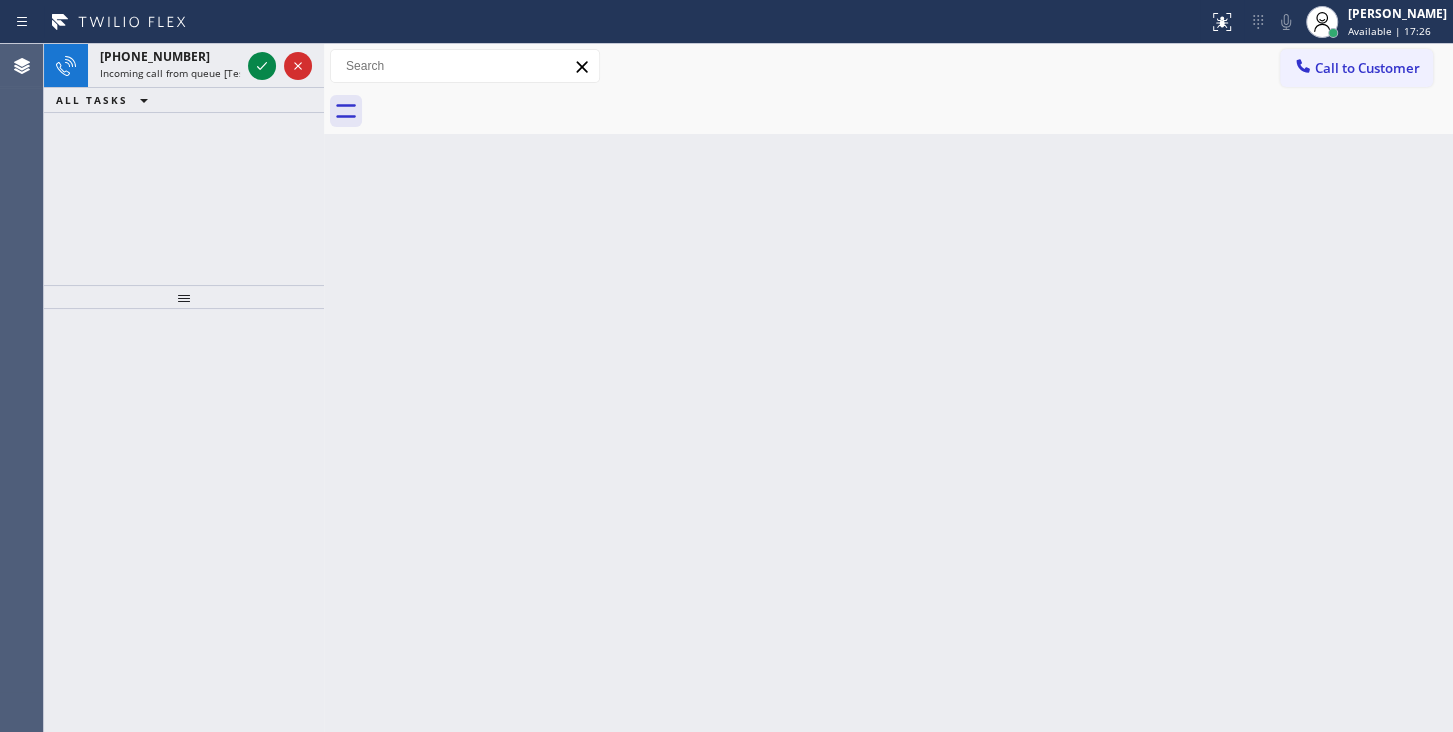drag, startPoint x: 134, startPoint y: 23, endPoint x: 115, endPoint y: -87, distance: 111.62885 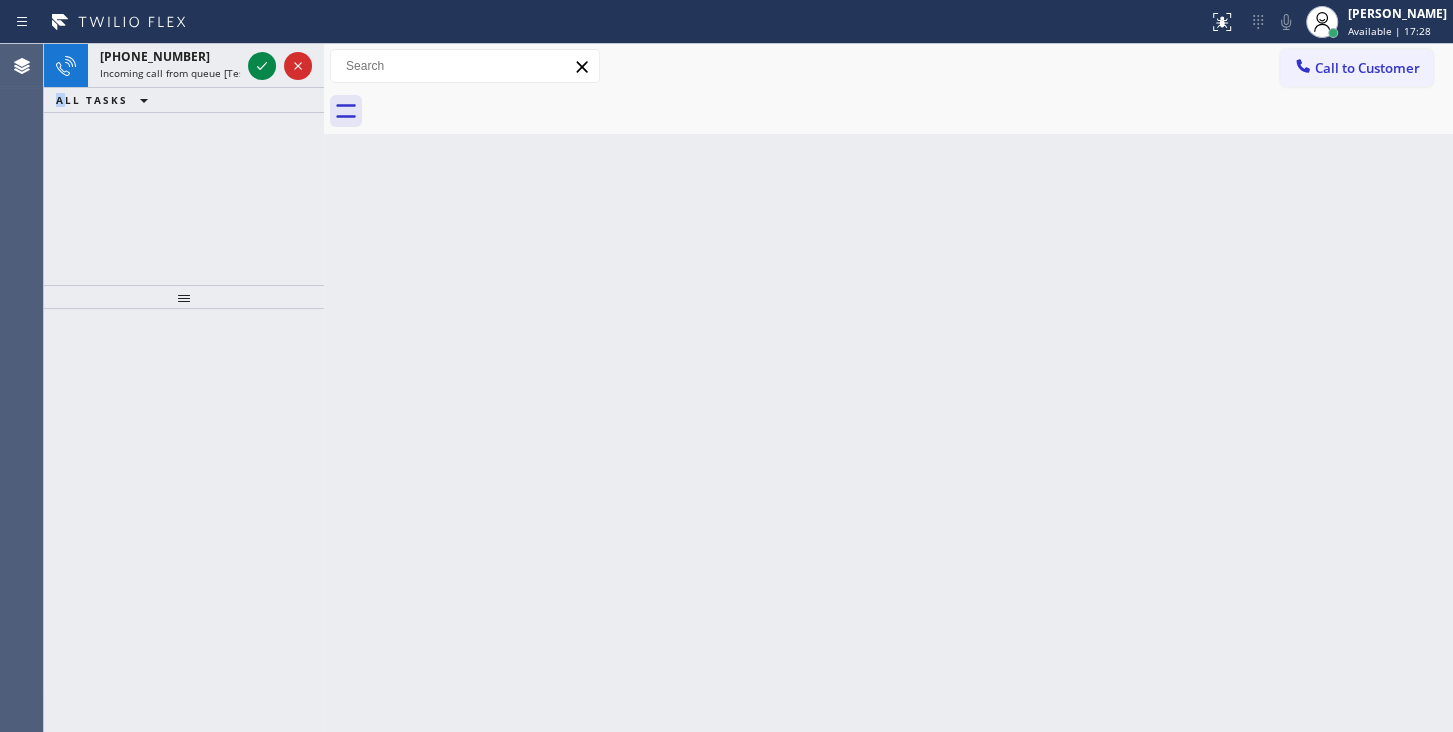 drag, startPoint x: 50, startPoint y: 170, endPoint x: 145, endPoint y: 121, distance: 106.89247 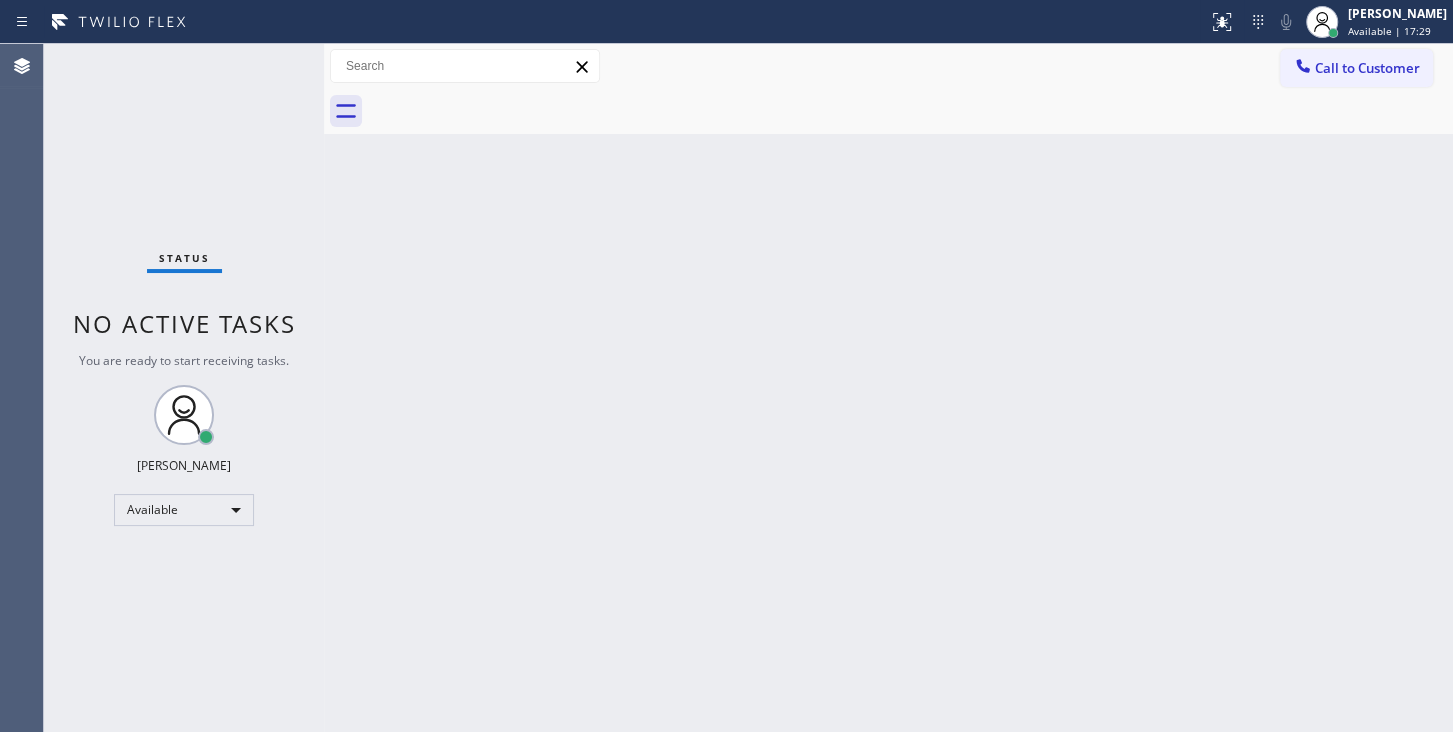 drag, startPoint x: 268, startPoint y: 51, endPoint x: 261, endPoint y: 60, distance: 11.401754 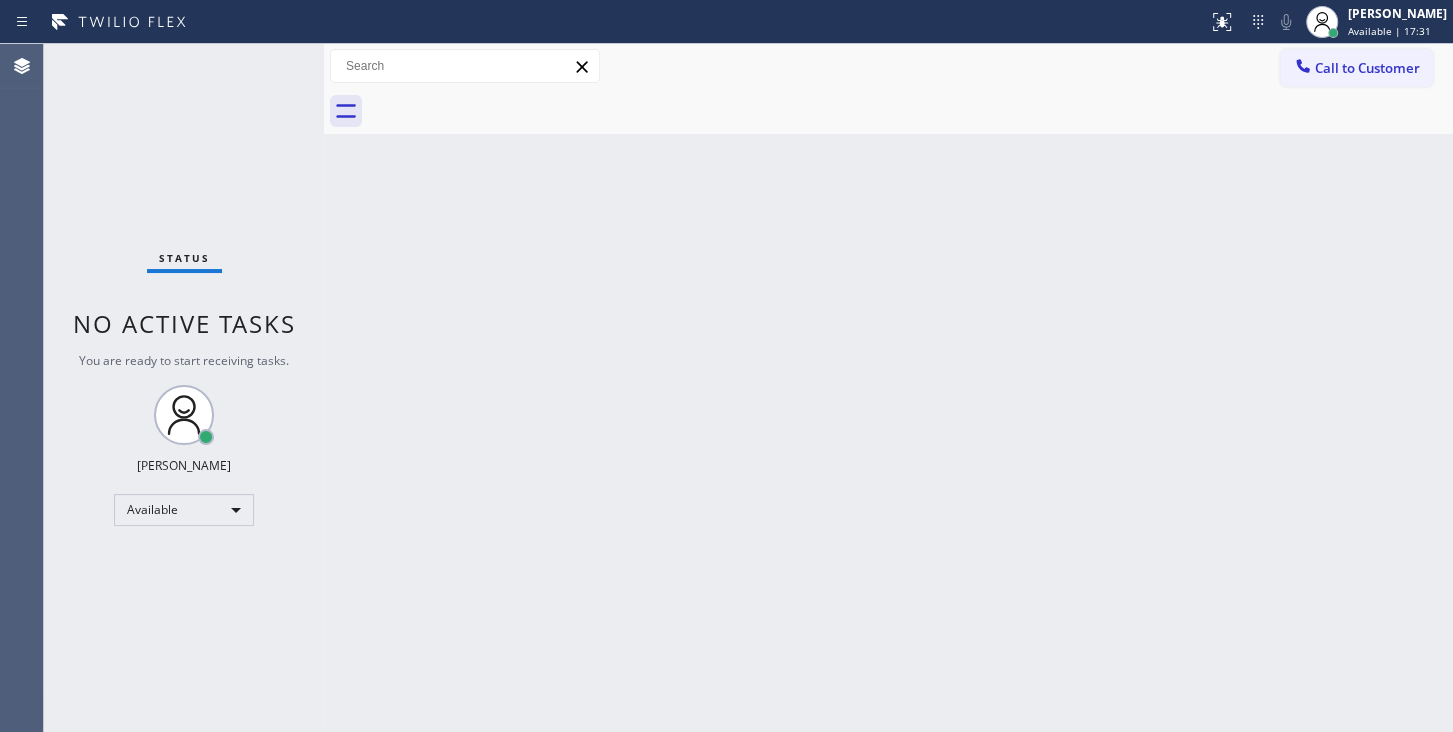 click on "Back to Dashboard Change Sender ID Customers Technicians Select a contact Outbound call Technician Search Technician Your caller id phone number Your caller id phone number Call Technician info Name   Phone none Address none Change Sender ID HVAC [PHONE_NUMBER] 5 Star Appliance [PHONE_NUMBER] Appliance Repair [PHONE_NUMBER] Plumbing [PHONE_NUMBER] Air Duct Cleaning [PHONE_NUMBER]  Electricians [PHONE_NUMBER] Cancel Change Check personal SMS Reset Change No tabs Call to Customer Outbound call Location Search location Your caller id phone number Customer number Call Outbound call Technician Search Technician Your caller id phone number Your caller id phone number Call" at bounding box center (888, 388) 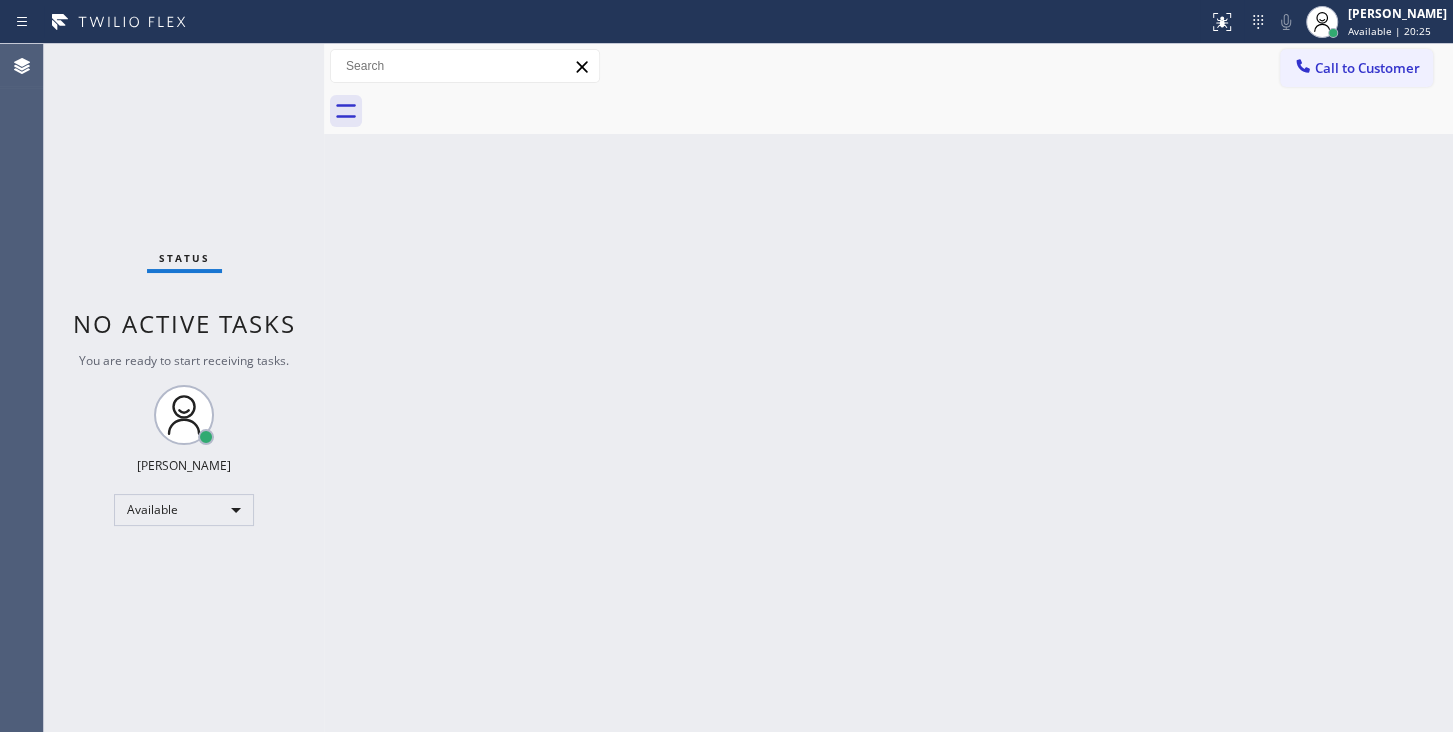 click on "Status   No active tasks     You are ready to start receiving tasks.   JENIZA ALCAYDE Available" at bounding box center [184, 388] 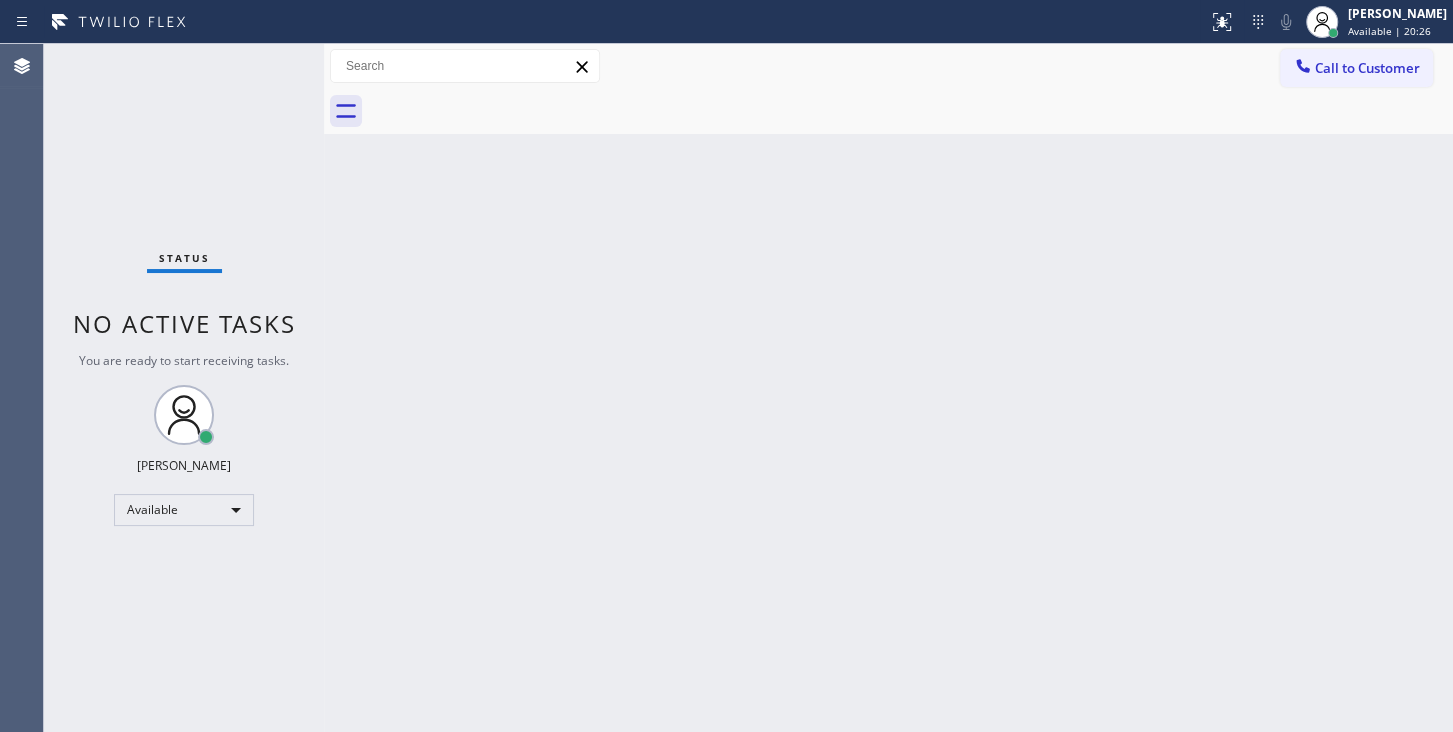 click on "Back to Dashboard Change Sender ID Customers Technicians Select a contact Outbound call Technician Search Technician Your caller id phone number Your caller id phone number Call Technician info Name   Phone none Address none Change Sender ID HVAC [PHONE_NUMBER] 5 Star Appliance [PHONE_NUMBER] Appliance Repair [PHONE_NUMBER] Plumbing [PHONE_NUMBER] Air Duct Cleaning [PHONE_NUMBER]  Electricians [PHONE_NUMBER] Cancel Change Check personal SMS Reset Change No tabs Call to Customer Outbound call Location Search location Your caller id phone number Customer number Call Outbound call Technician Search Technician Your caller id phone number Your caller id phone number Call" at bounding box center [888, 388] 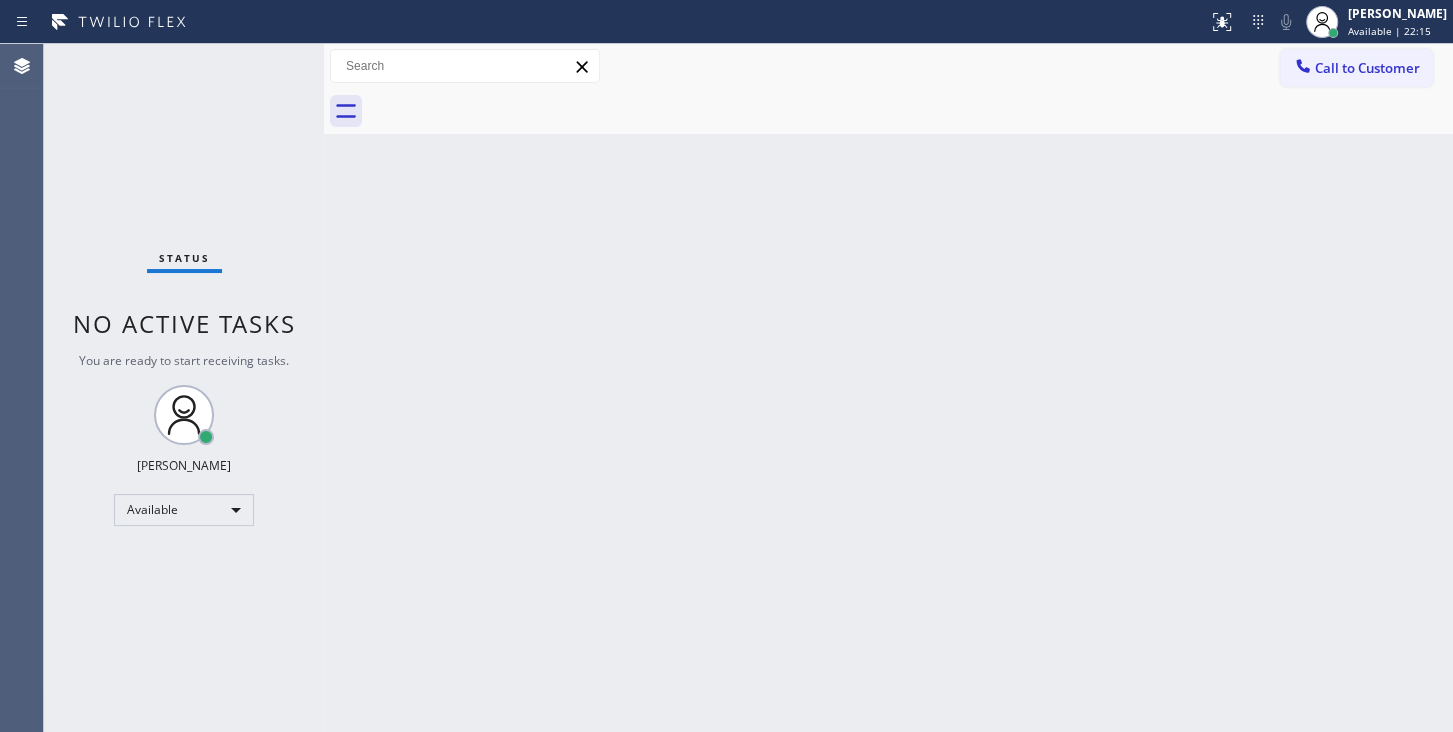 click on "Status   No active tasks     You are ready to start receiving tasks.   JENIZA ALCAYDE Available" at bounding box center (184, 388) 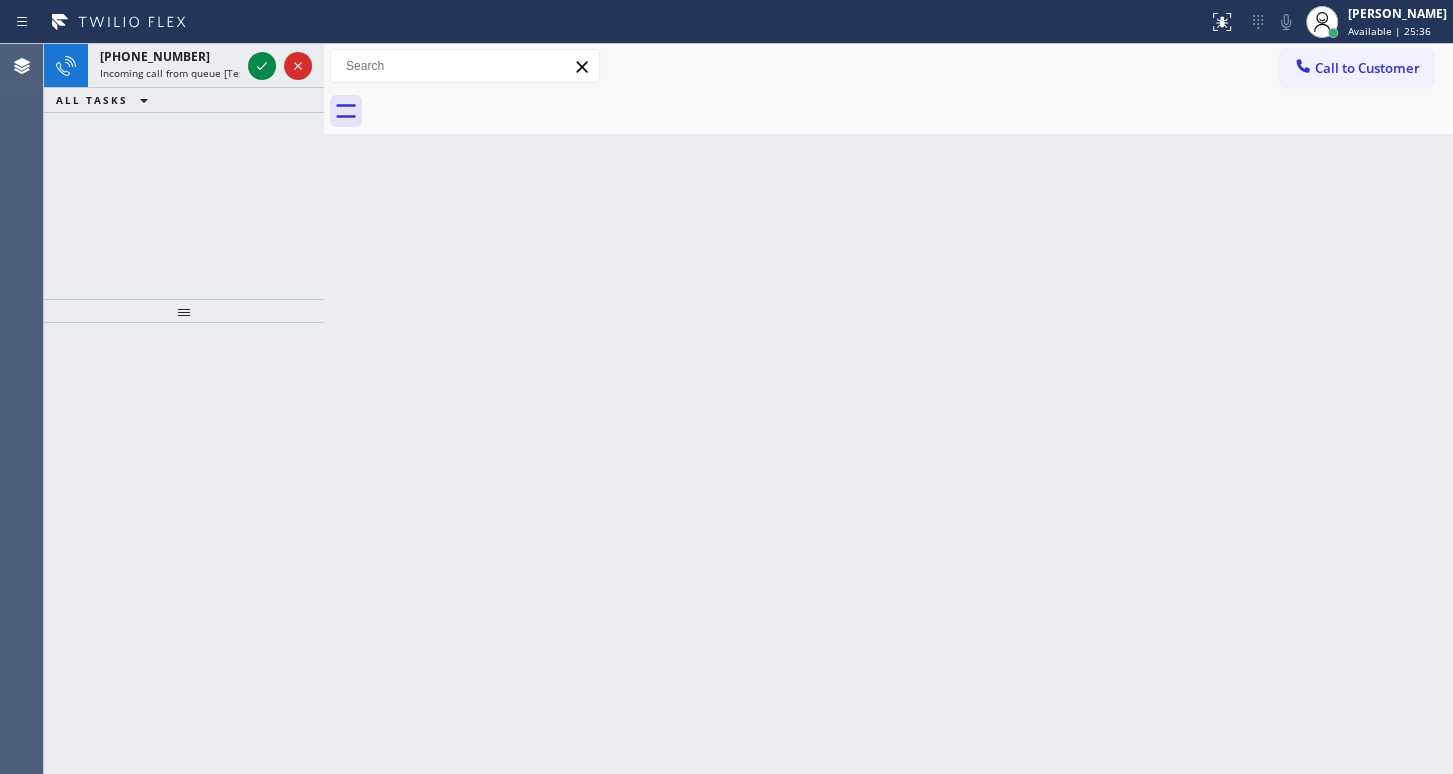 click on "[PHONE_NUMBER] Incoming call from queue [Test] All ALL TASKS ALL TASKS ACTIVE TASKS TASKS IN WRAP UP" at bounding box center [184, 171] 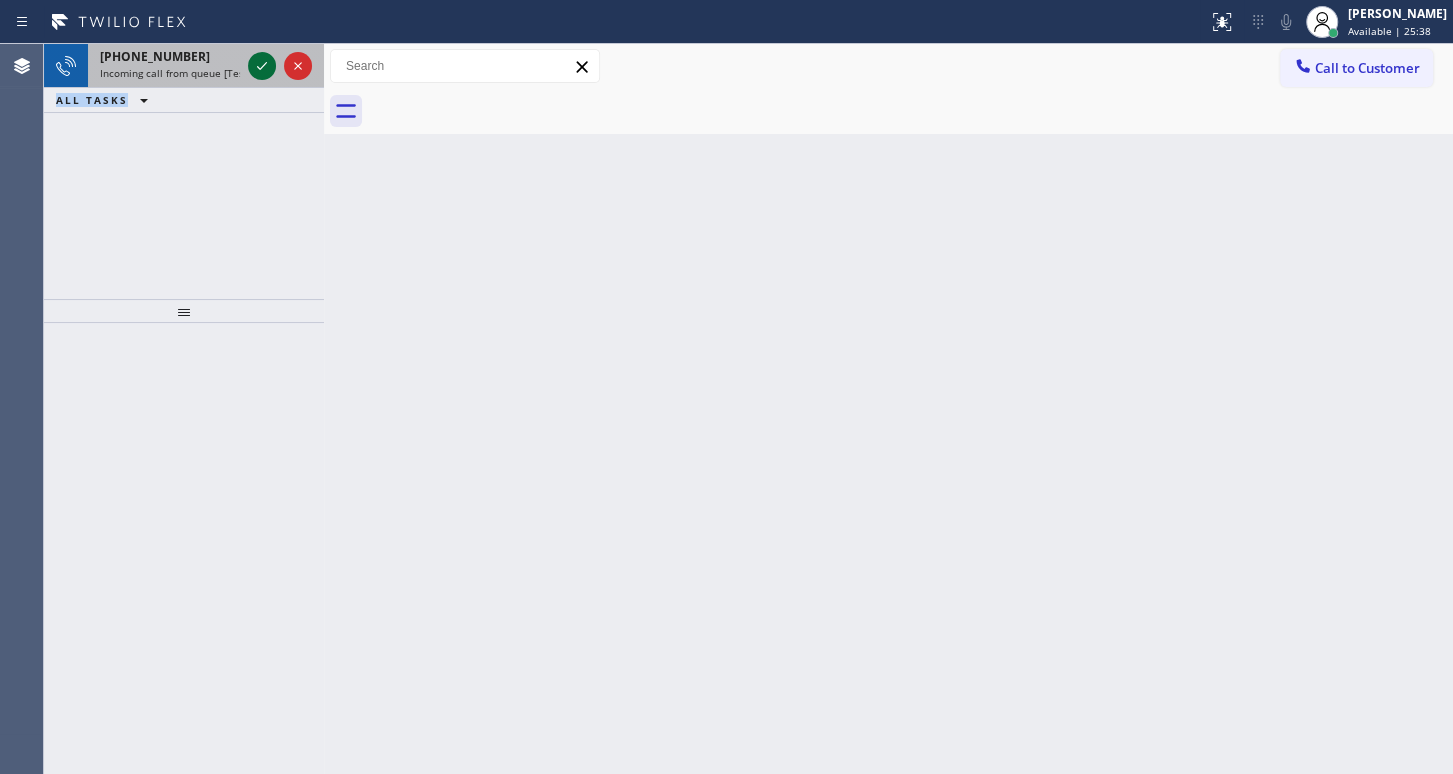 drag, startPoint x: 256, startPoint y: 83, endPoint x: 248, endPoint y: 74, distance: 12.0415945 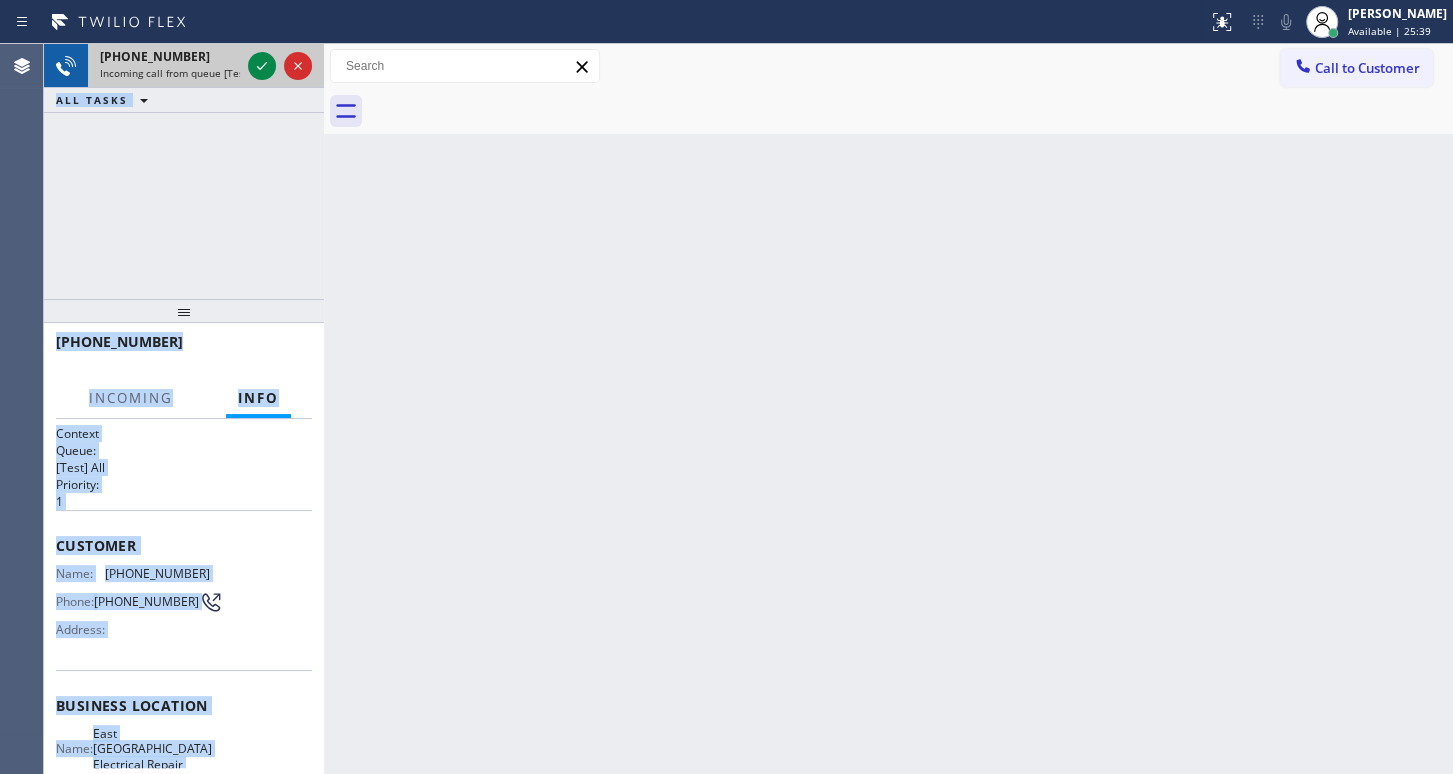 click at bounding box center (262, 66) 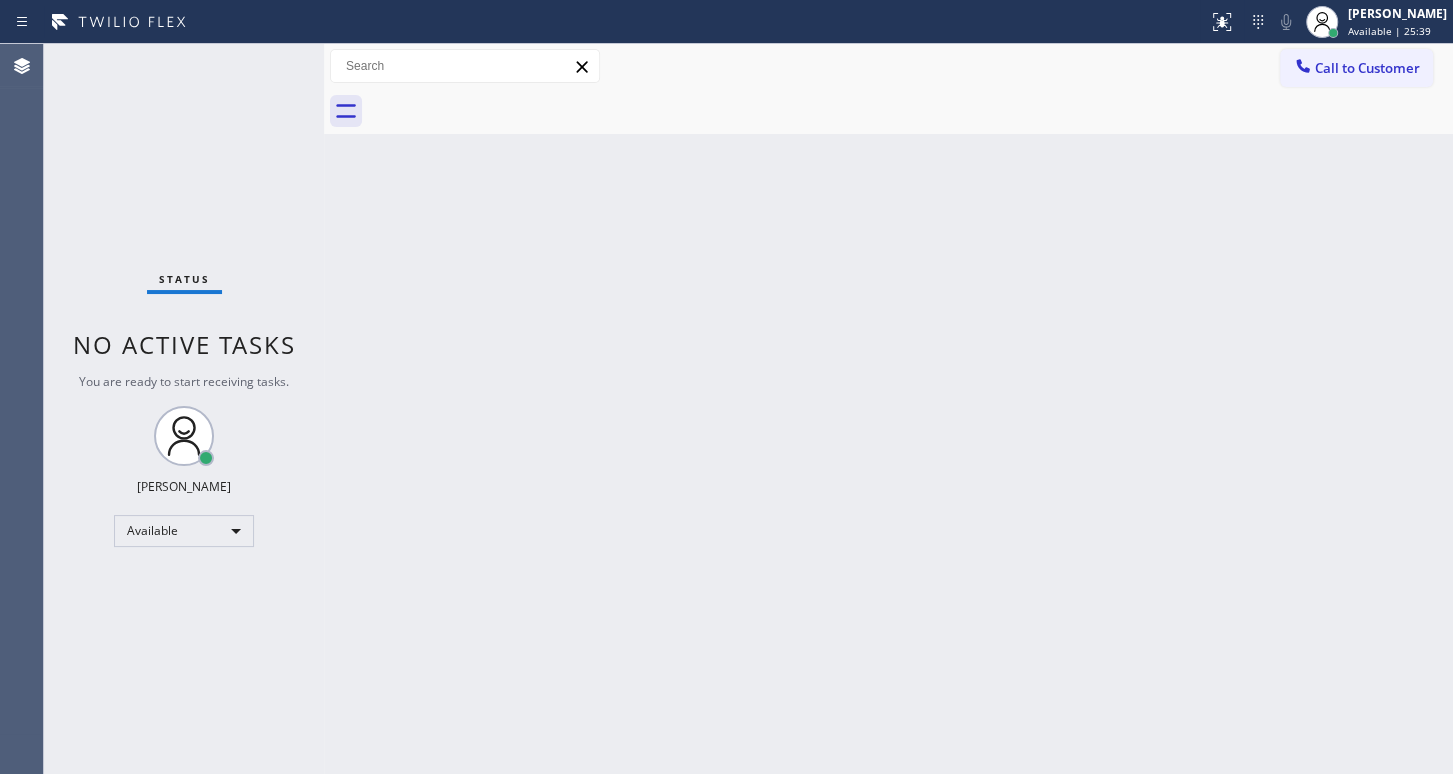 click on "Status   No active tasks     You are ready to start receiving tasks.   JENIZA ALCAYDE Available" at bounding box center (184, 409) 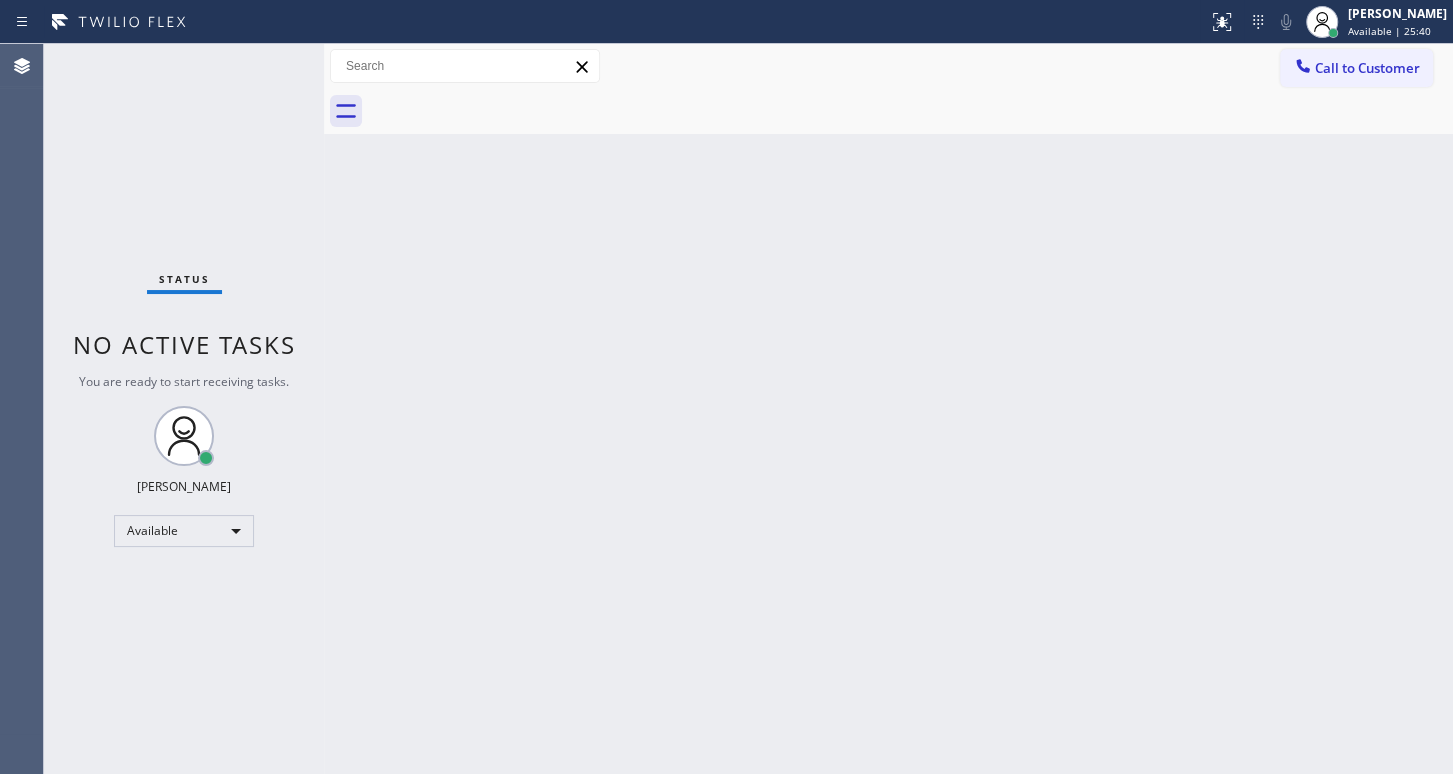 click on "Status   No active tasks     You are ready to start receiving tasks.   JENIZA ALCAYDE Available" at bounding box center [184, 409] 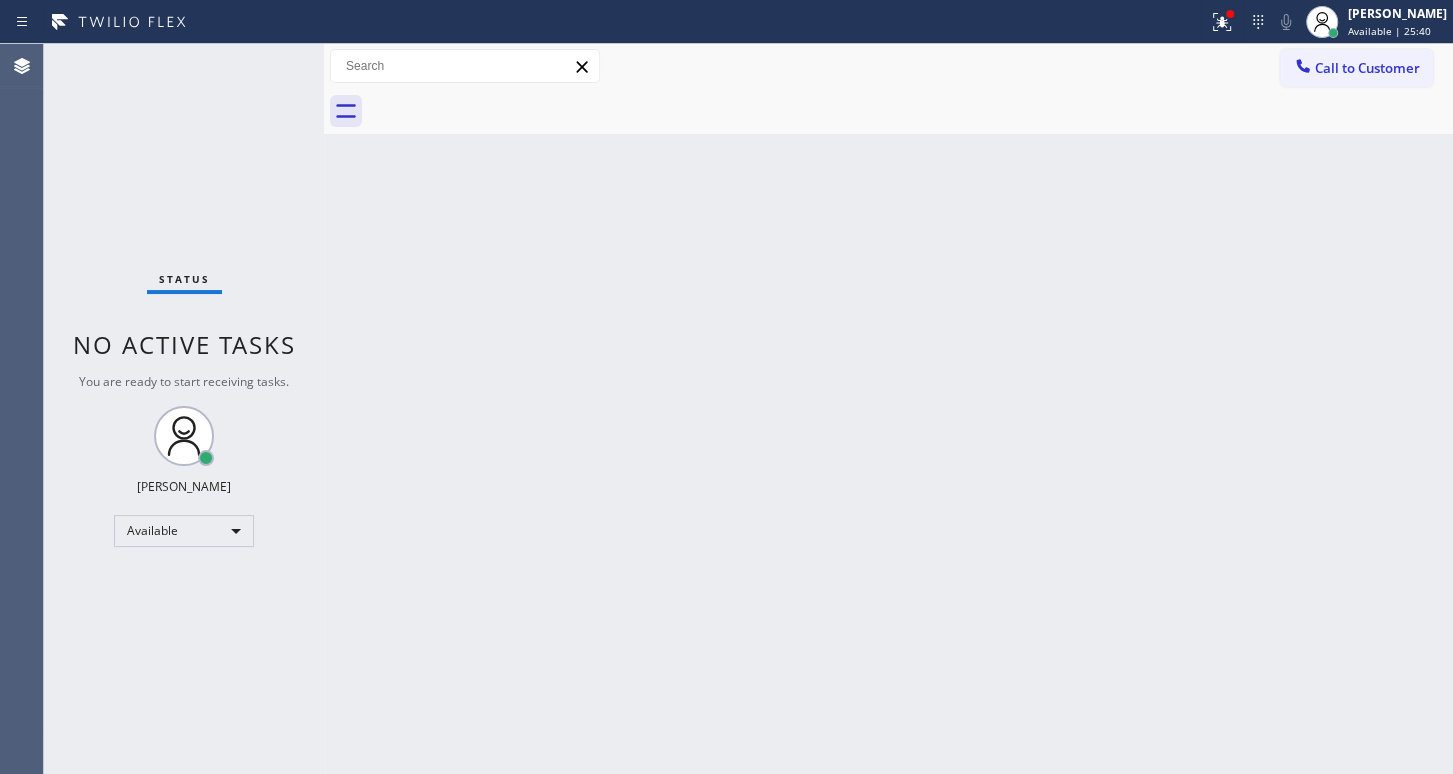 click on "Status   No active tasks     You are ready to start receiving tasks.   JENIZA ALCAYDE Available" at bounding box center (184, 409) 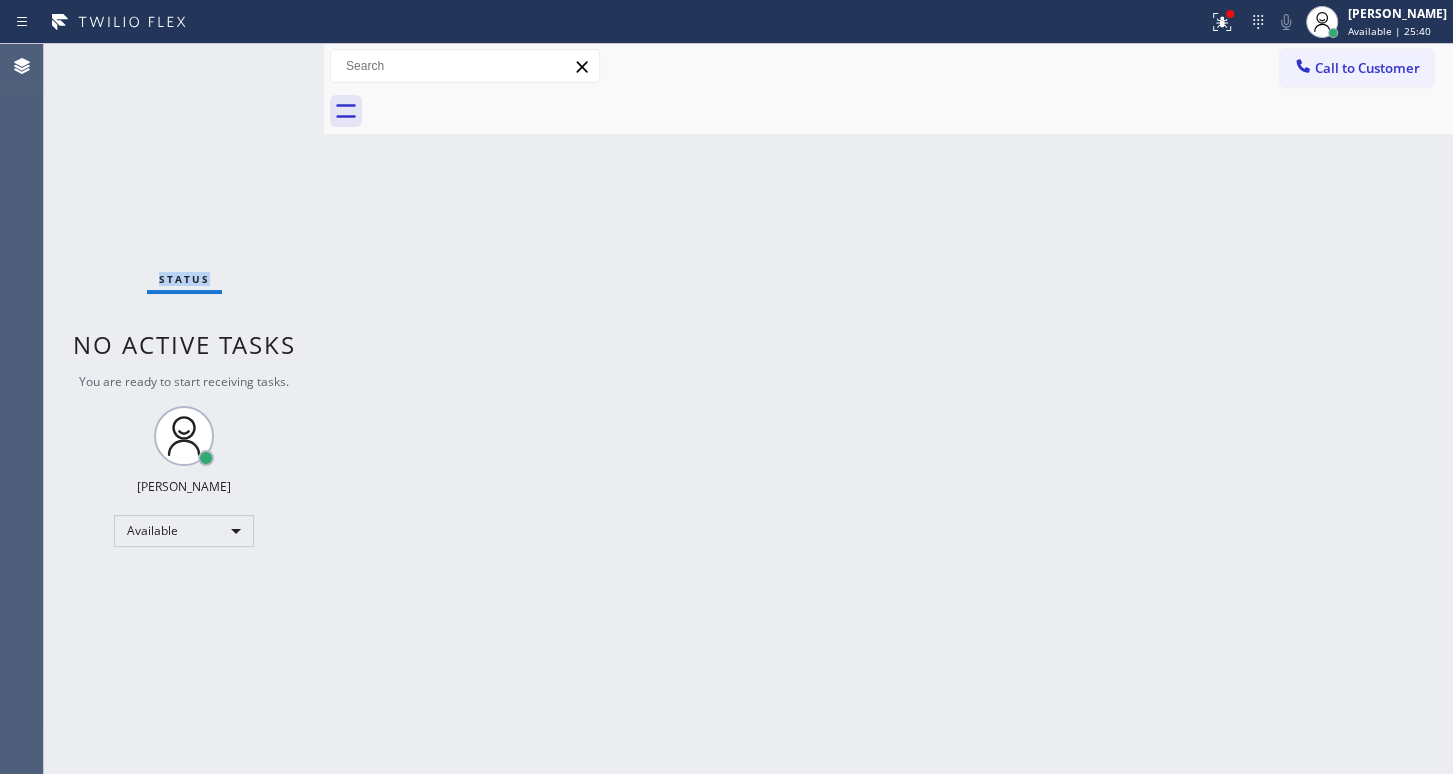 click on "Status   No active tasks     You are ready to start receiving tasks.   JENIZA ALCAYDE Available" at bounding box center (184, 409) 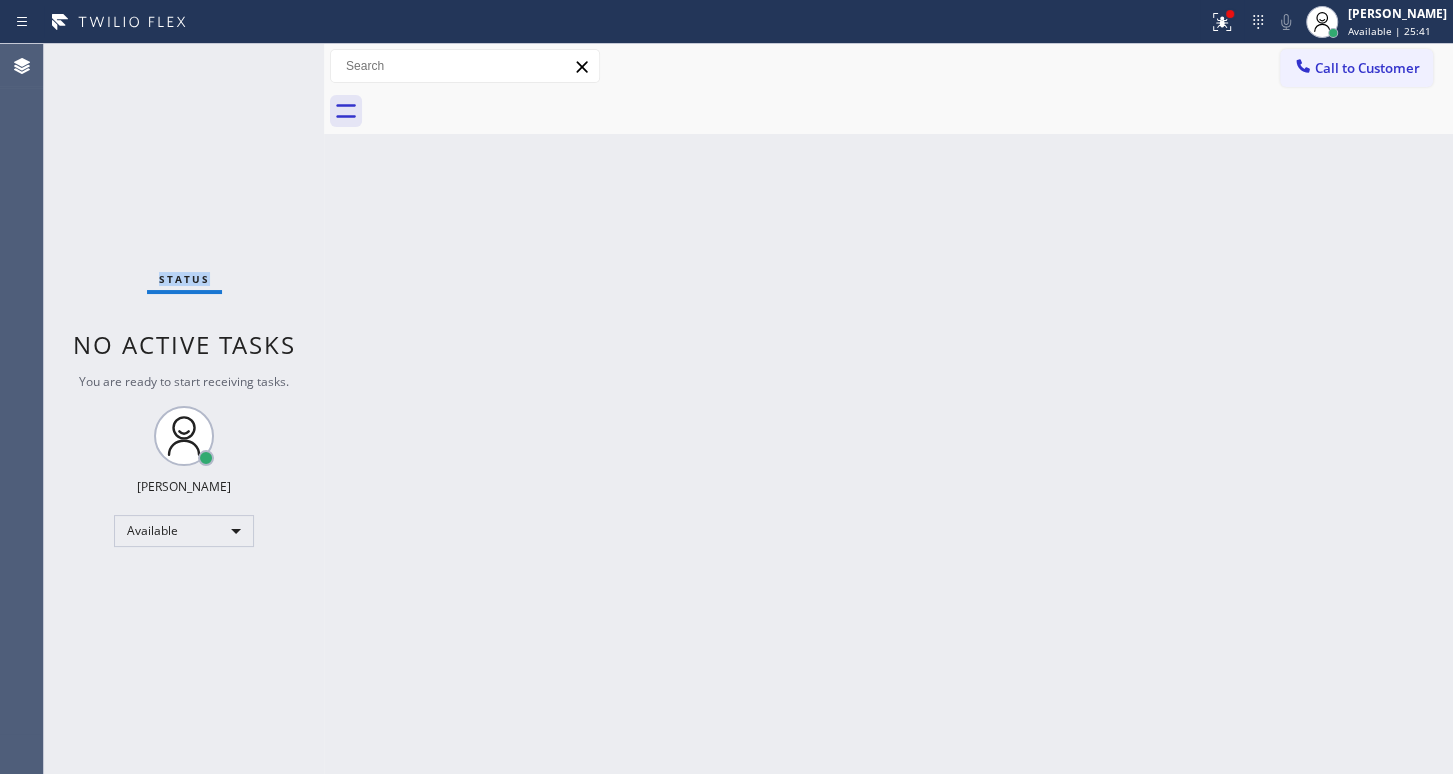 drag, startPoint x: 202, startPoint y: 98, endPoint x: 301, endPoint y: 440, distance: 356.04074 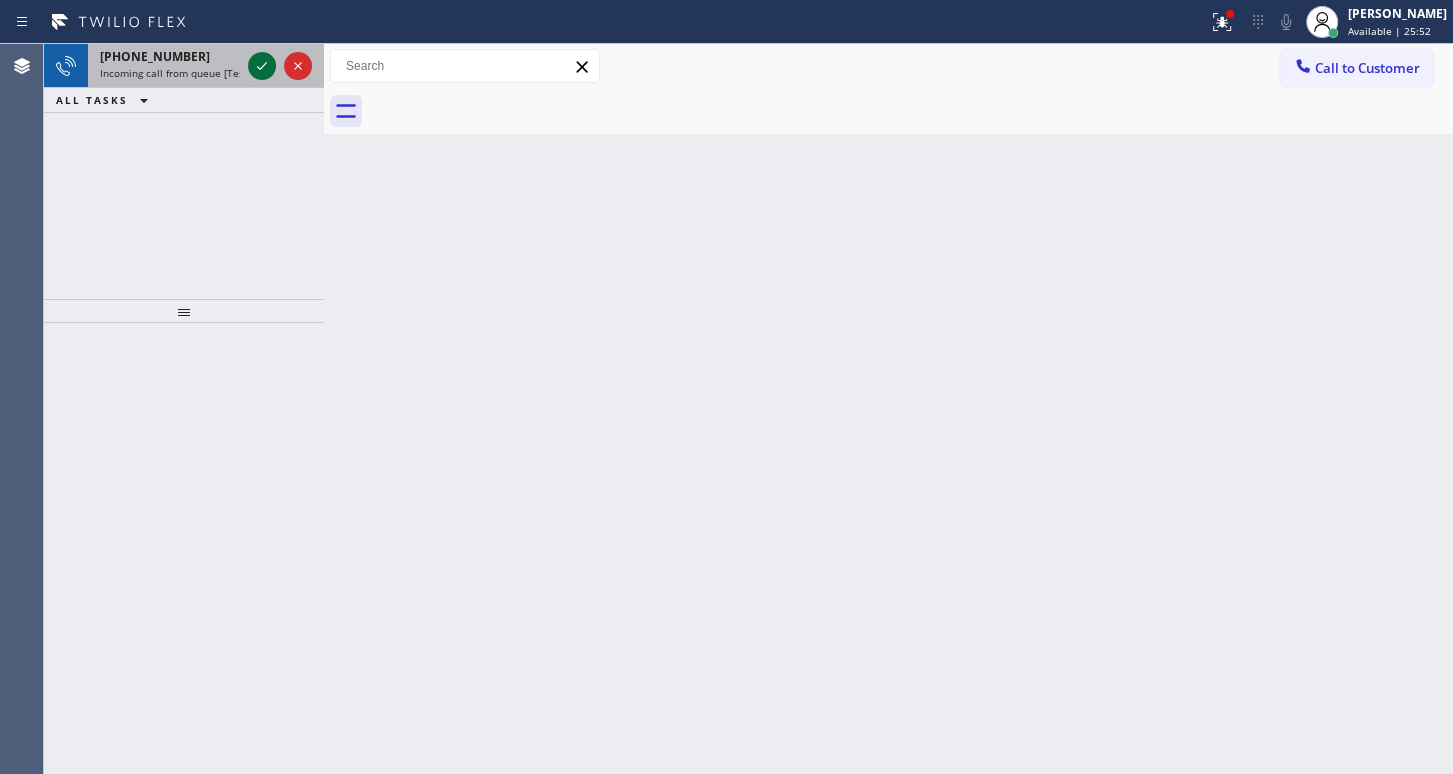 click 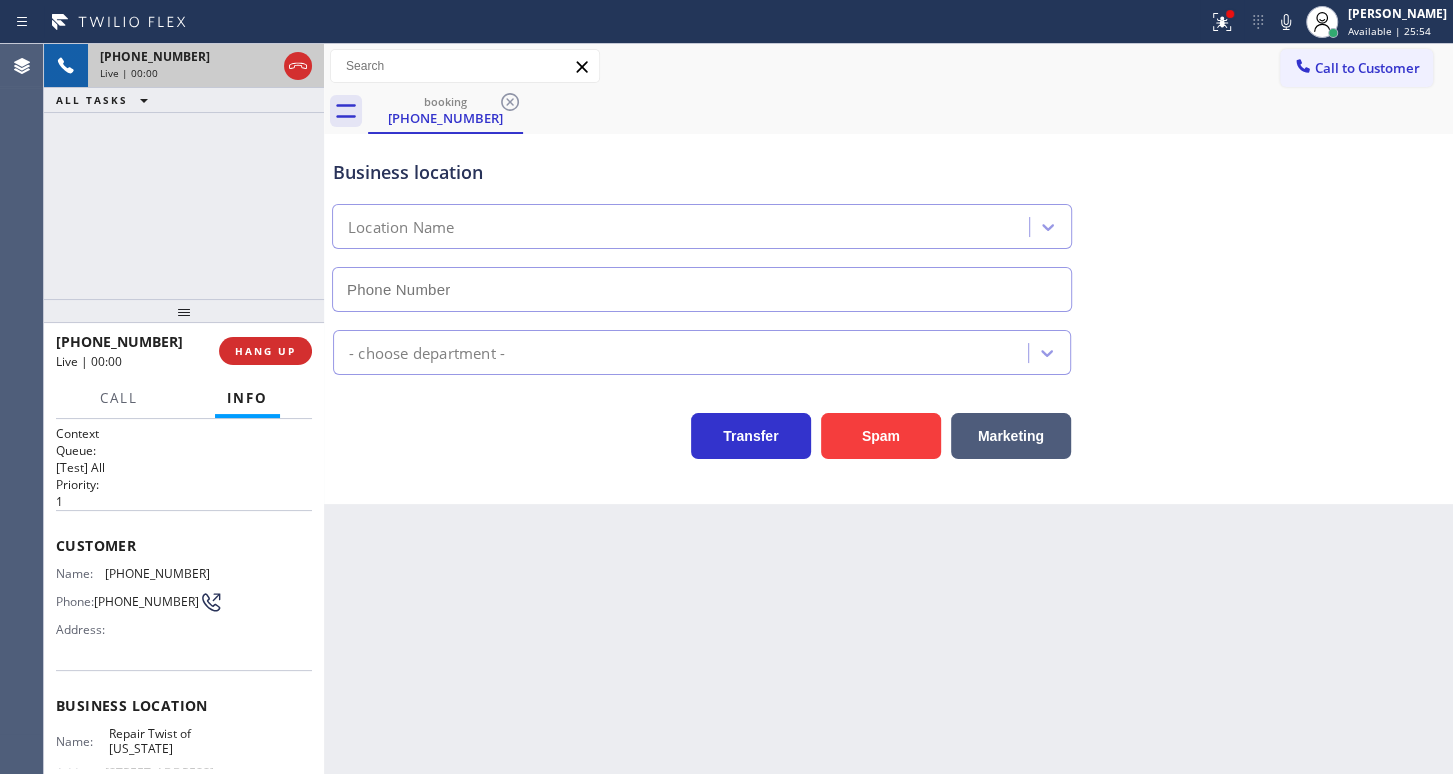 type on "(347) 284-6179" 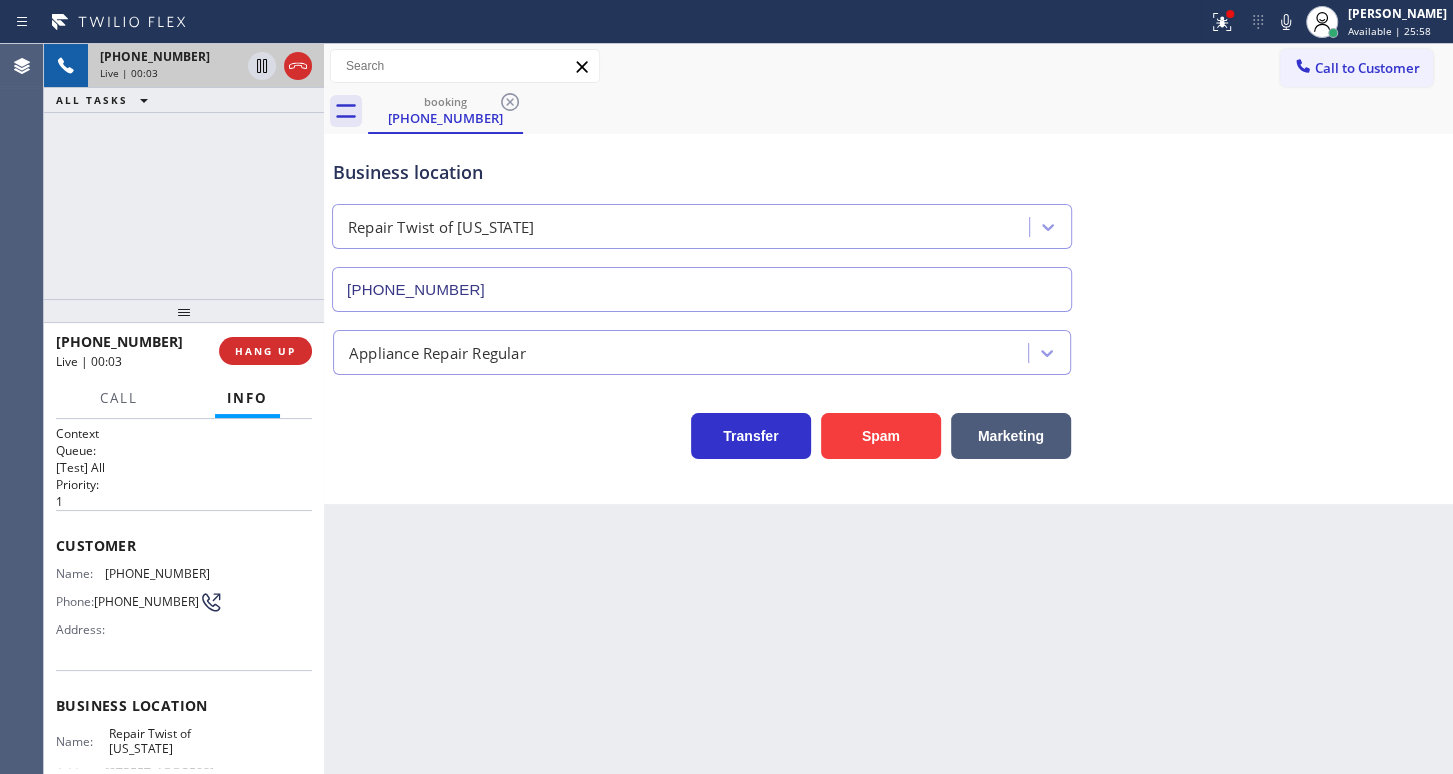click on "booking (718) 812-3322" at bounding box center [910, 111] 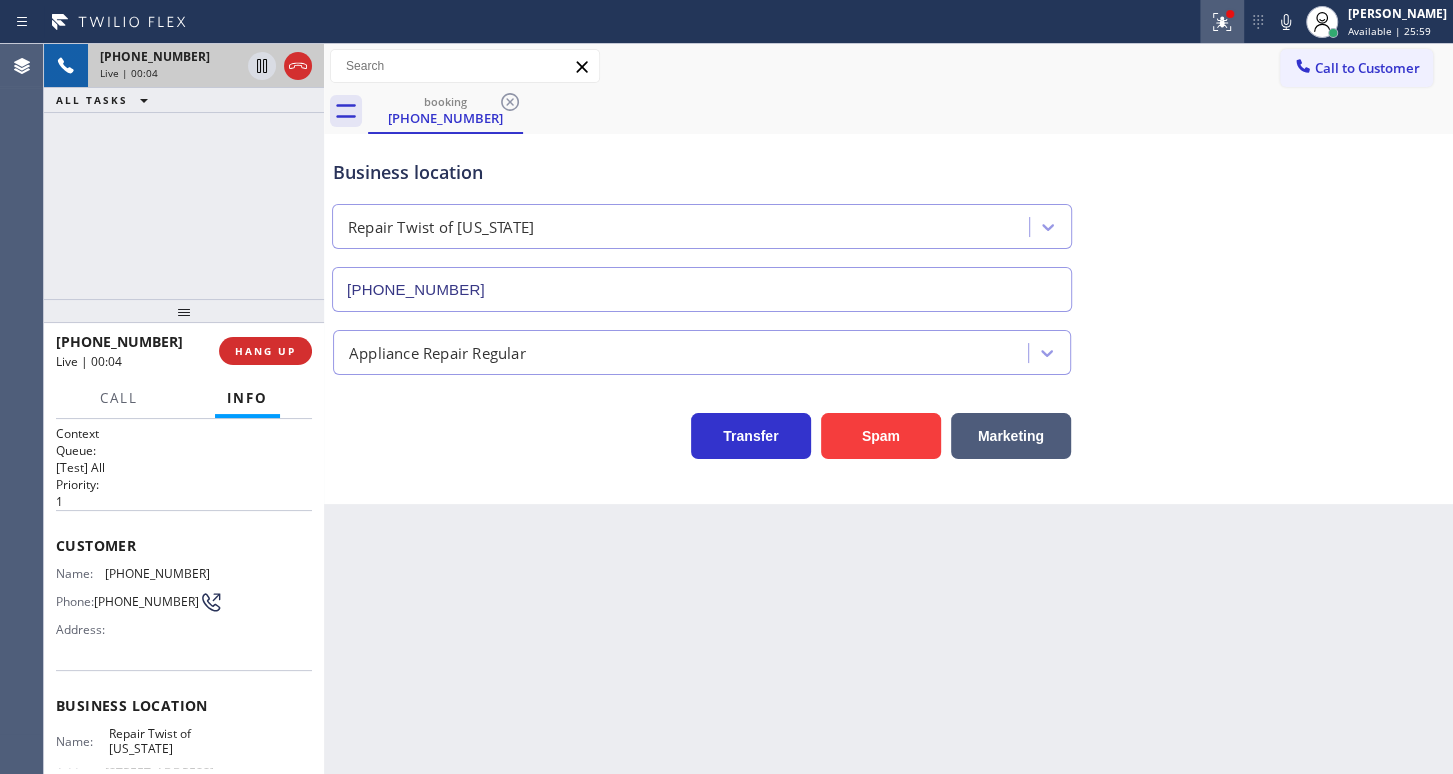 click 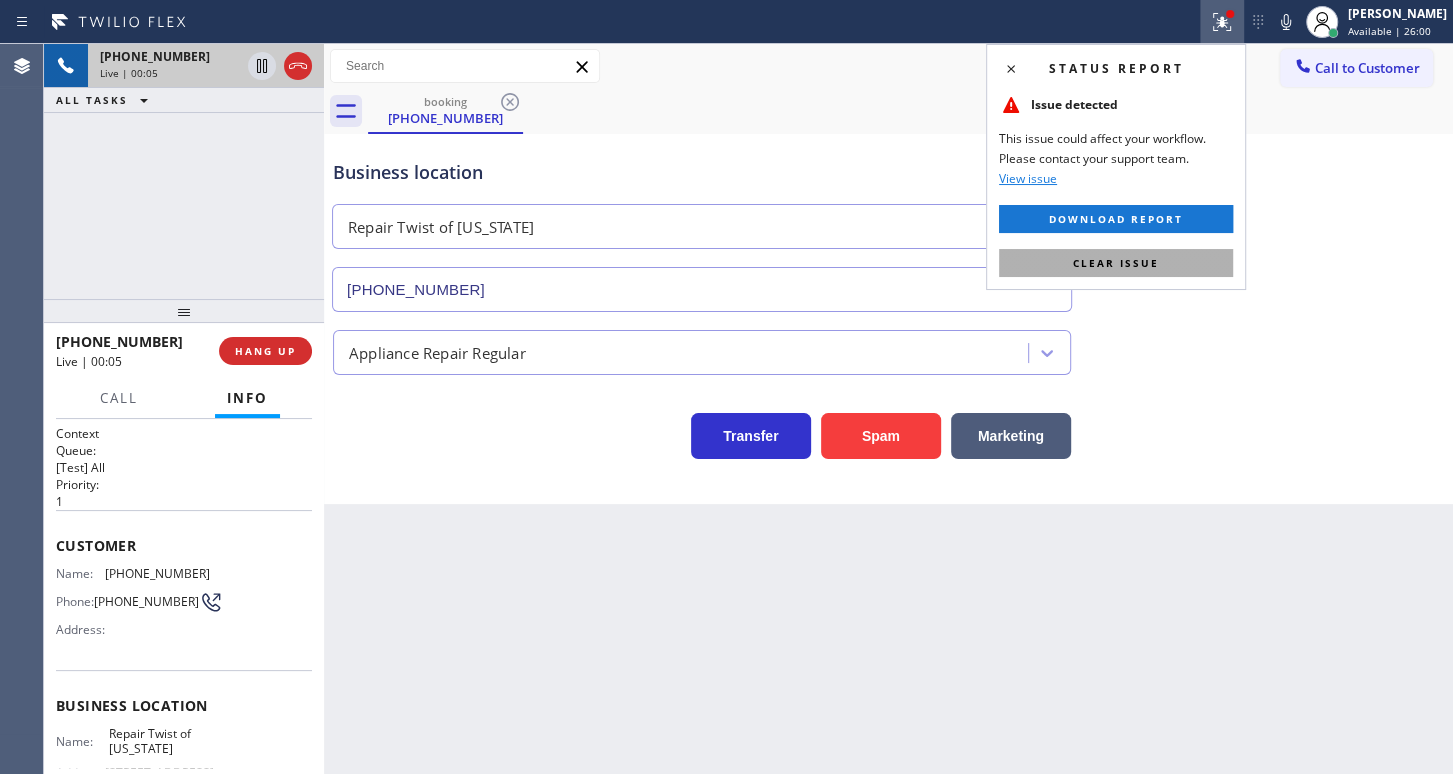 click on "Clear issue" at bounding box center [1116, 263] 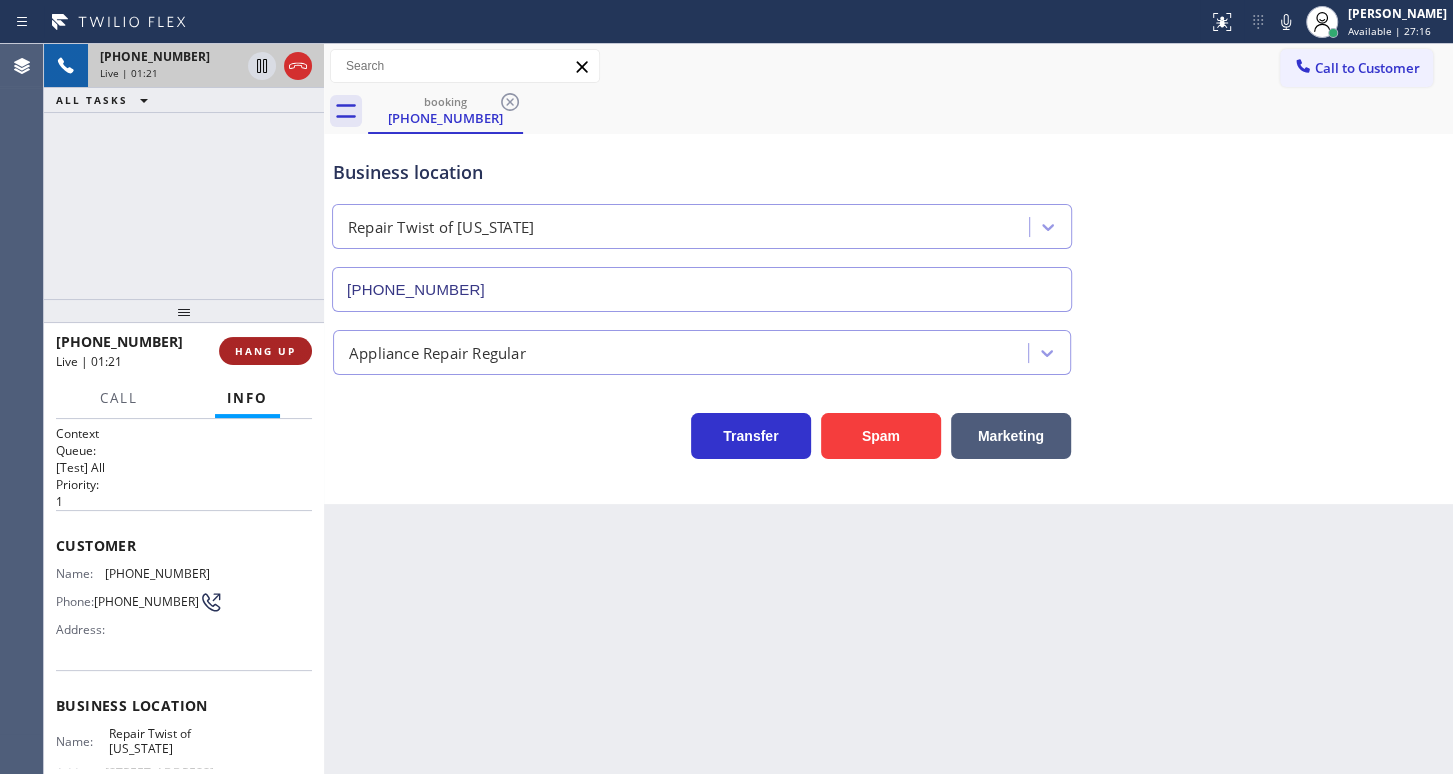 click on "HANG UP" at bounding box center [265, 351] 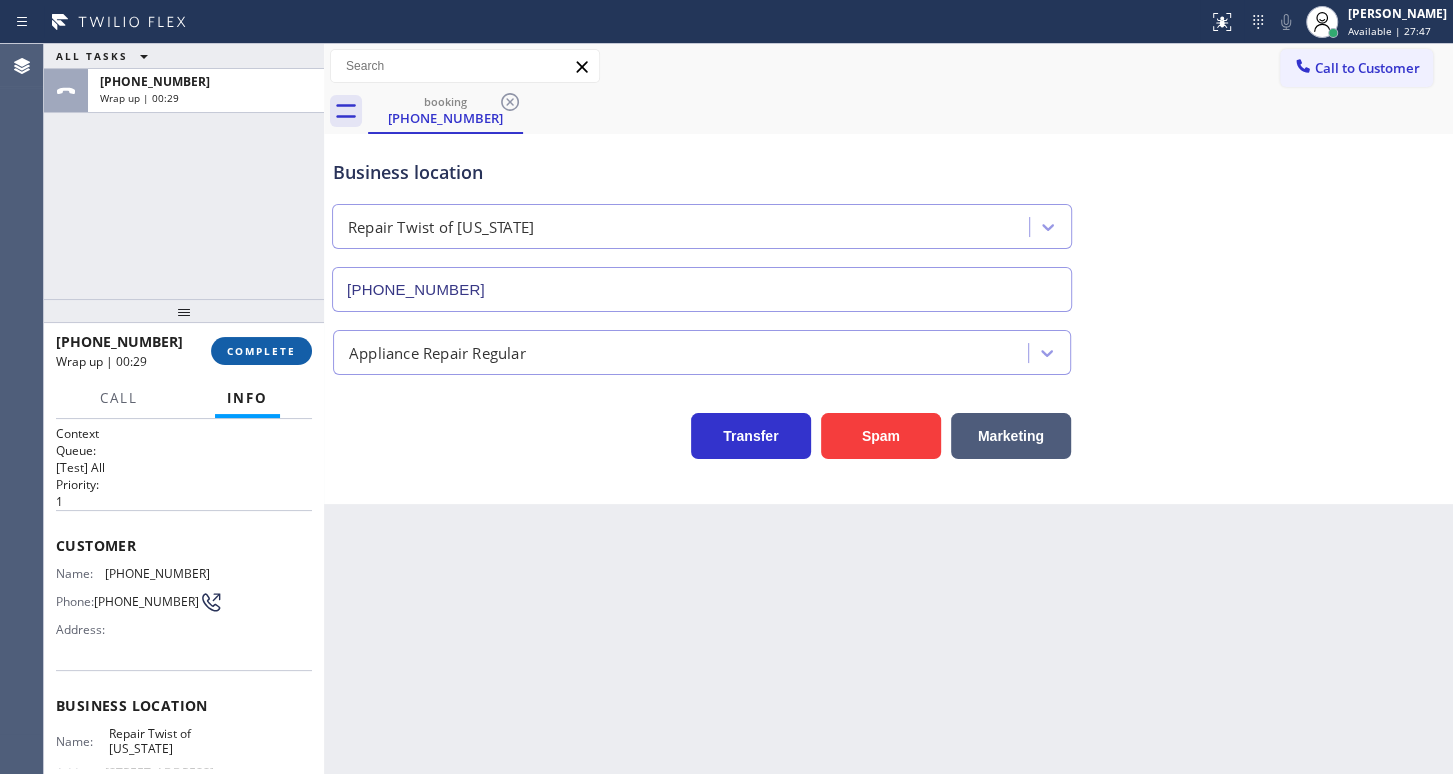 click on "COMPLETE" at bounding box center (261, 351) 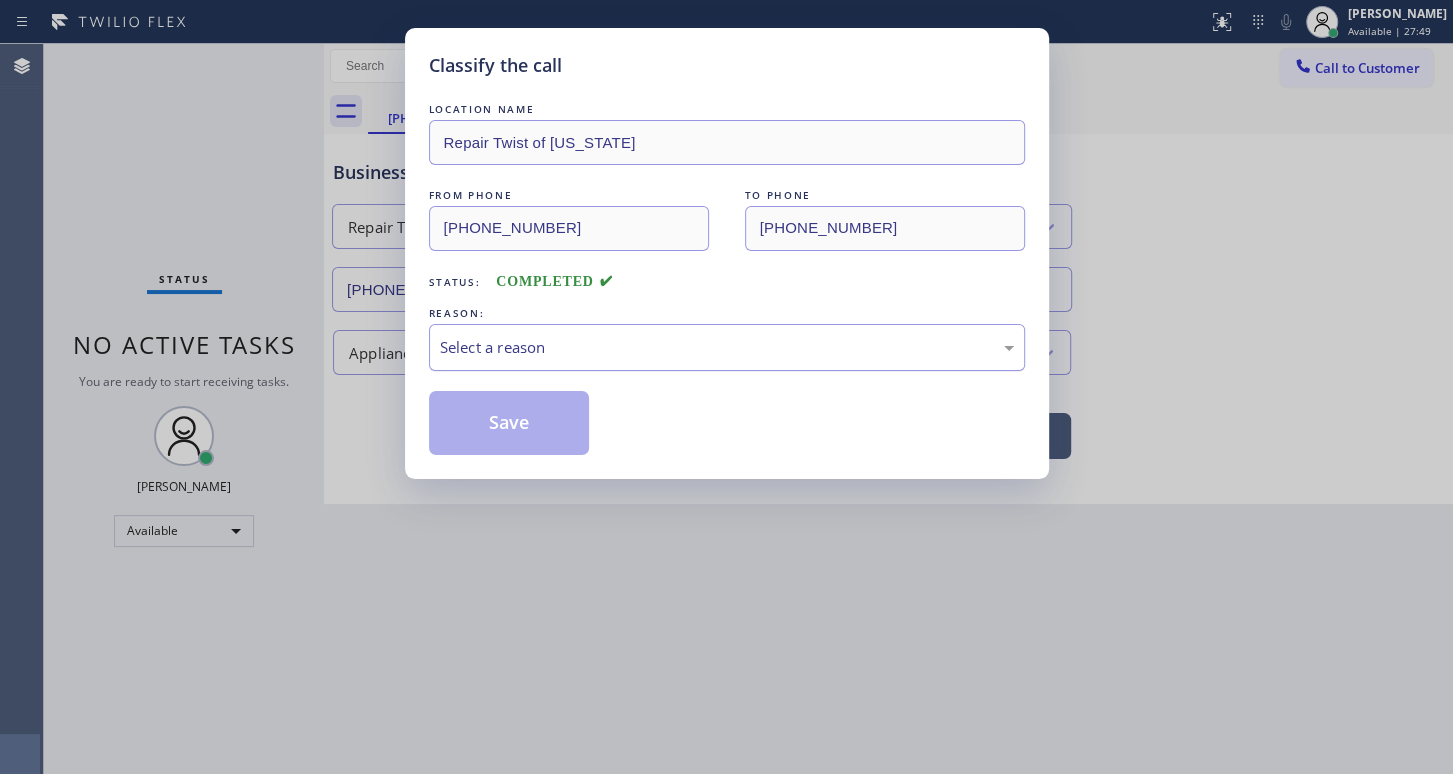 click on "Select a reason" at bounding box center (727, 347) 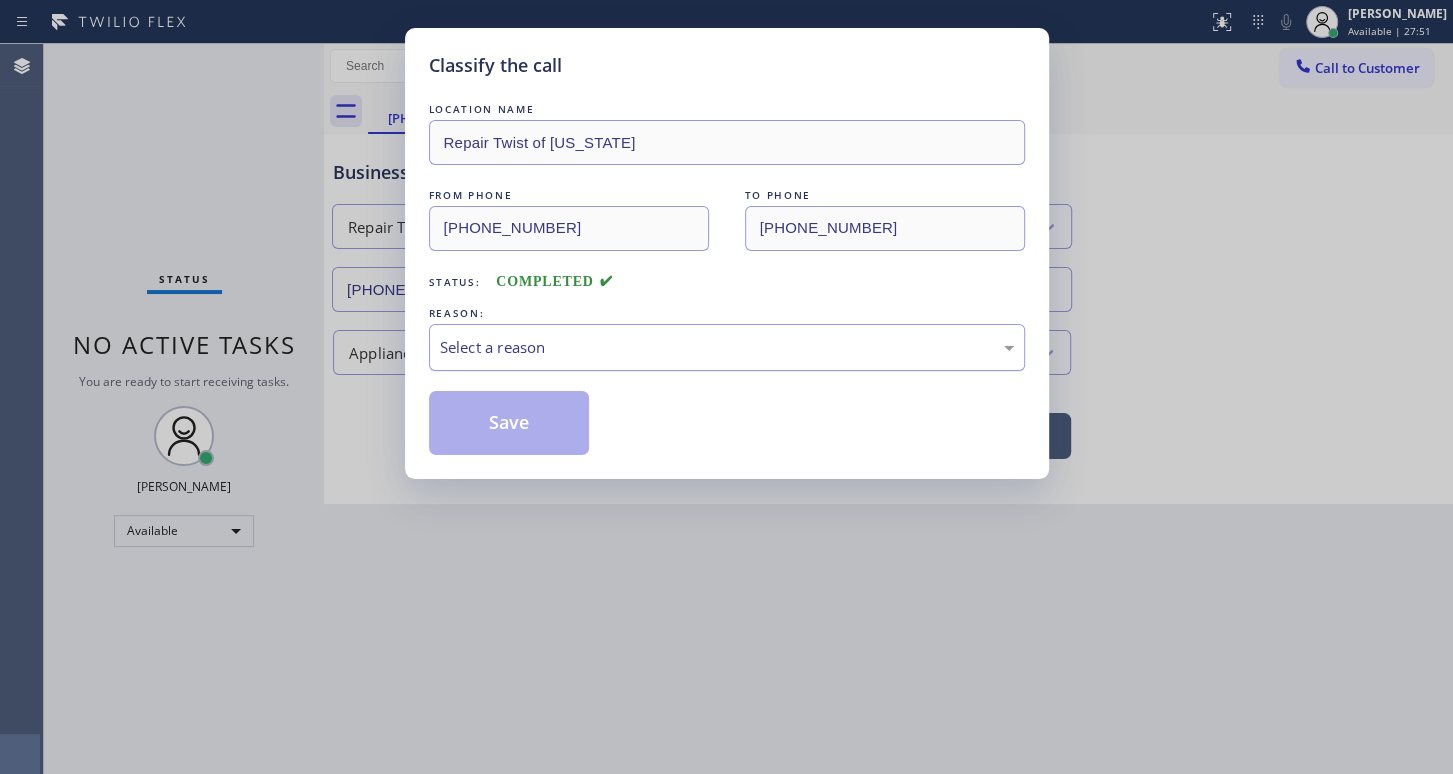 click on "Select a reason" at bounding box center (727, 347) 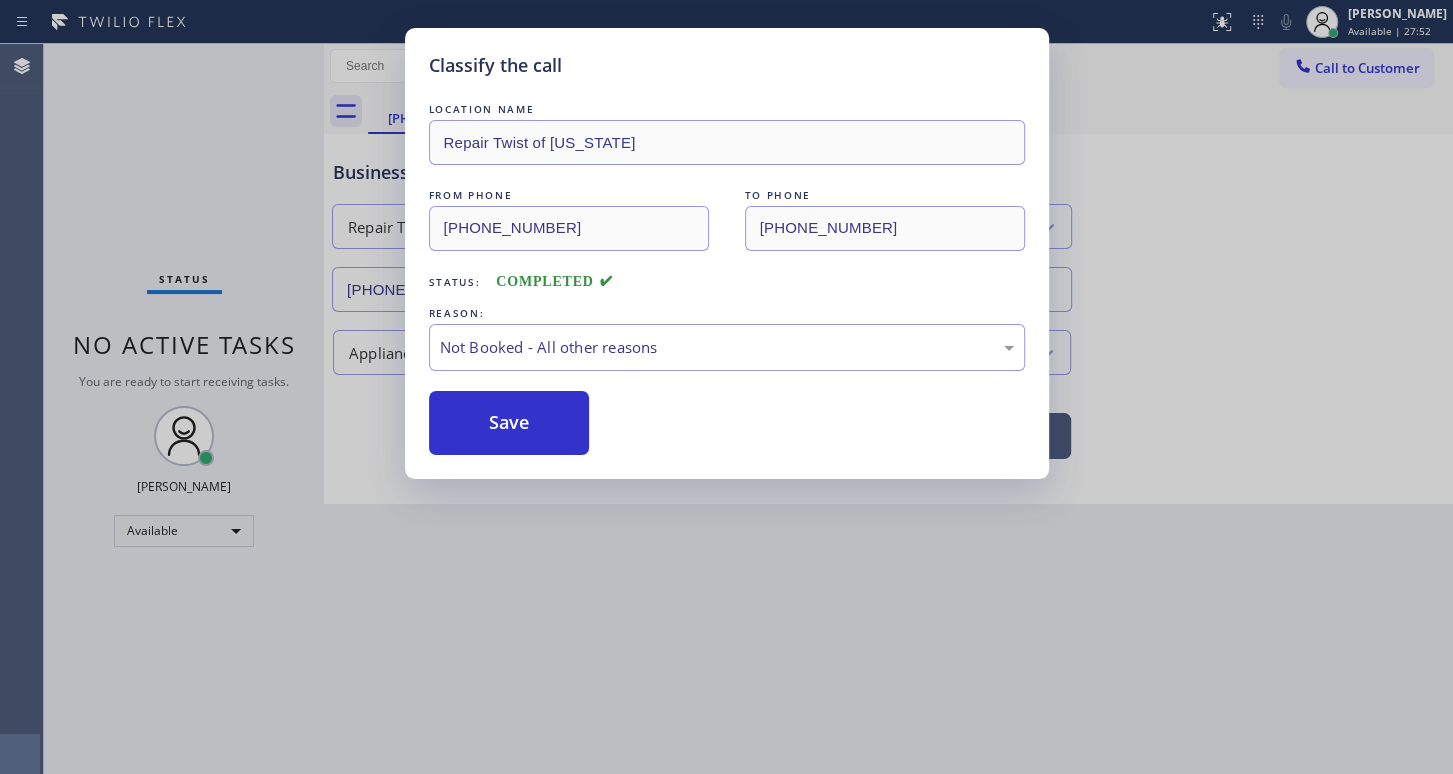 click on "Save" at bounding box center [509, 423] 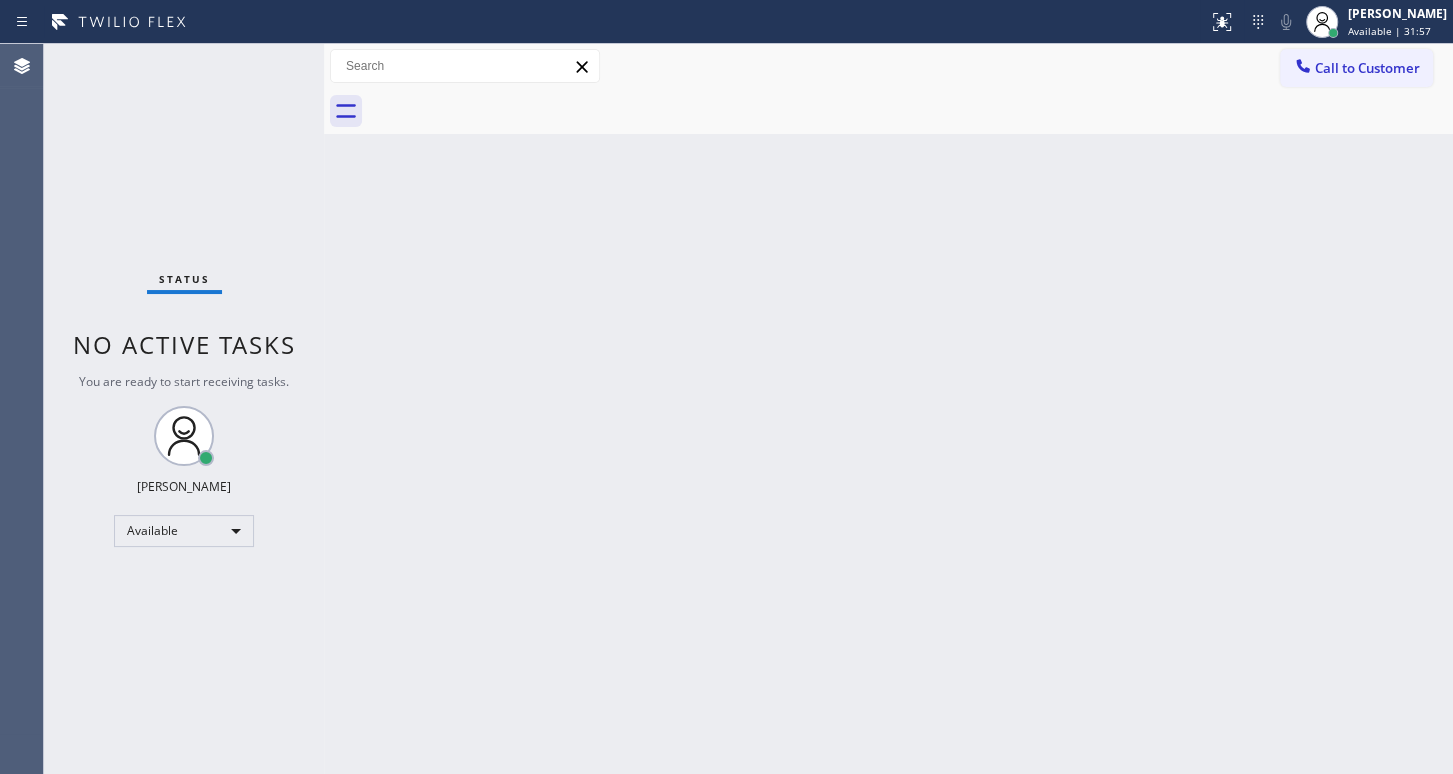 click on "Status   No active tasks     You are ready to start receiving tasks.   JENIZA ALCAYDE Available" at bounding box center [184, 409] 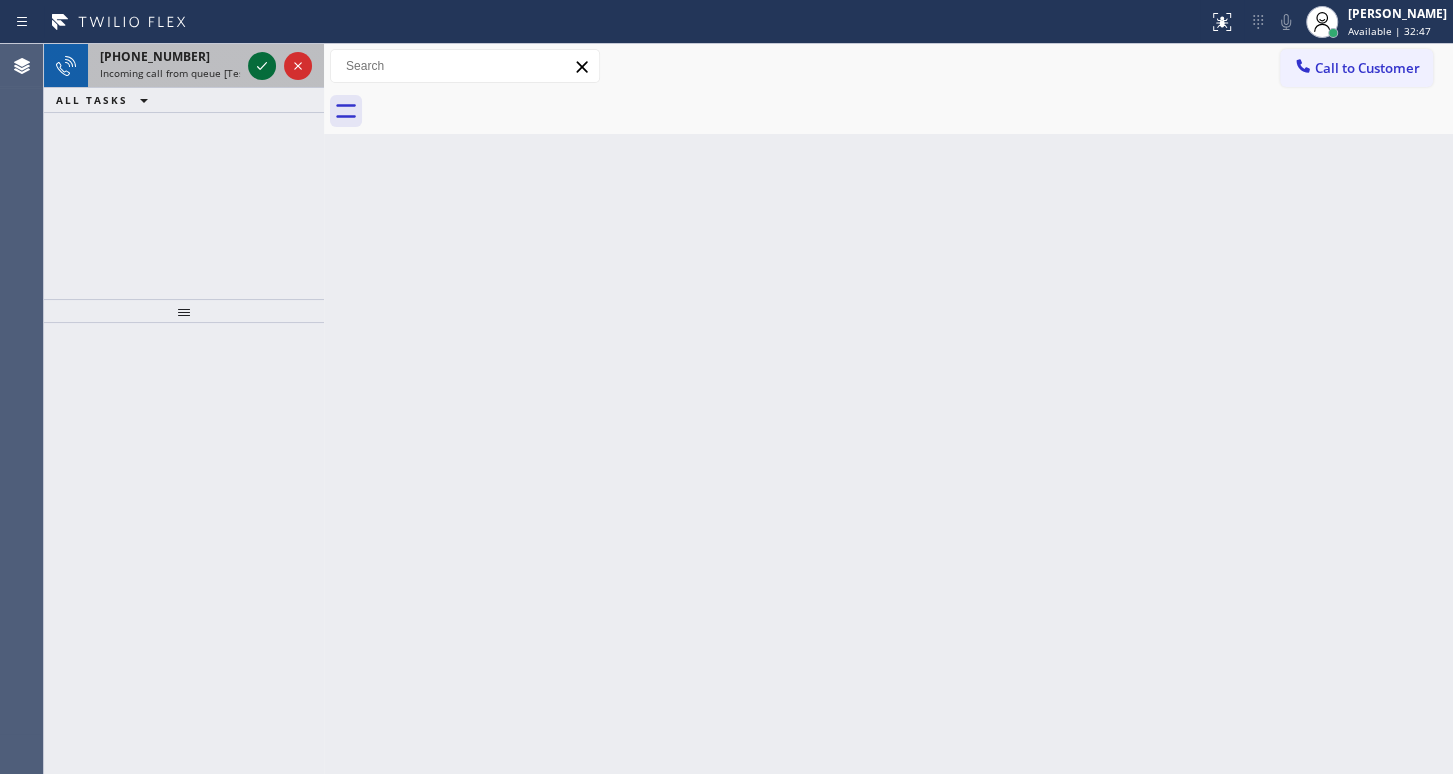 click 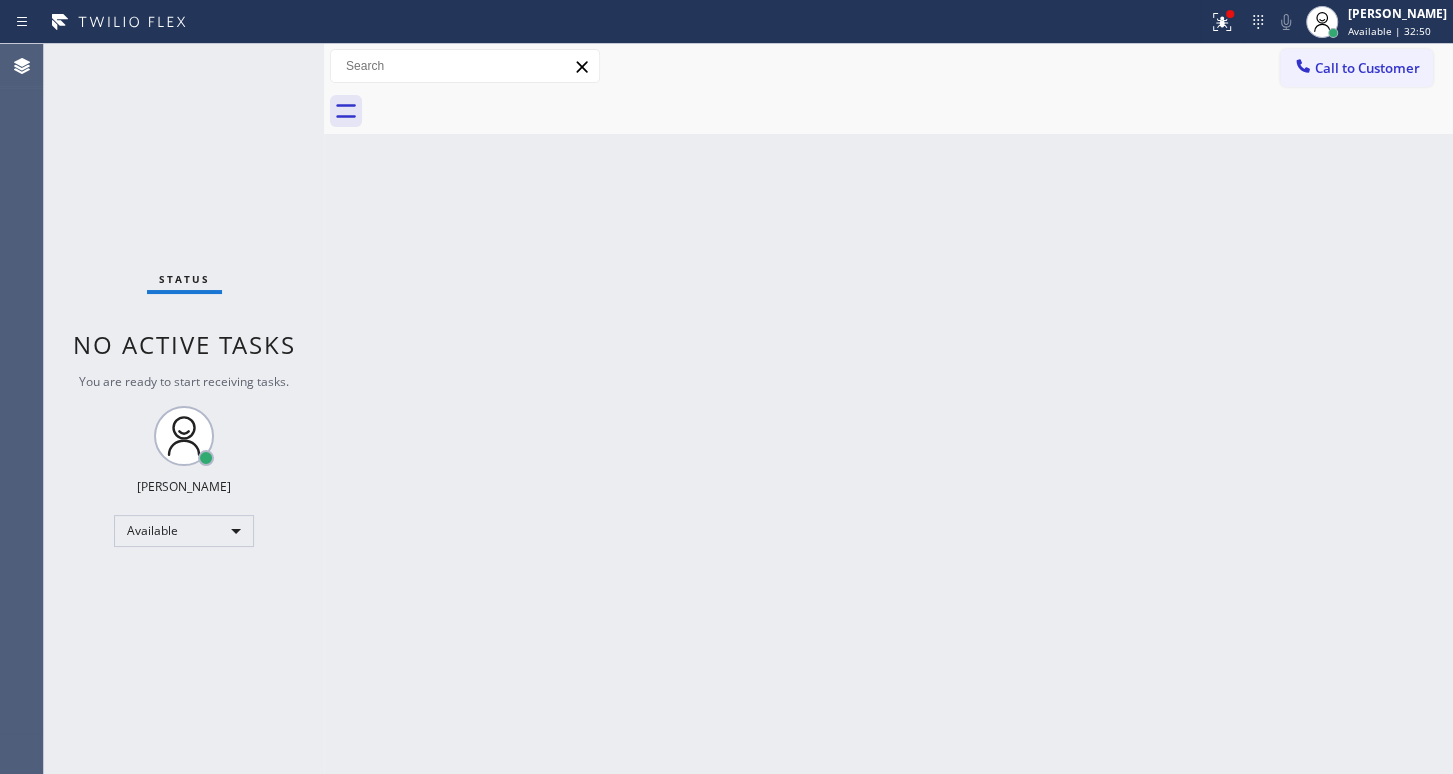 click on "Status   No active tasks     You are ready to start receiving tasks.   JENIZA ALCAYDE Available" at bounding box center [184, 409] 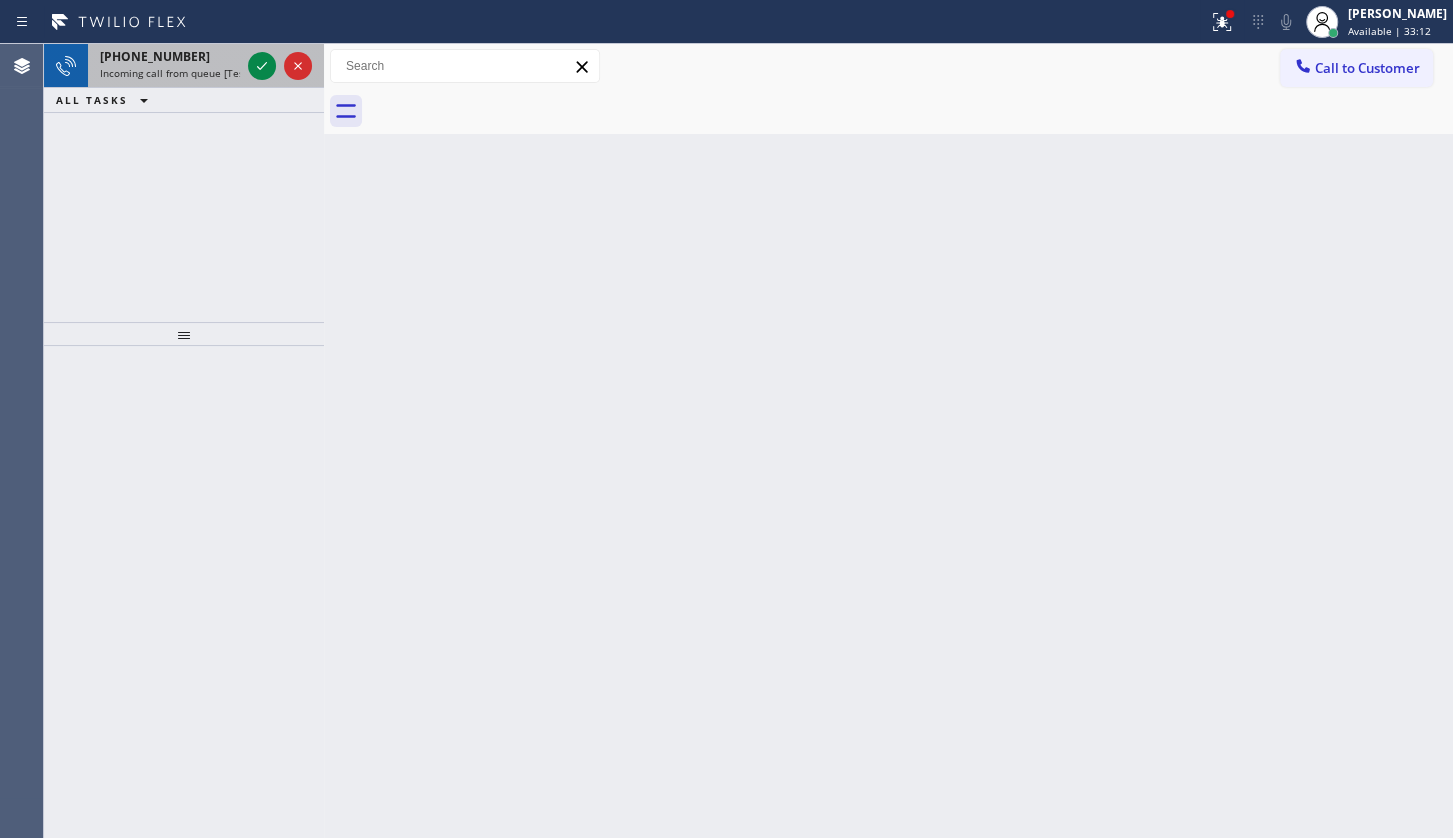 drag, startPoint x: 229, startPoint y: 92, endPoint x: 243, endPoint y: 68, distance: 27.784887 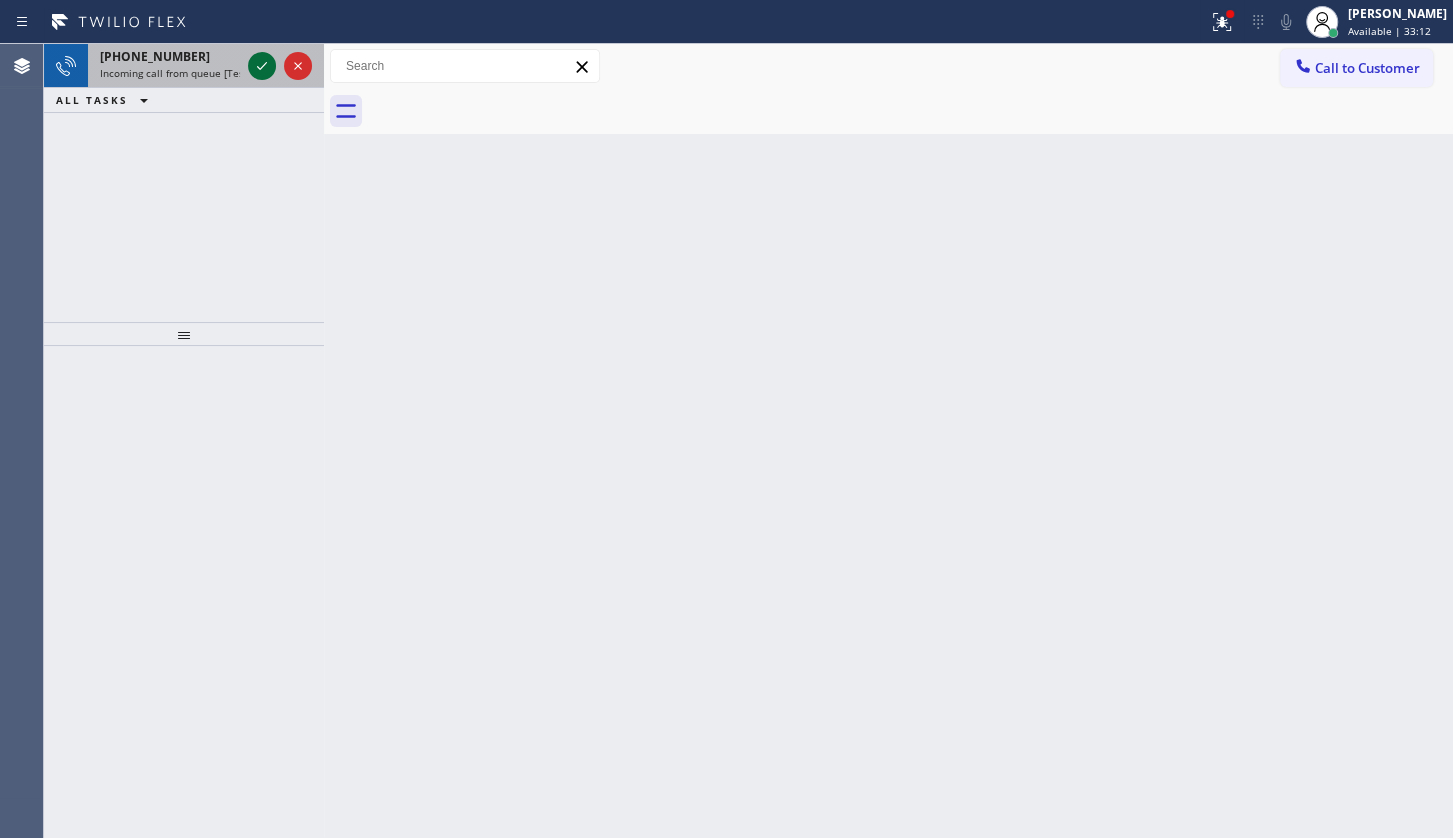 drag, startPoint x: 258, startPoint y: 48, endPoint x: 258, endPoint y: 60, distance: 12 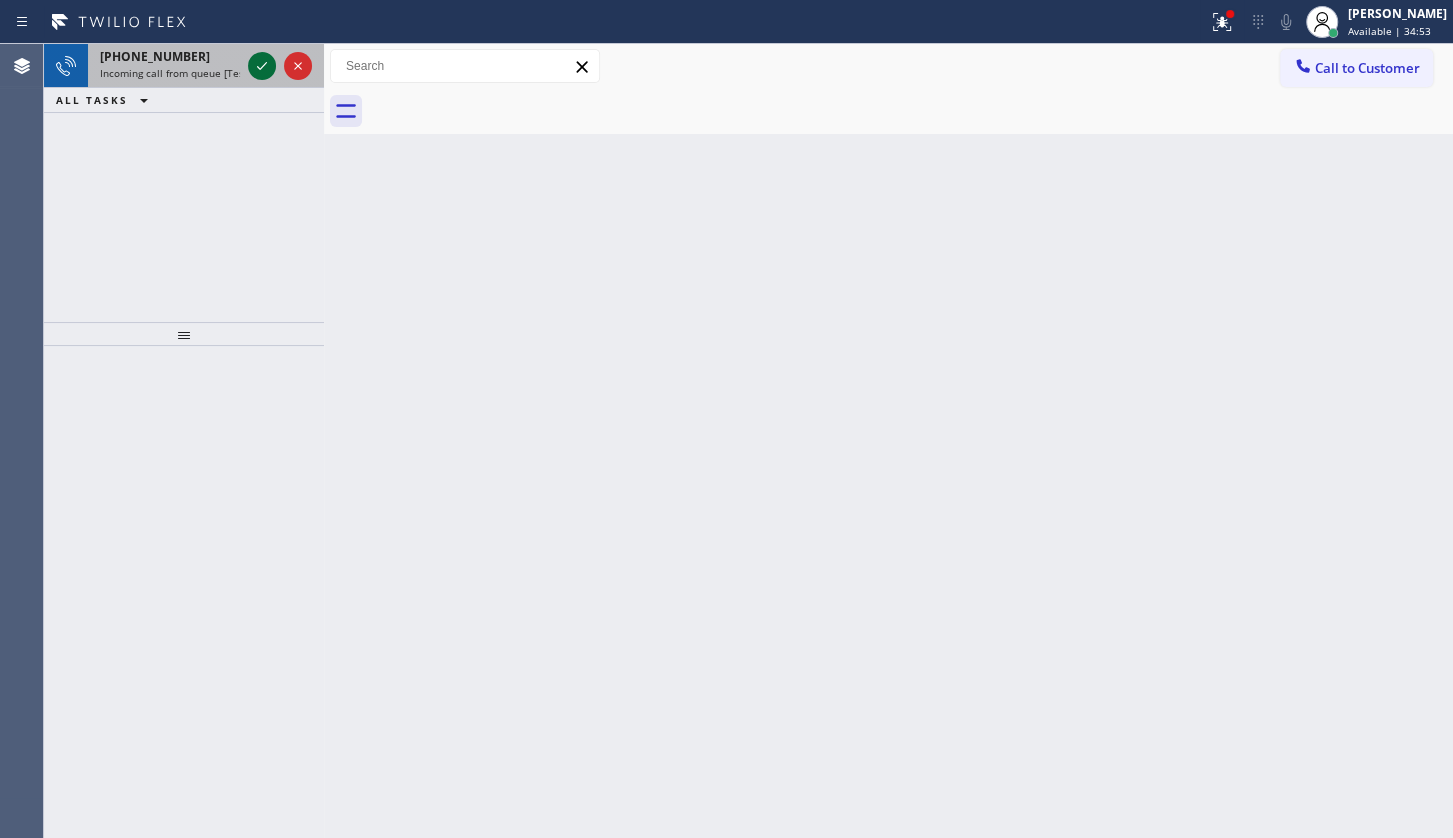 click at bounding box center (280, 66) 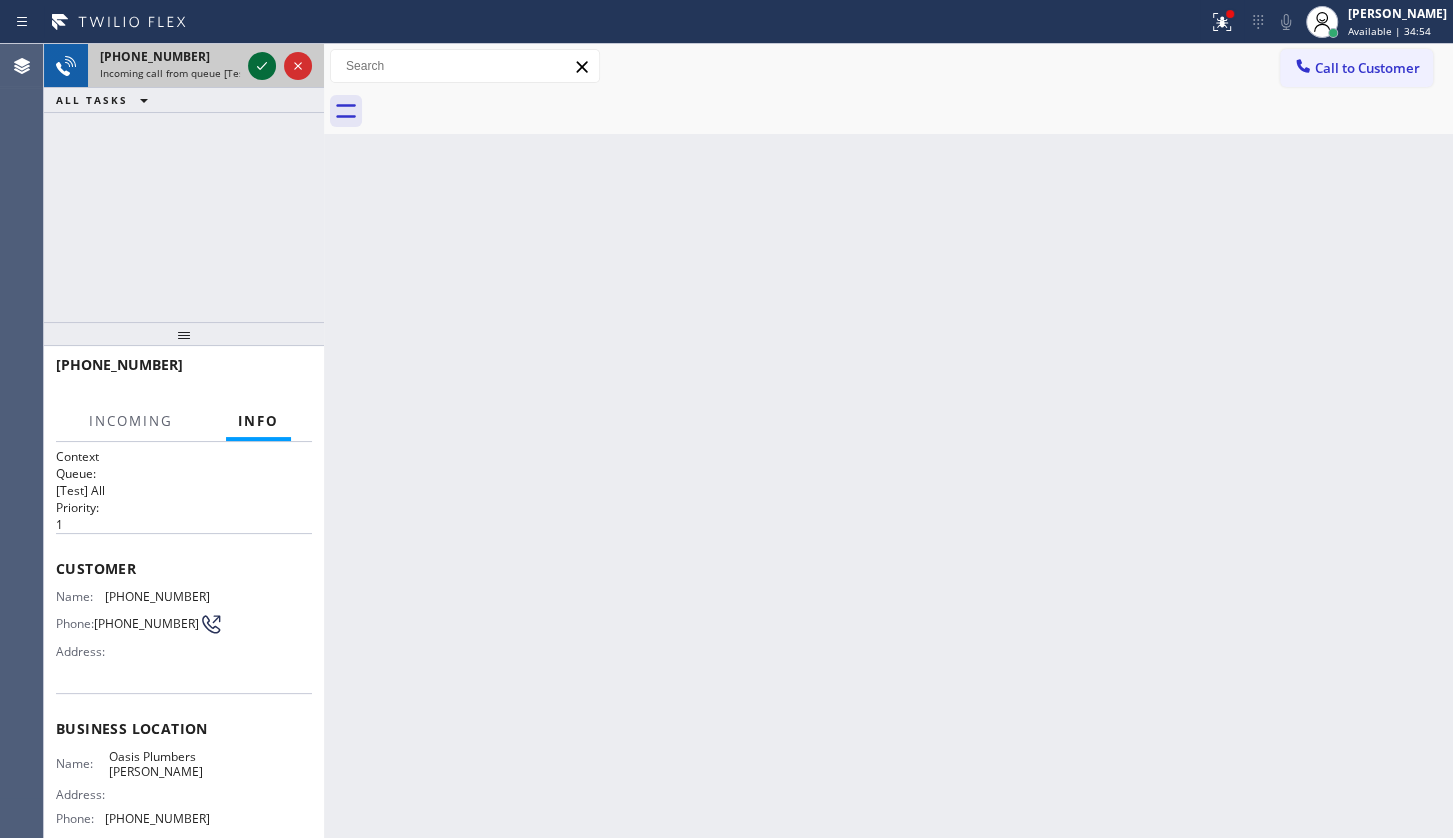 click 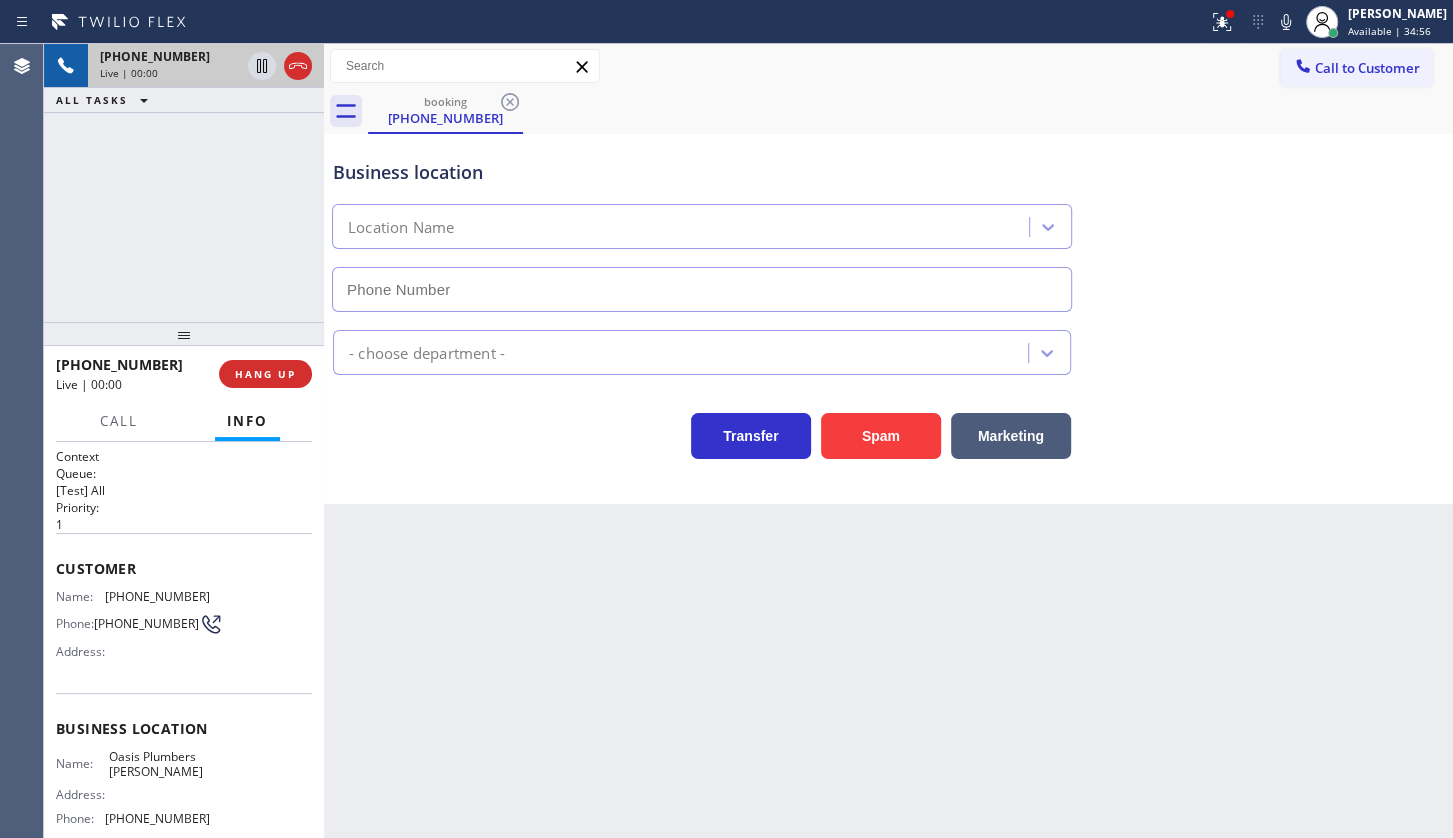 type on "(714) 452-1388" 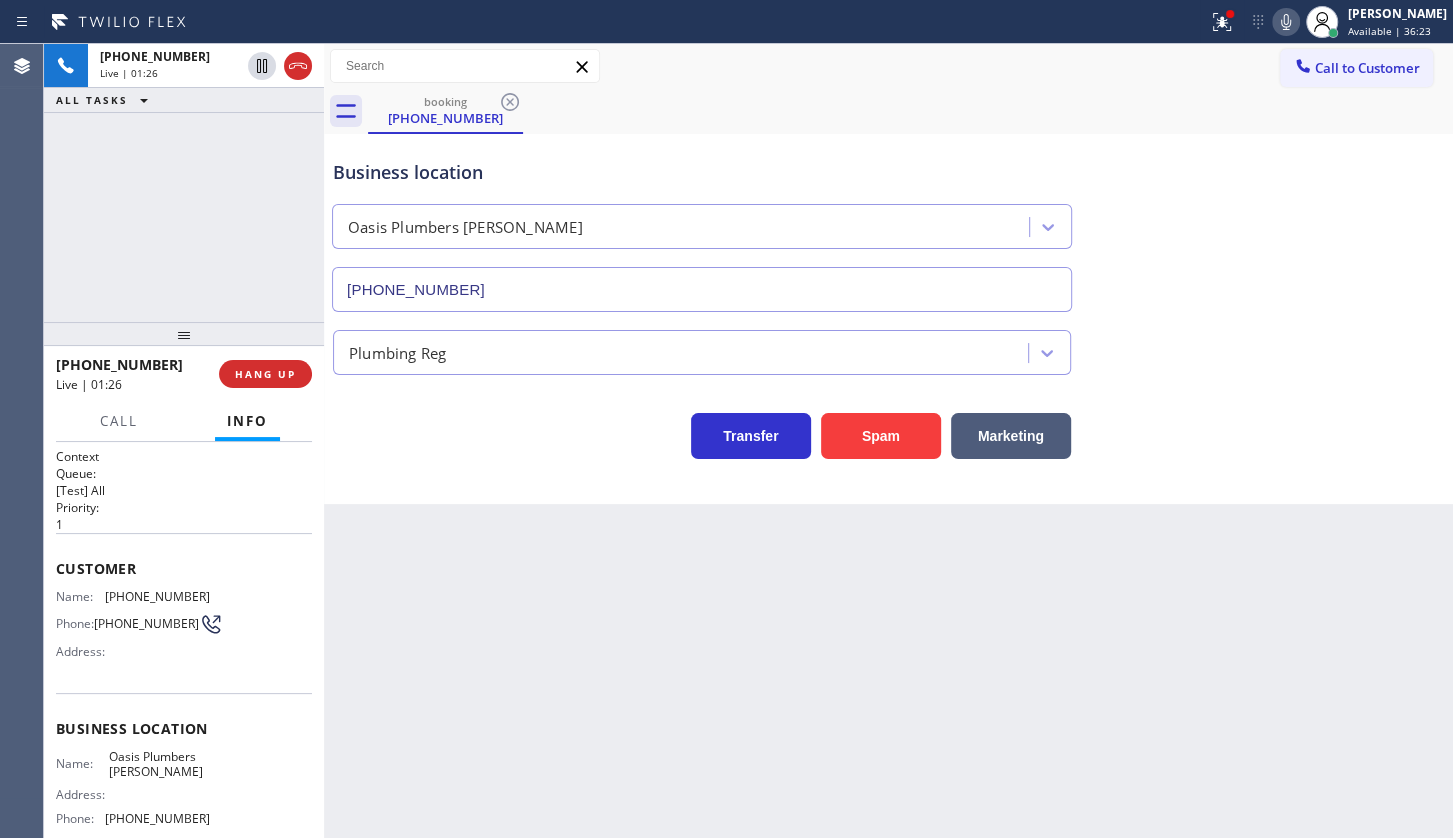 click 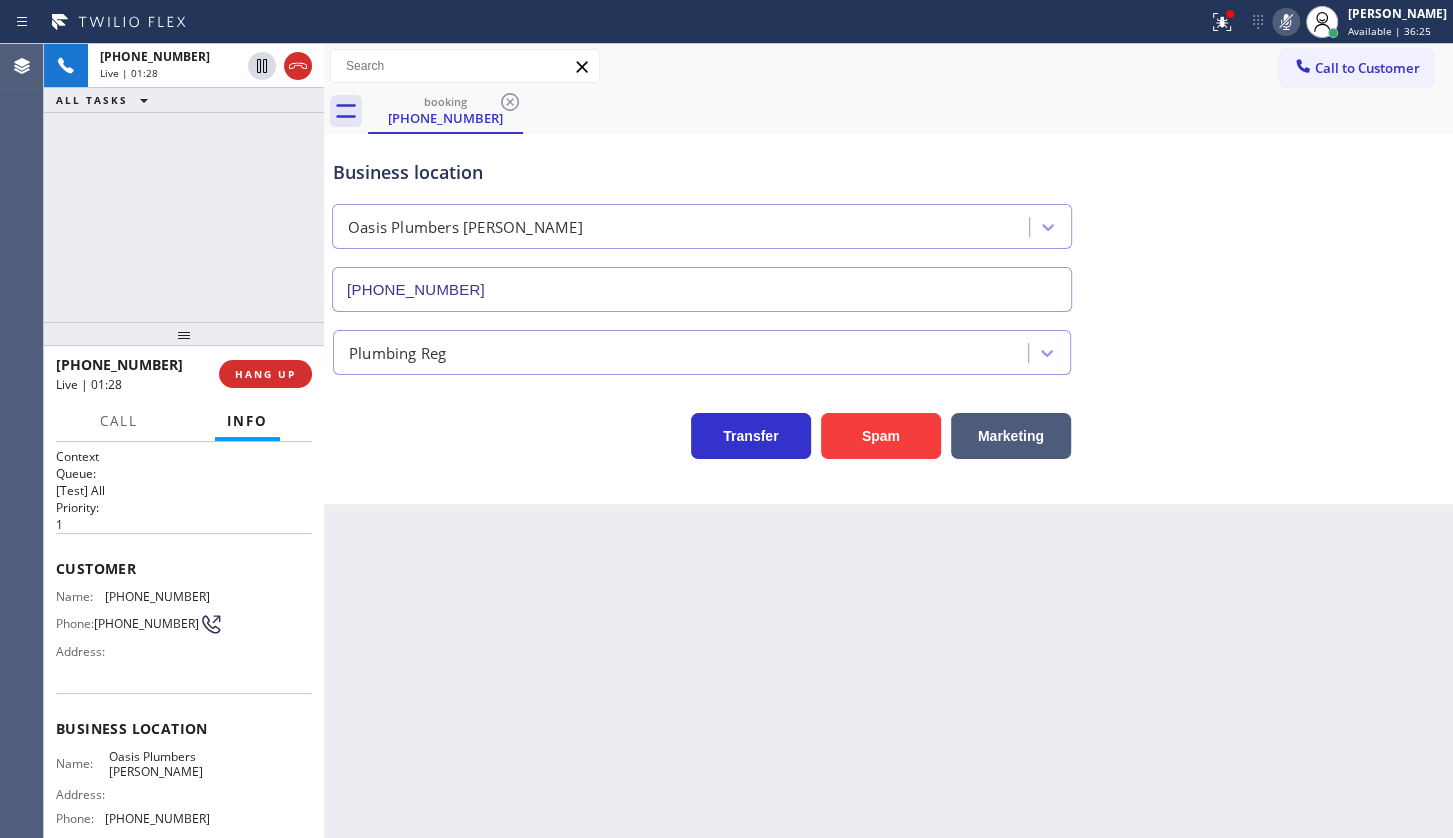 click at bounding box center [280, 66] 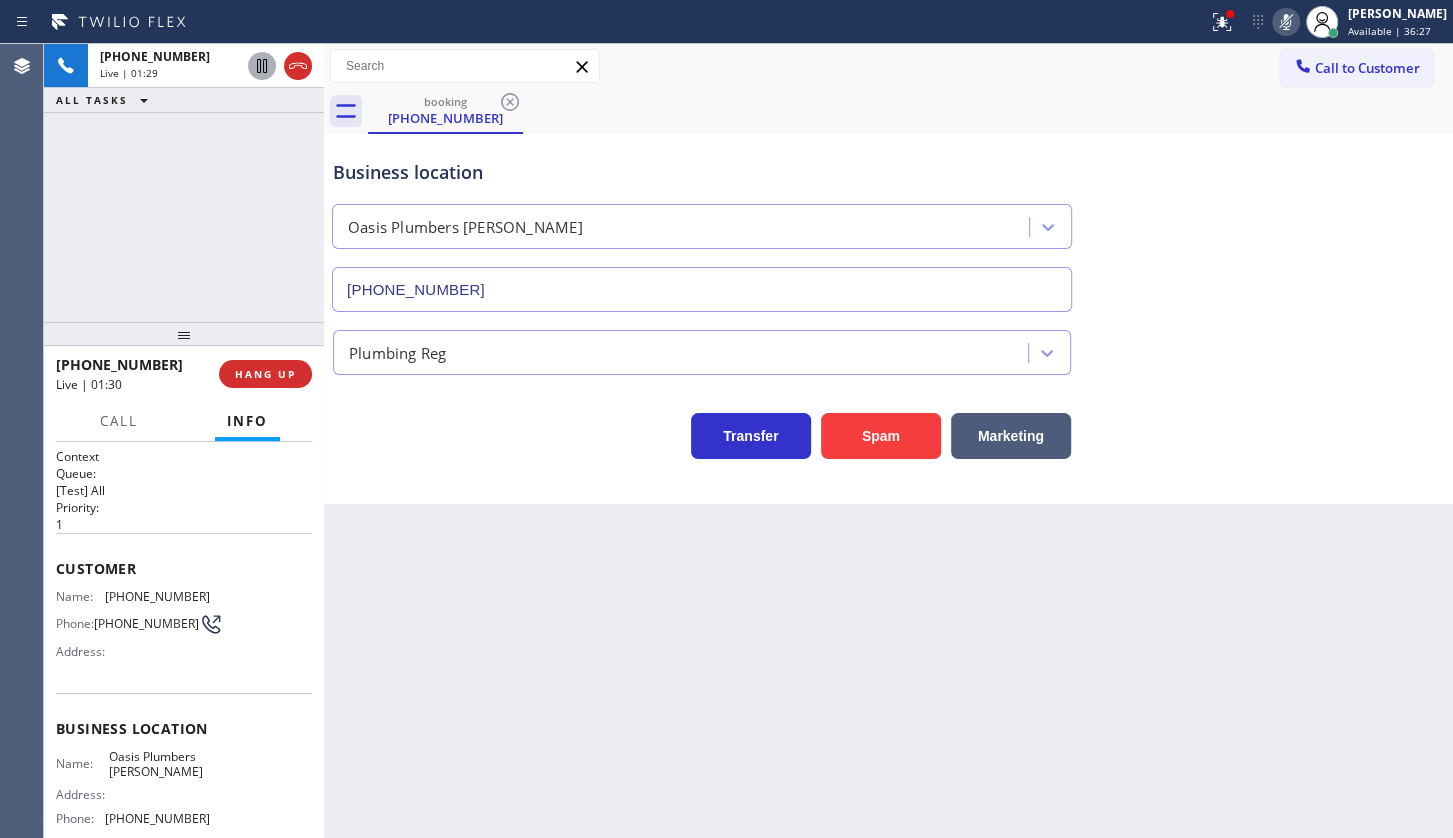 click 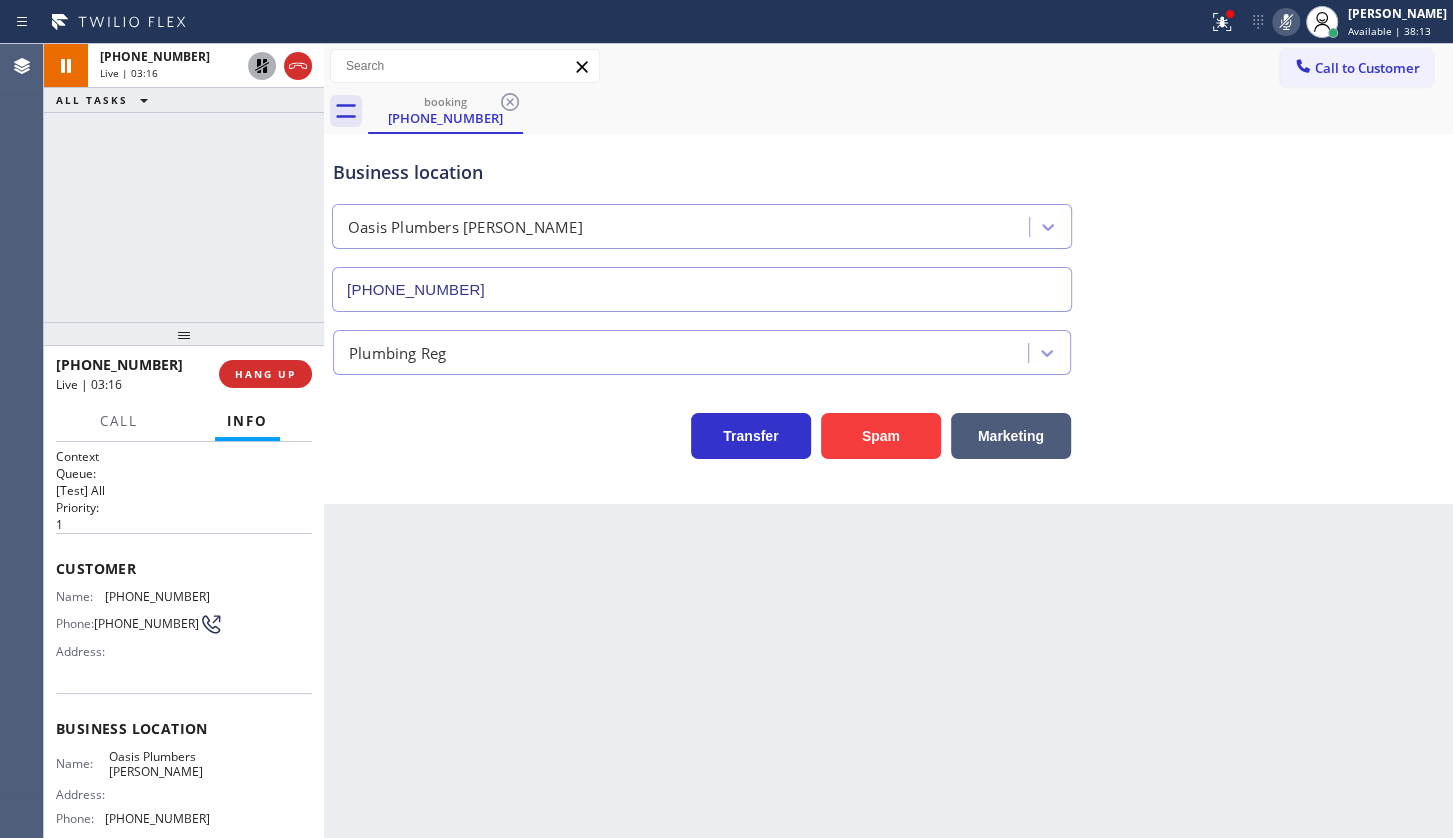 click at bounding box center (280, 66) 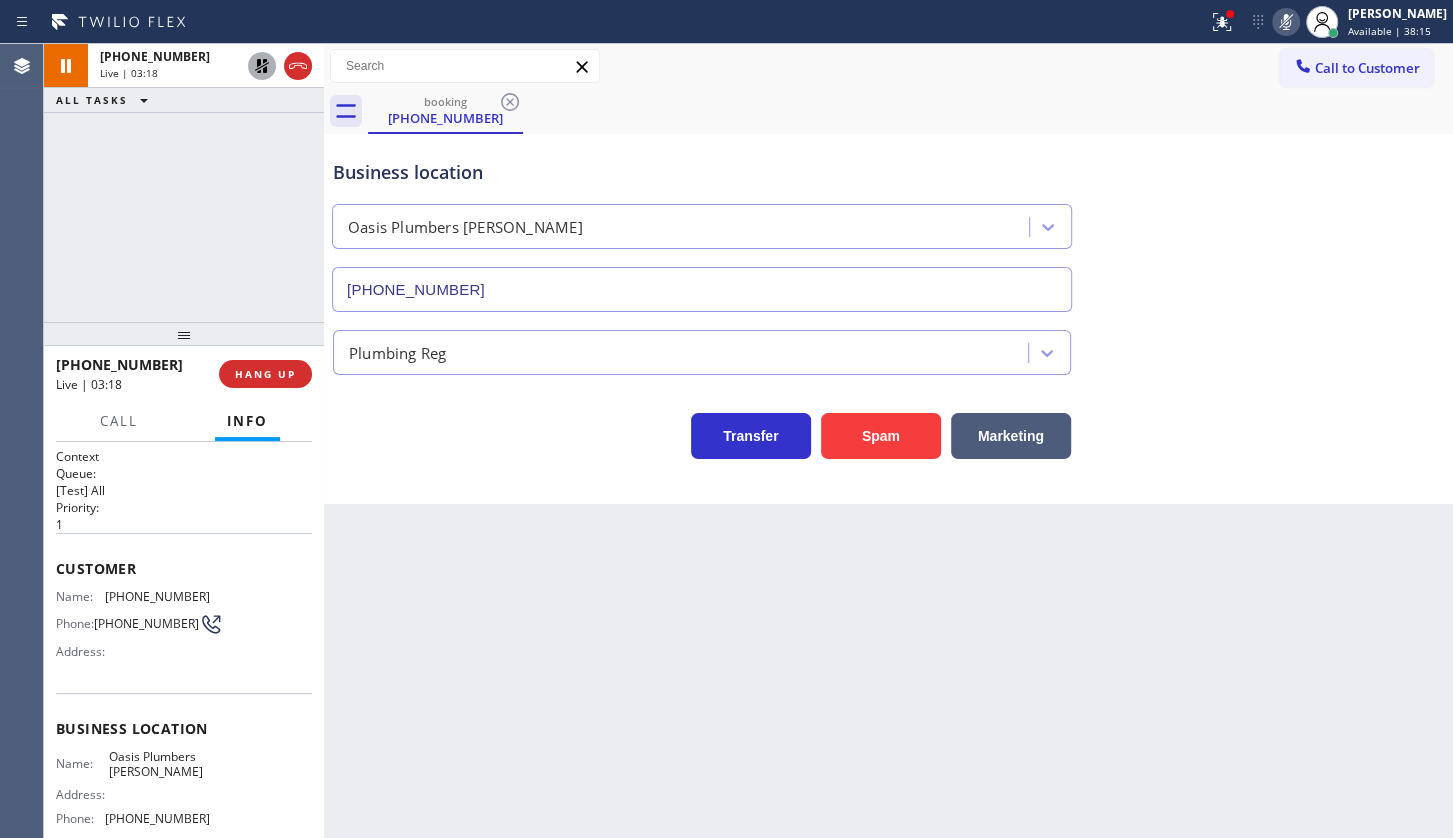 click 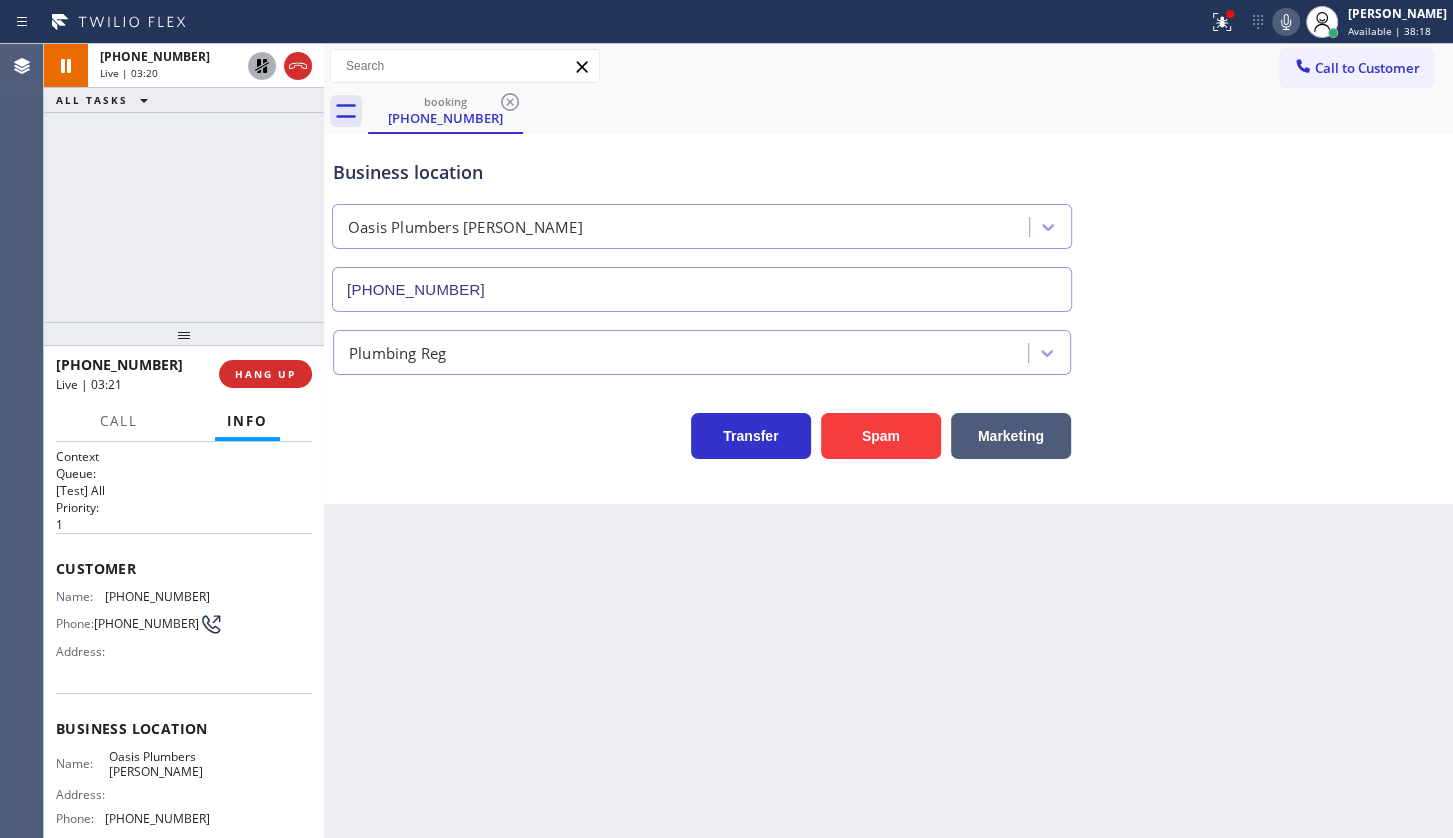 click at bounding box center [262, 66] 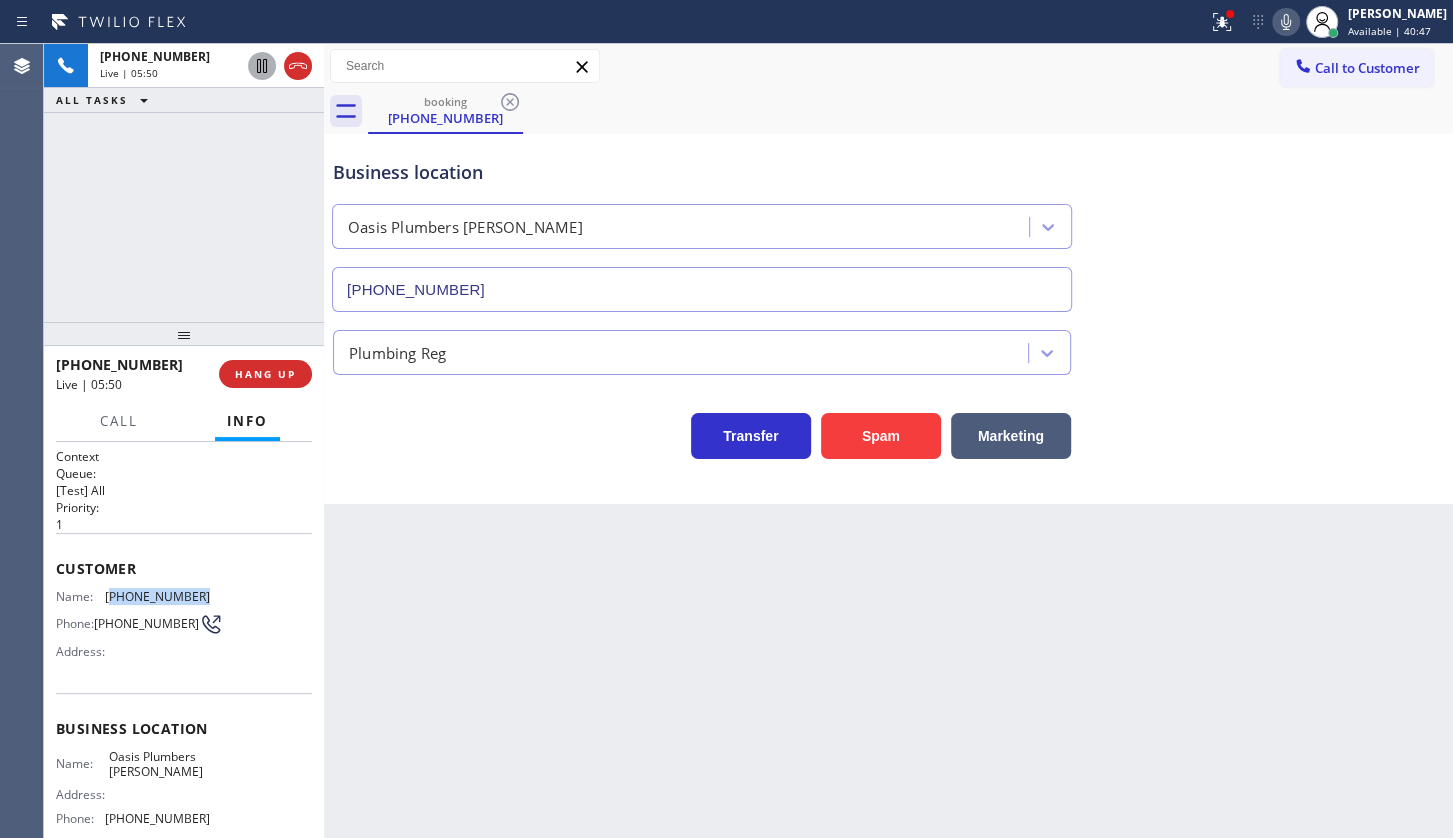 drag, startPoint x: 110, startPoint y: 593, endPoint x: 276, endPoint y: 584, distance: 166.24379 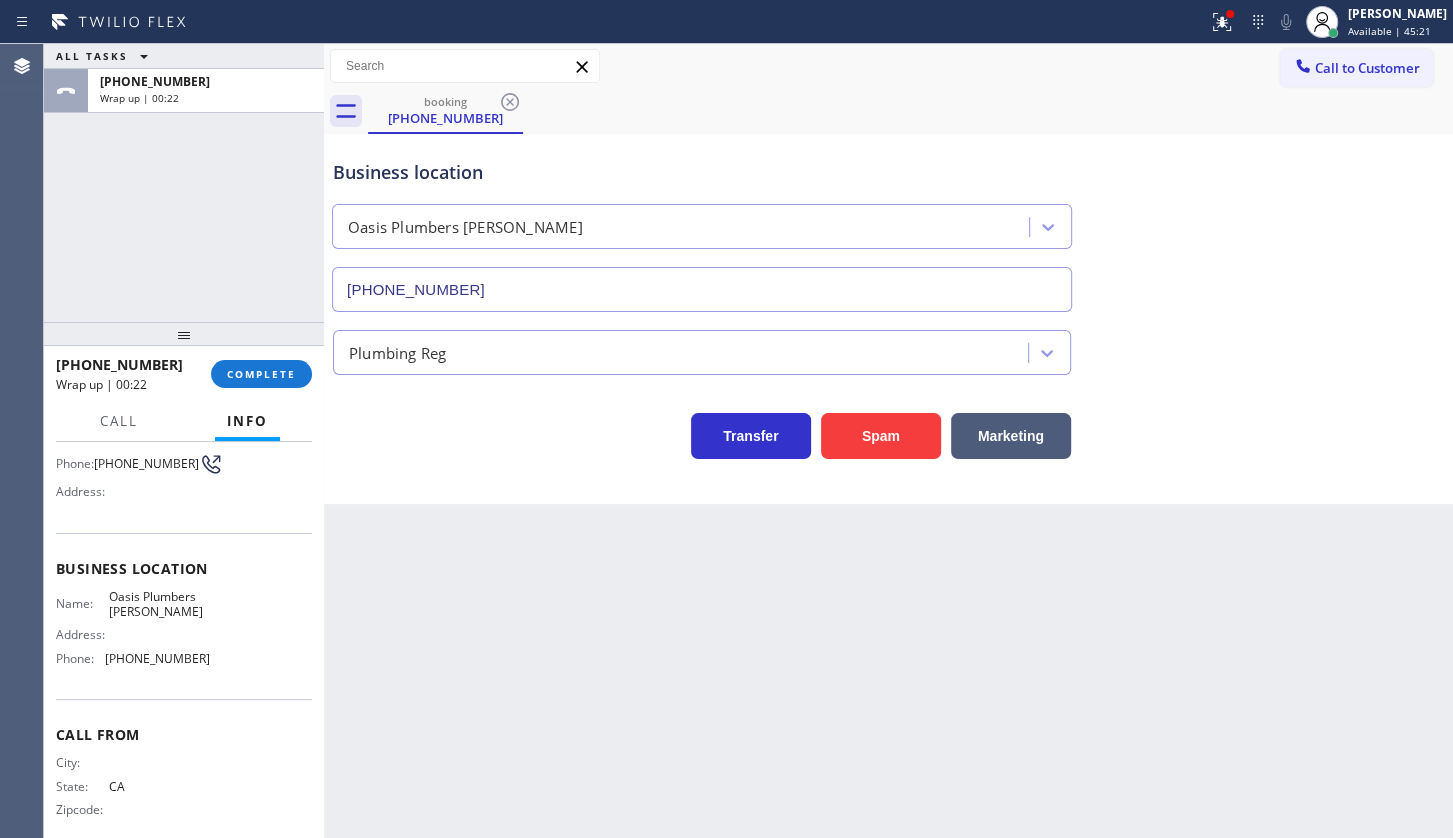 scroll, scrollTop: 182, scrollLeft: 0, axis: vertical 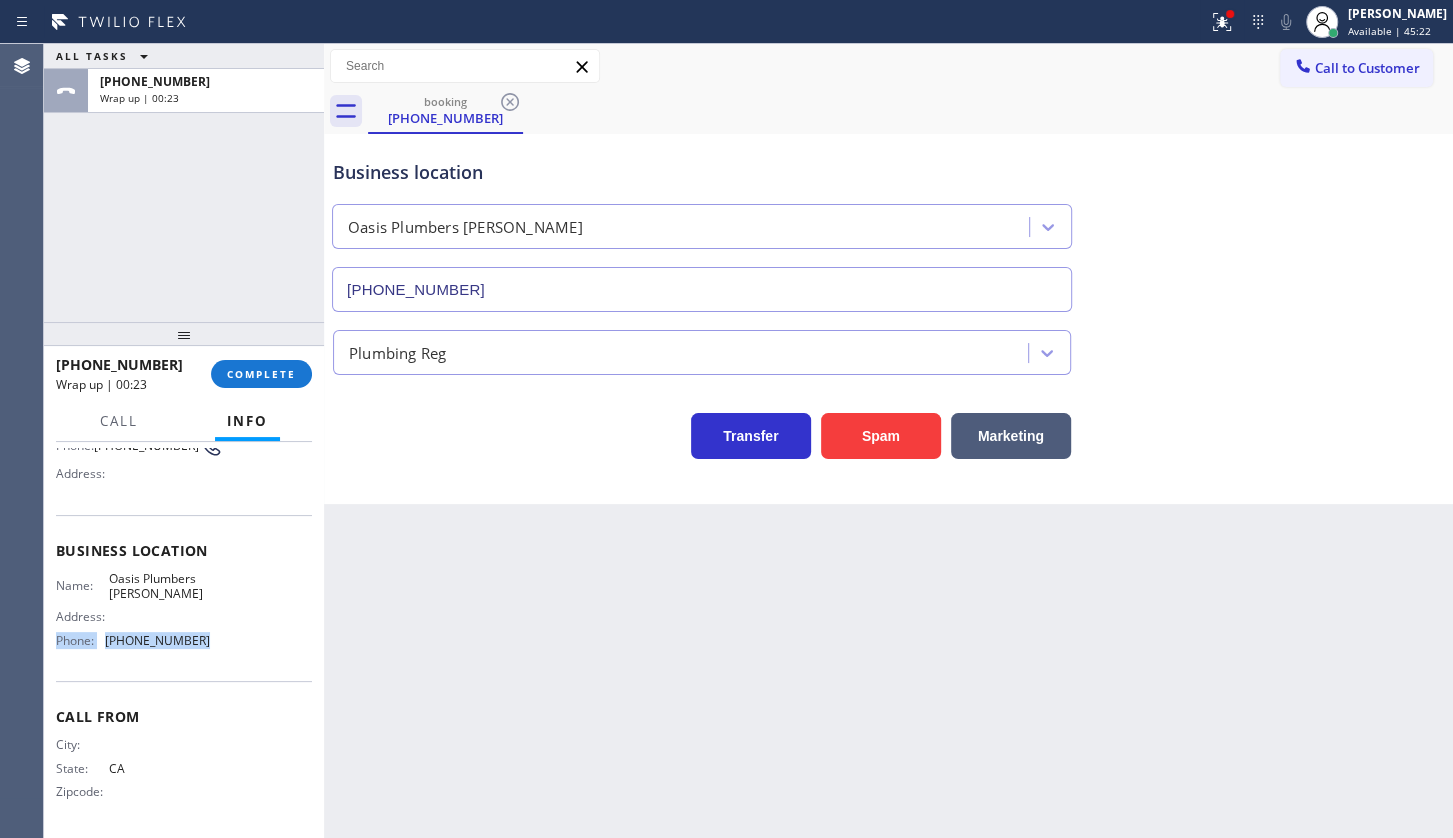 drag, startPoint x: 102, startPoint y: 626, endPoint x: 203, endPoint y: 657, distance: 105.65037 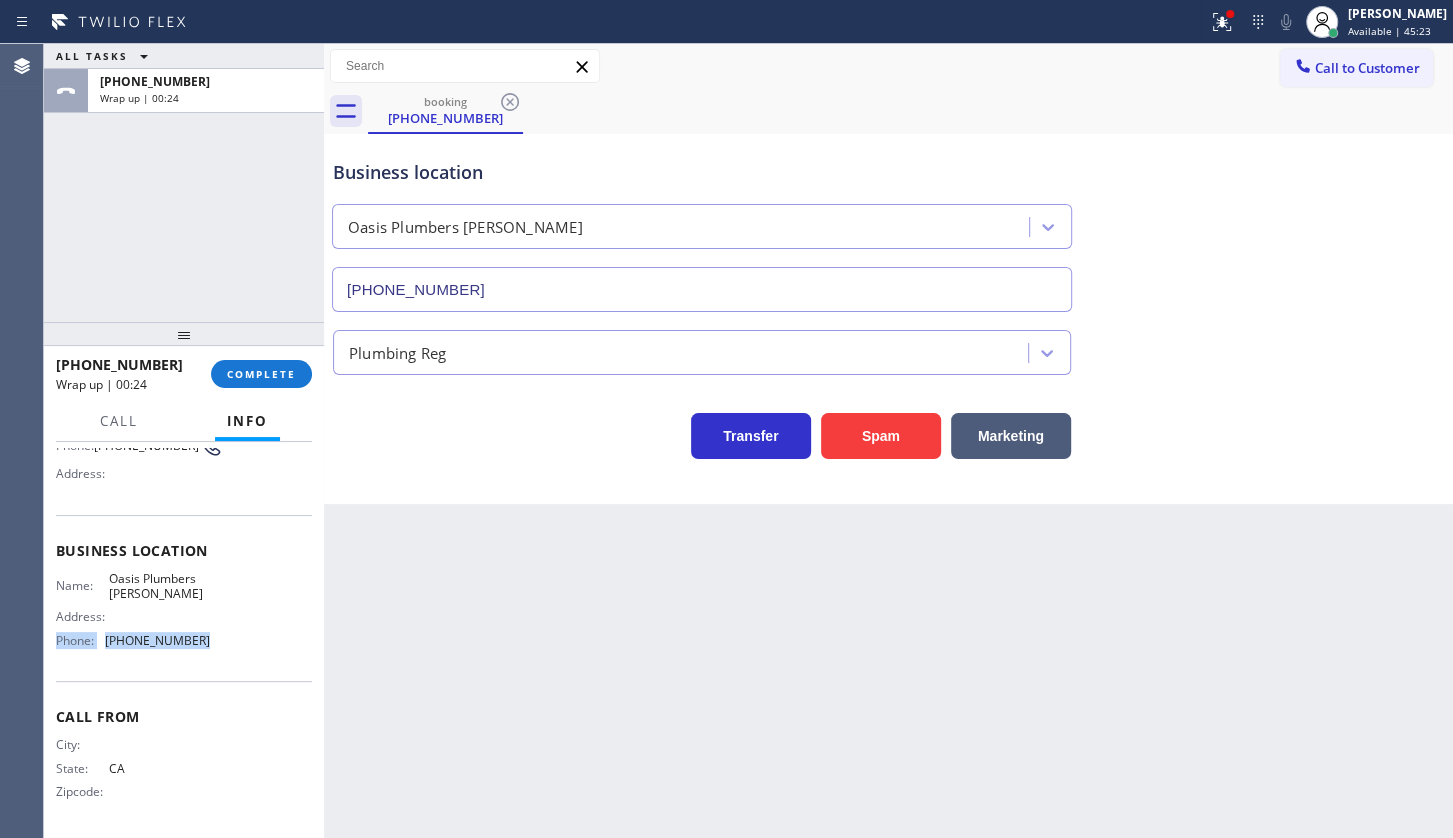 click on "Name: Oasis Plumbers Stanton Address:   Phone: (714) 452-1388" at bounding box center (133, 614) 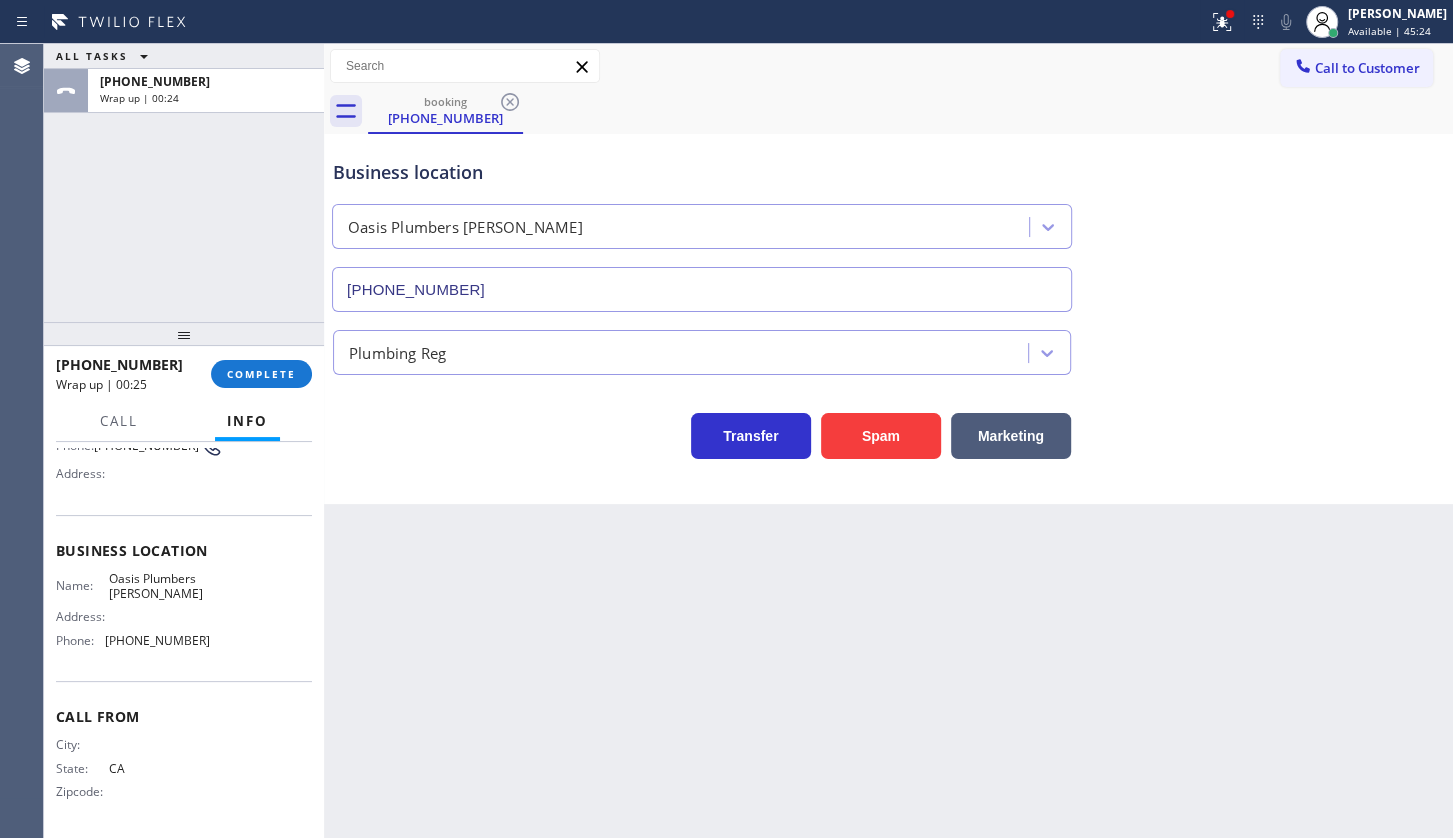 click on "Address:" at bounding box center (82, 616) 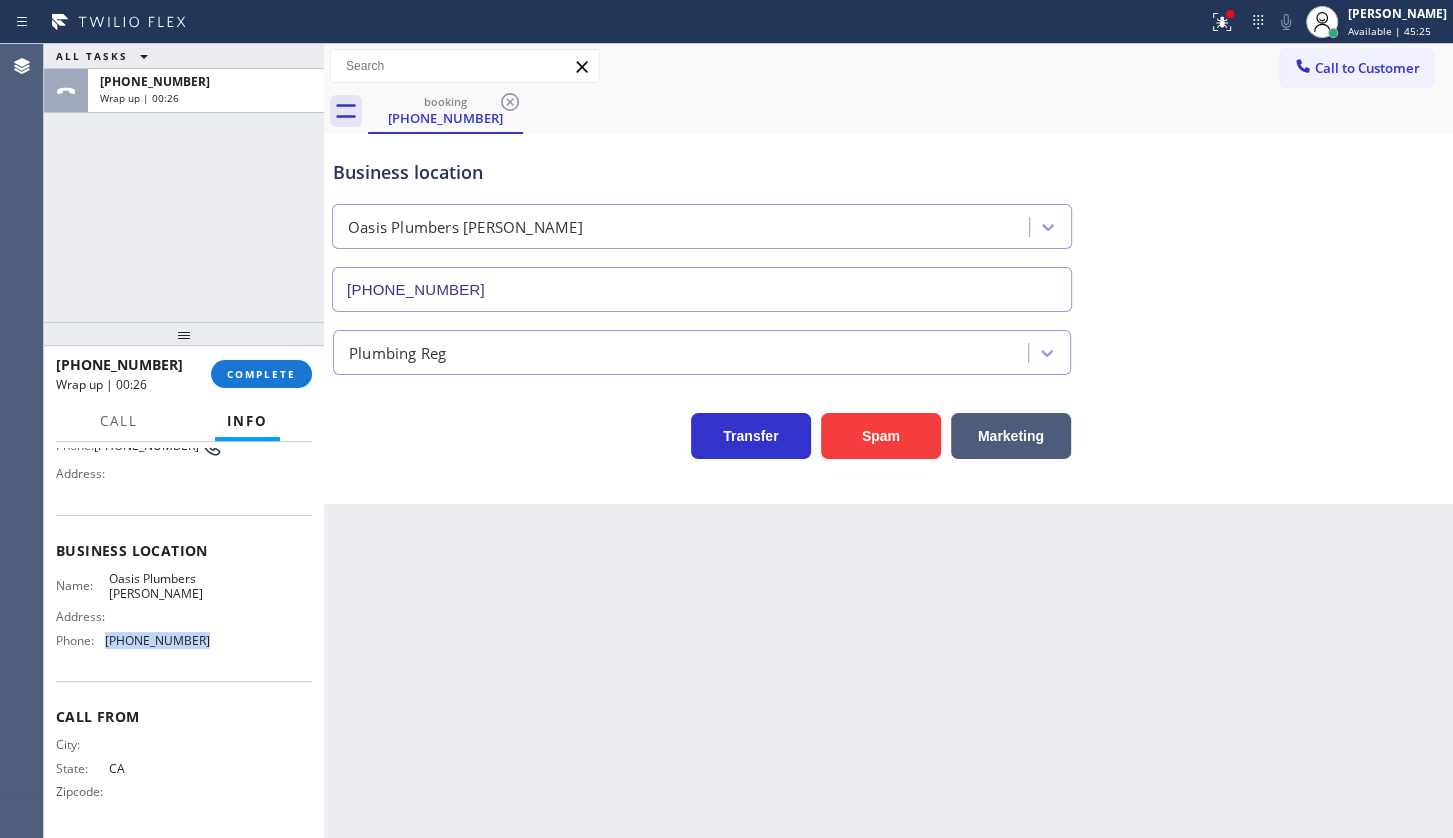 drag, startPoint x: 105, startPoint y: 632, endPoint x: 262, endPoint y: 640, distance: 157.20369 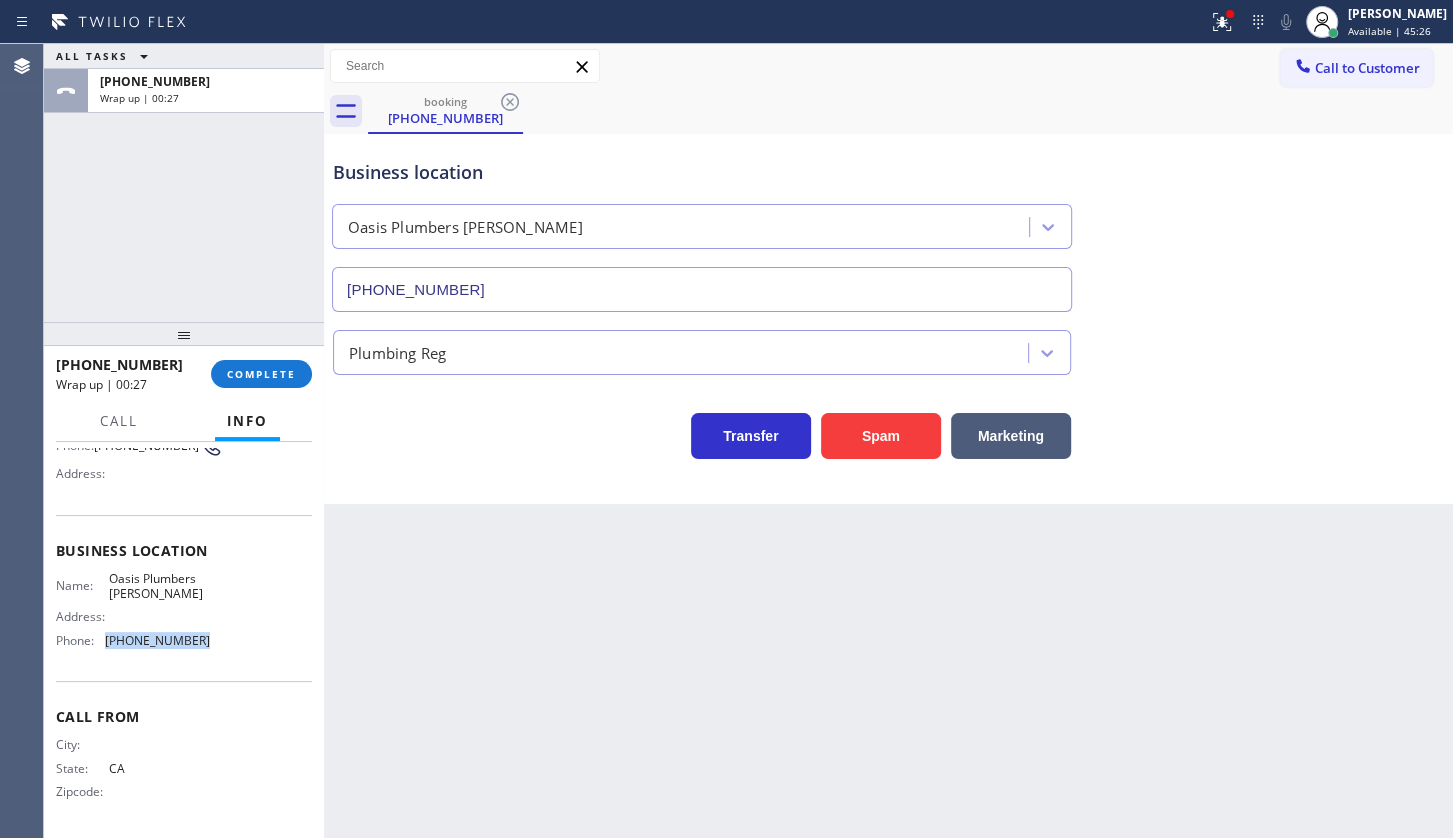 copy on "(714) 452-1388" 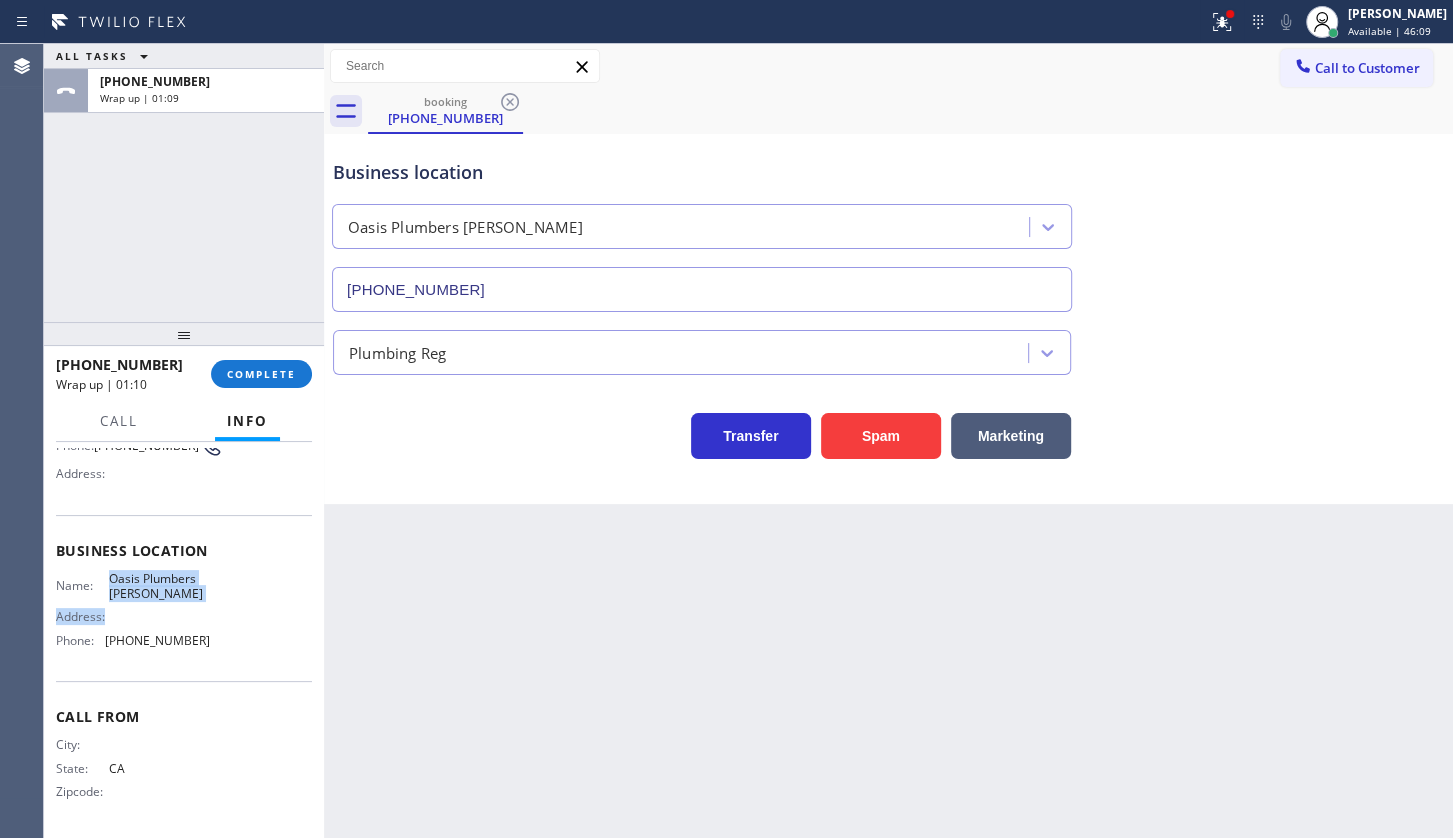 drag, startPoint x: 102, startPoint y: 572, endPoint x: 180, endPoint y: 604, distance: 84.30895 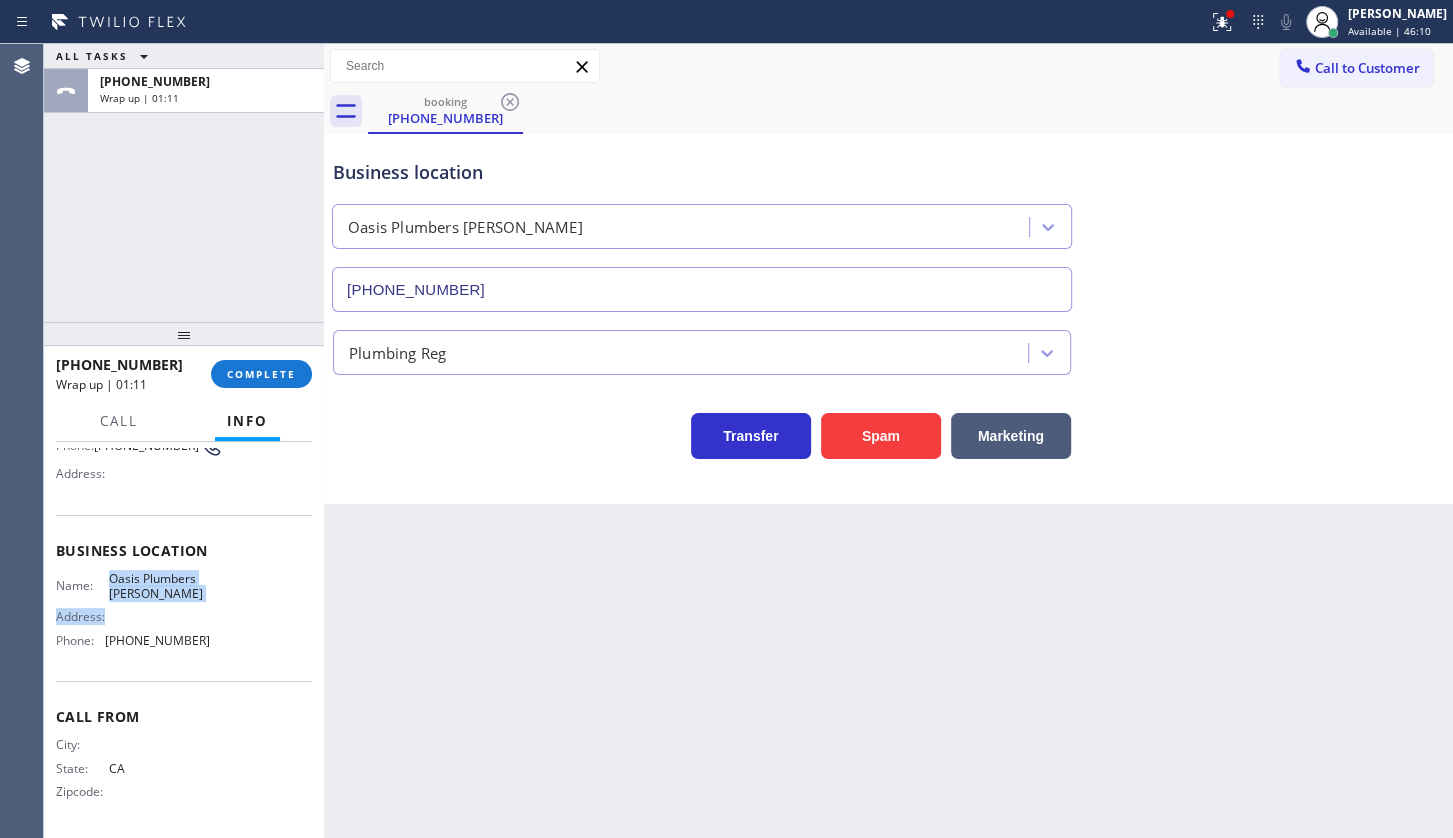 click on "Address:" at bounding box center (133, 616) 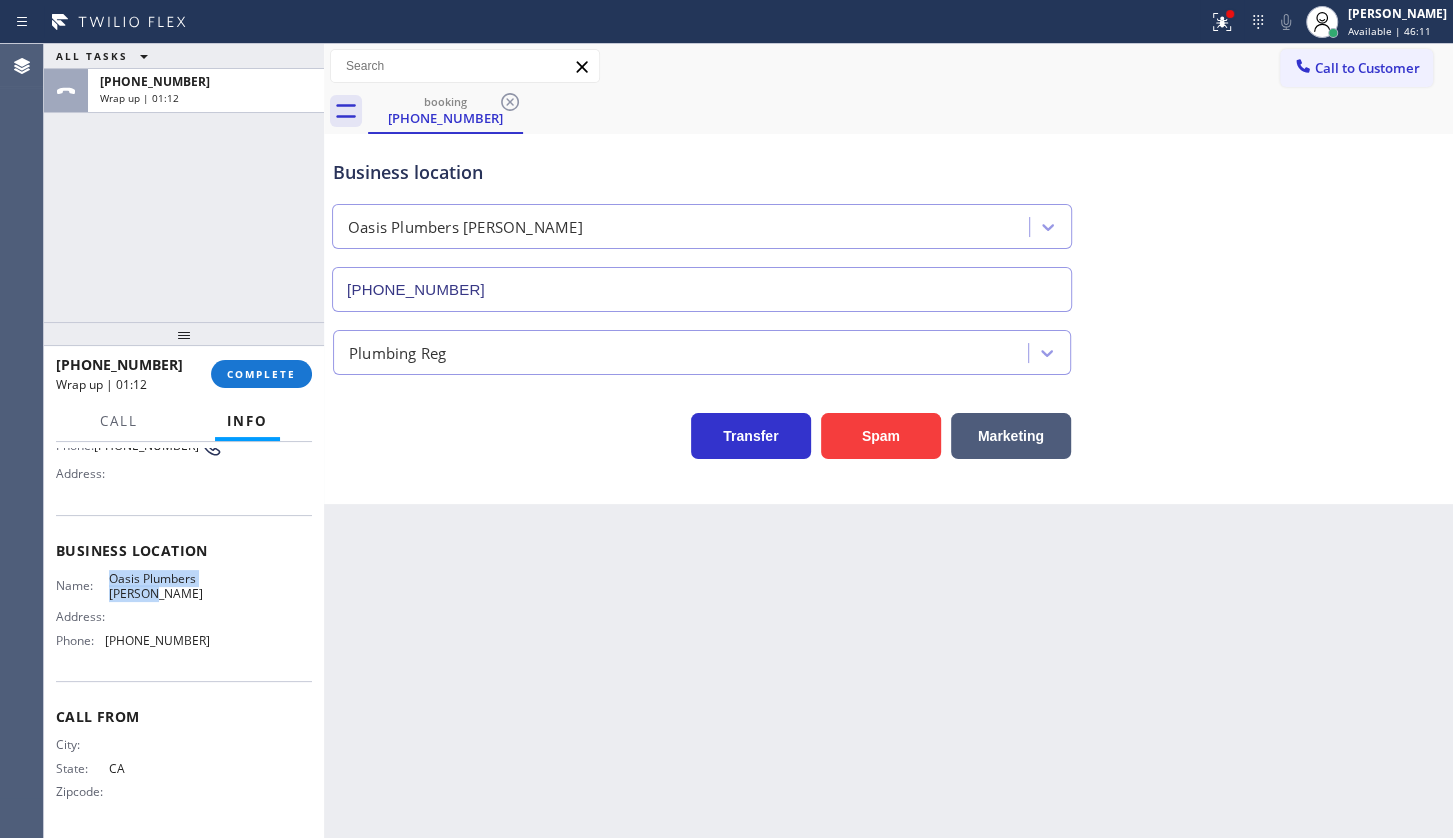 drag, startPoint x: 106, startPoint y: 570, endPoint x: 165, endPoint y: 595, distance: 64.07808 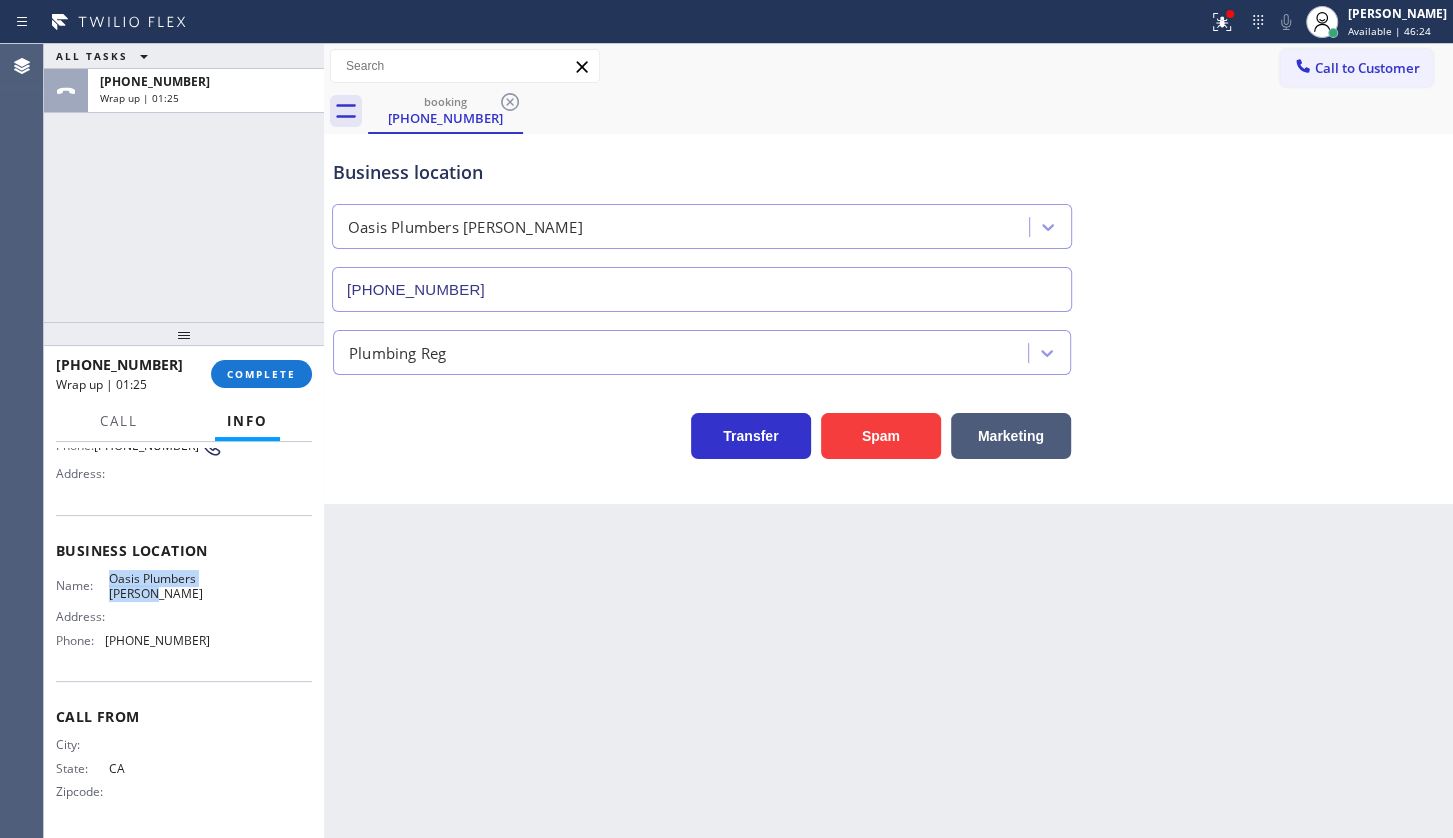 drag, startPoint x: 109, startPoint y: 572, endPoint x: 149, endPoint y: 593, distance: 45.17743 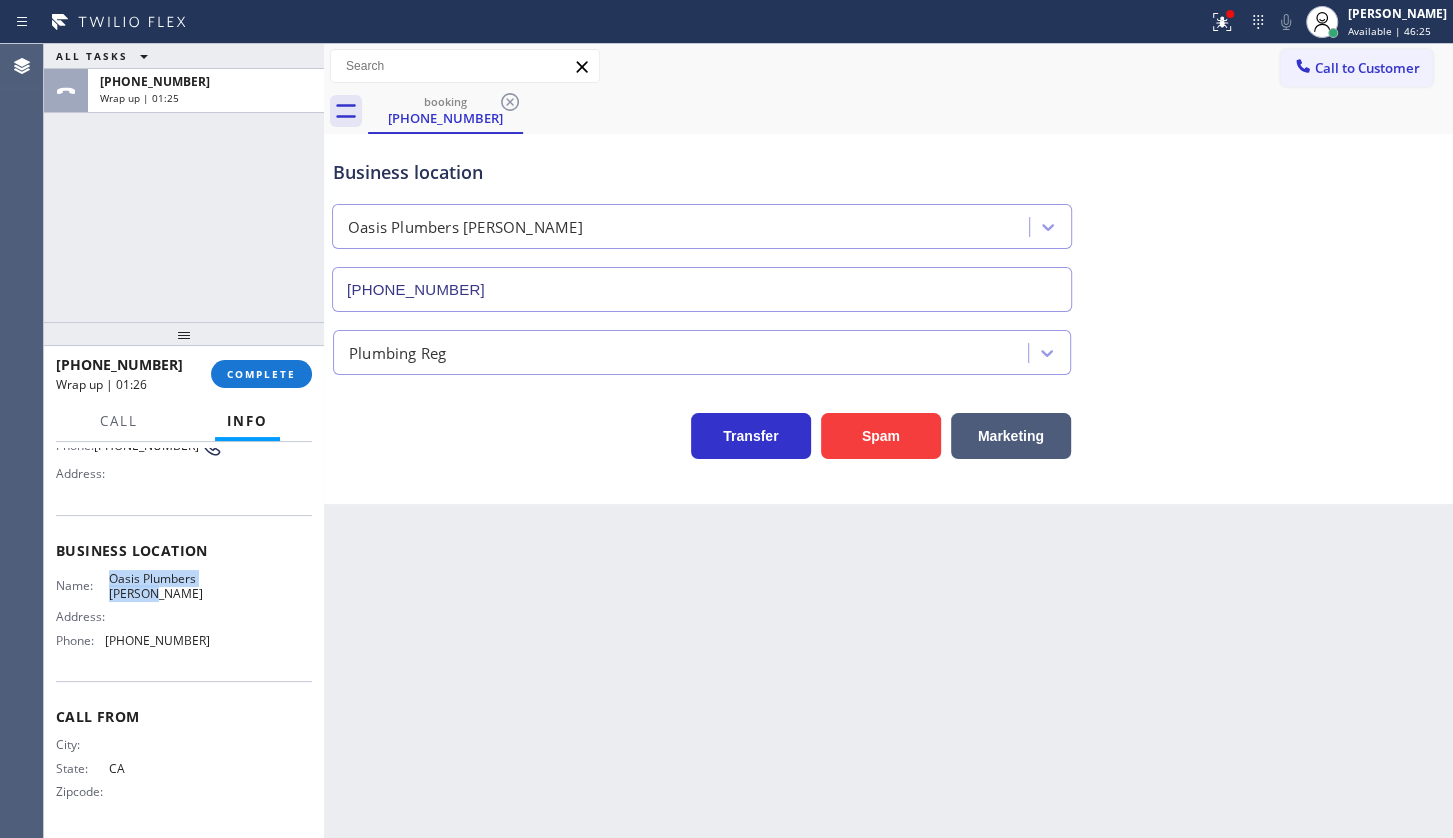 copy on "Oasis Plumbers Stanton" 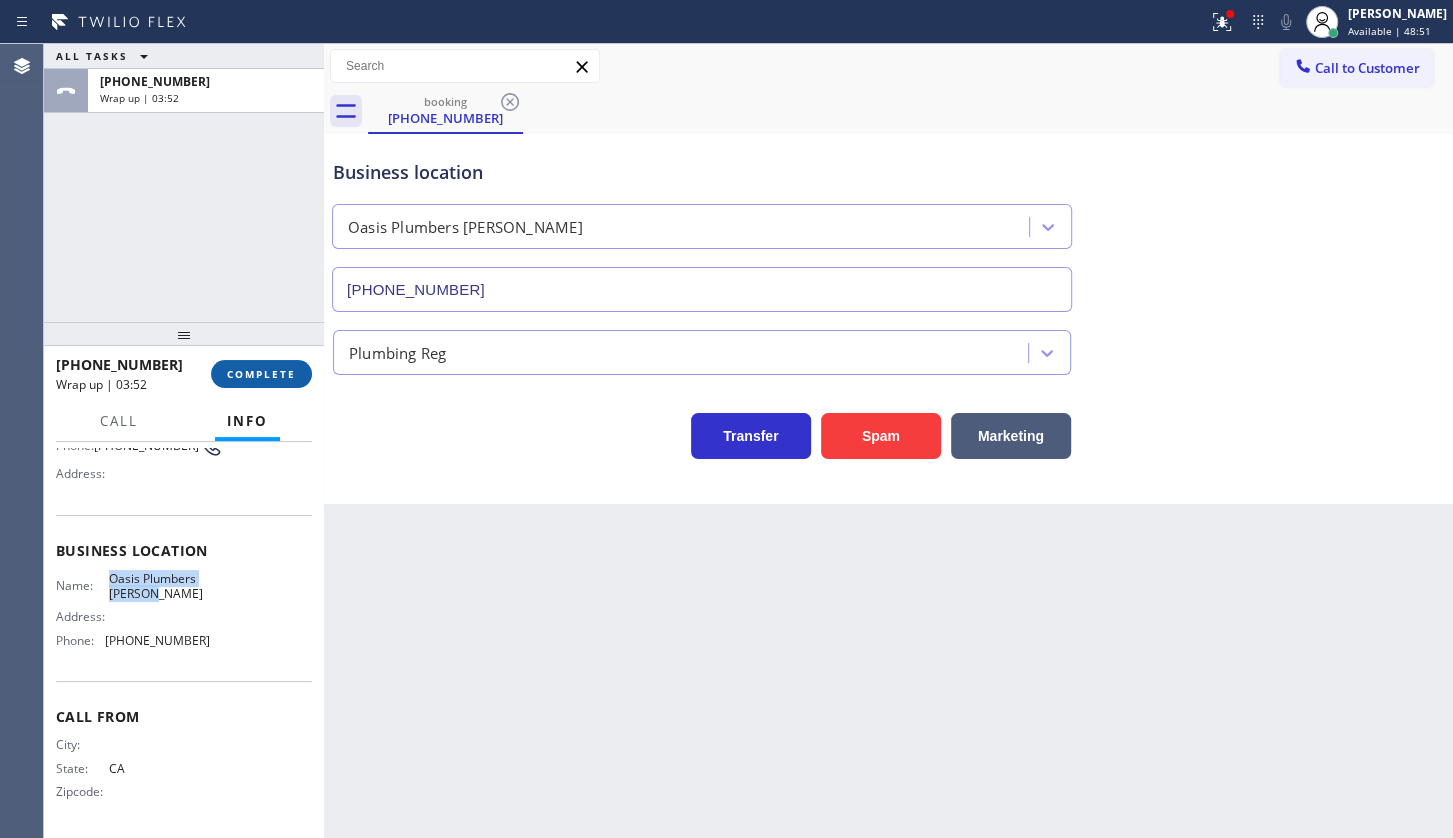 click on "COMPLETE" at bounding box center (261, 374) 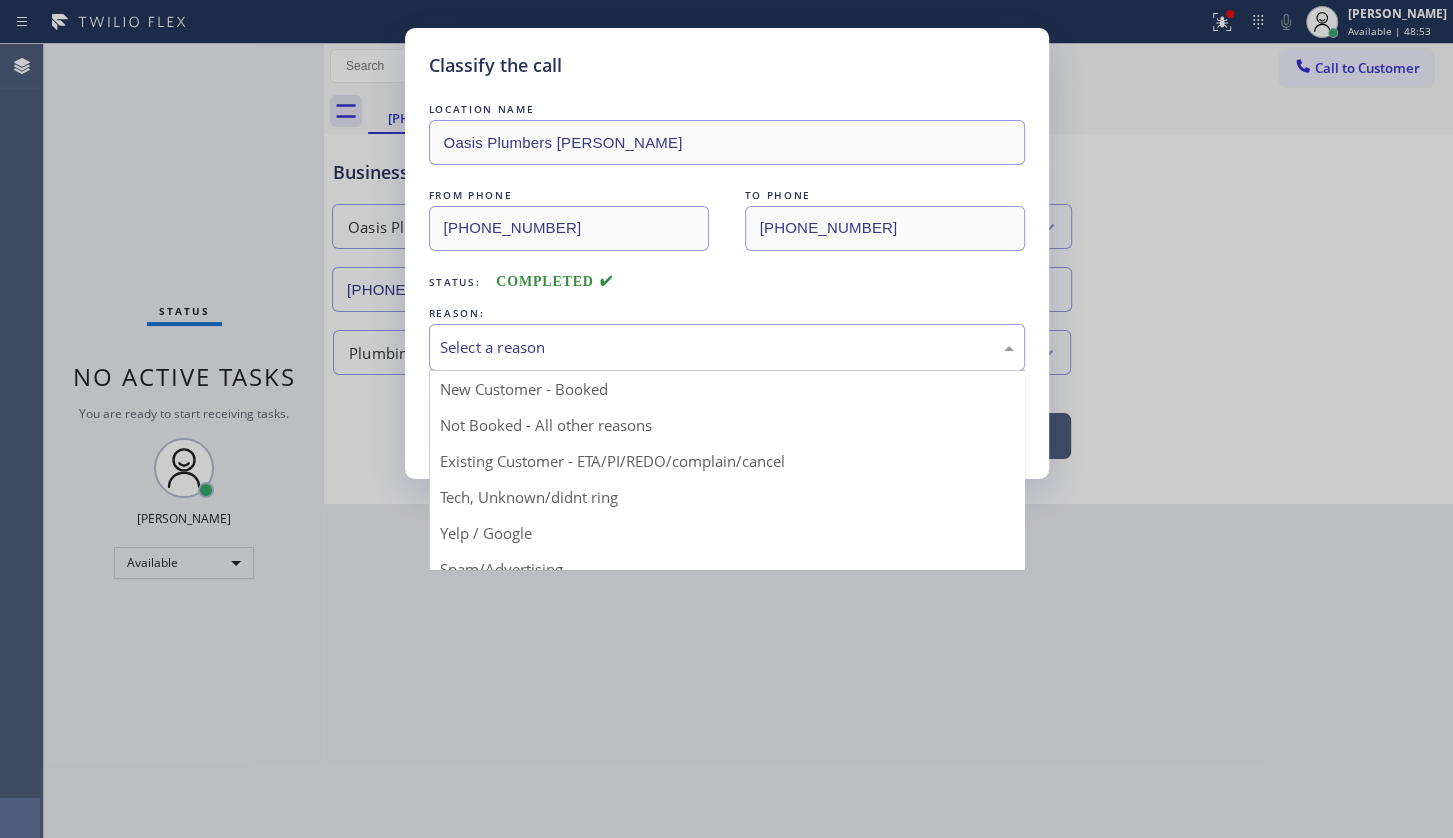 click on "Select a reason" at bounding box center (727, 347) 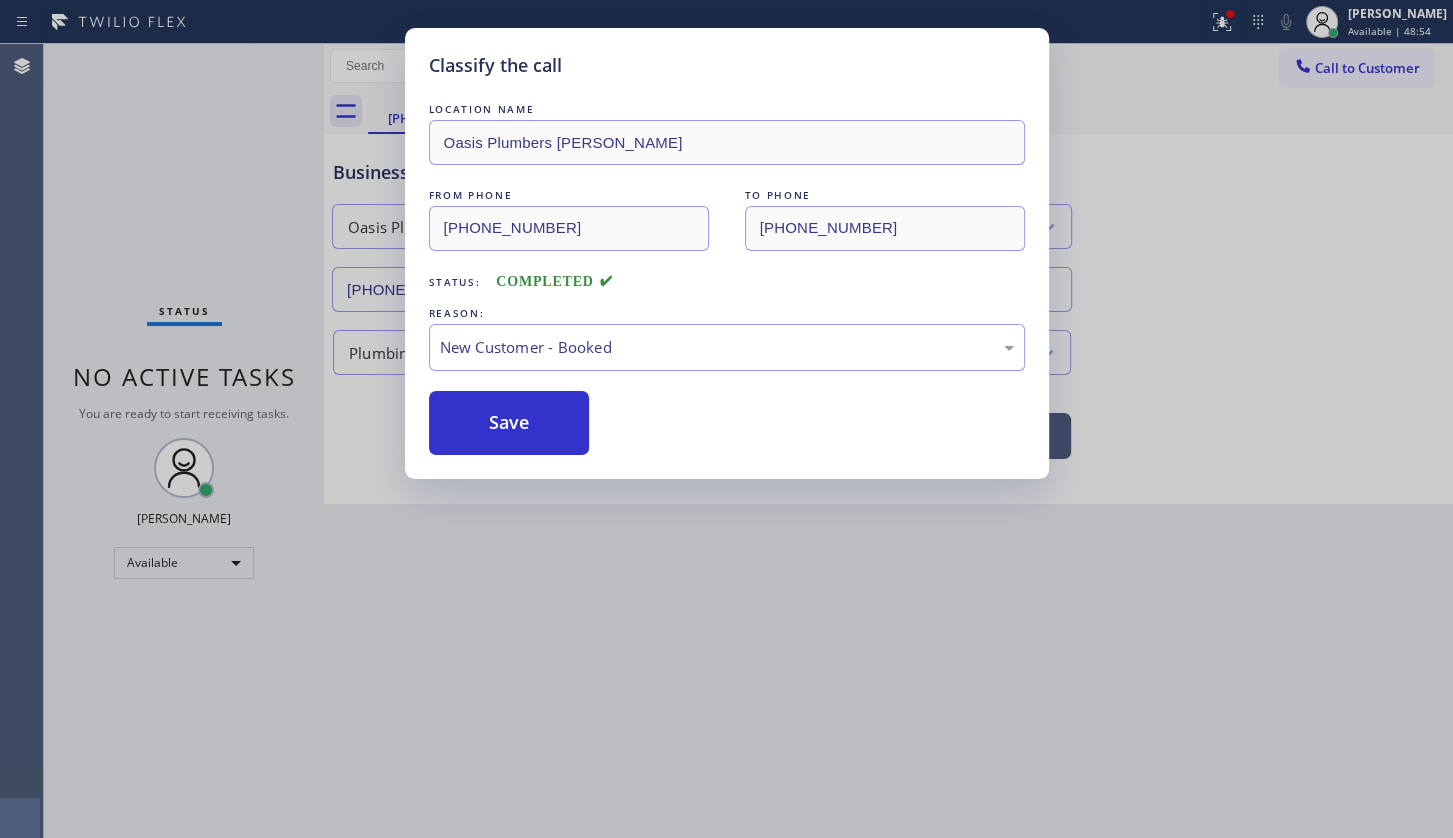 click on "Save" at bounding box center [509, 423] 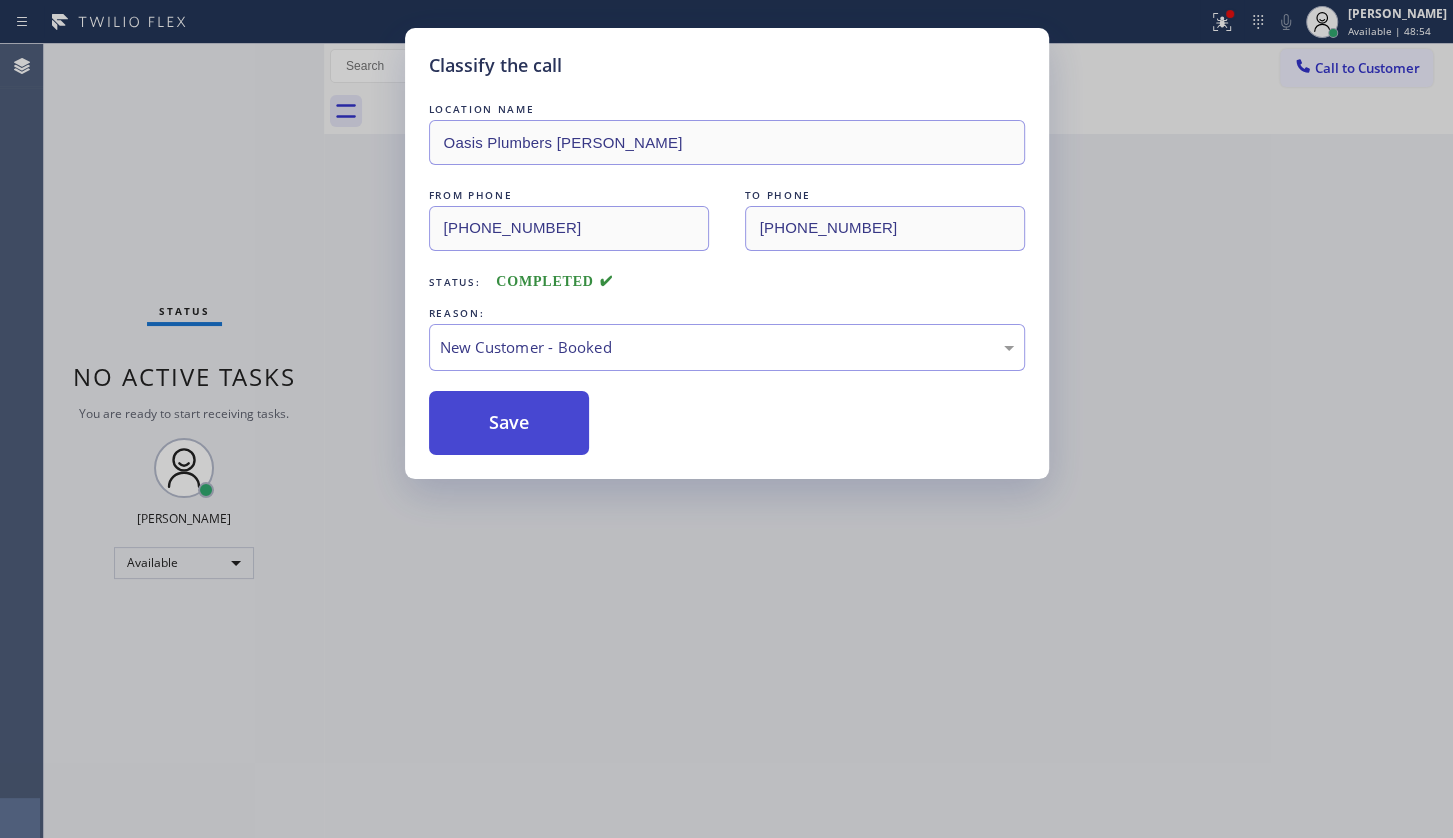 click on "Save" at bounding box center [509, 423] 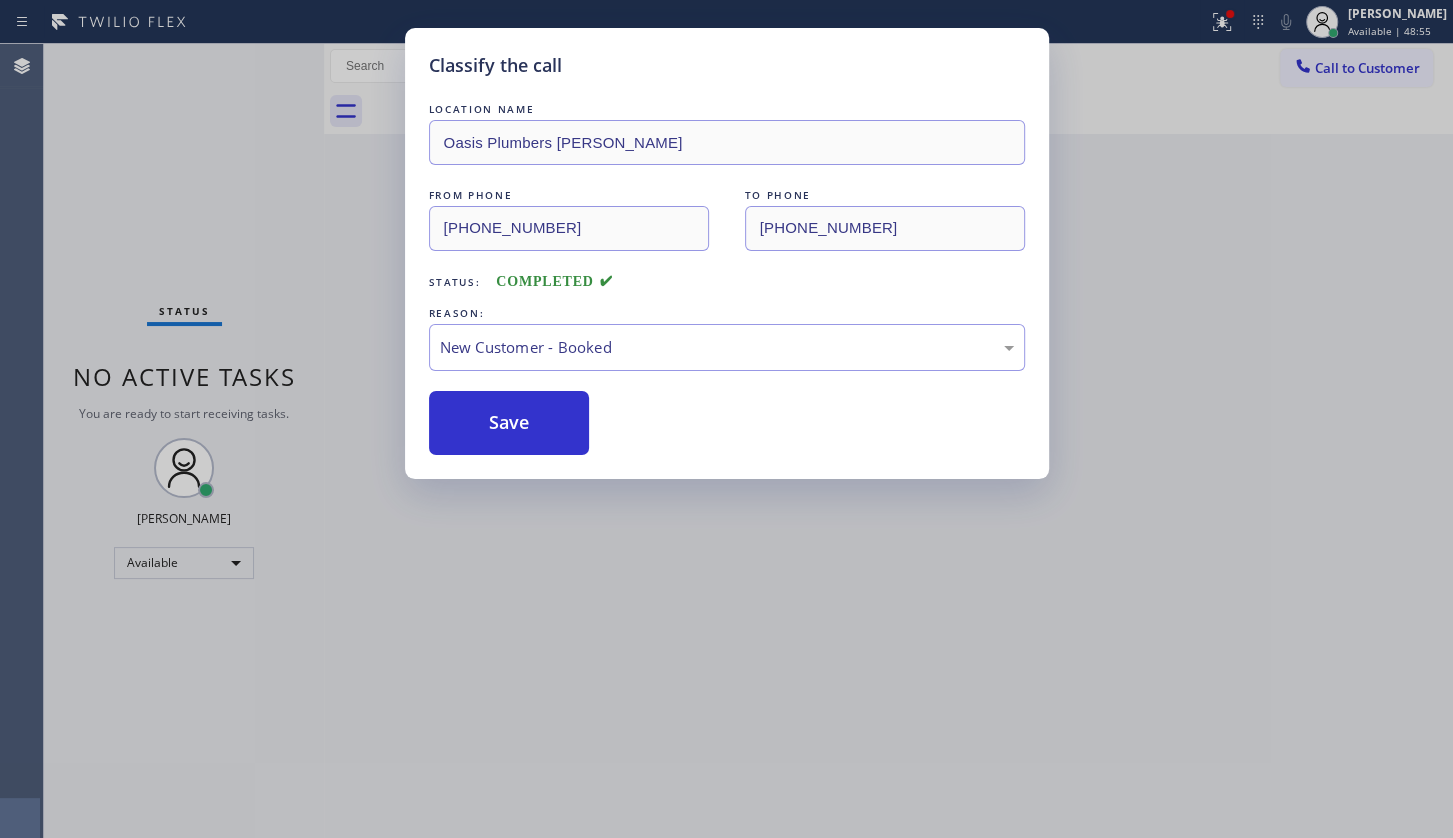 click on "LOCATION NAME Oasis Plumbers Stanton FROM PHONE (657) 472-5896 TO PHONE (714) 452-1388 Status: COMPLETED REASON: New Customer - Booked Save" at bounding box center (727, 277) 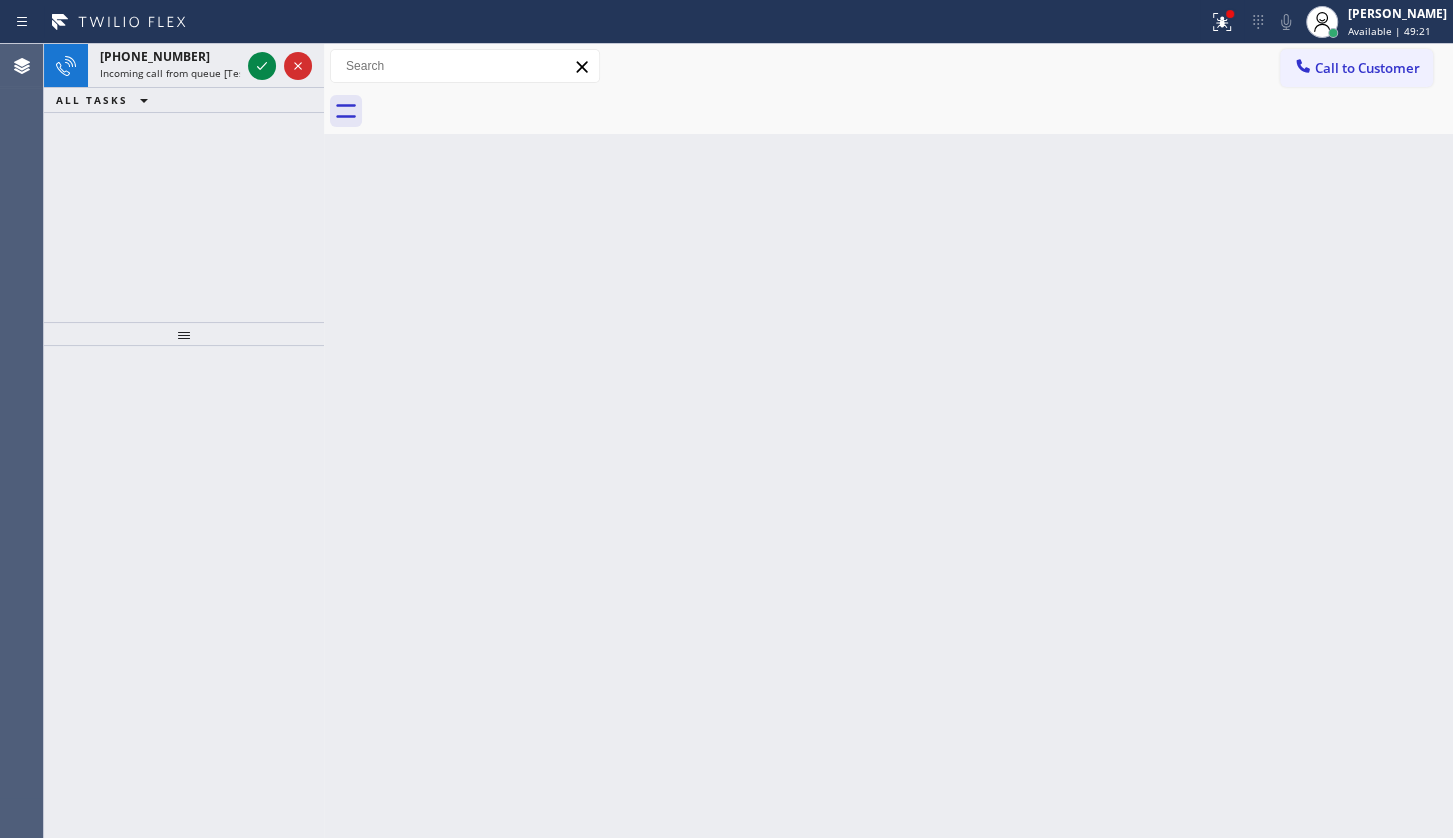 click on "+17143136679 Incoming call from queue [Test] All ALL TASKS ALL TASKS ACTIVE TASKS TASKS IN WRAP UP" at bounding box center (184, 183) 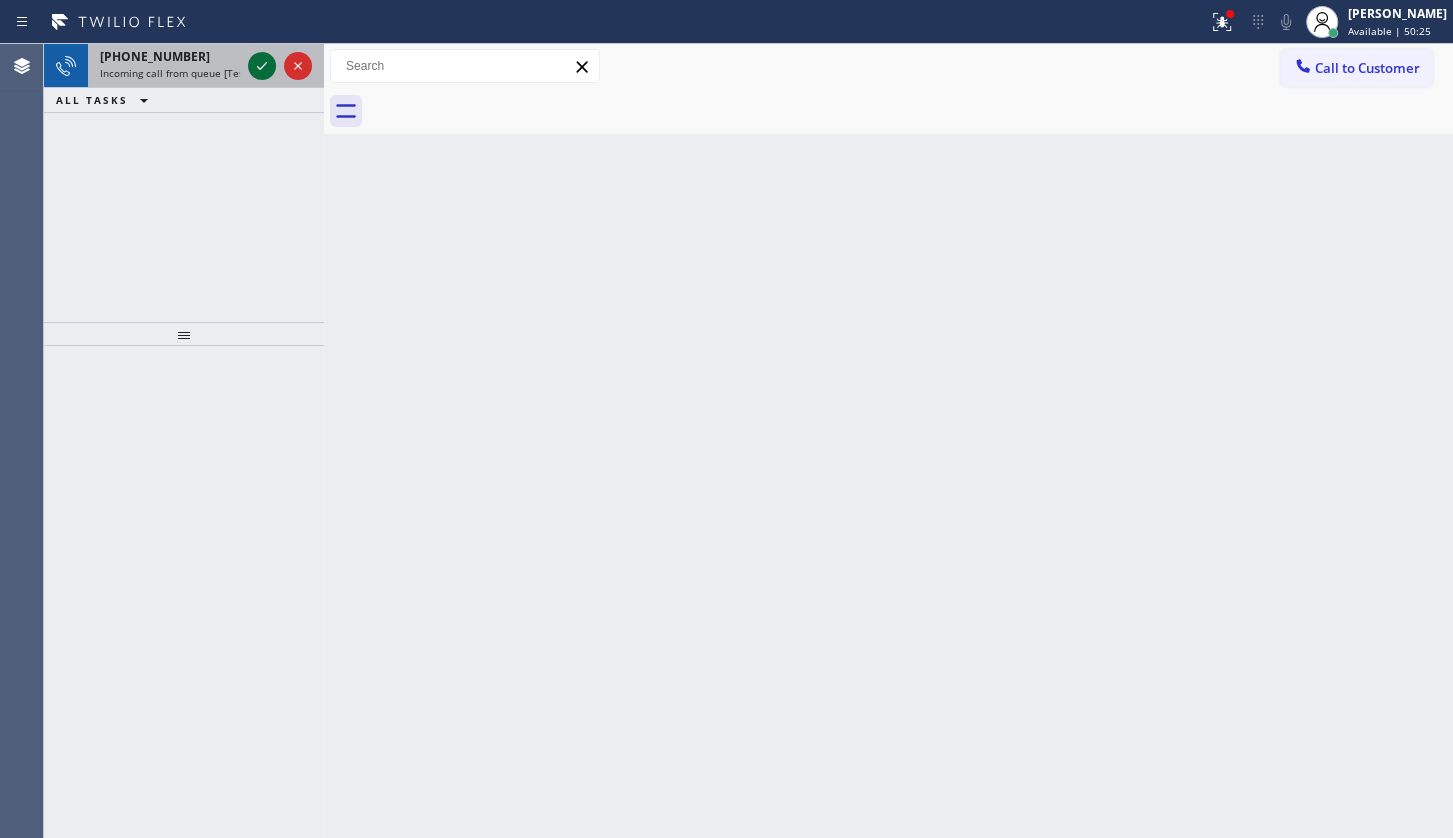click 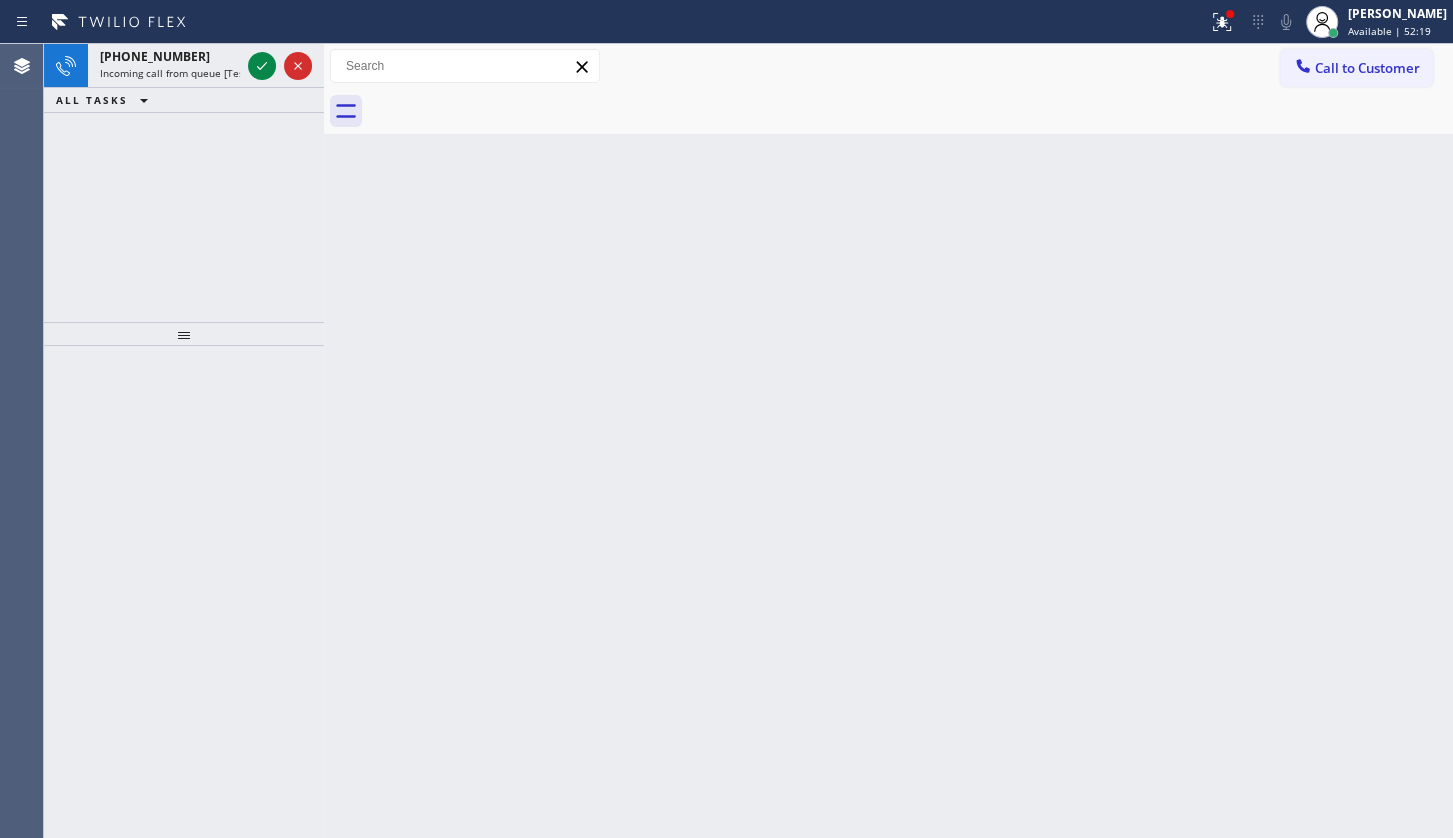 click on "+16023586858 Incoming call from queue [Test] All ALL TASKS ALL TASKS ACTIVE TASKS TASKS IN WRAP UP" at bounding box center (184, 183) 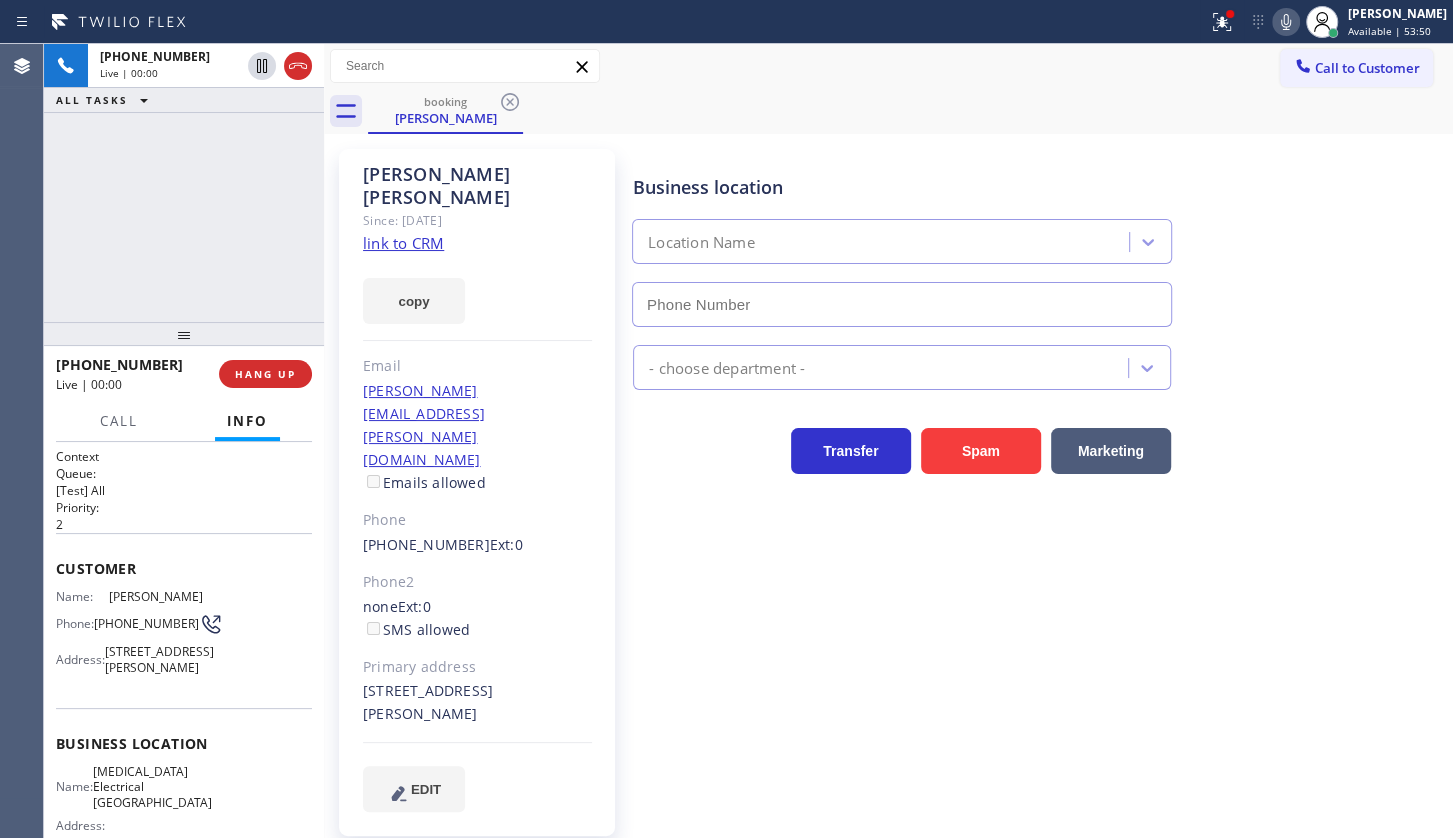type on "(949) 334-2295" 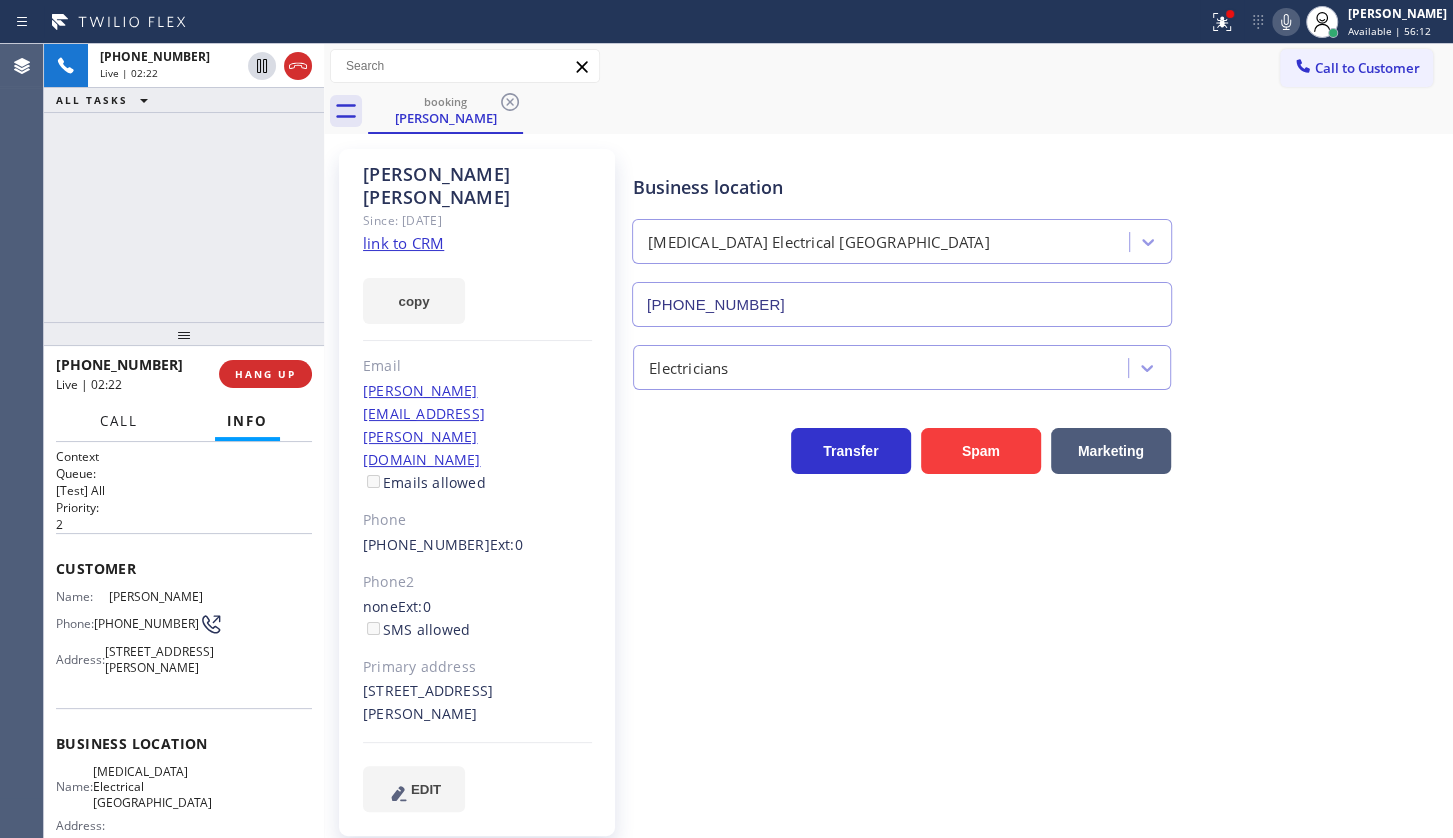 click on "Call" at bounding box center (119, 421) 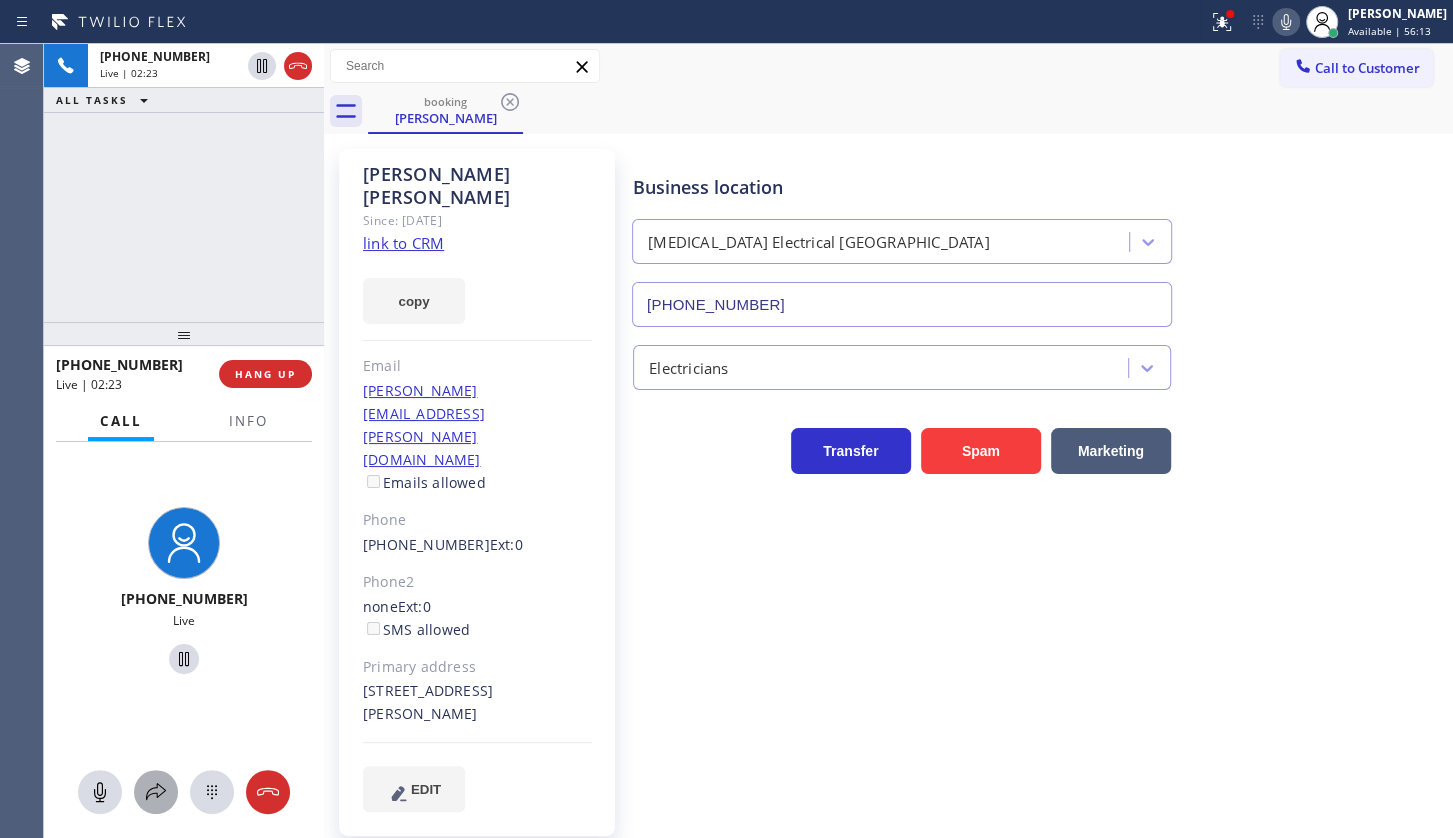 click 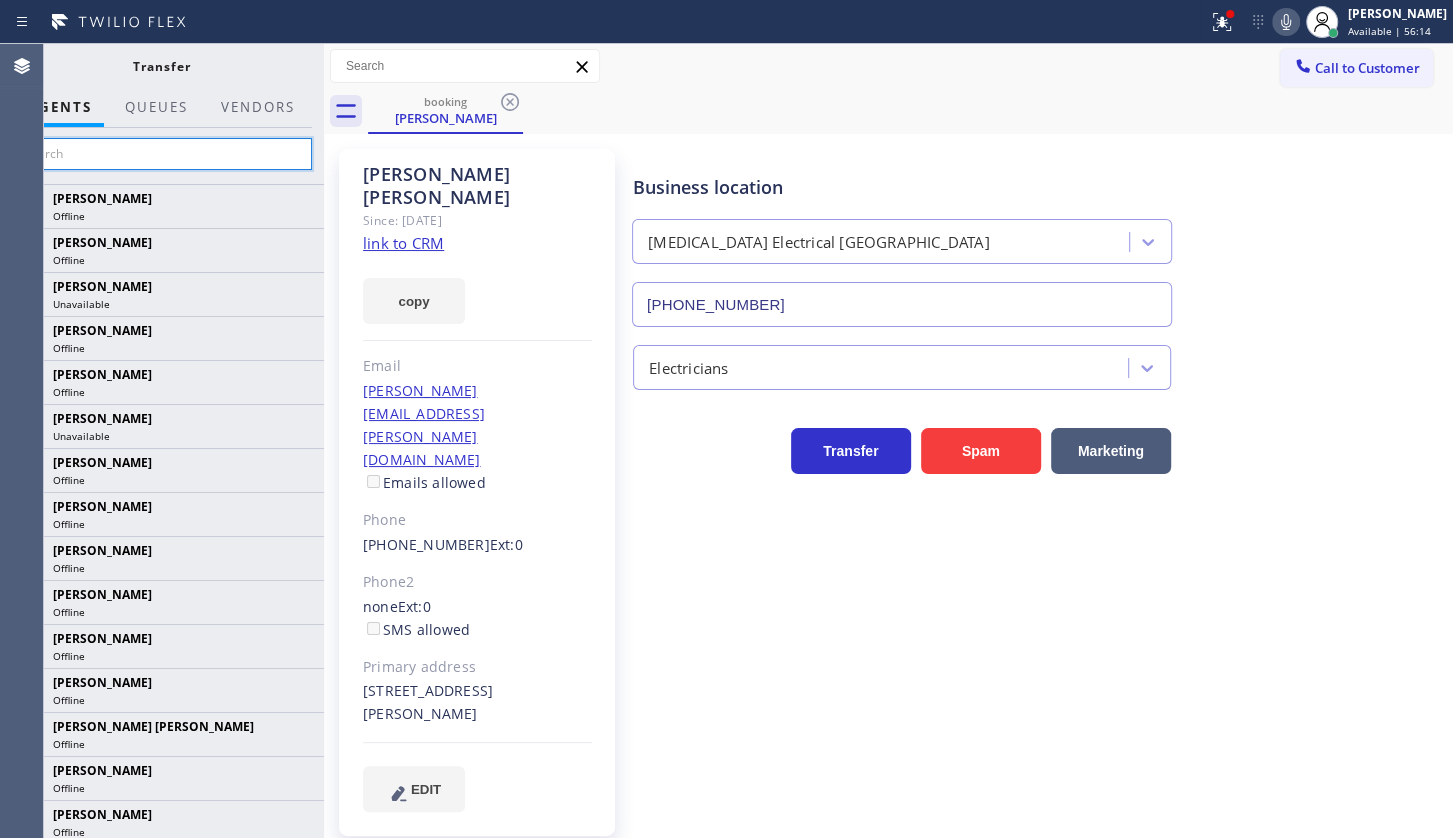 click at bounding box center [161, 154] 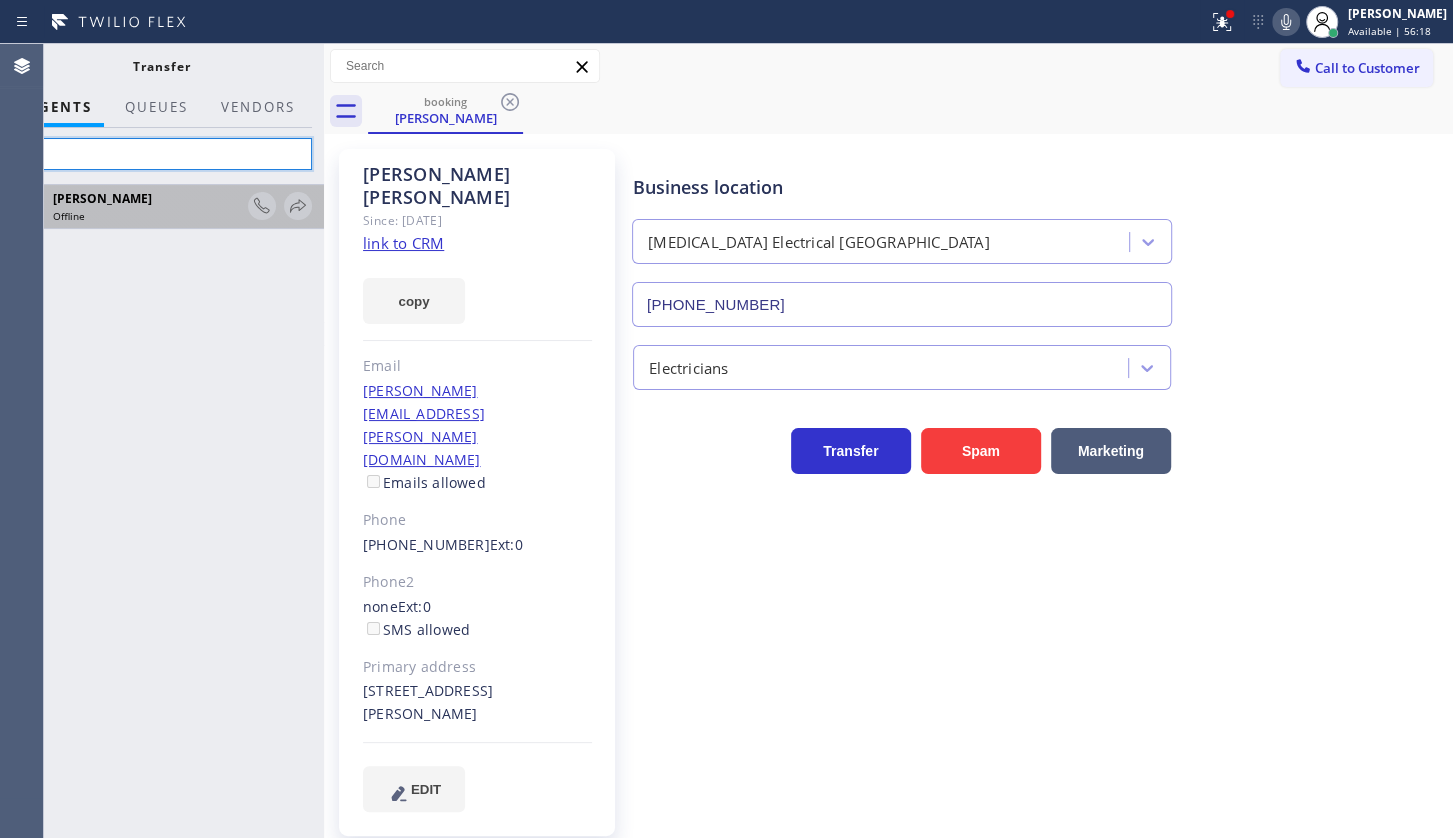 type on "k" 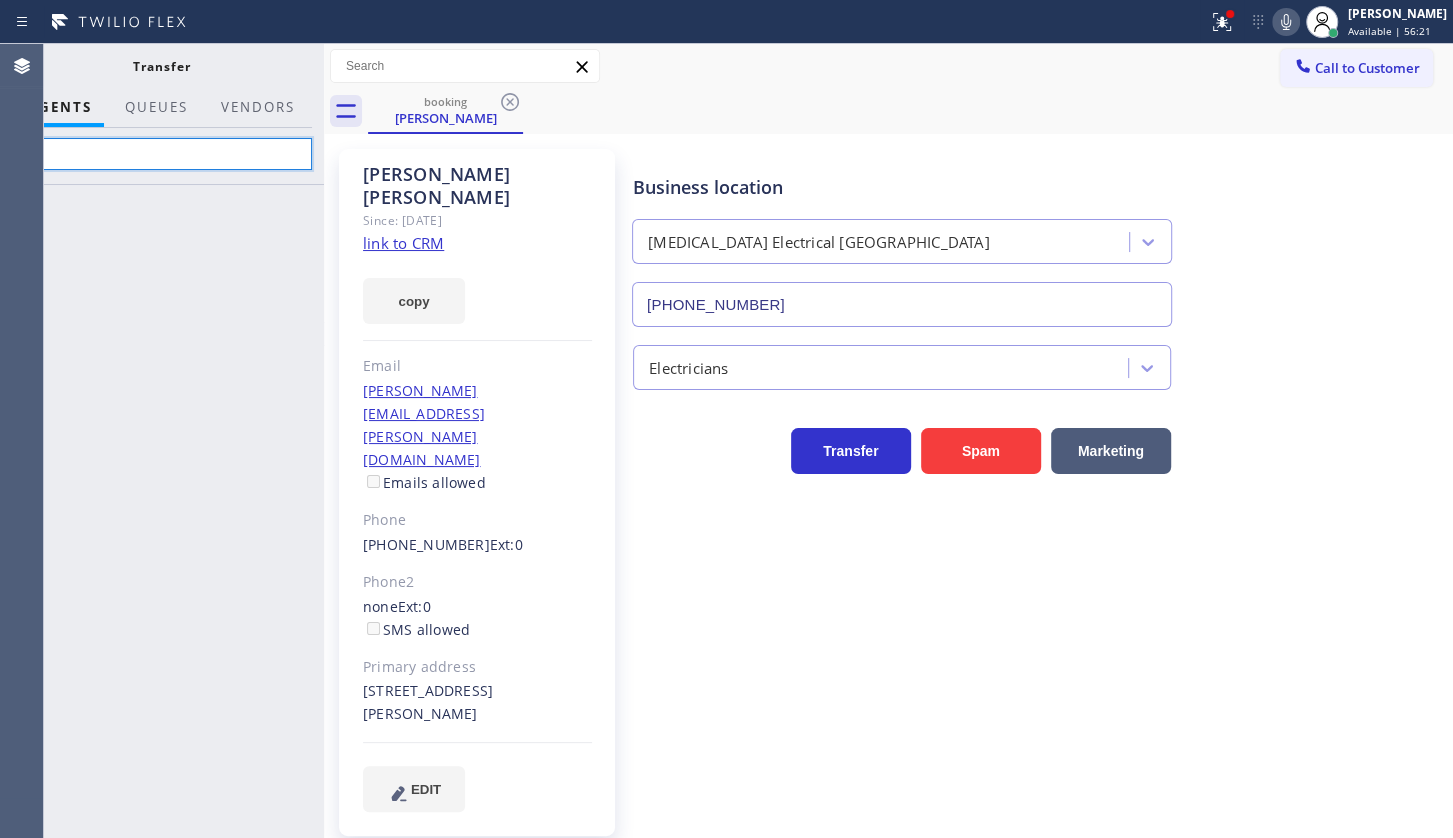 type on "c" 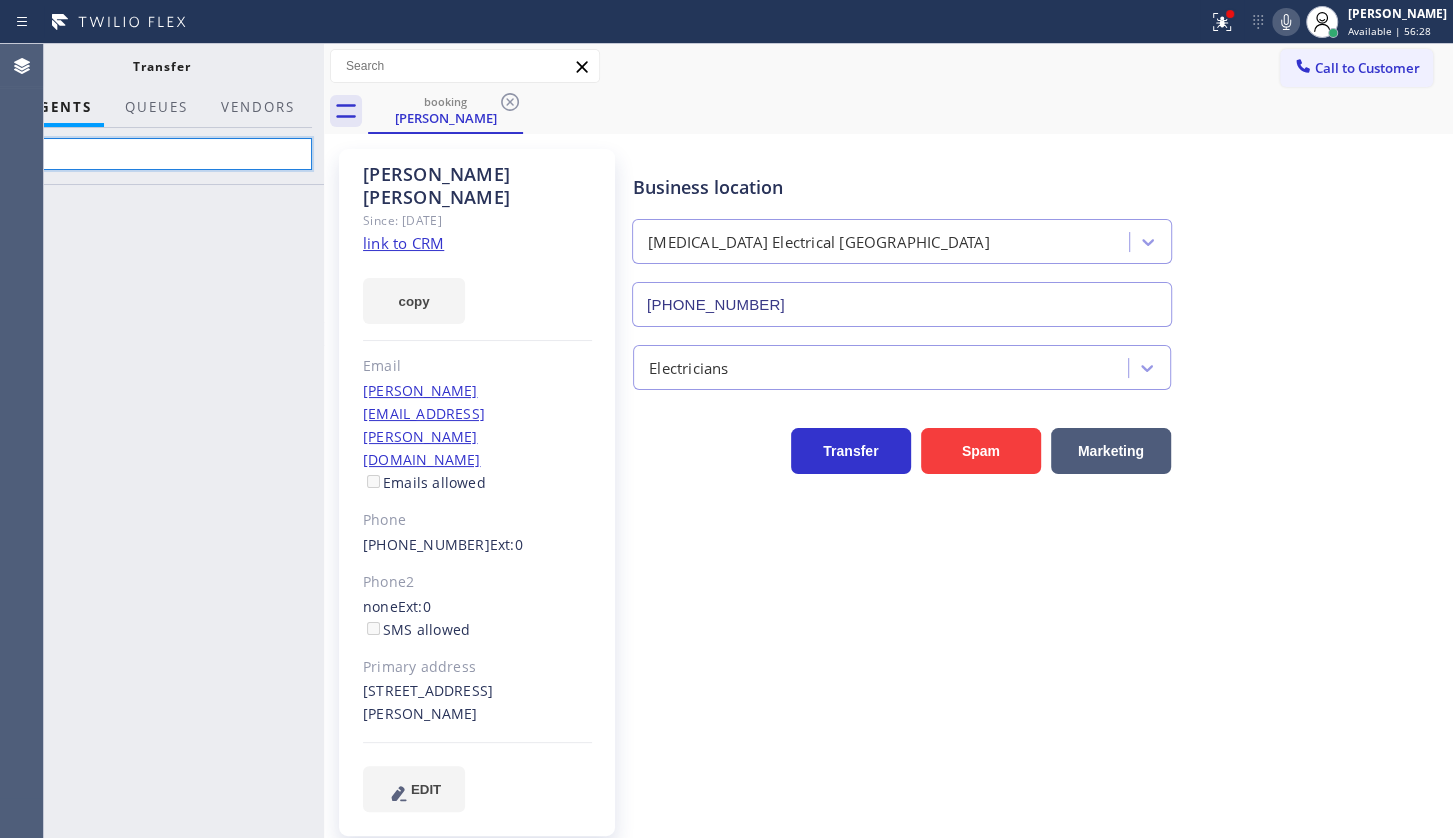 click on "cry" at bounding box center [161, 154] 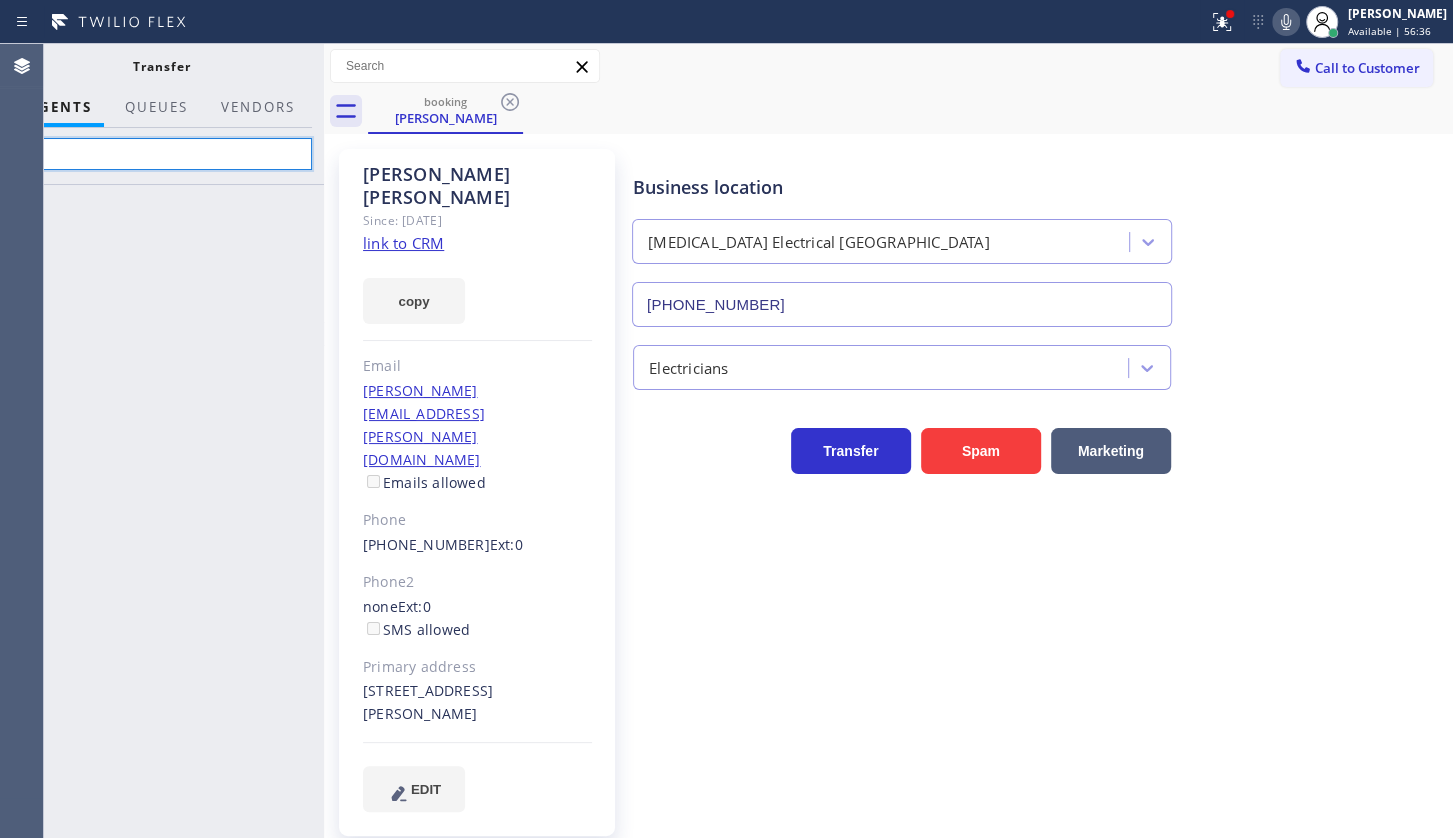 click on "cry" at bounding box center [161, 154] 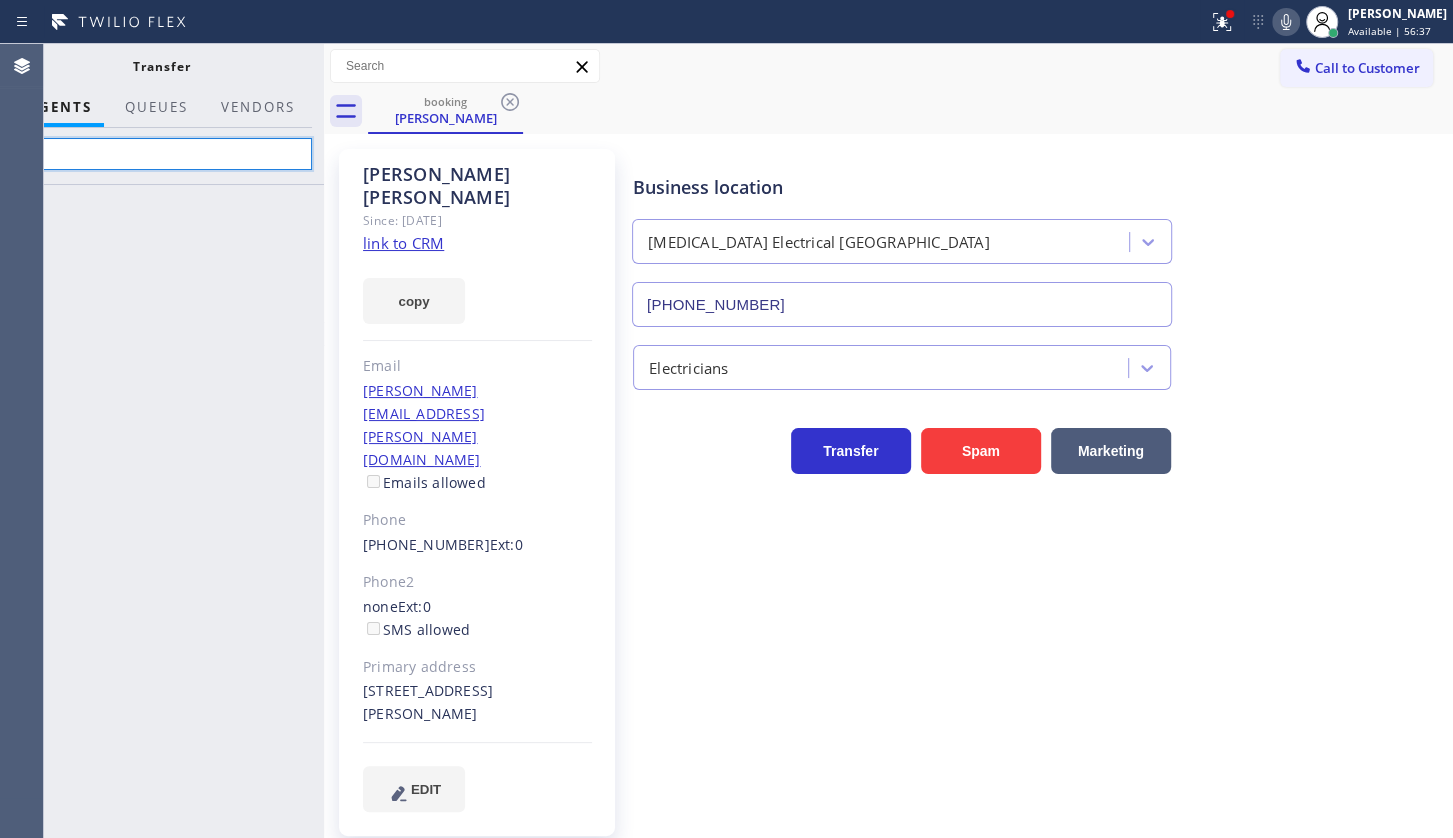 type on "c" 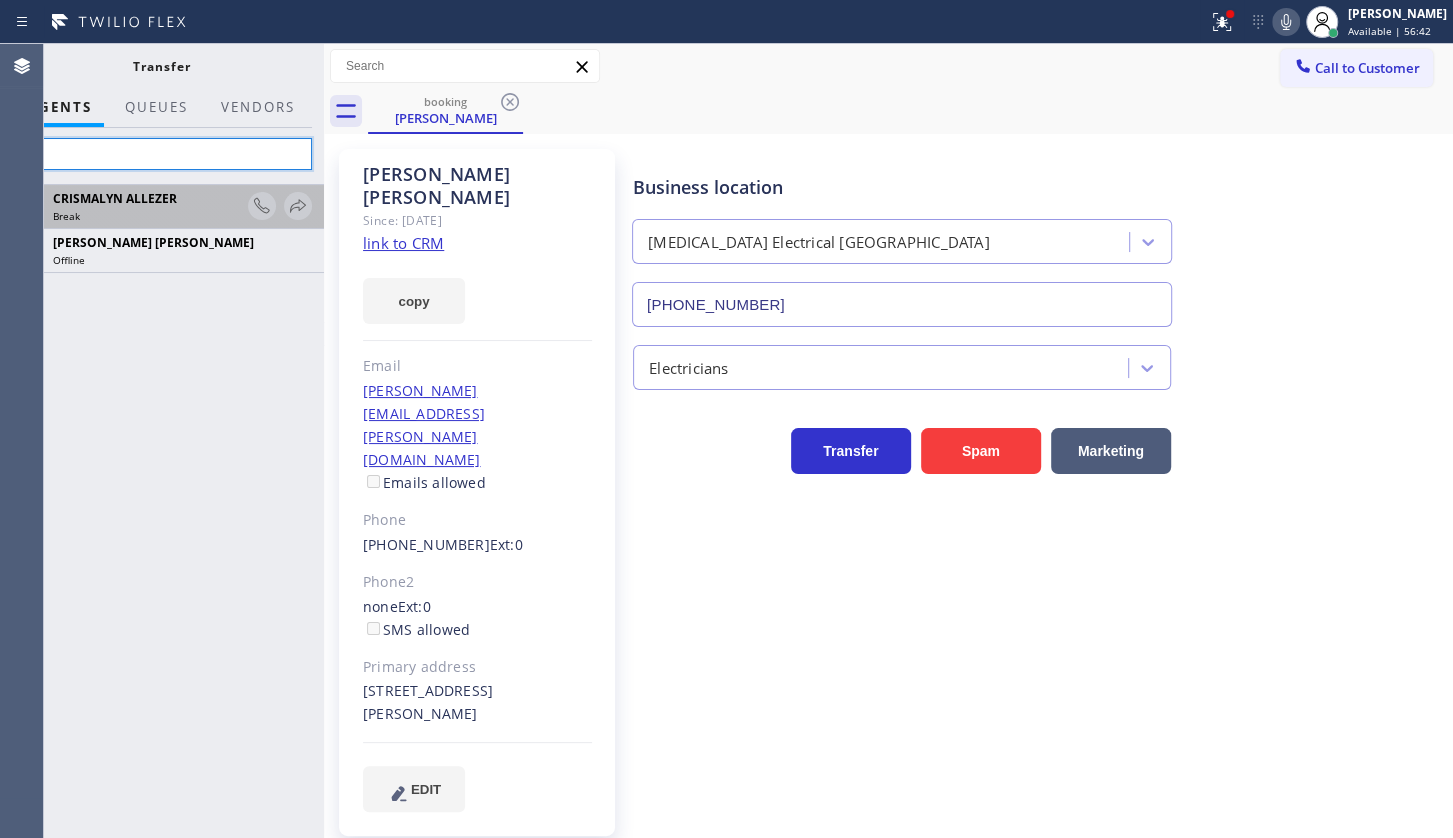 type on "c" 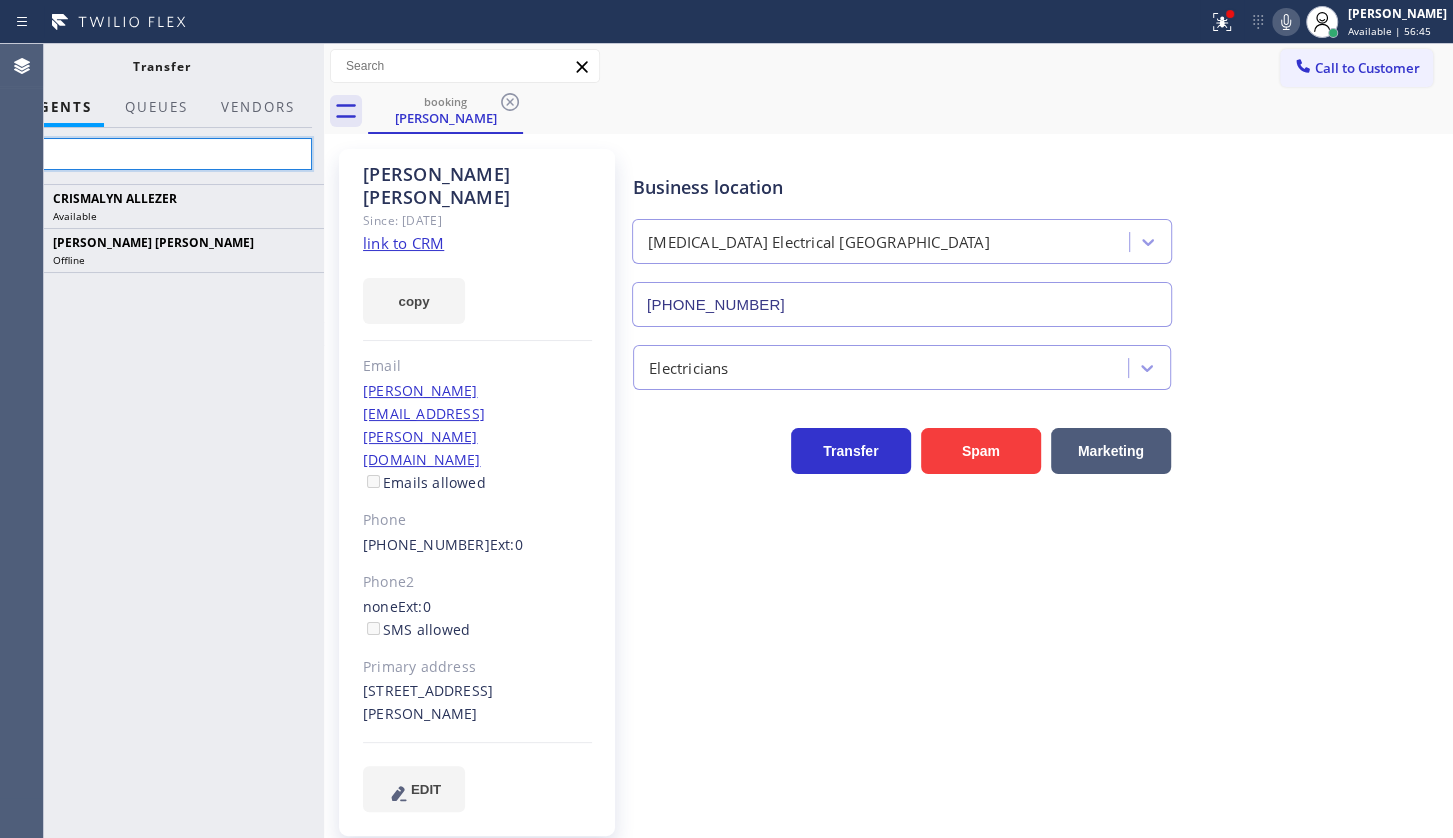click on "cr" at bounding box center (161, 154) 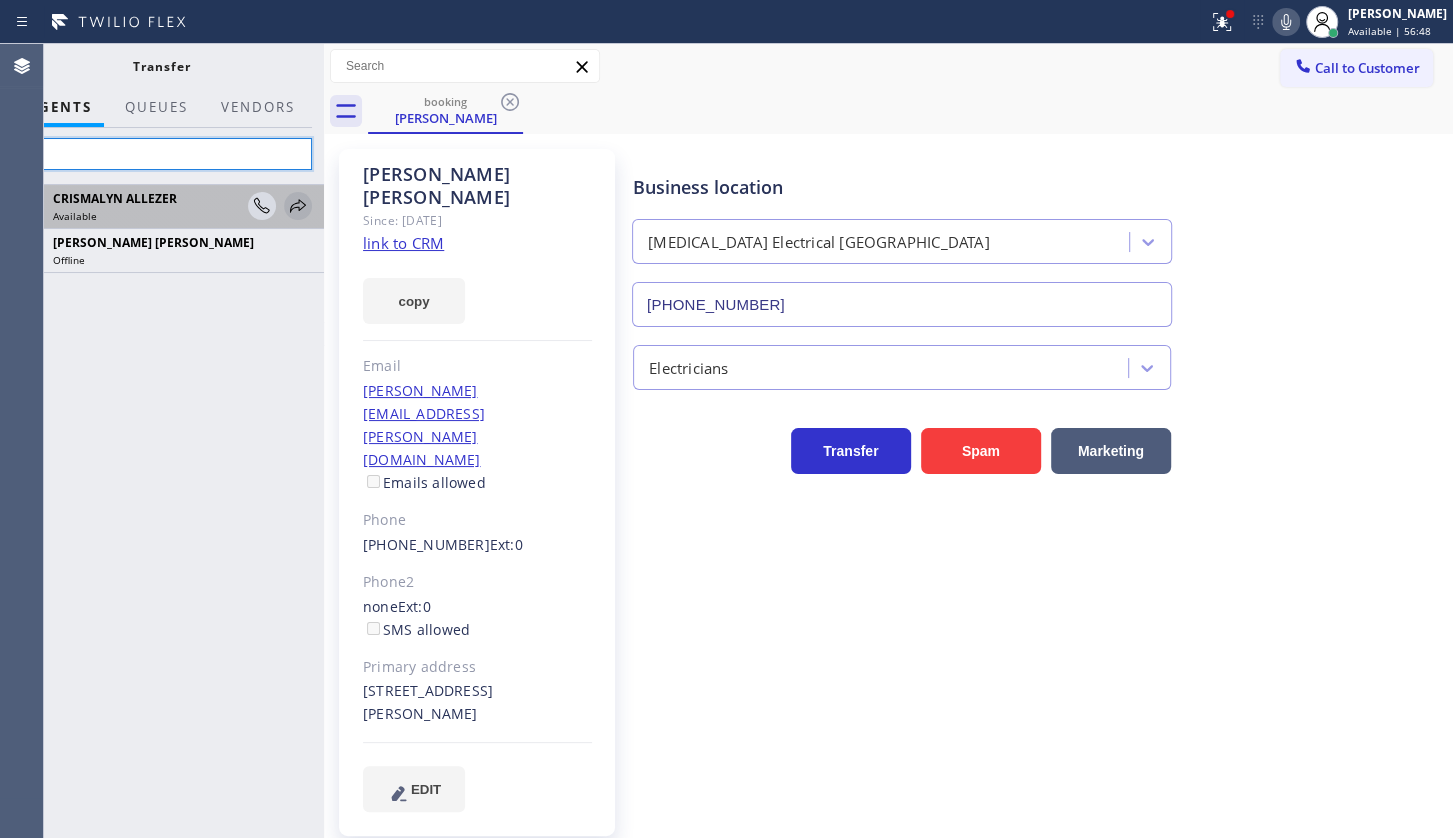 type on "cr" 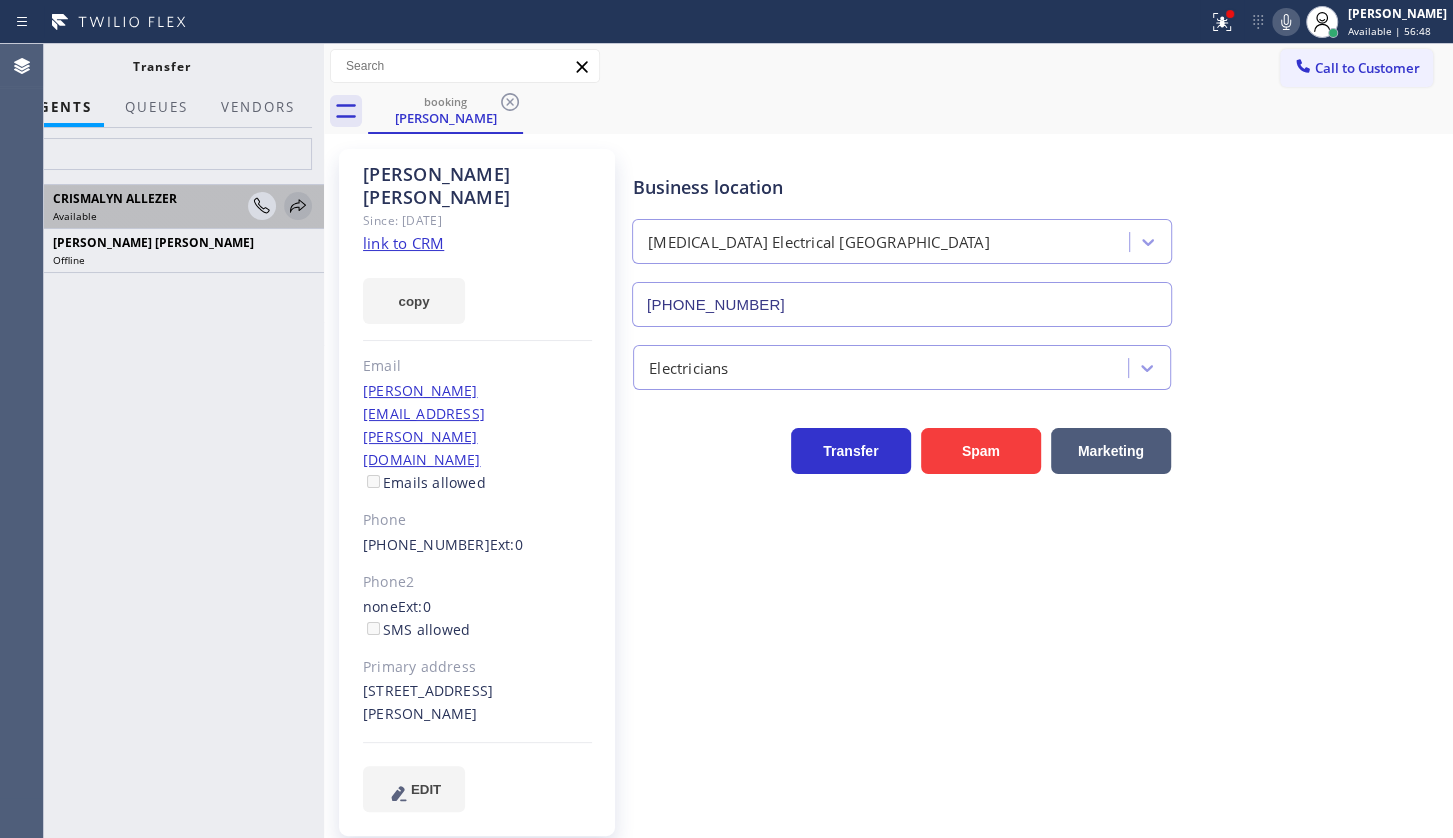 click 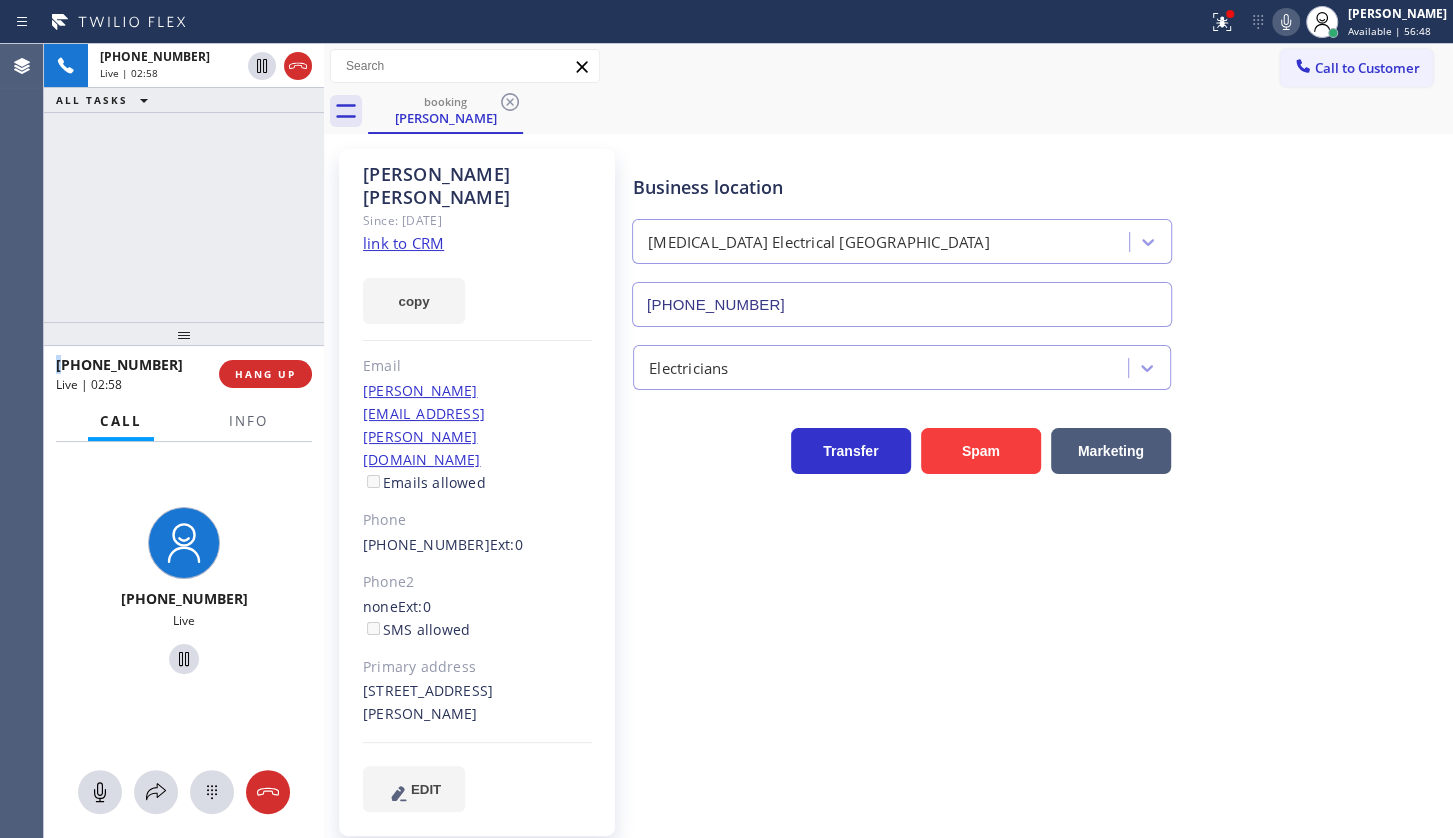 click on "+19495005696 Live | 02:58 ALL TASKS ALL TASKS ACTIVE TASKS TASKS IN WRAP UP" at bounding box center [184, 183] 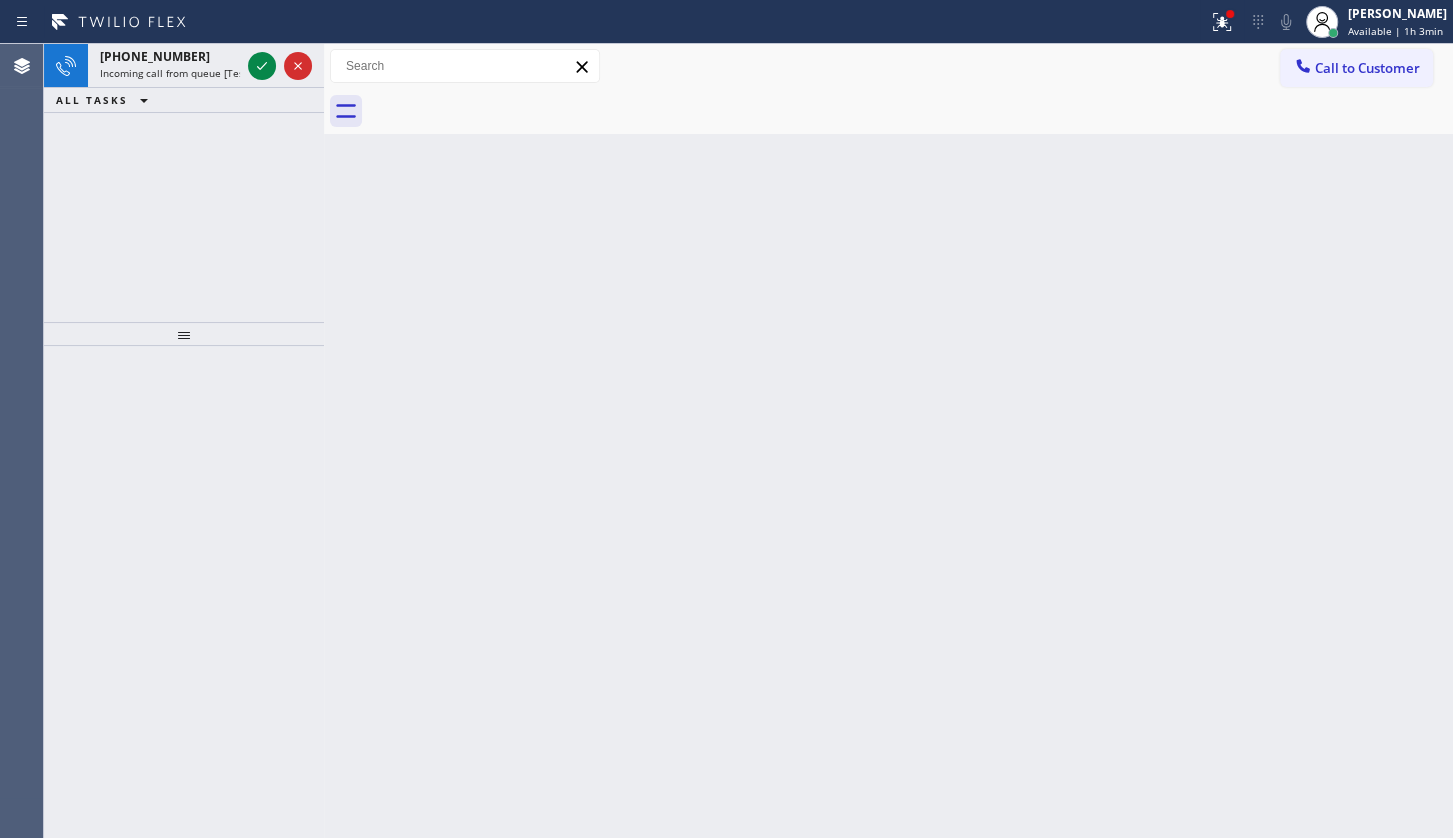 drag, startPoint x: 236, startPoint y: 125, endPoint x: 239, endPoint y: 109, distance: 16.27882 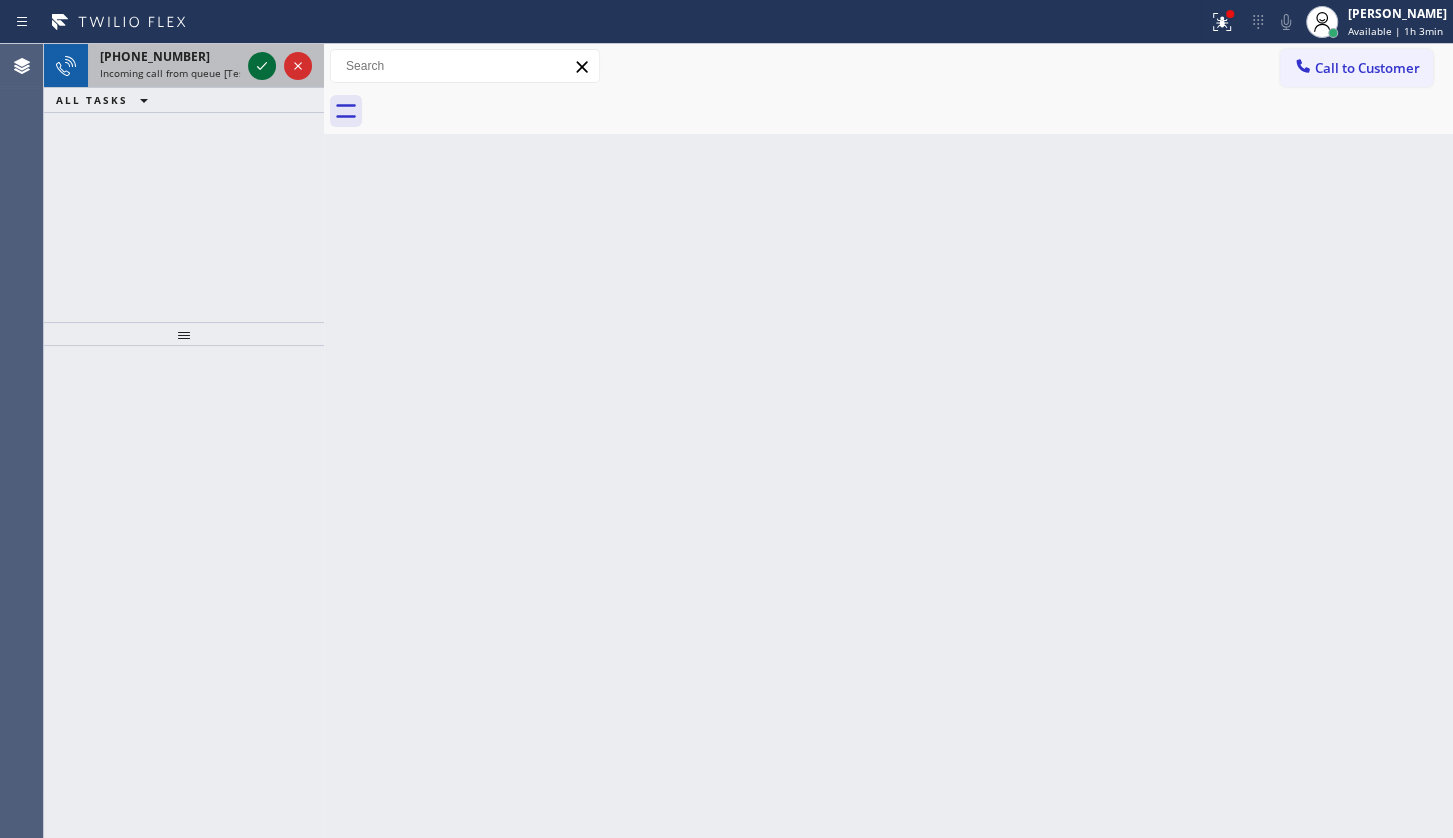 click 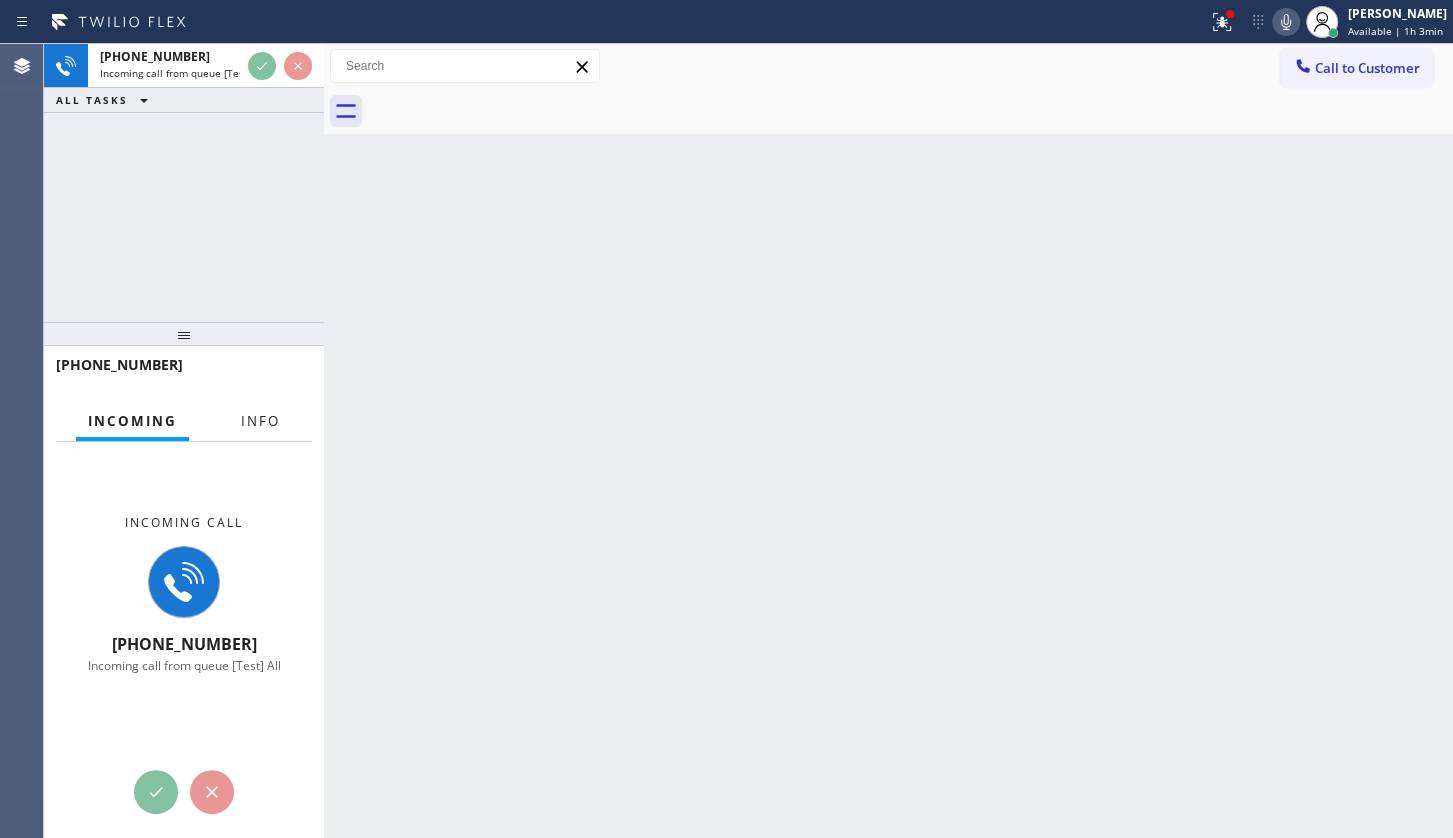 click on "Info" at bounding box center [260, 421] 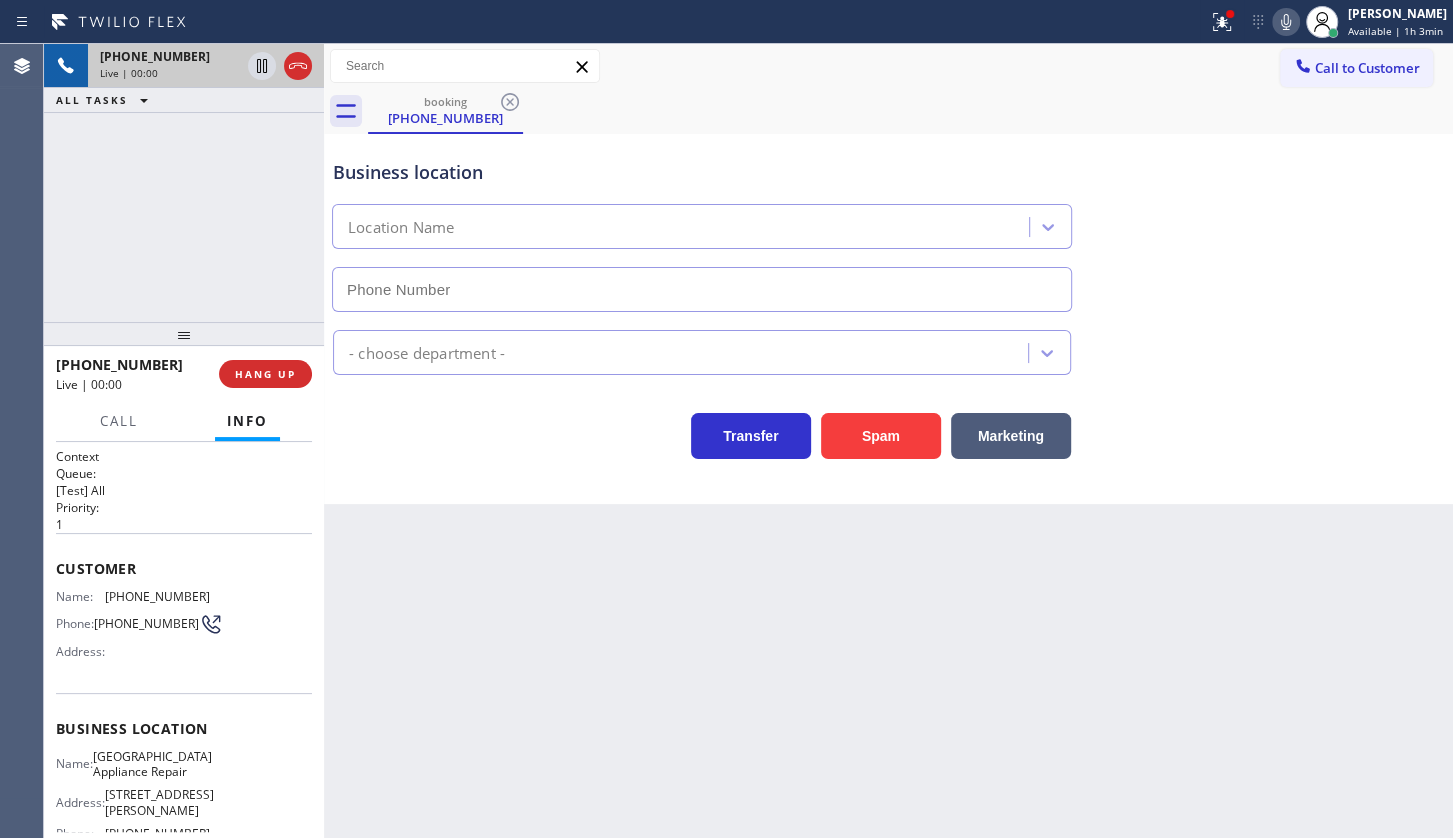 type on "(773) 830-4668" 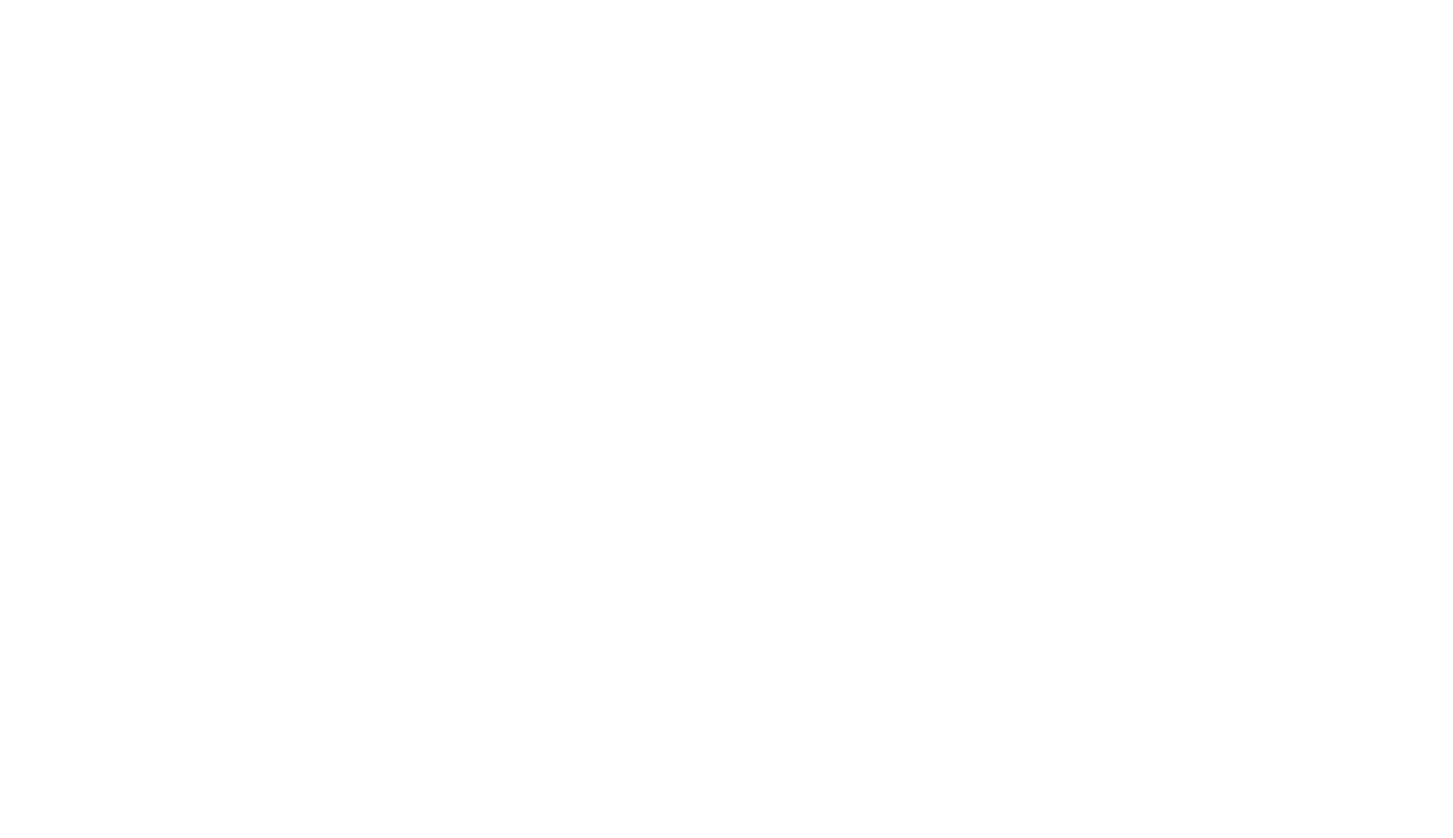 scroll, scrollTop: 0, scrollLeft: 0, axis: both 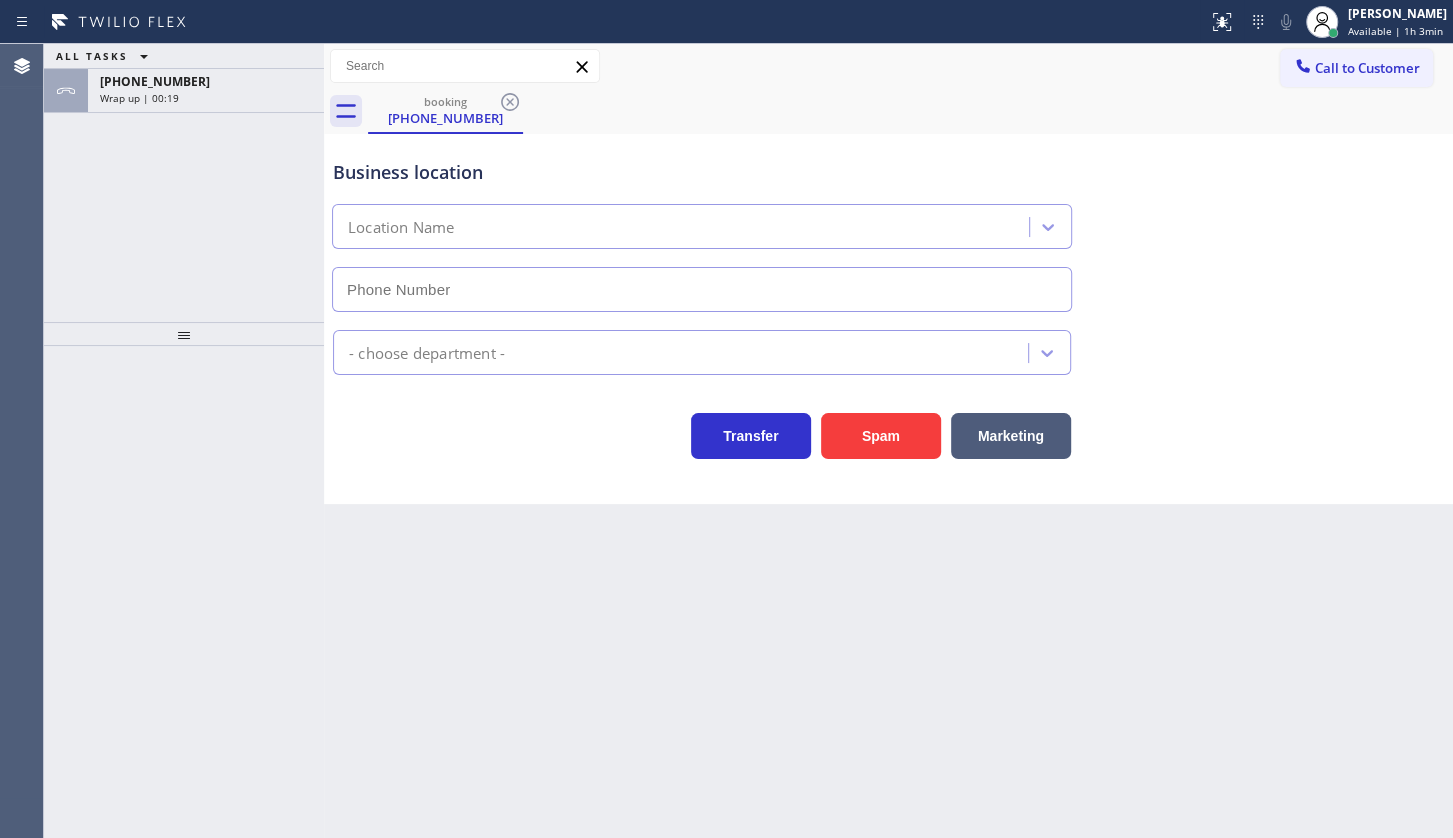 type on "(773) 830-4668" 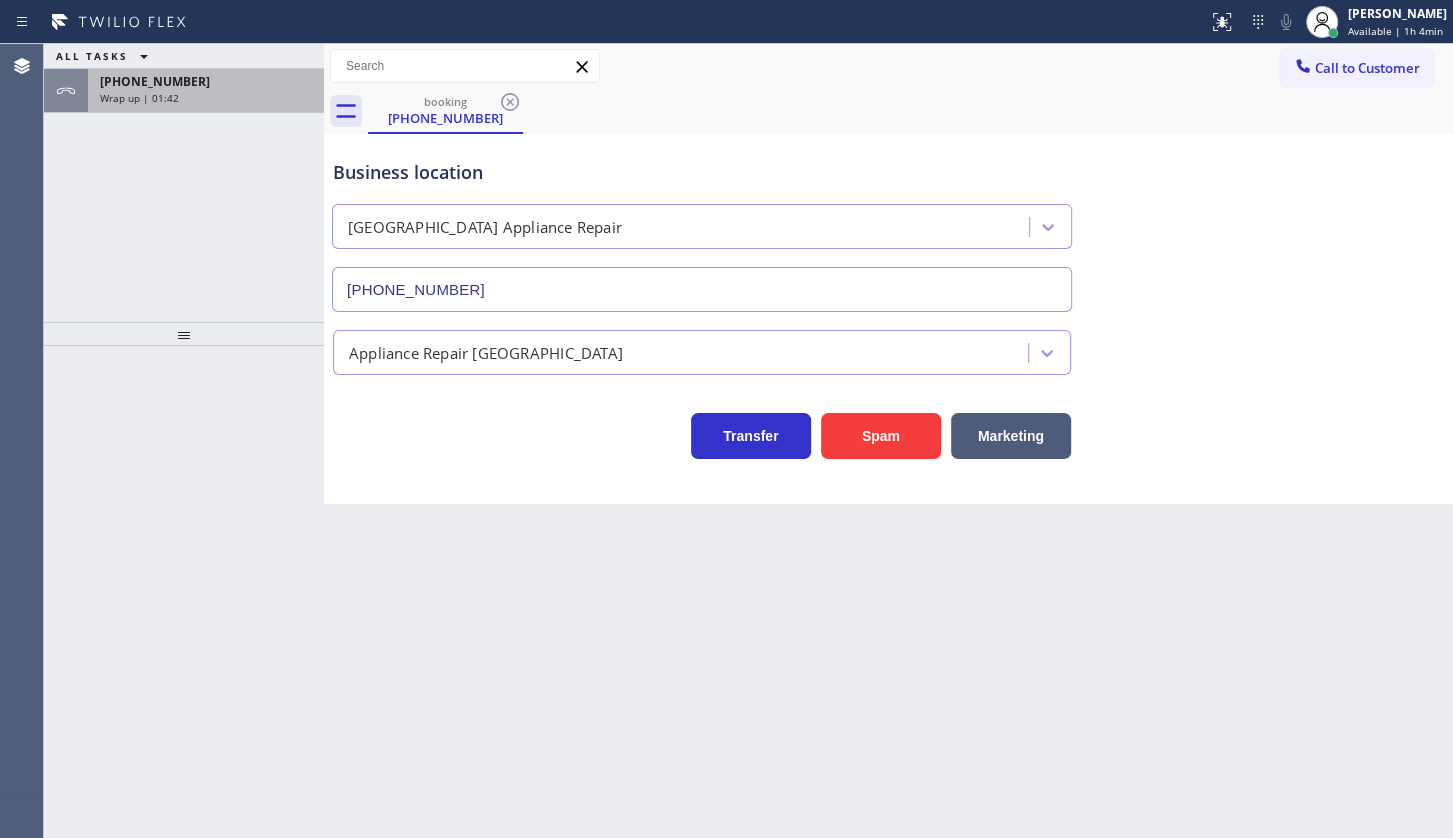 click on "Wrap up | 01:42" at bounding box center [206, 98] 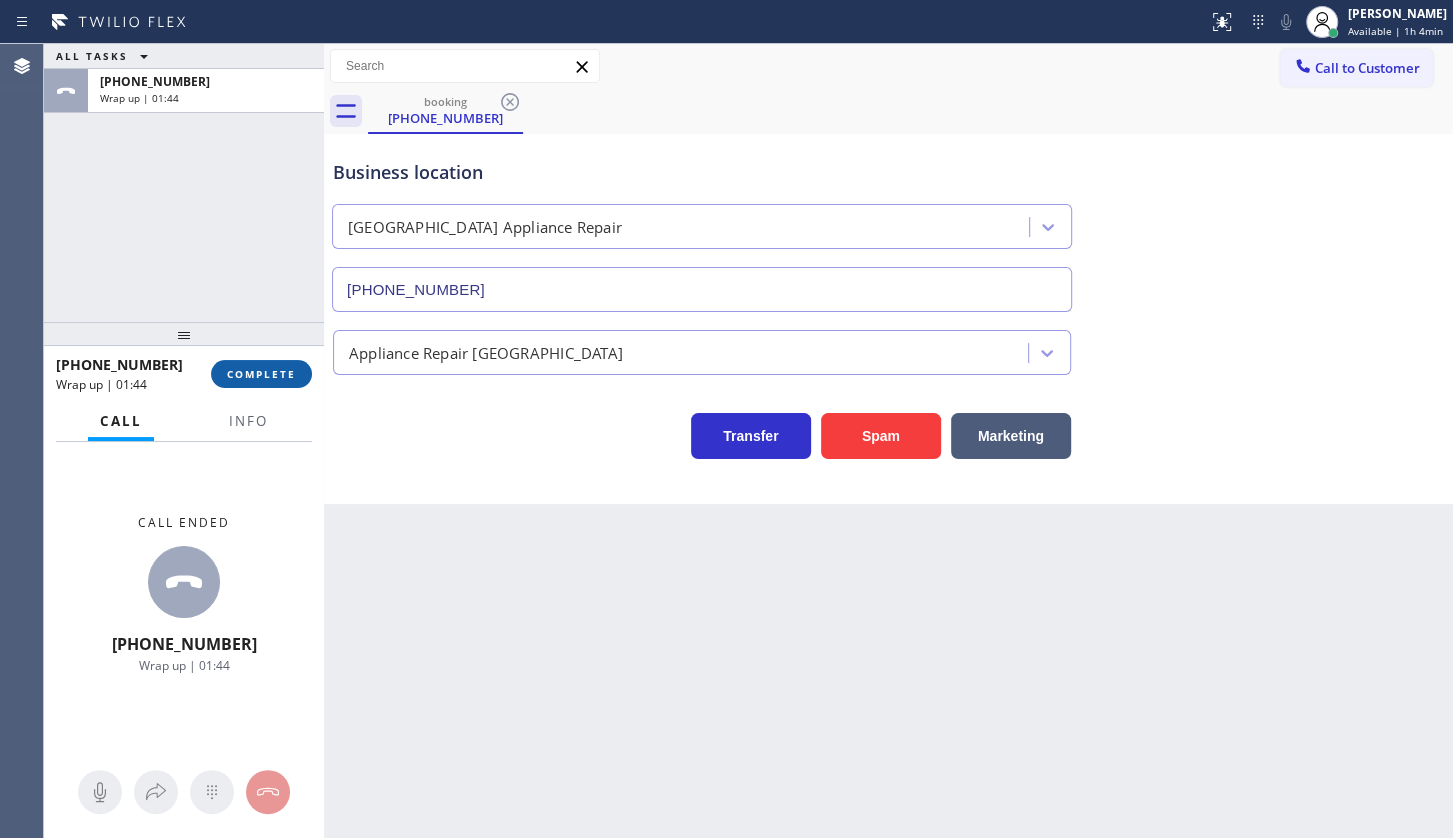 click on "COMPLETE" at bounding box center [261, 374] 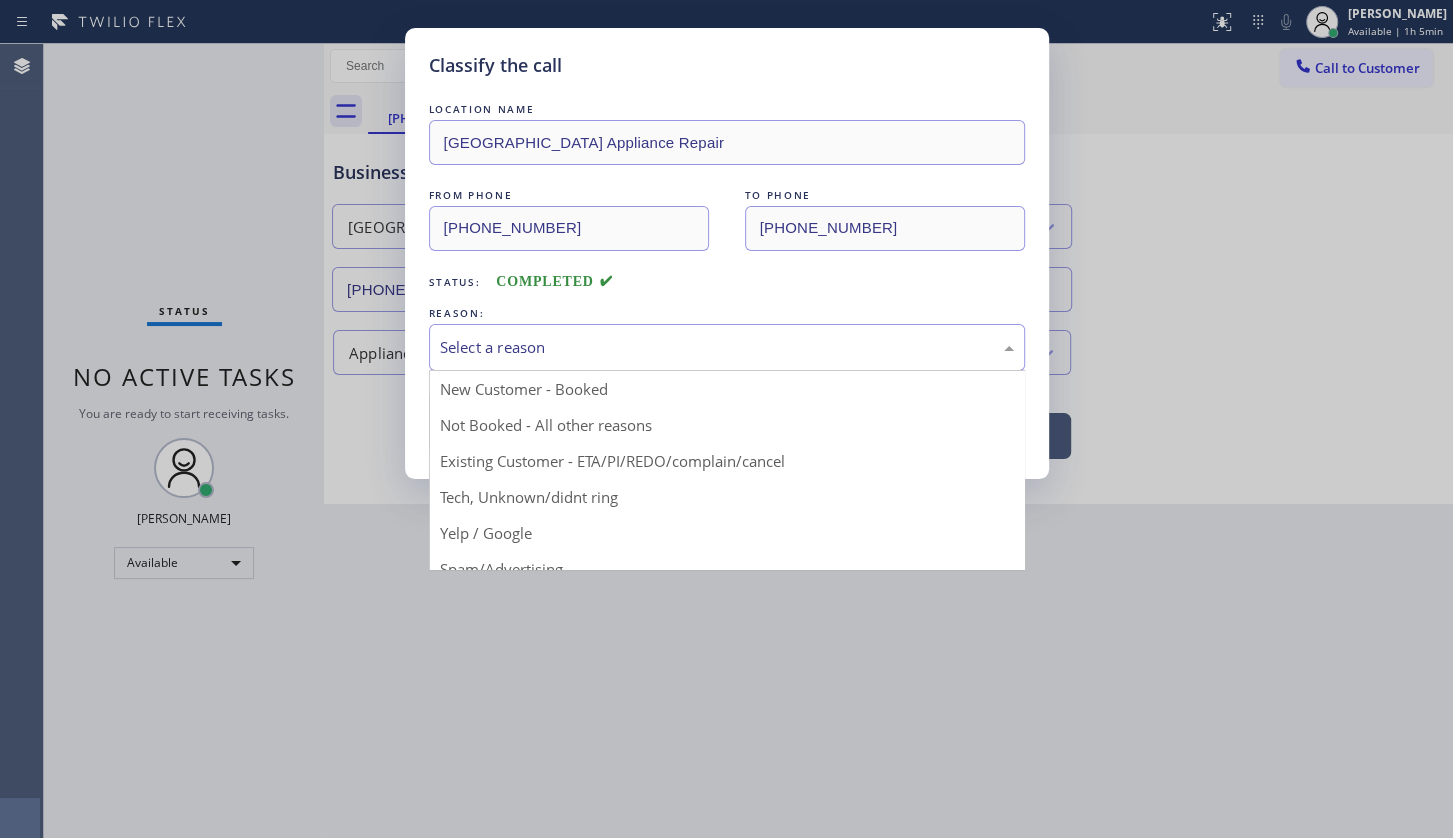 click on "Select a reason" at bounding box center (727, 347) 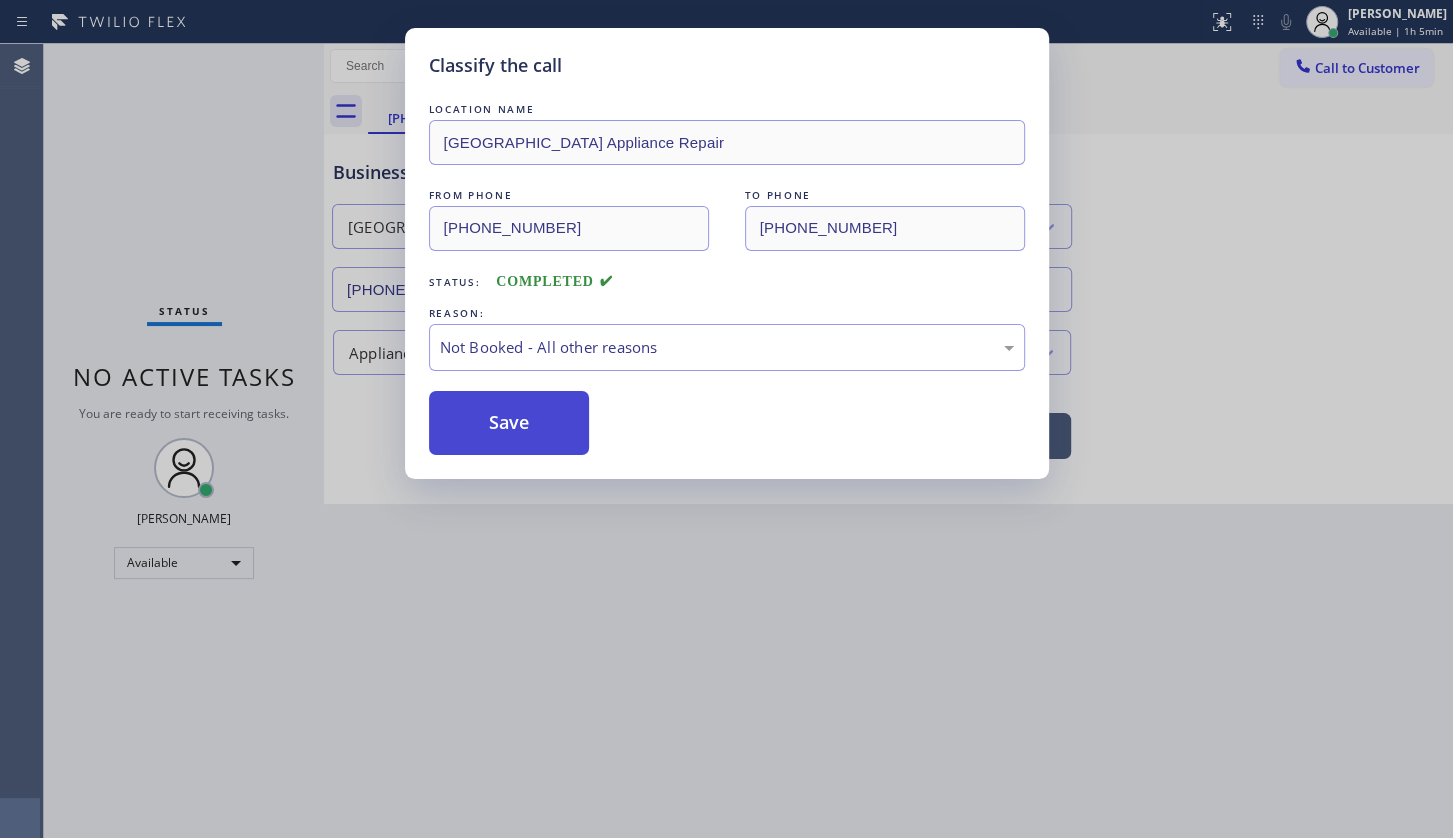 click on "Save" at bounding box center [509, 423] 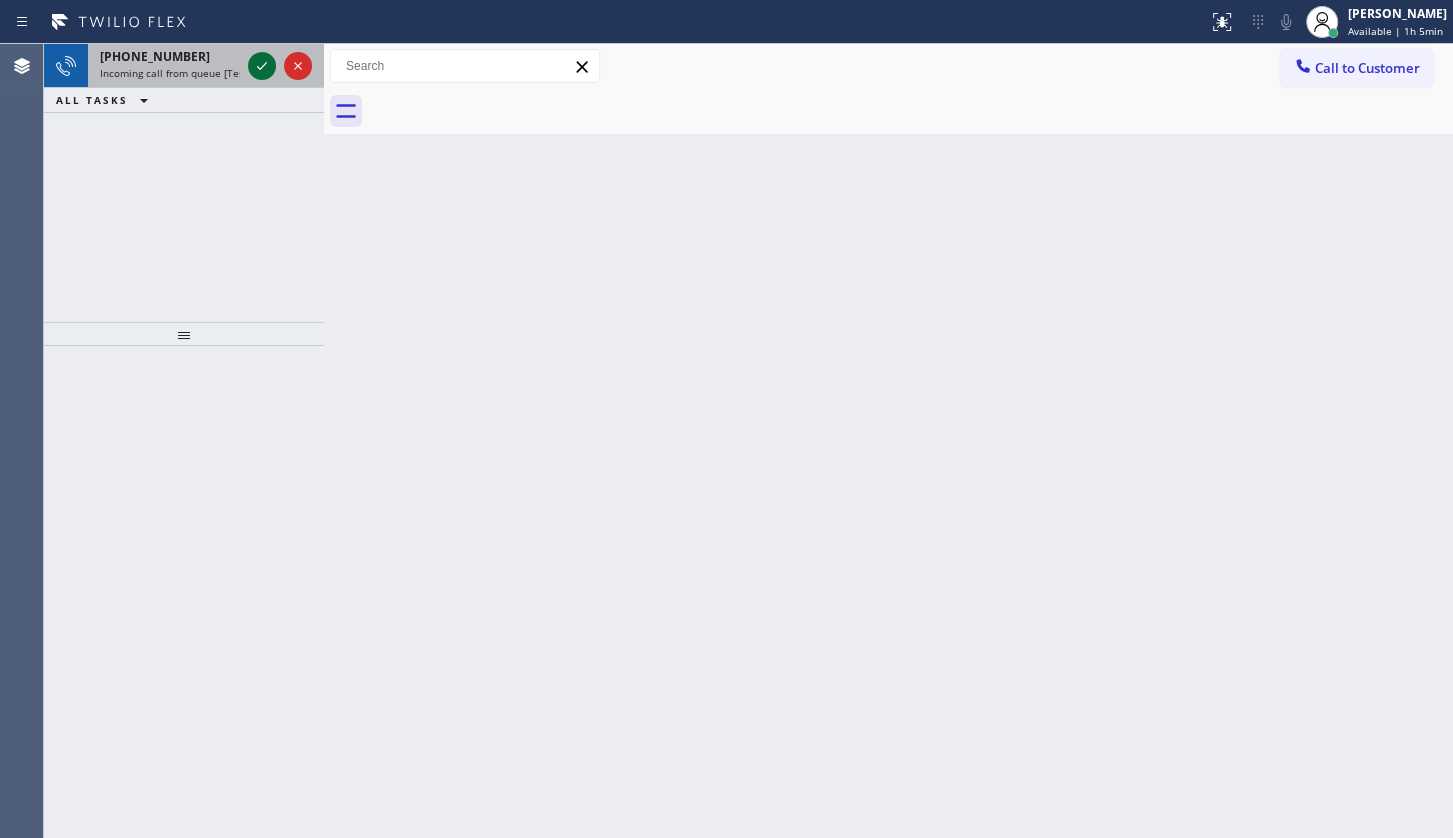click at bounding box center (262, 66) 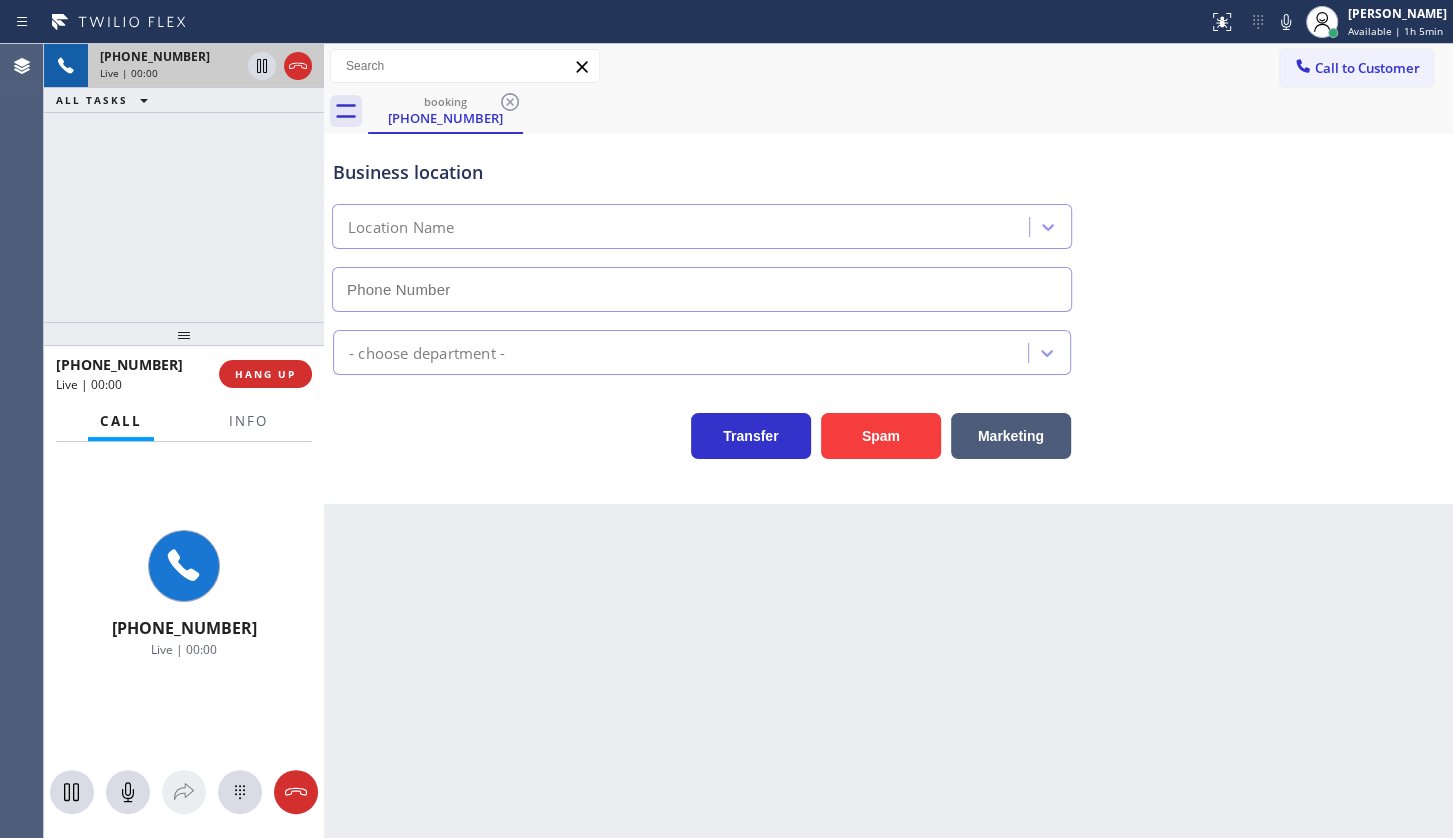 type on "[PHONE_NUMBER]" 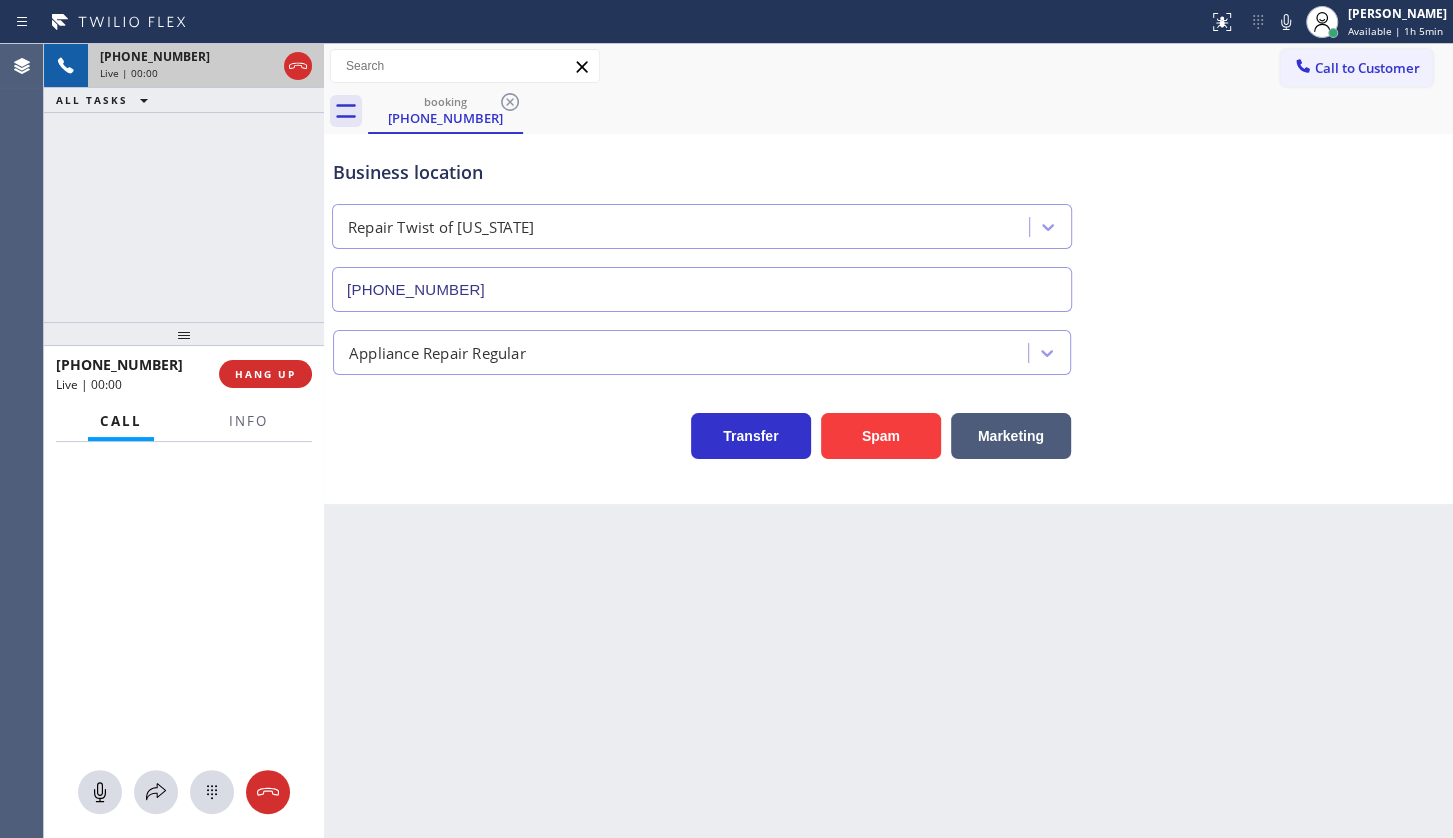 drag, startPoint x: 87, startPoint y: -2, endPoint x: 90, endPoint y: -14, distance: 12.369317 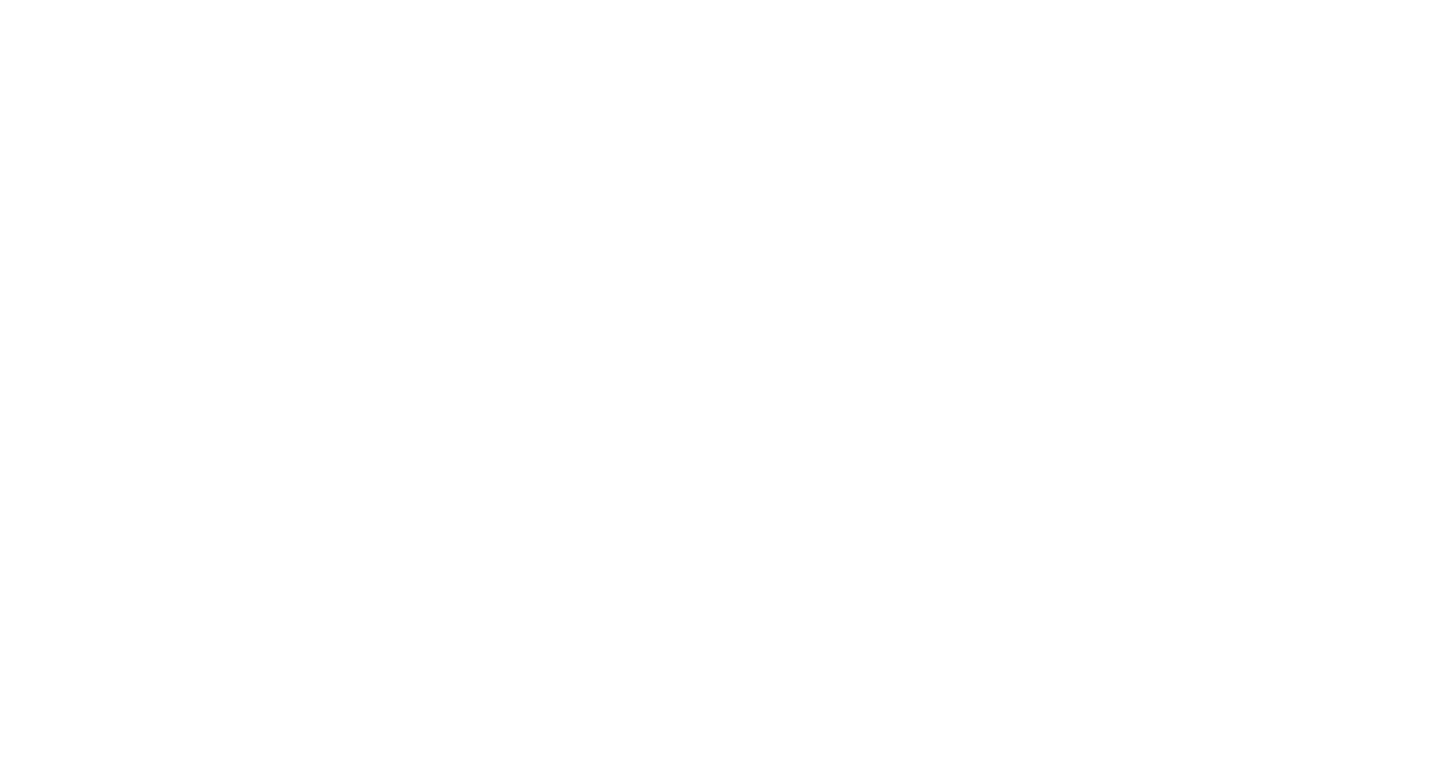 scroll, scrollTop: 0, scrollLeft: 0, axis: both 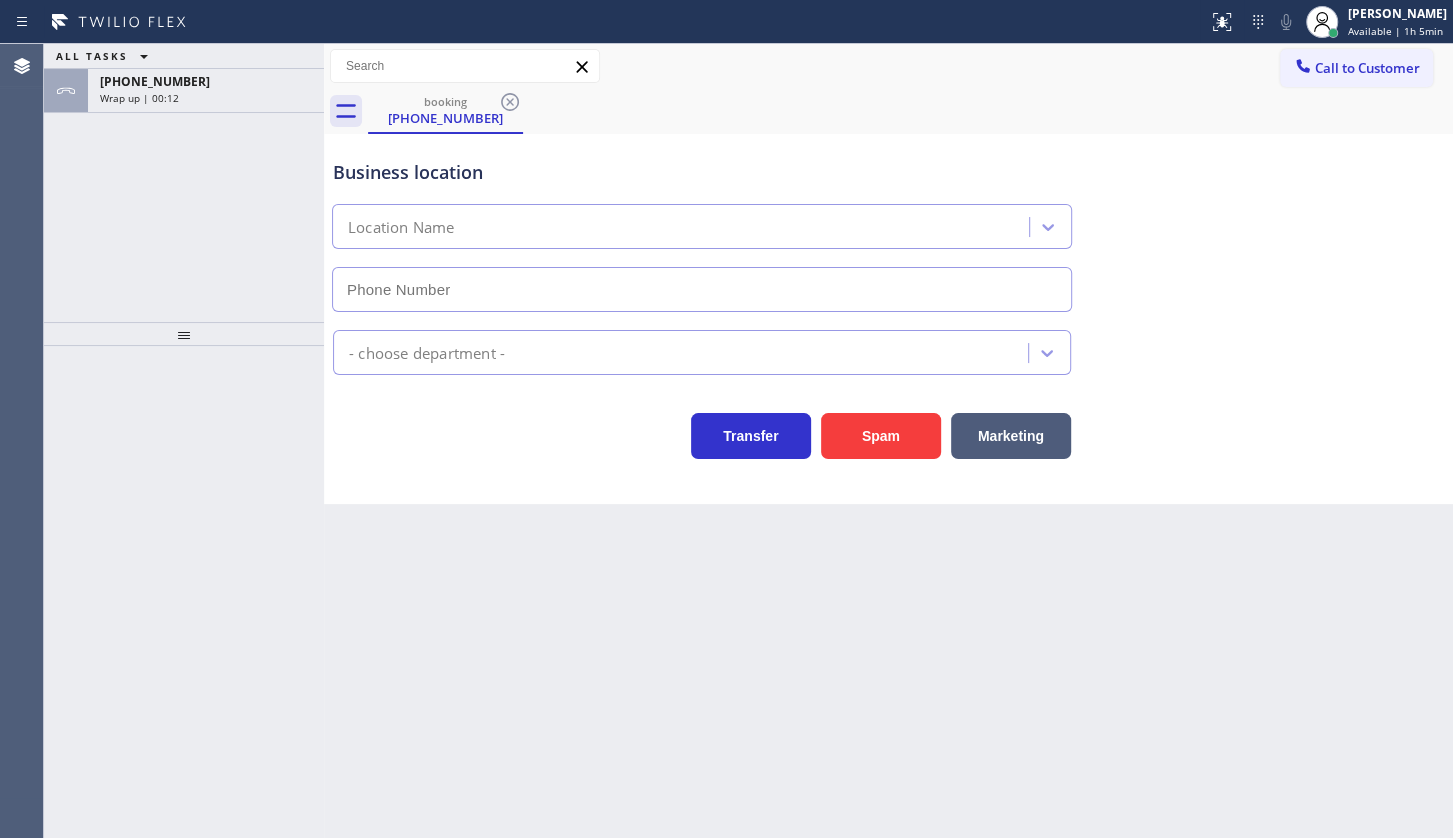 type on "(347) 284-6179" 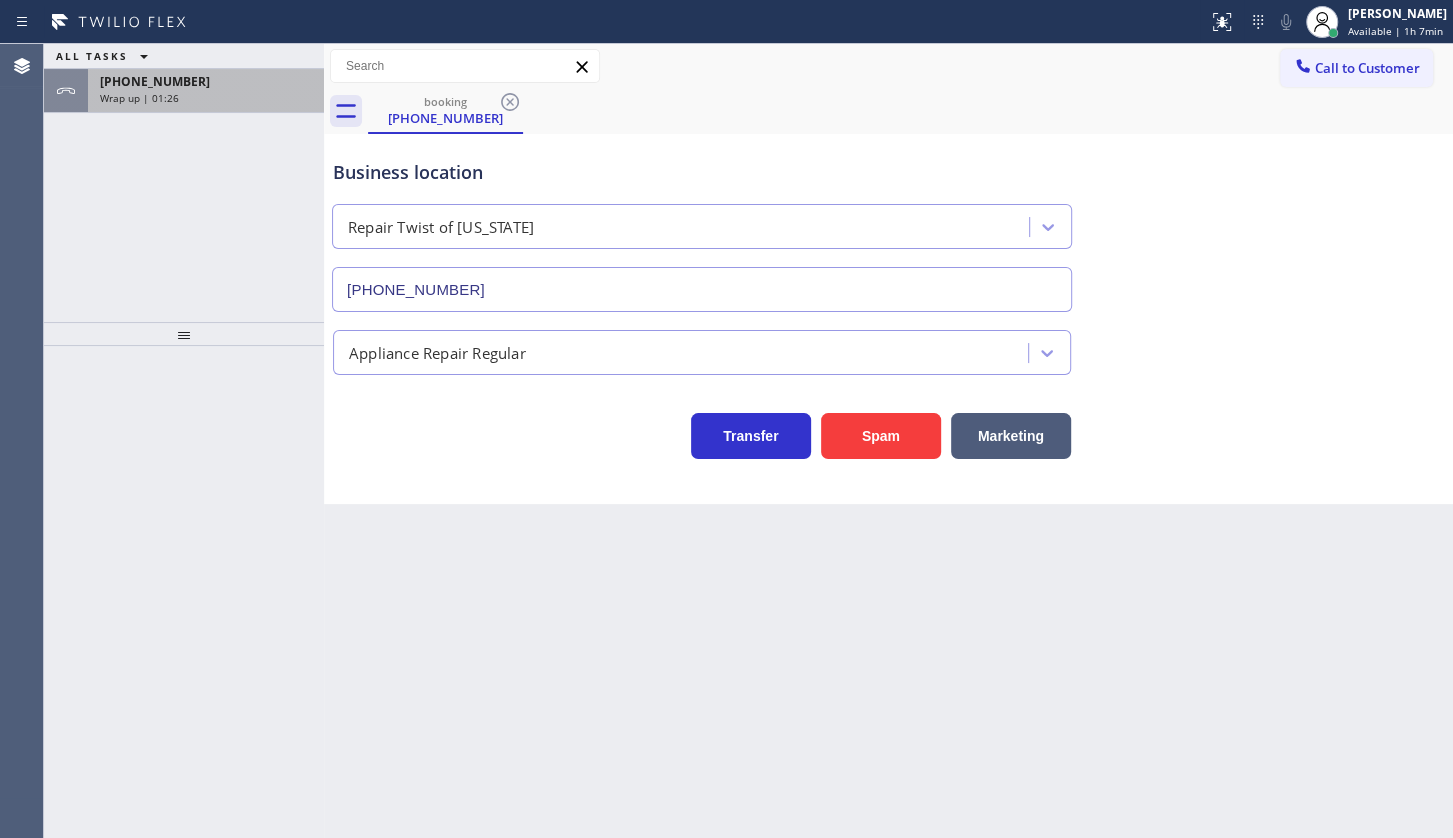 click on "+13479491321" at bounding box center (155, 81) 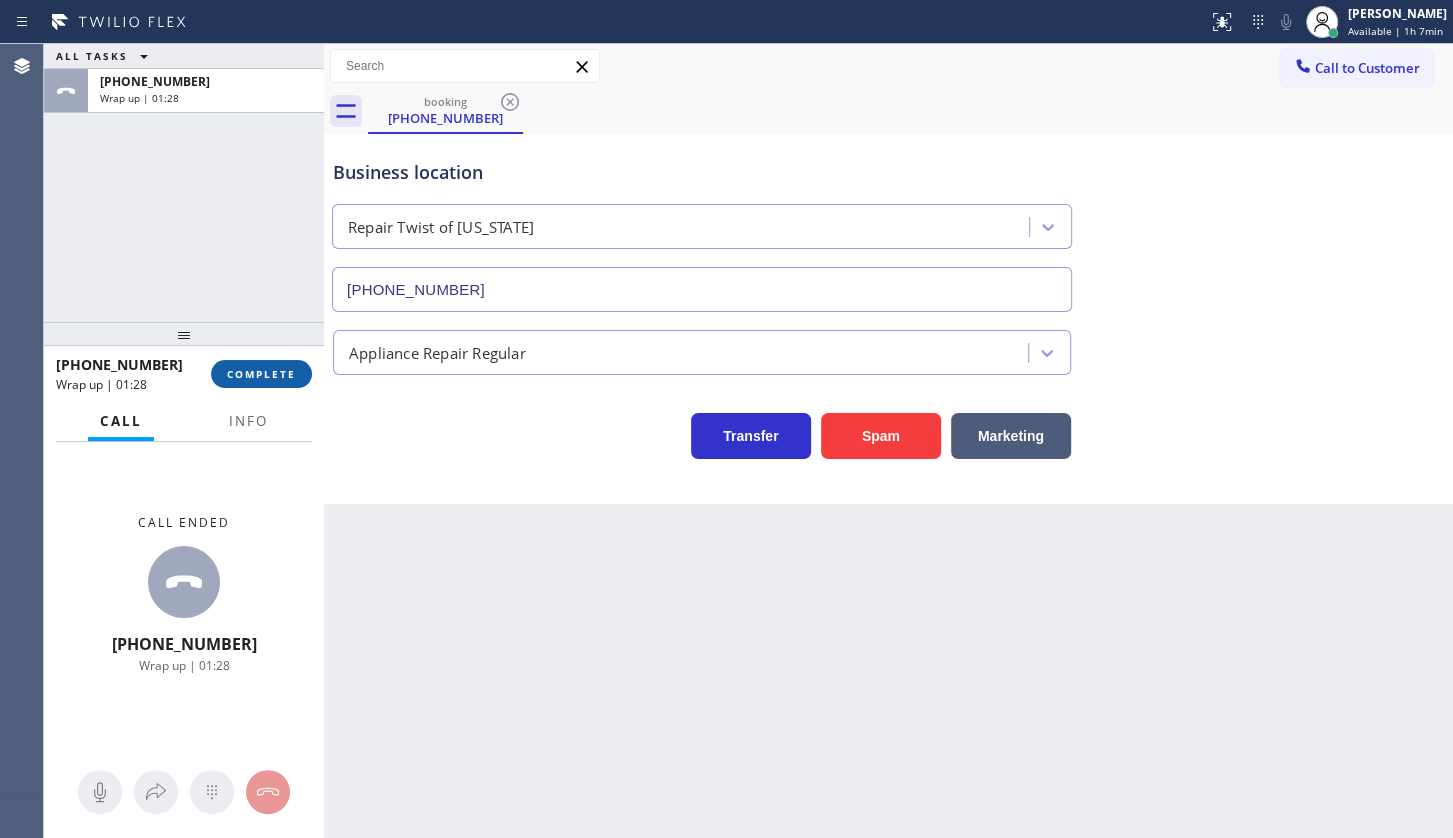 click on "COMPLETE" at bounding box center [261, 374] 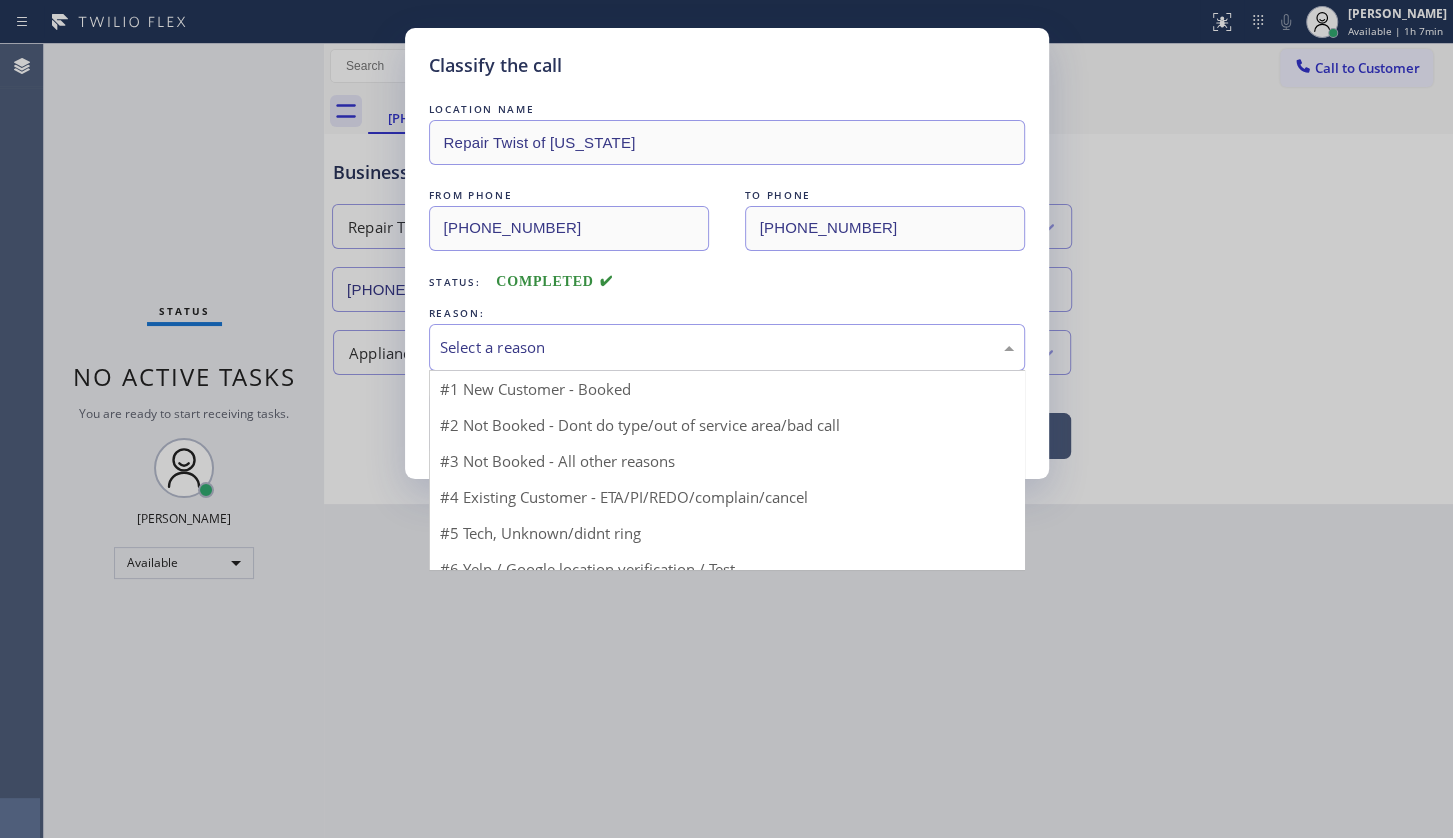 click on "Select a reason" at bounding box center (727, 347) 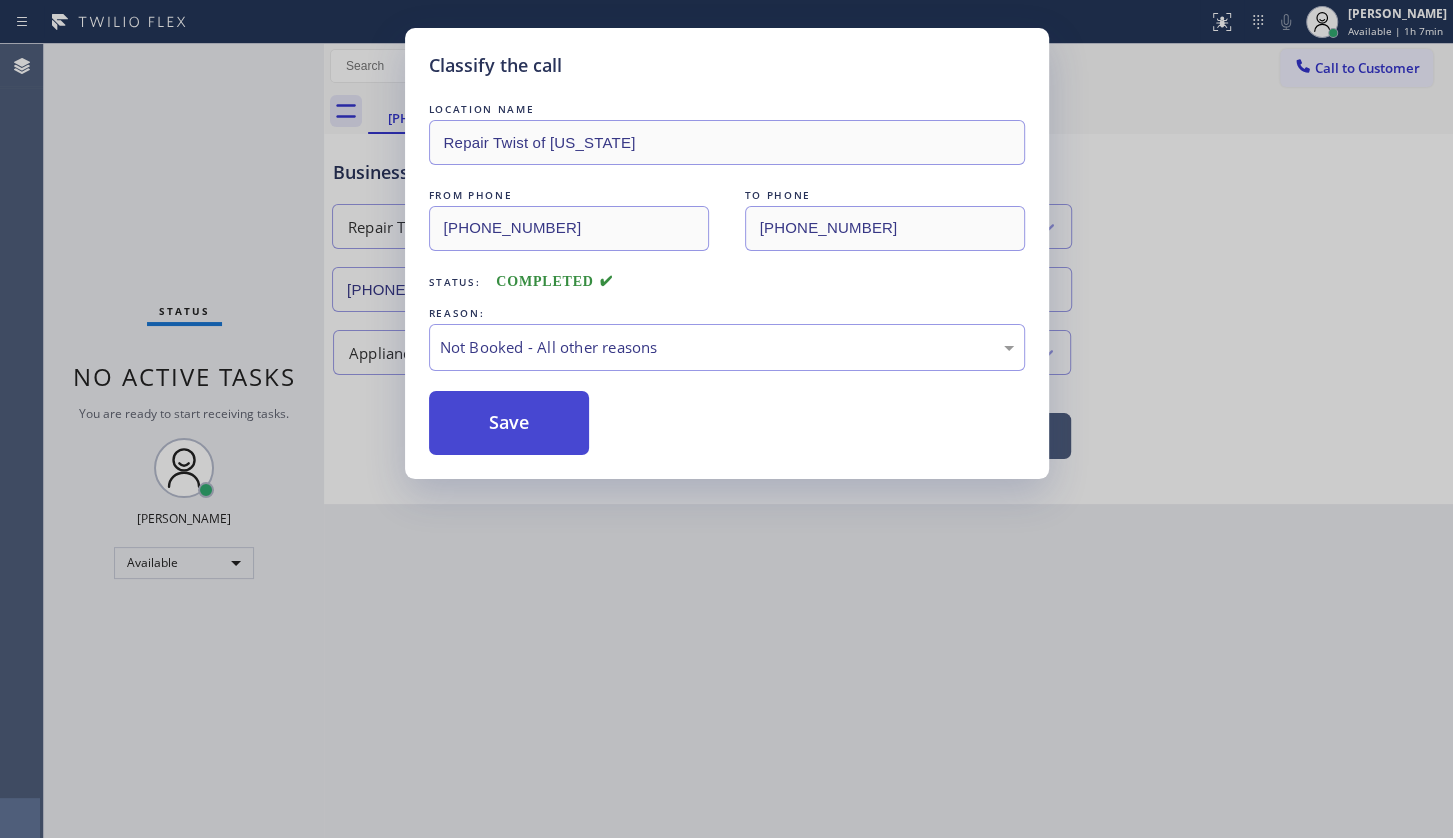 click on "Save" at bounding box center (509, 423) 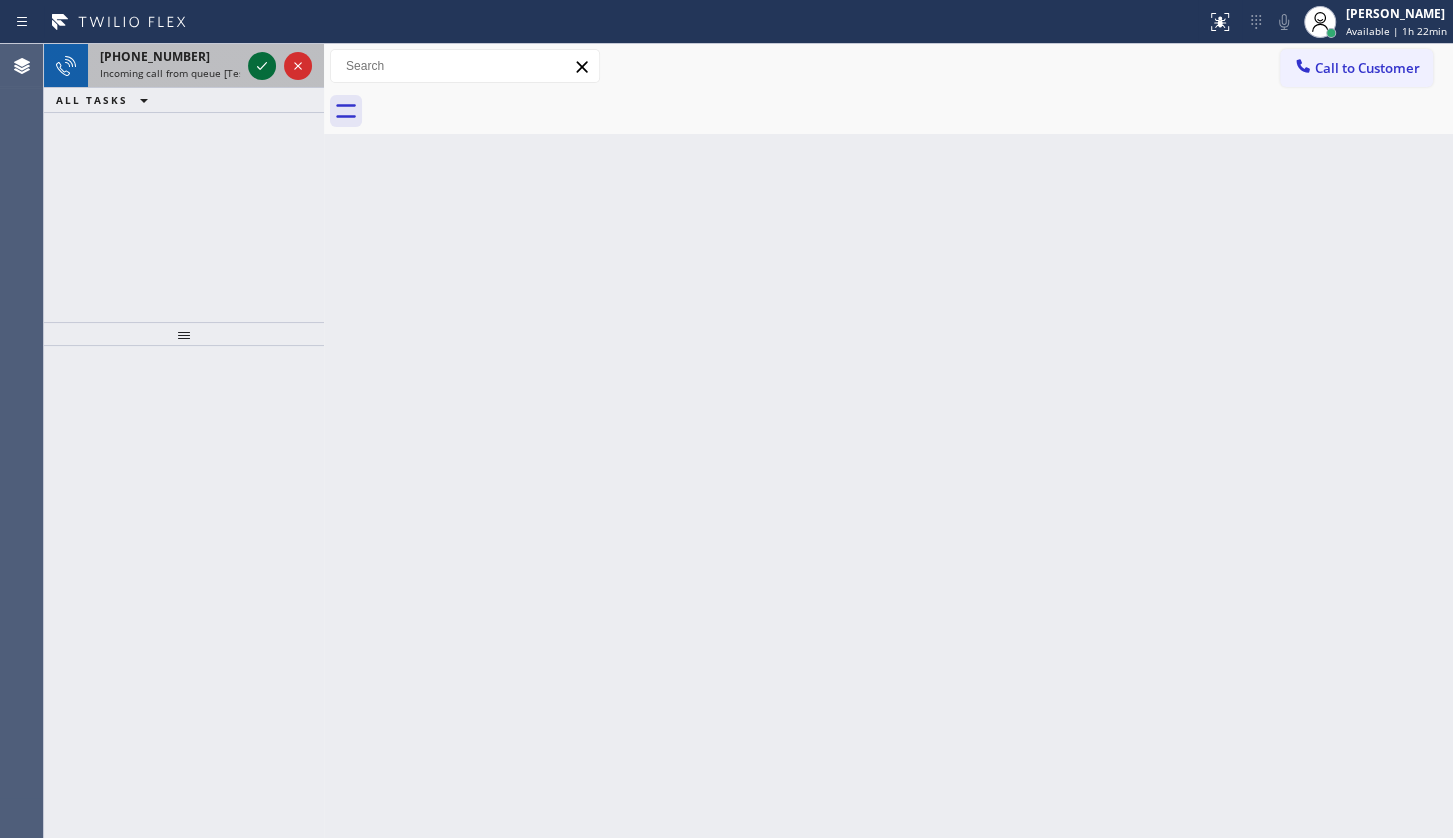 click 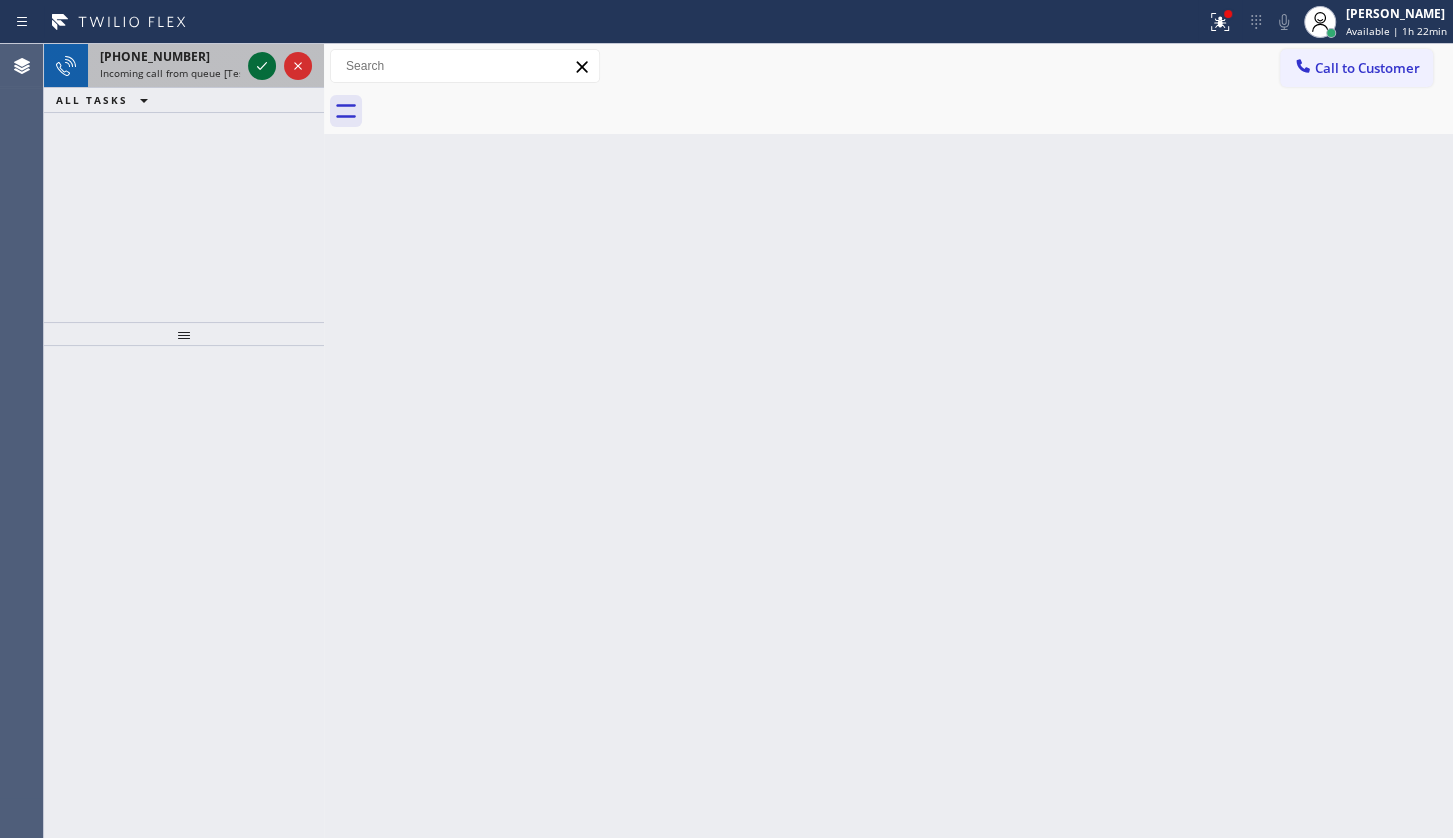 click at bounding box center (262, 66) 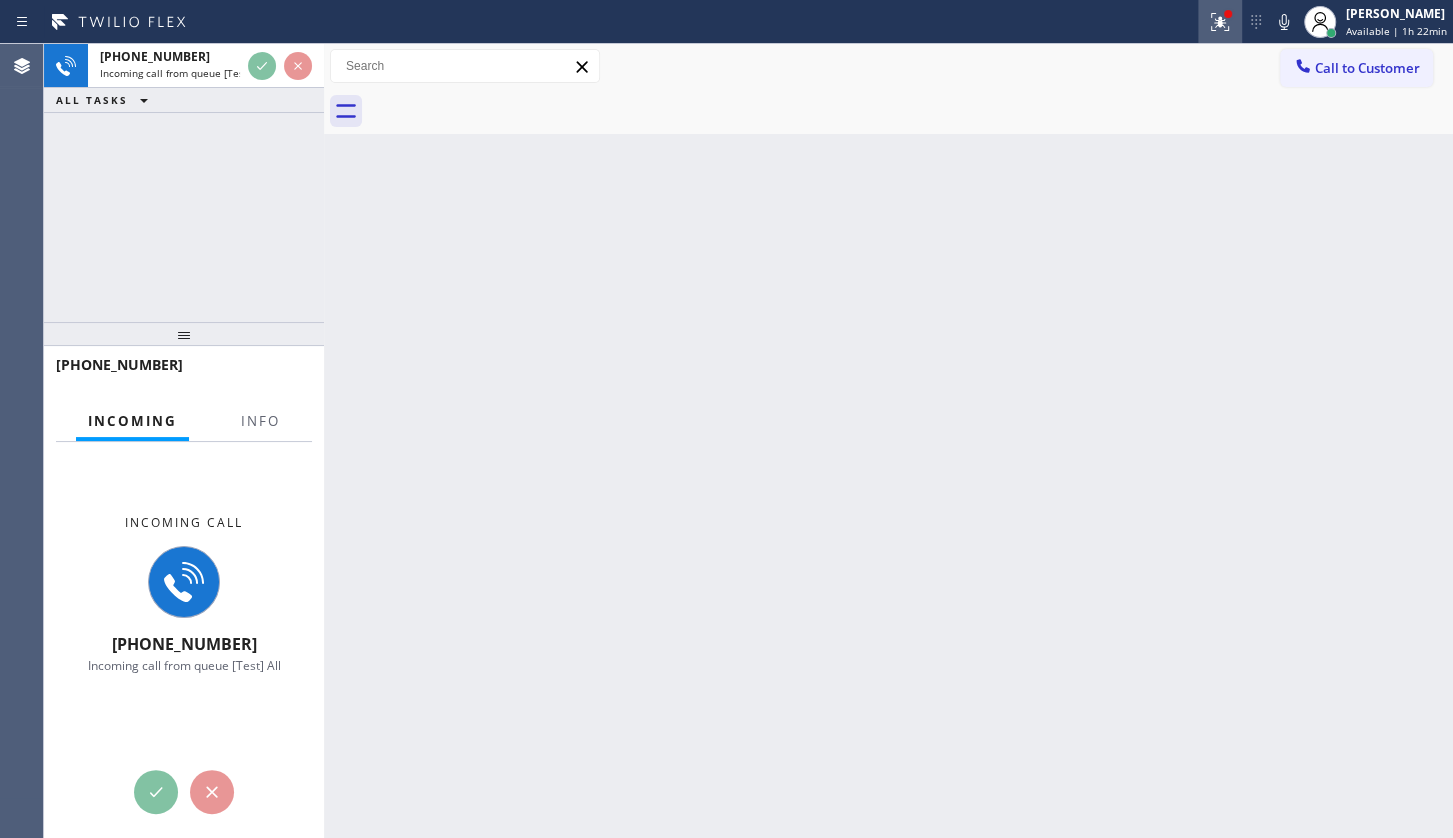click 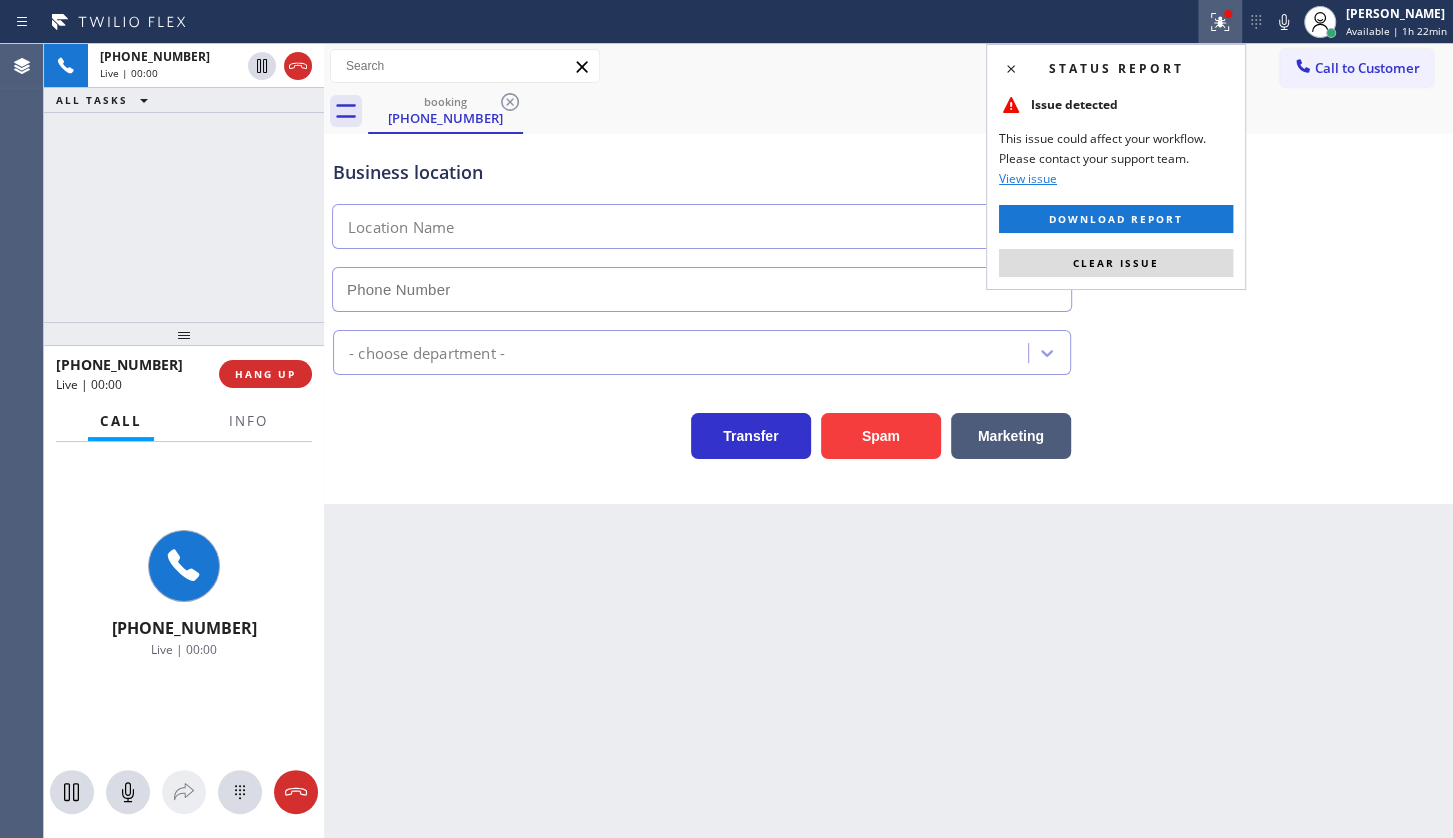 type on "[PHONE_NUMBER]" 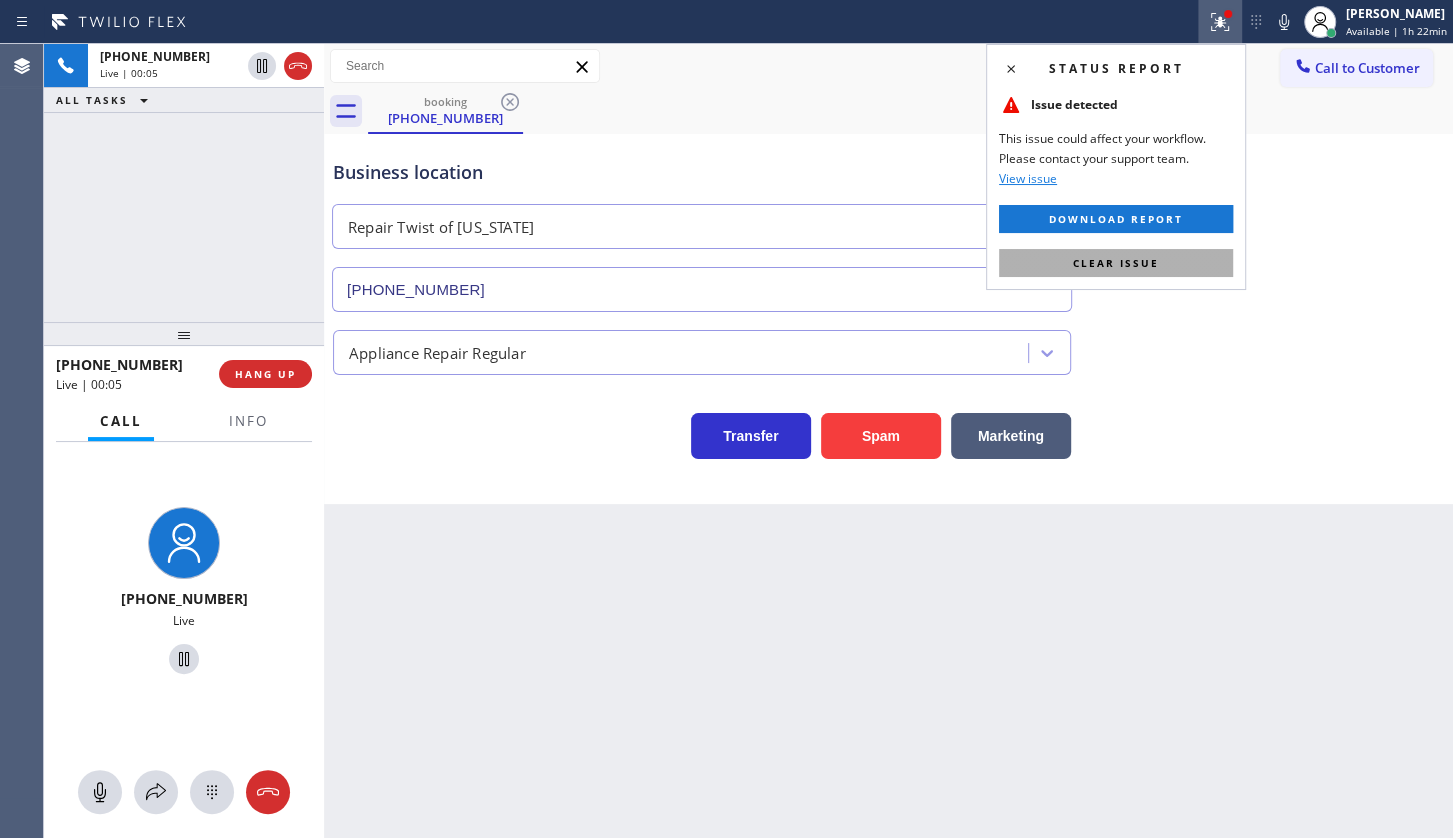 click on "Clear issue" at bounding box center (1116, 263) 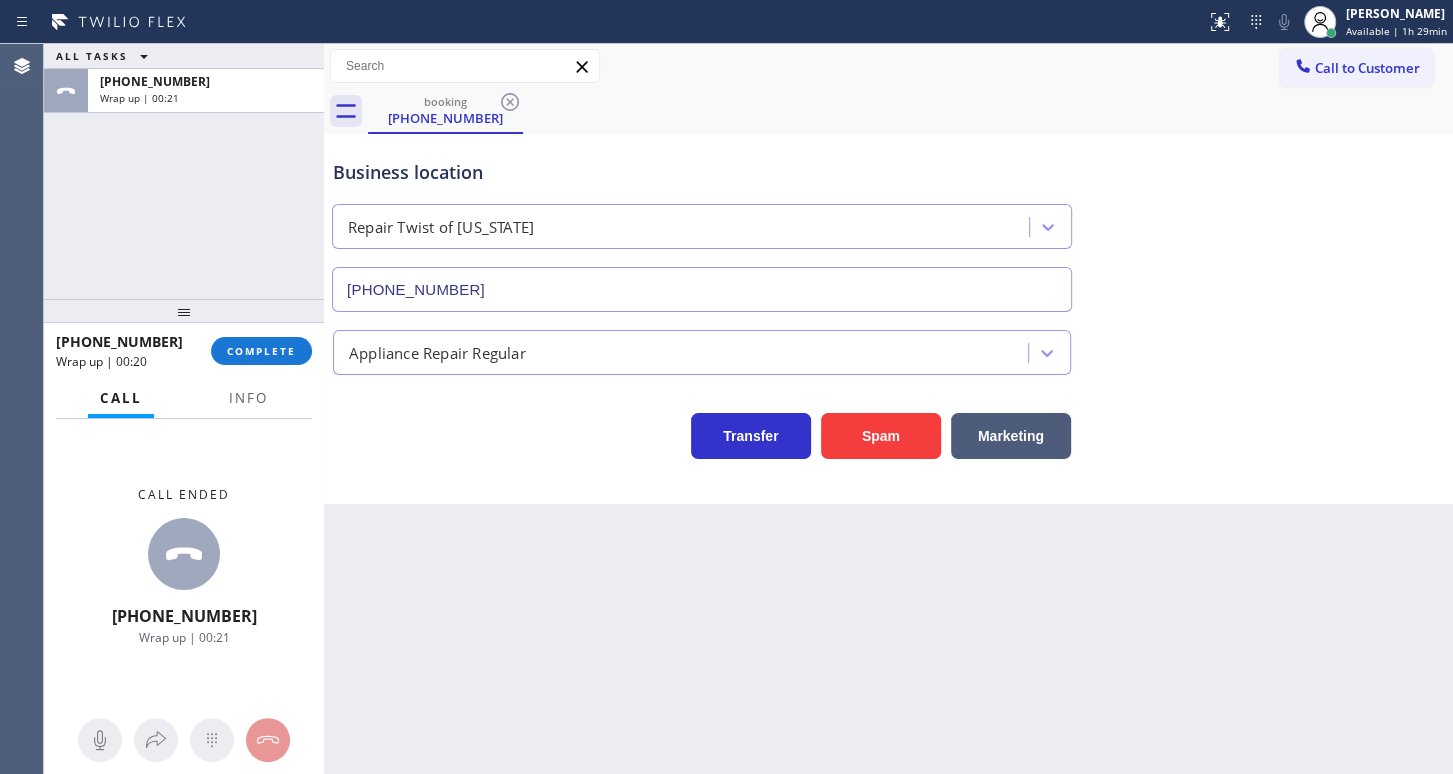 click on "+16465333286 Wrap up | 00:20 COMPLETE" at bounding box center [184, 351] 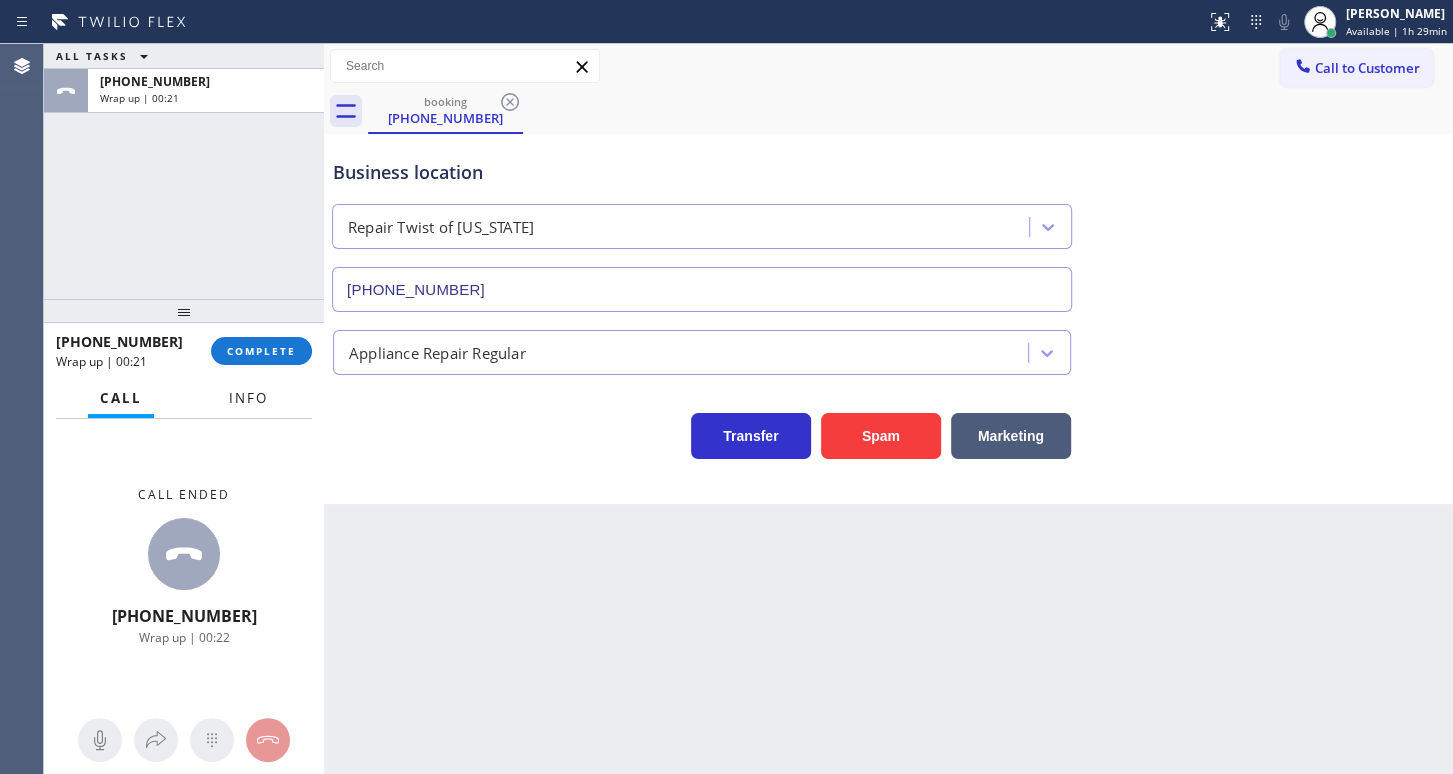 click on "Info" at bounding box center (248, 398) 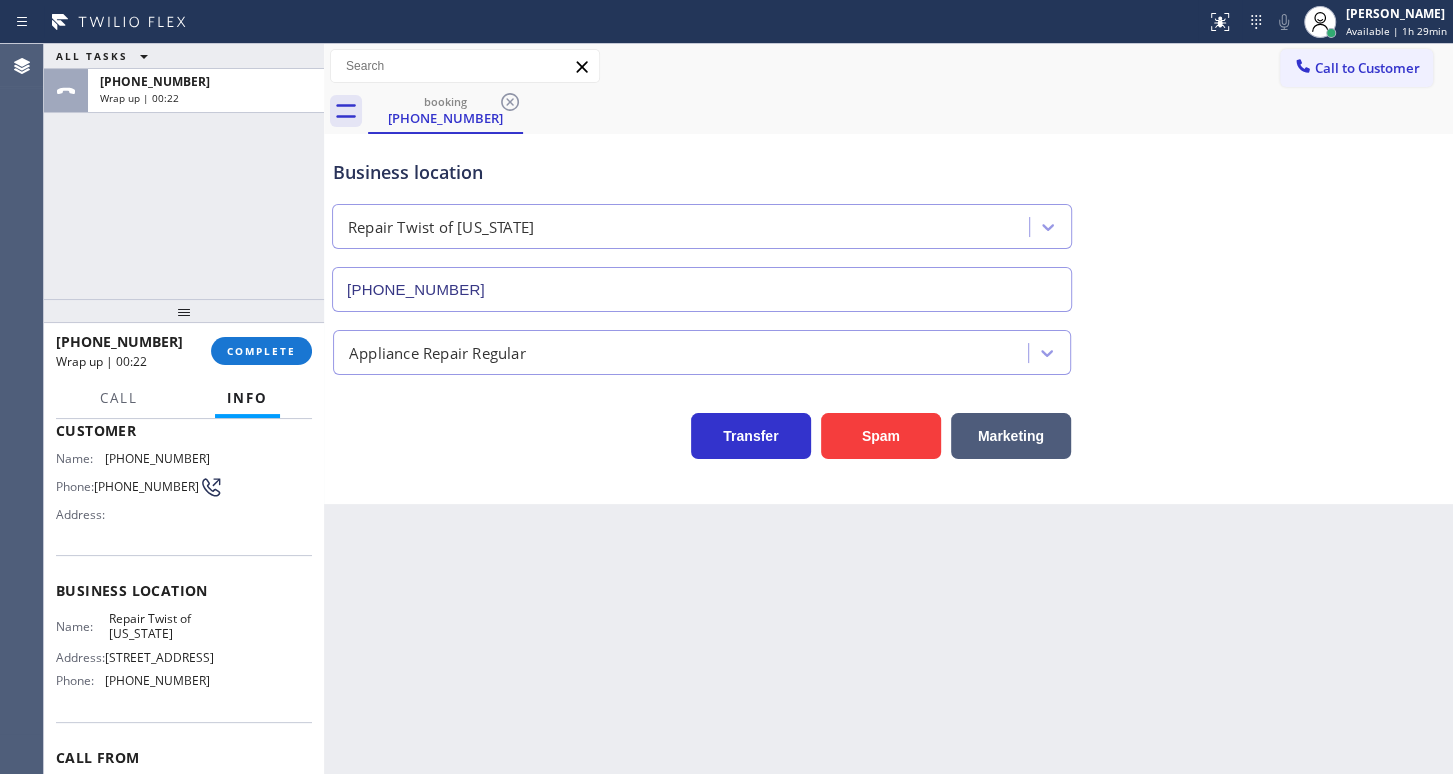 scroll, scrollTop: 255, scrollLeft: 0, axis: vertical 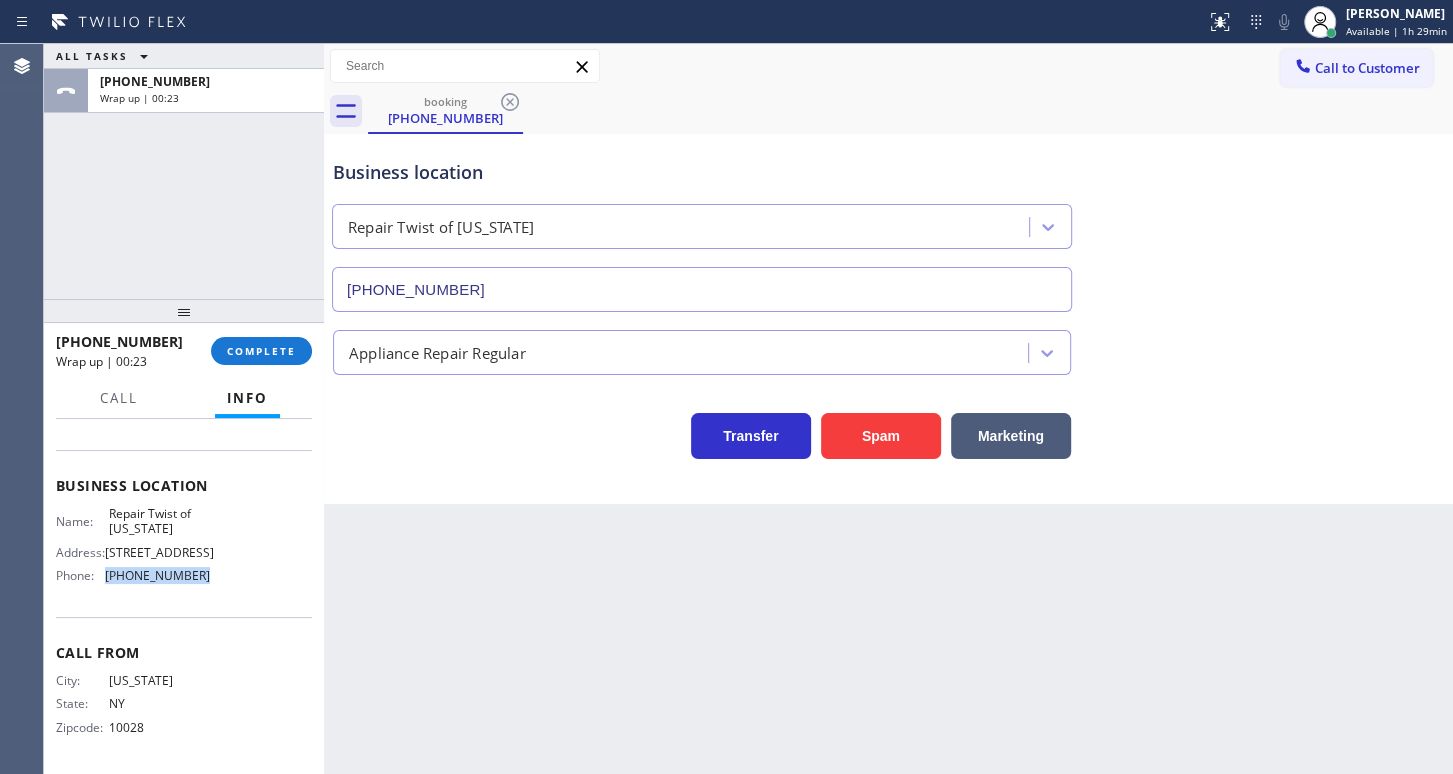 drag, startPoint x: 101, startPoint y: 580, endPoint x: 240, endPoint y: 580, distance: 139 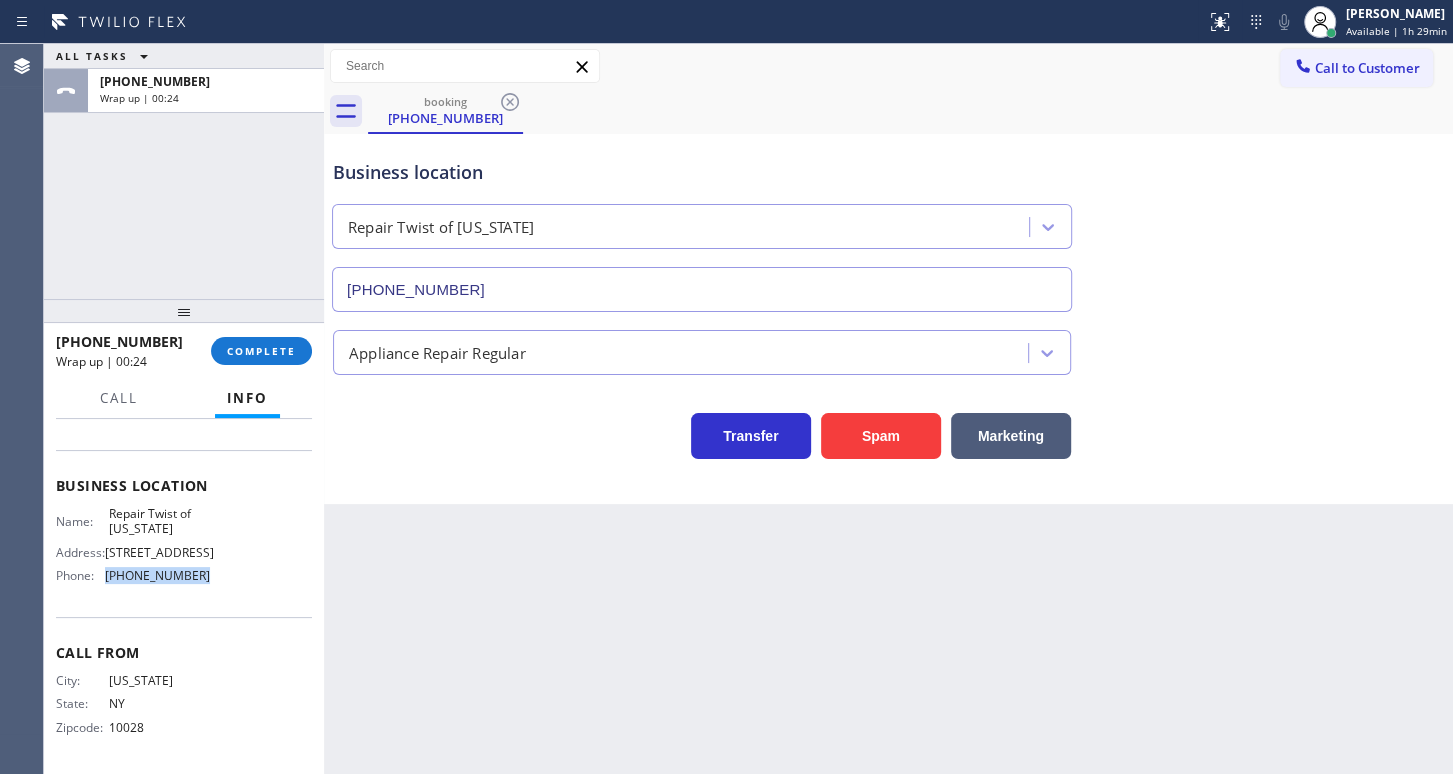 copy on "[PHONE_NUMBER]" 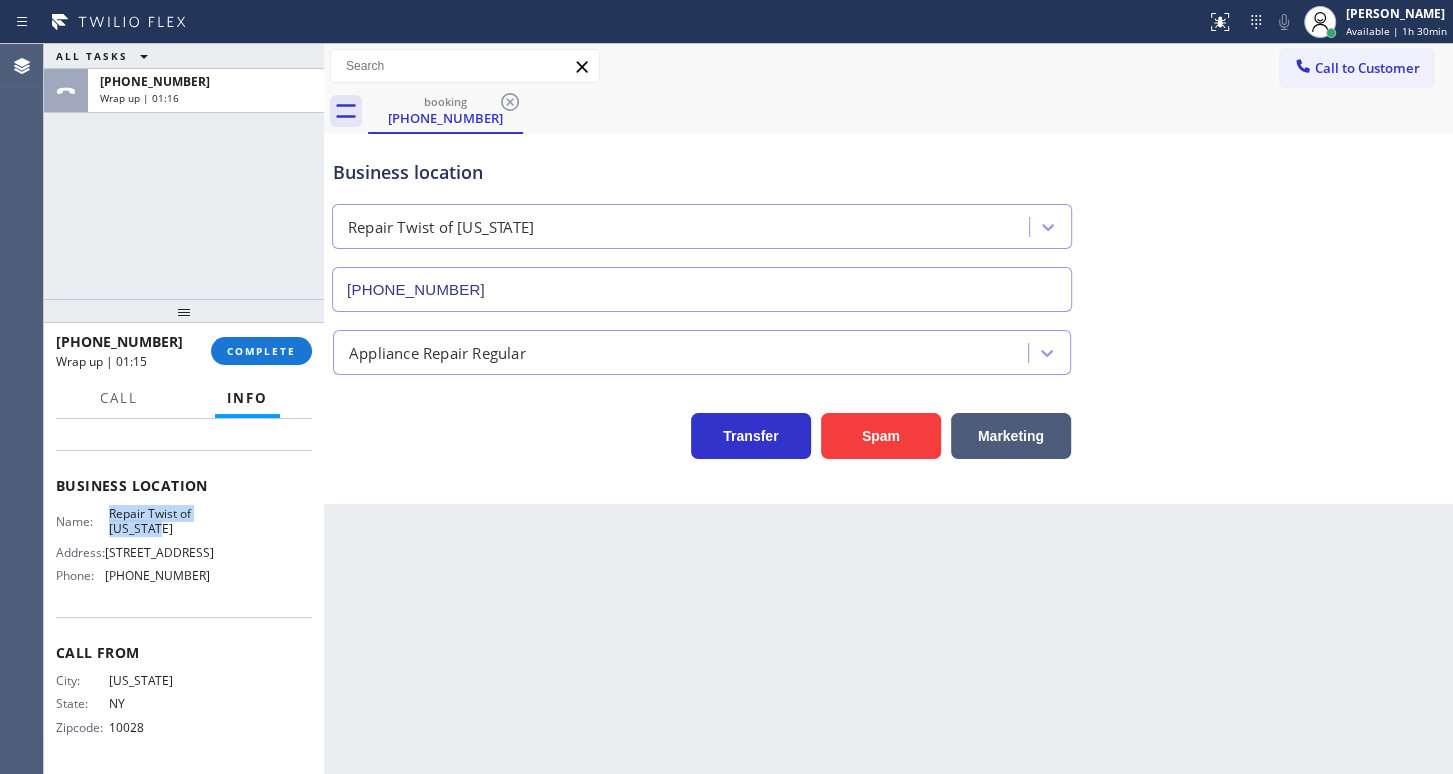 drag, startPoint x: 101, startPoint y: 474, endPoint x: 228, endPoint y: 490, distance: 128.0039 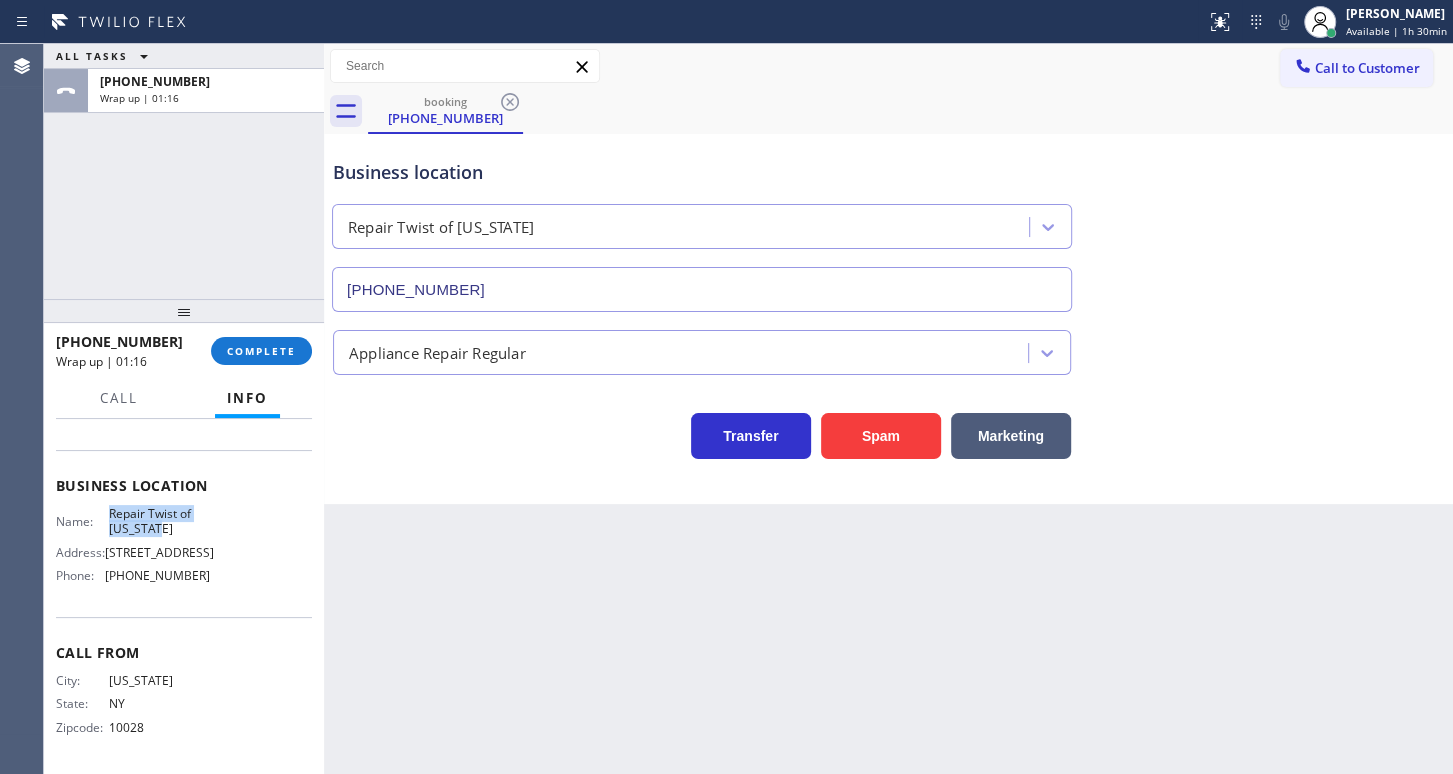 copy on "Repair Twist of [US_STATE]" 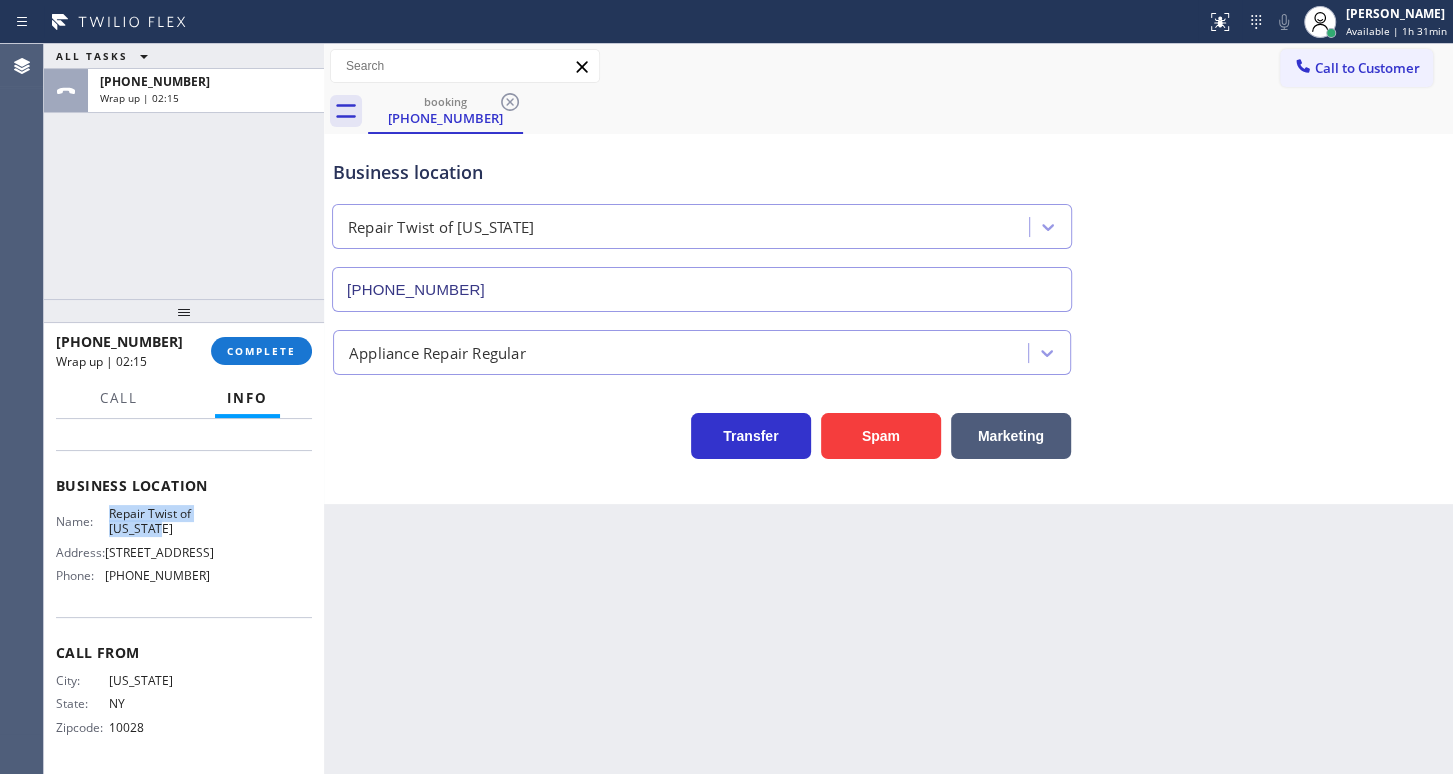 copy on "Repair Twist of [US_STATE]" 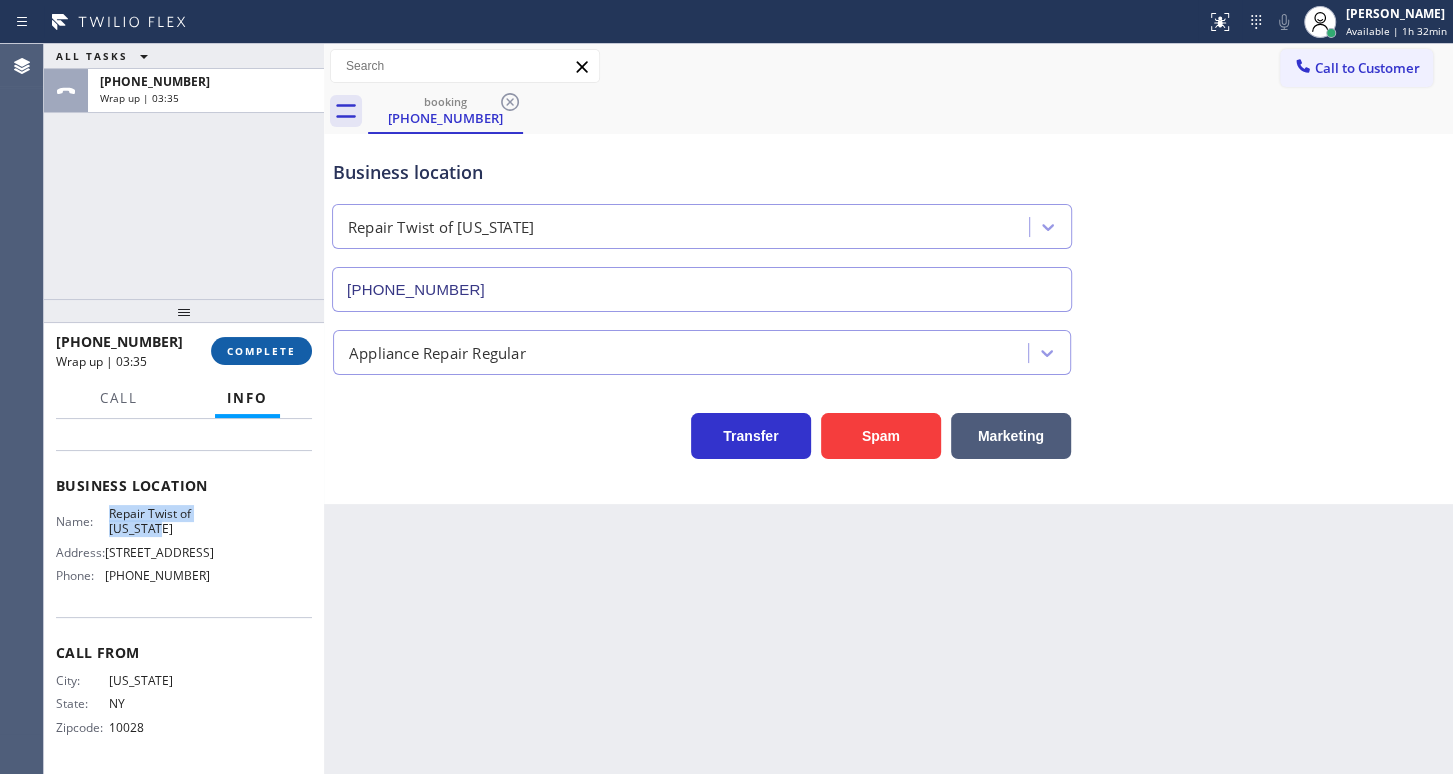 click on "COMPLETE" at bounding box center [261, 351] 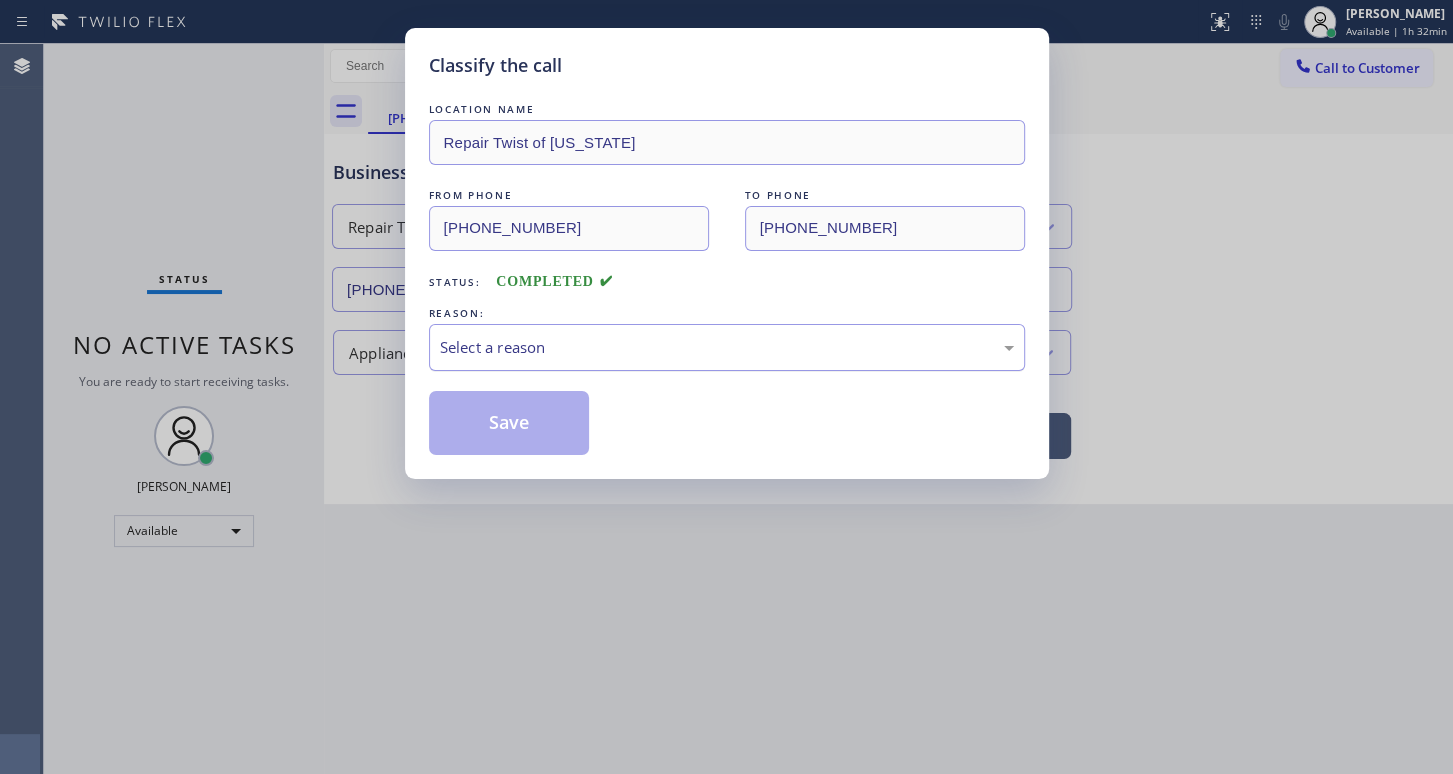 drag, startPoint x: 450, startPoint y: 306, endPoint x: 458, endPoint y: 329, distance: 24.351591 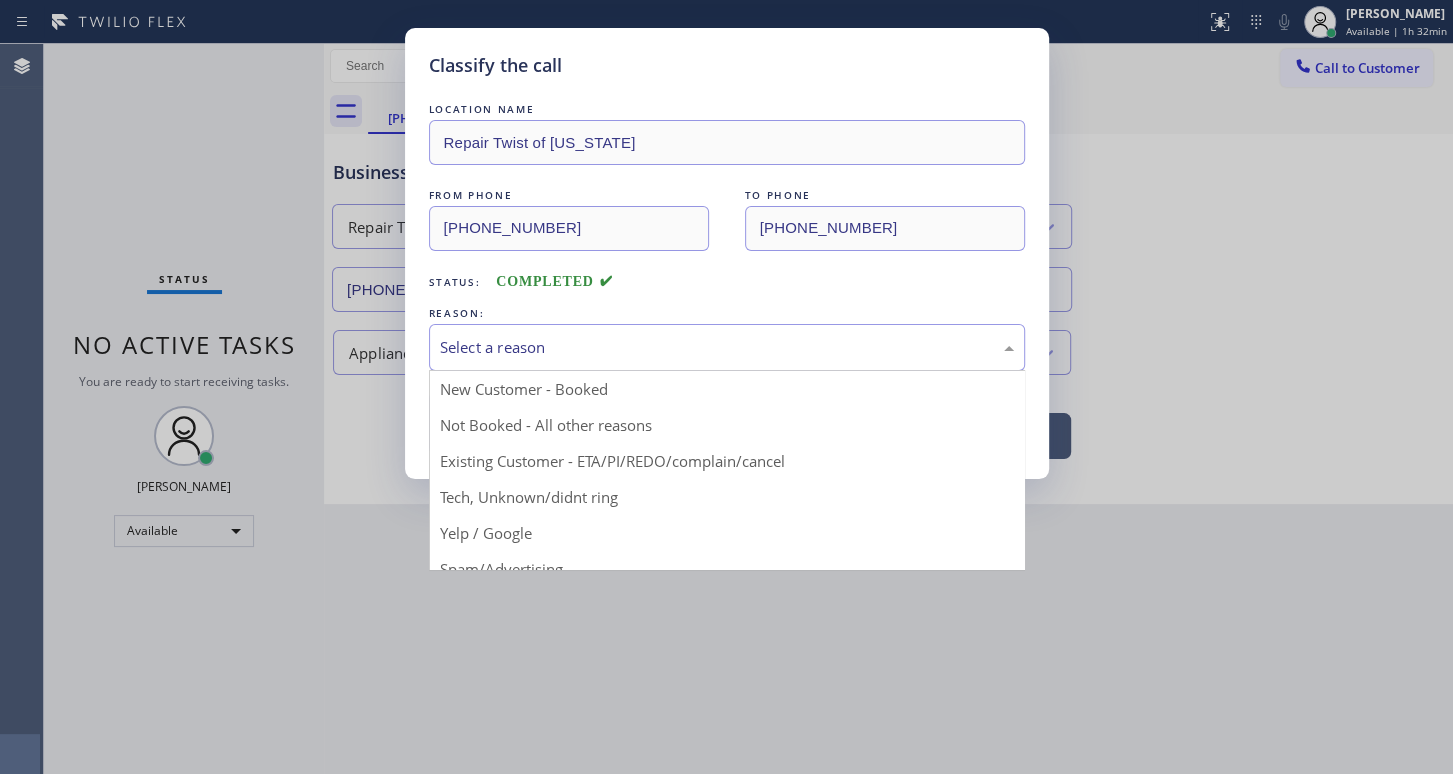 click on "Select a reason" at bounding box center [727, 347] 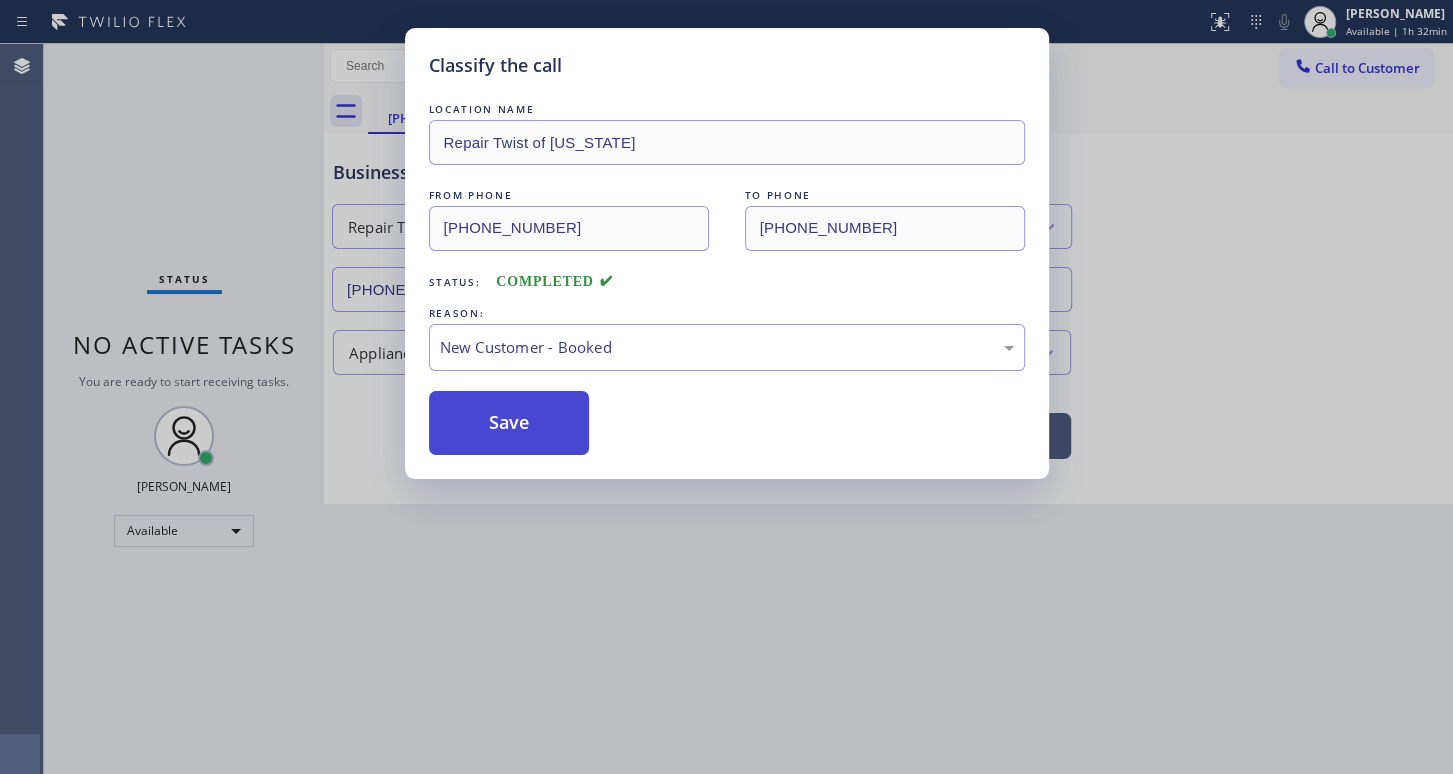 click on "Save" at bounding box center (509, 423) 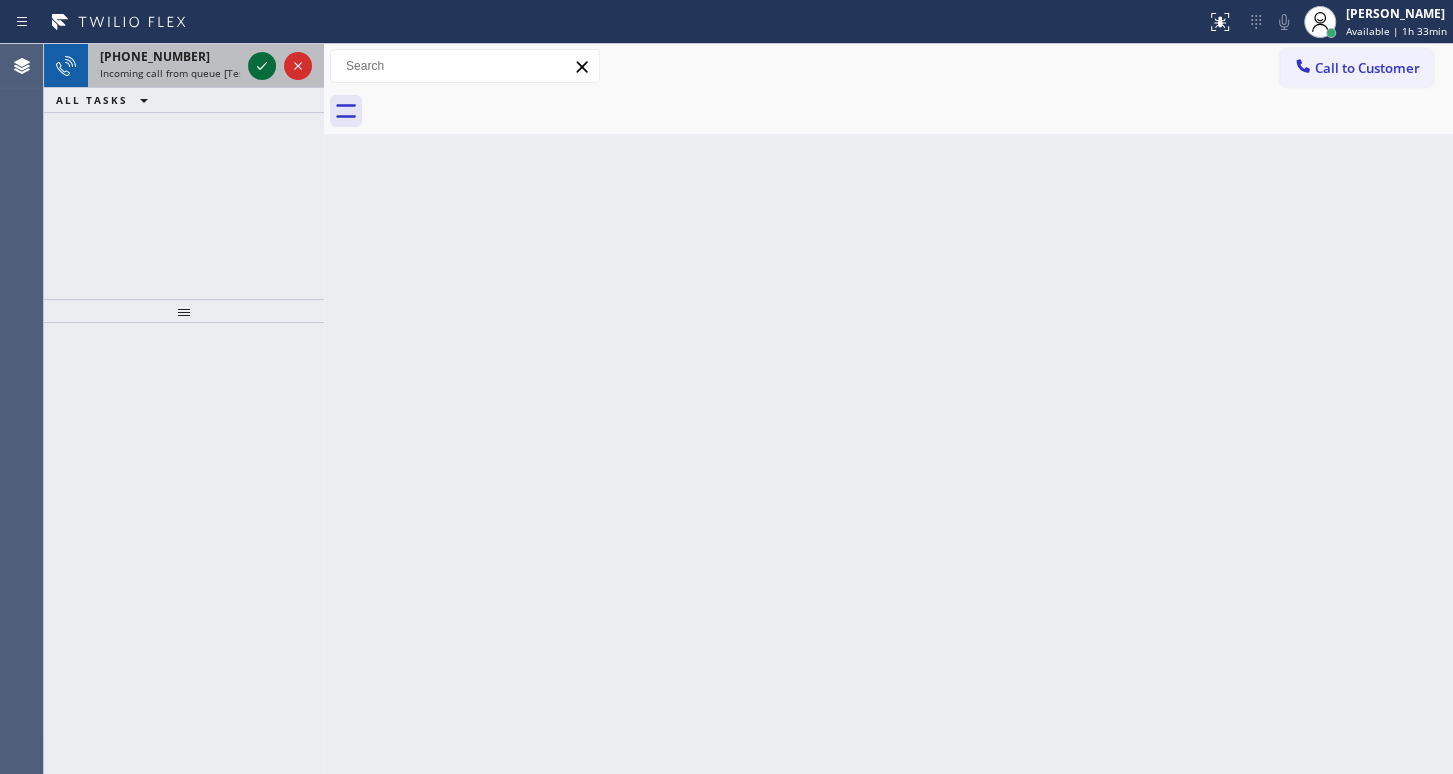 drag, startPoint x: 249, startPoint y: 39, endPoint x: 250, endPoint y: 61, distance: 22.022715 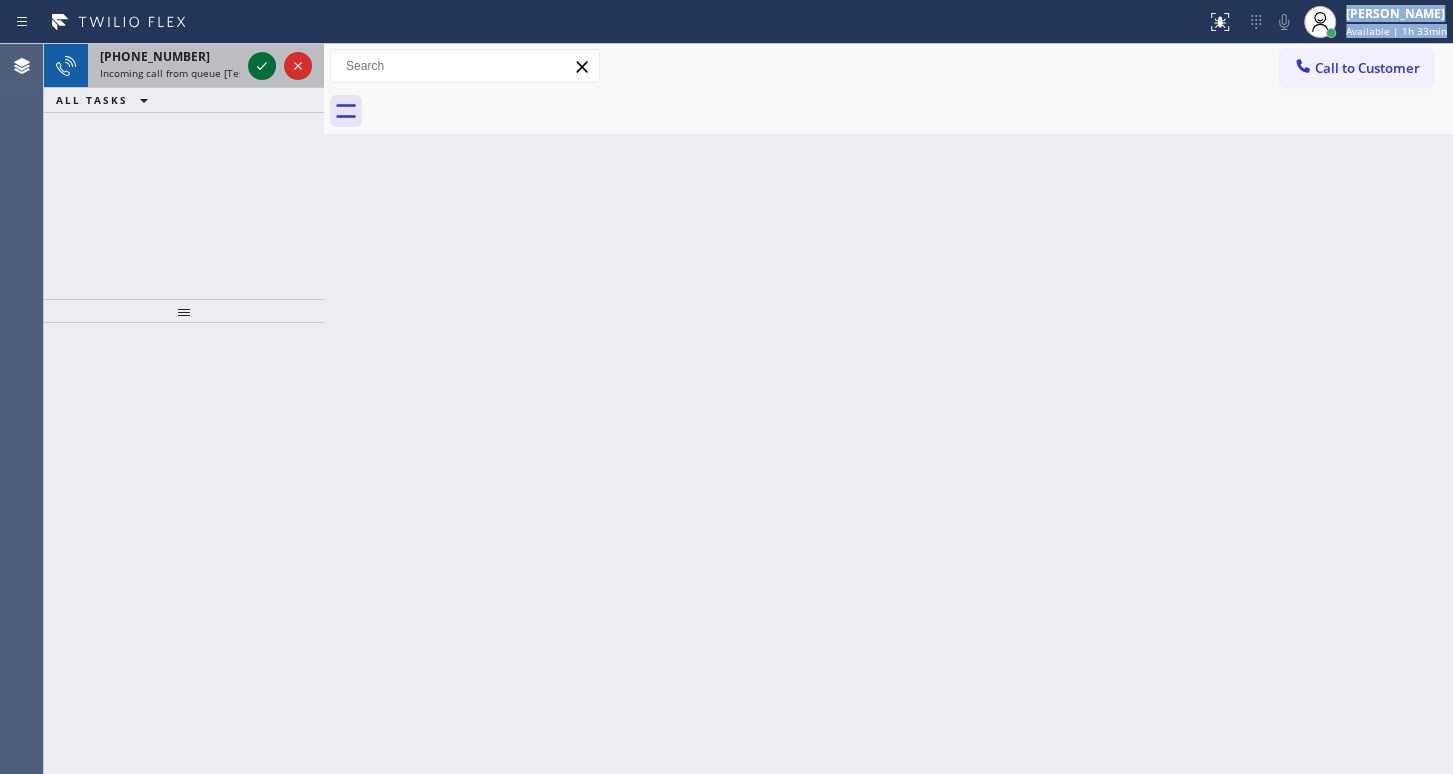 click 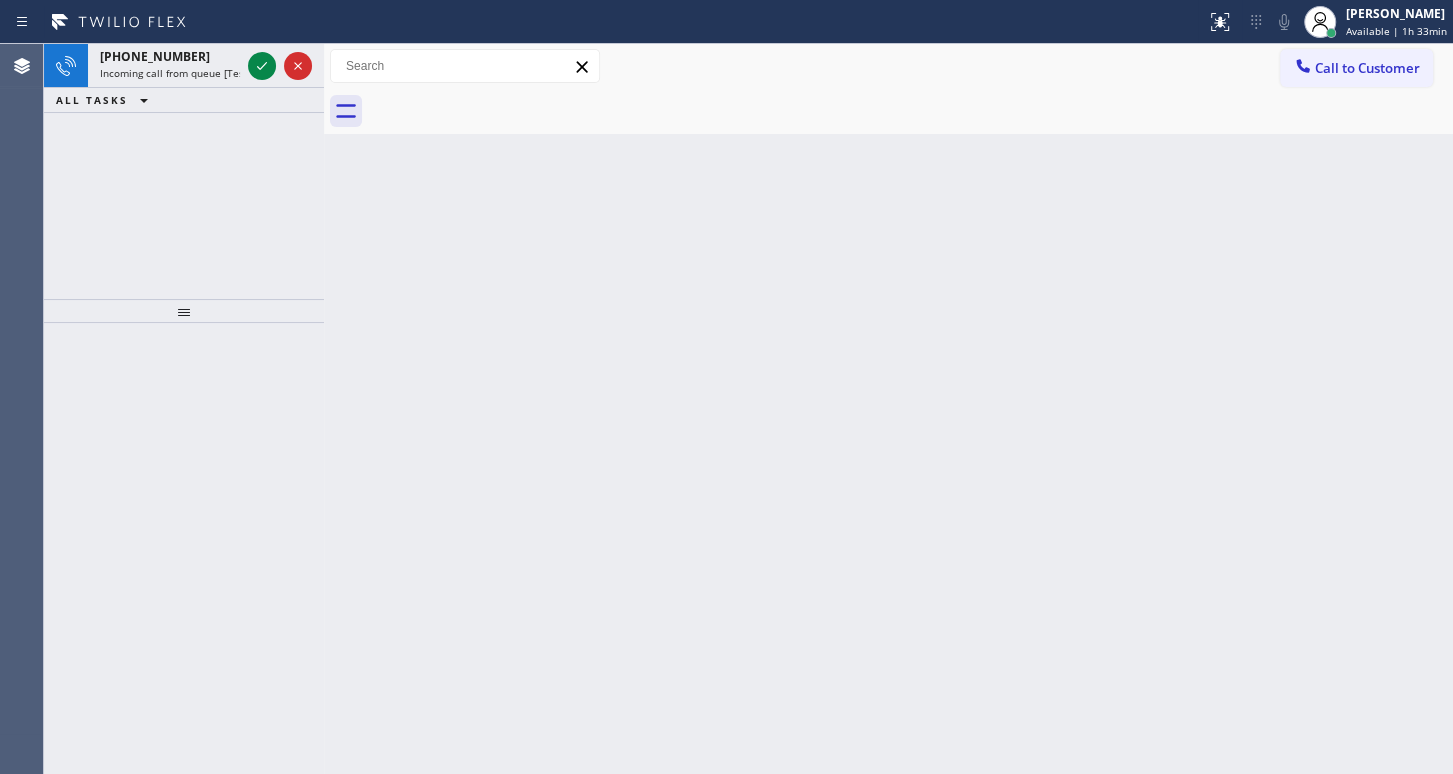 click 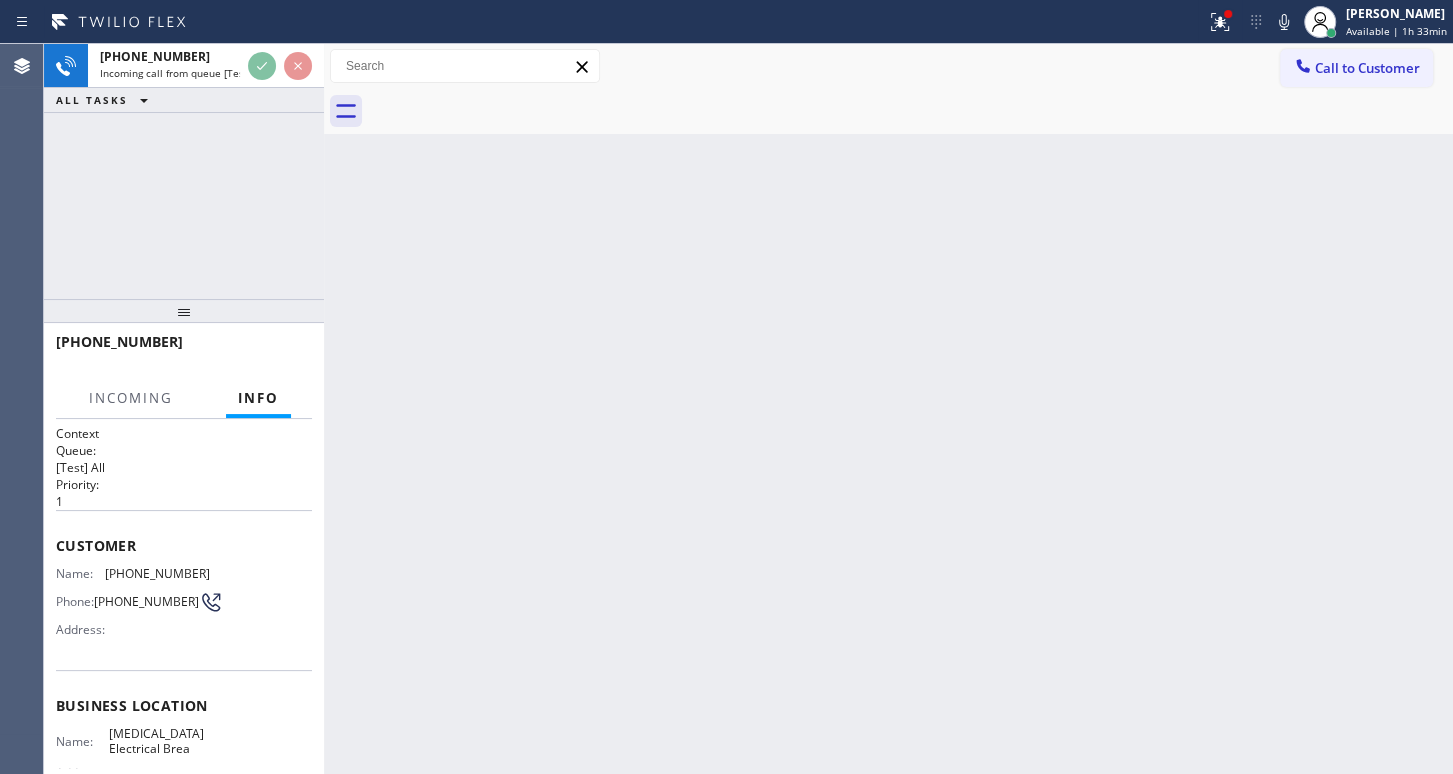 click at bounding box center [280, 66] 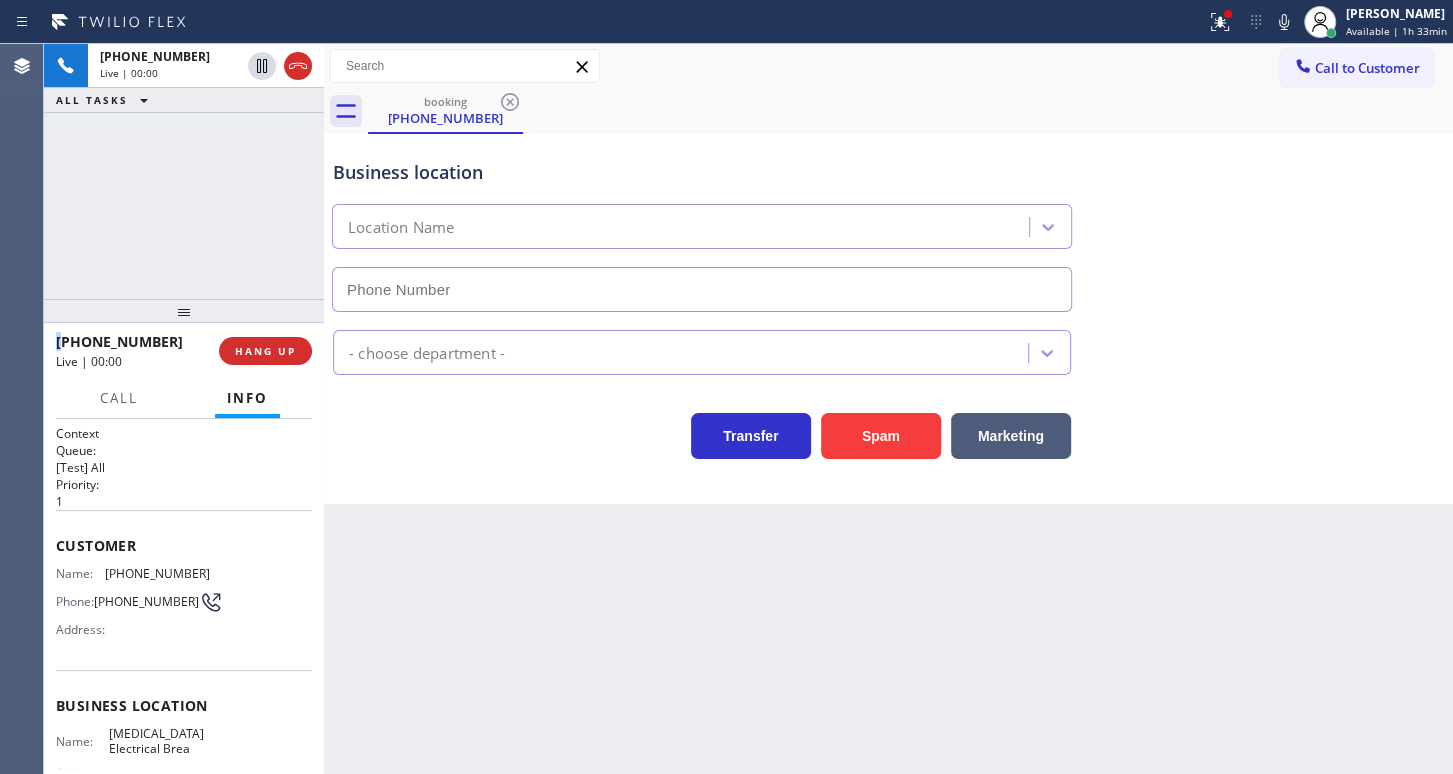 click on "ALL TASKS ALL TASKS ACTIVE TASKS TASKS IN WRAP UP" at bounding box center (184, 100) 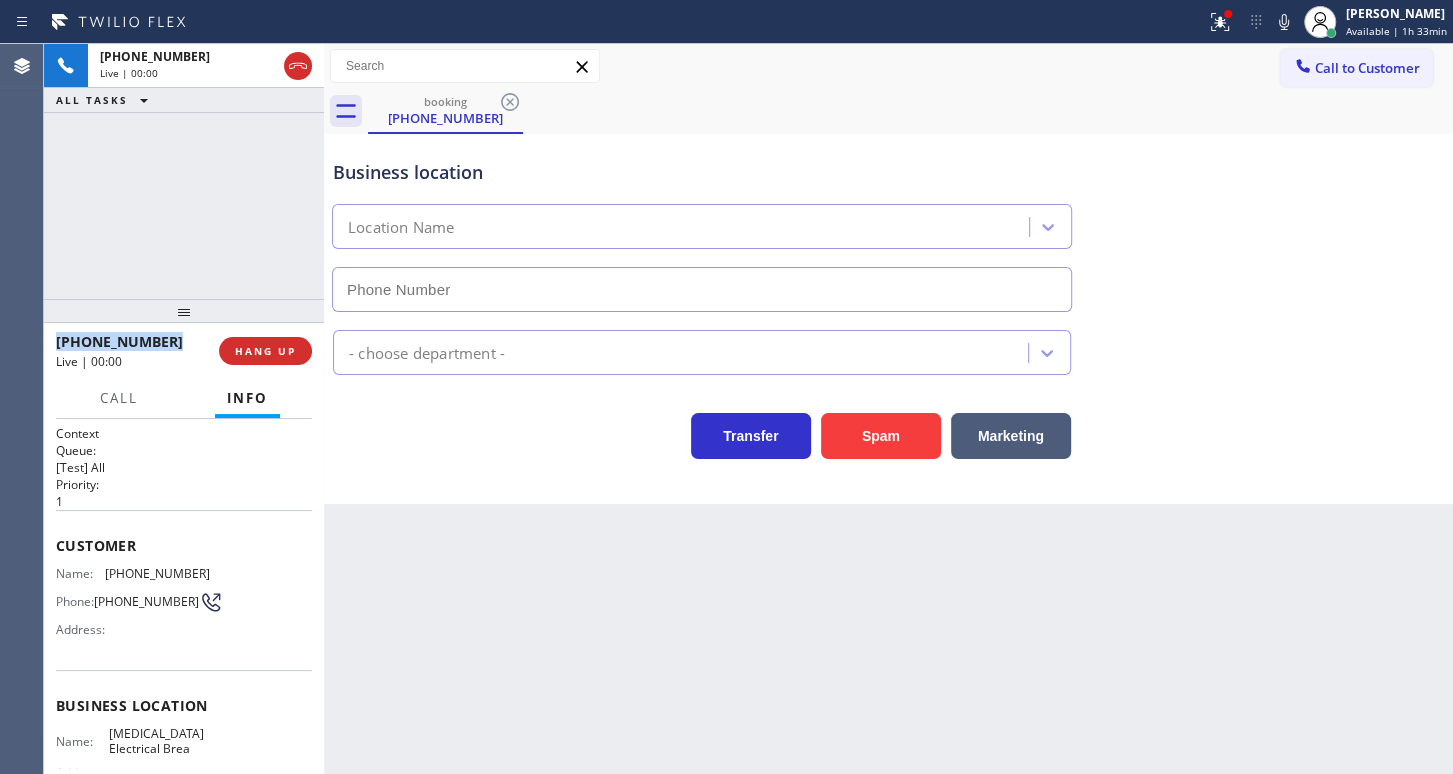 type on "(714) 463-1799" 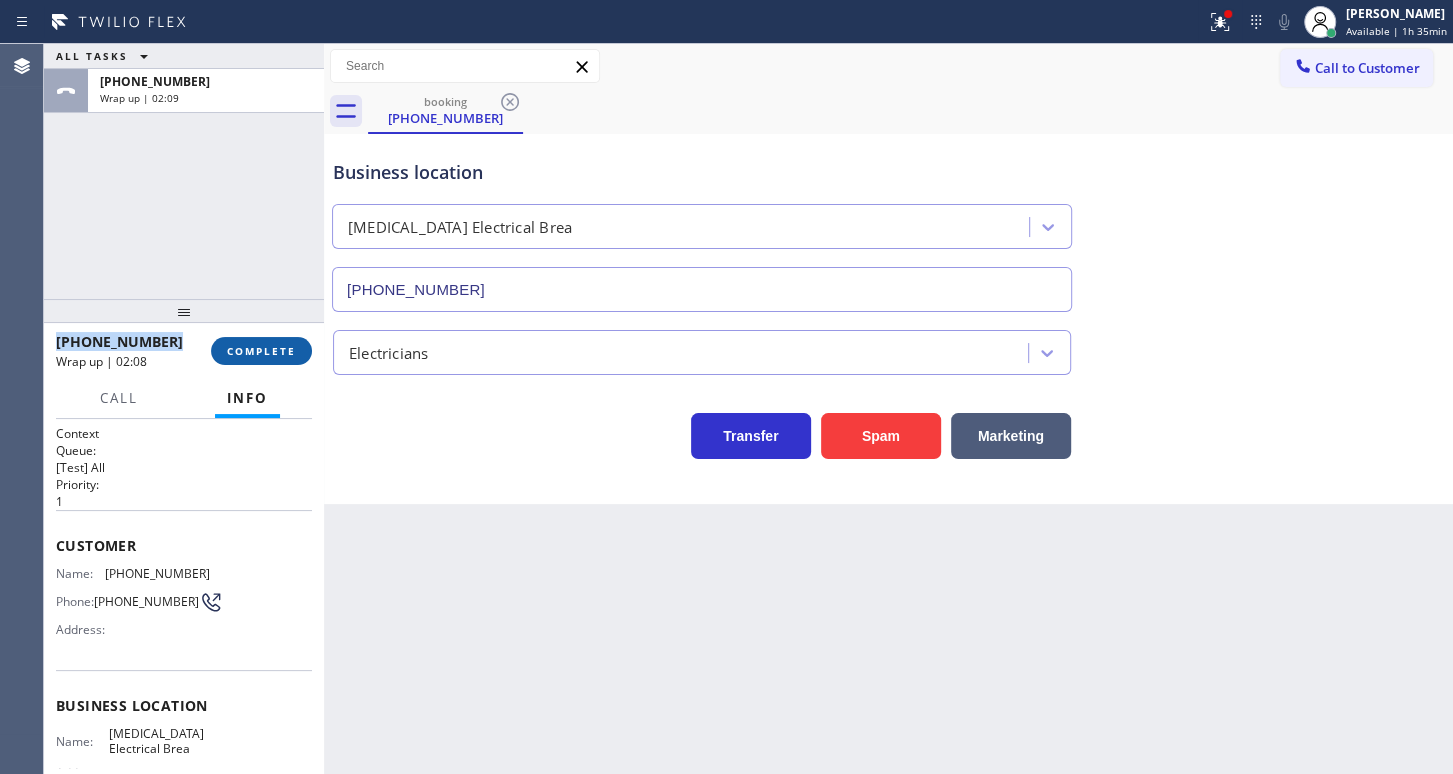click on "COMPLETE" at bounding box center (261, 351) 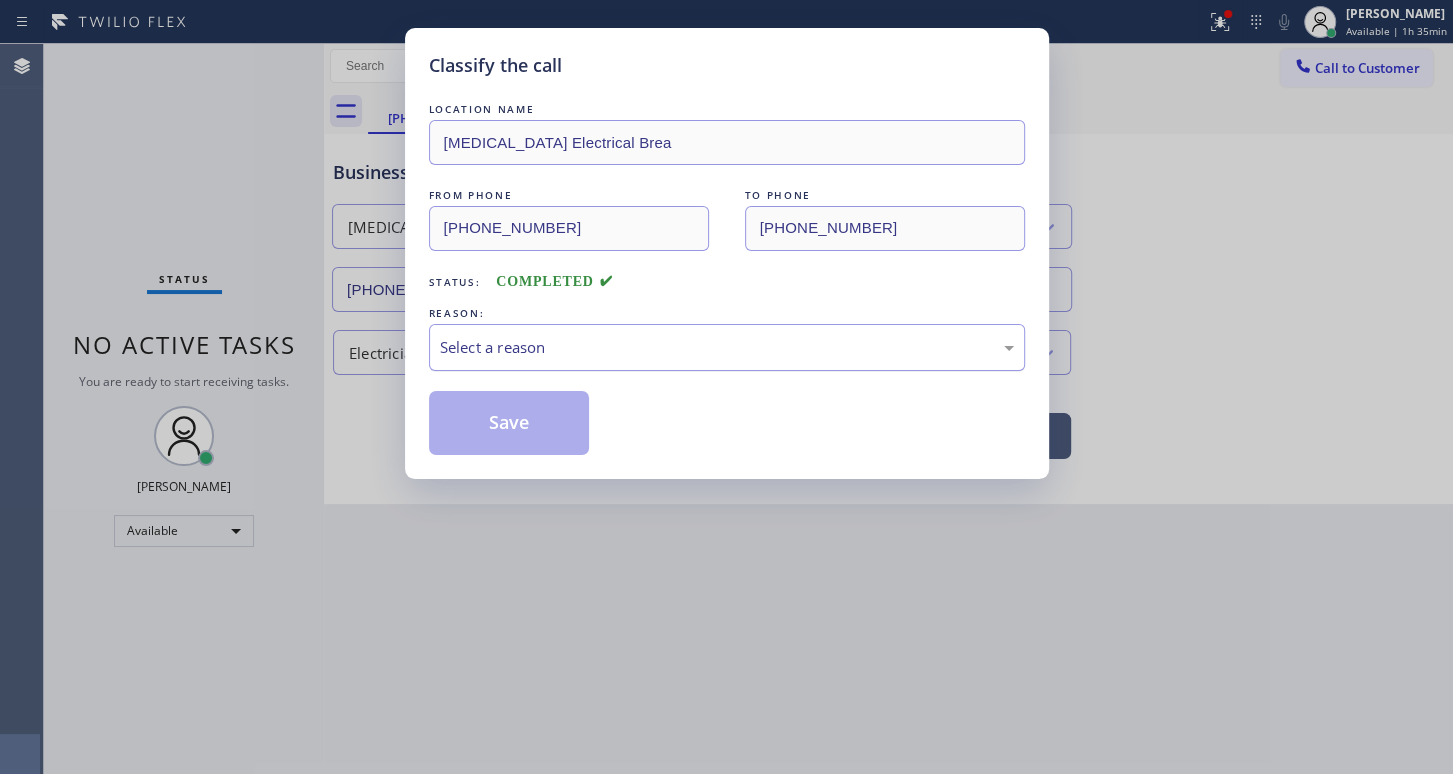 click on "Select a reason" at bounding box center (727, 347) 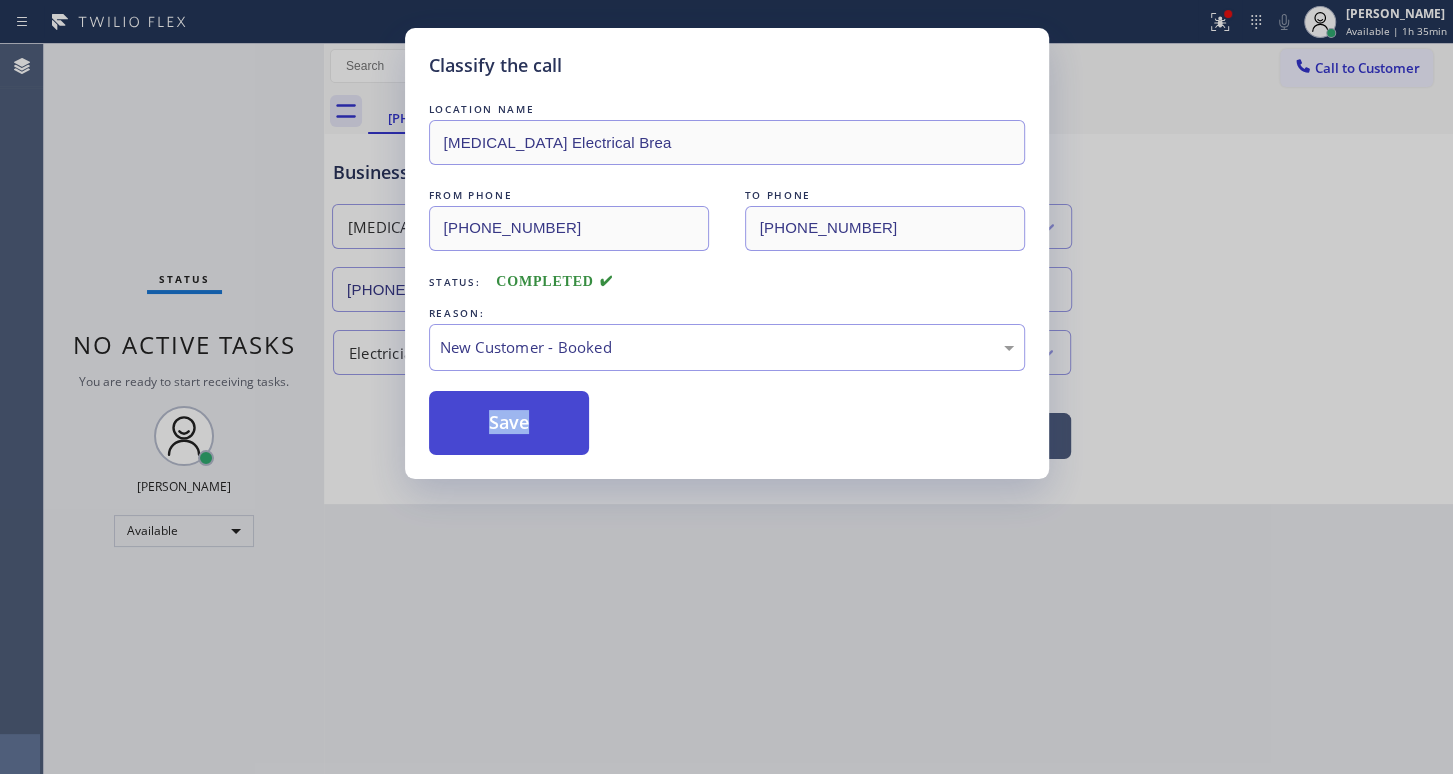 click on "Save" at bounding box center (509, 423) 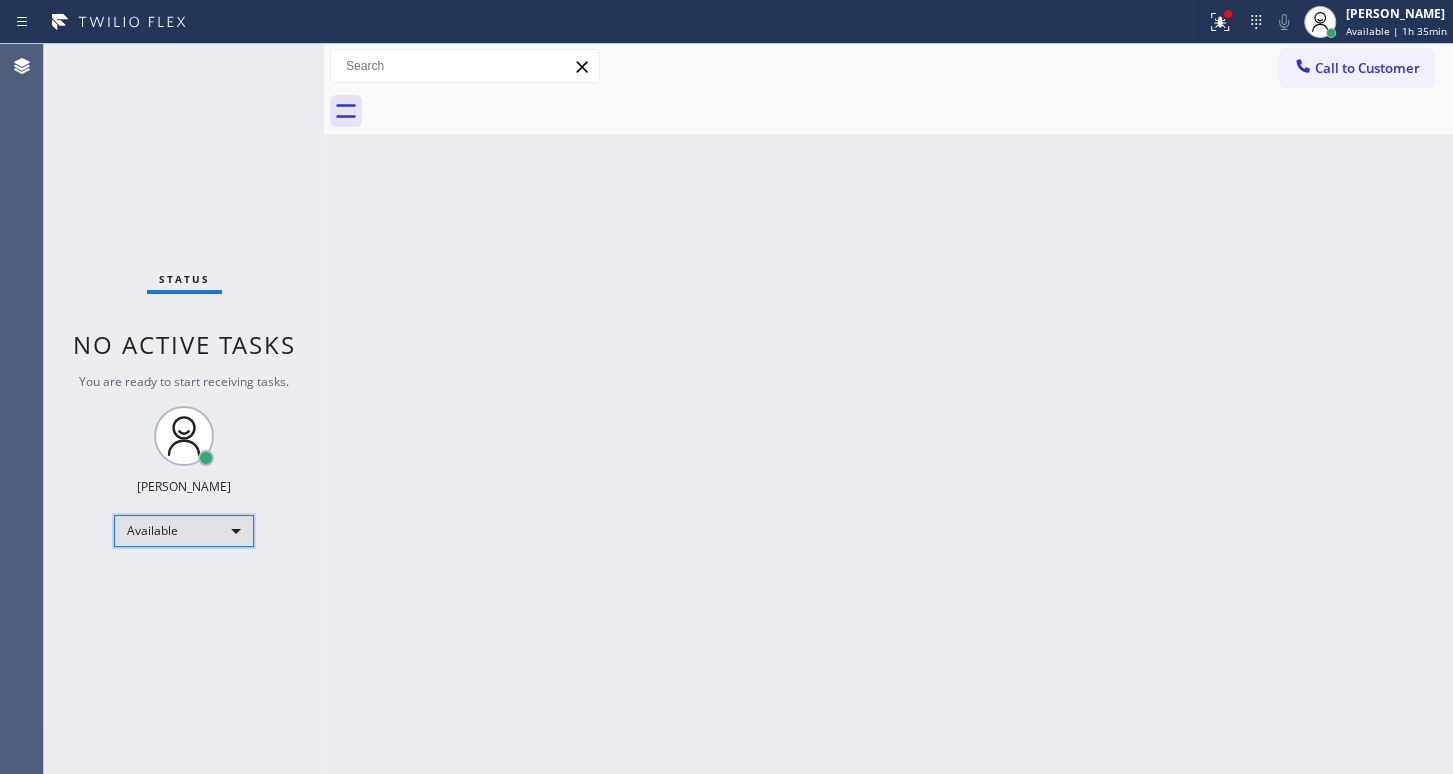 click on "Available" at bounding box center (184, 531) 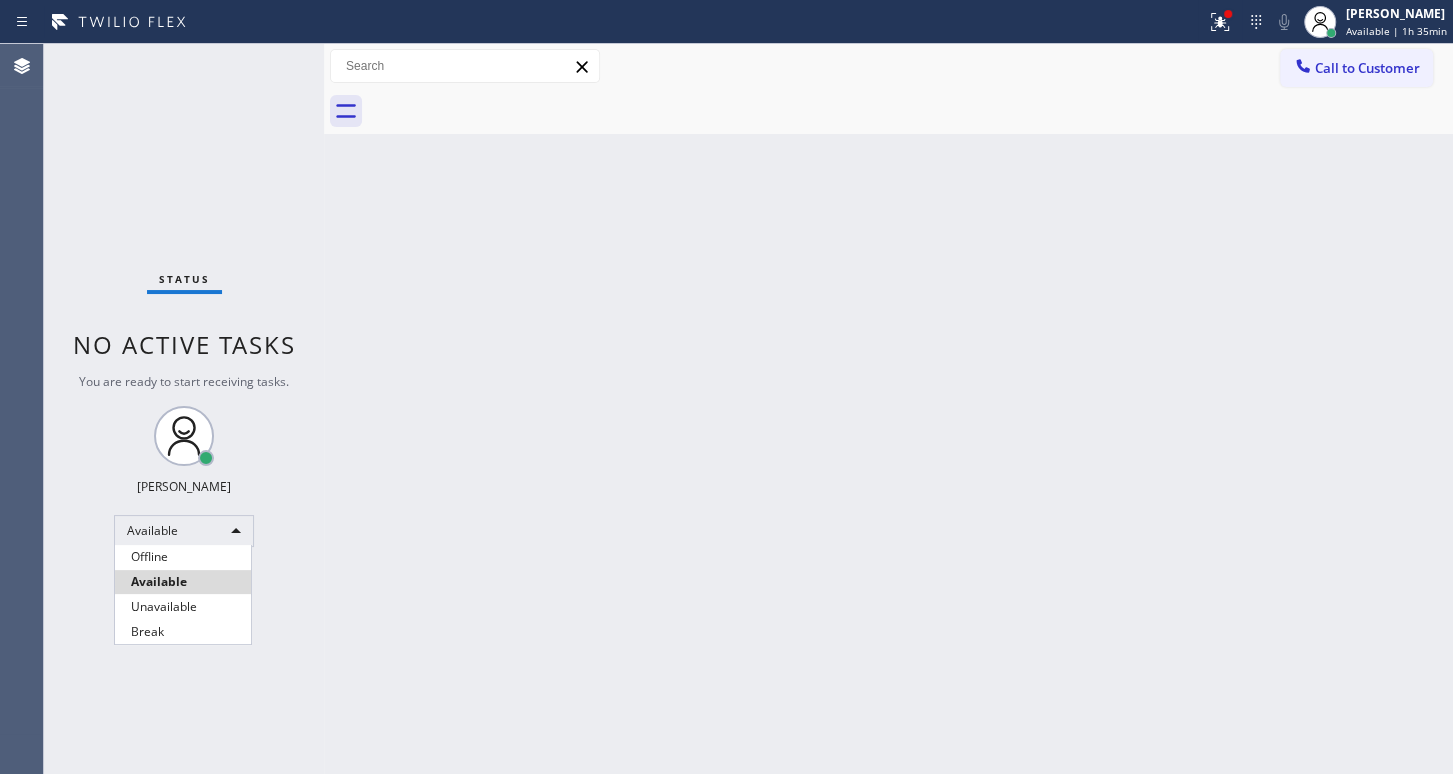 click on "Available" at bounding box center [183, 582] 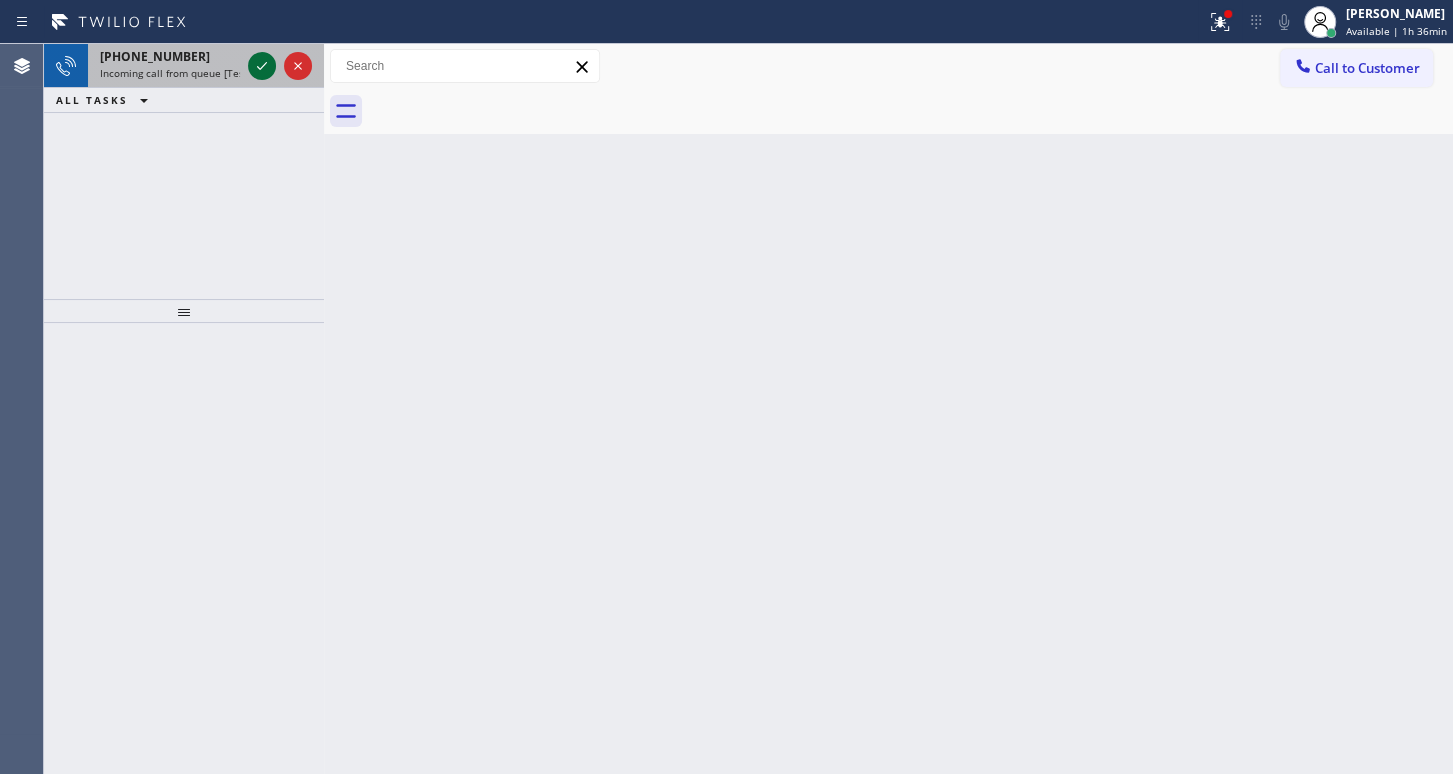 click 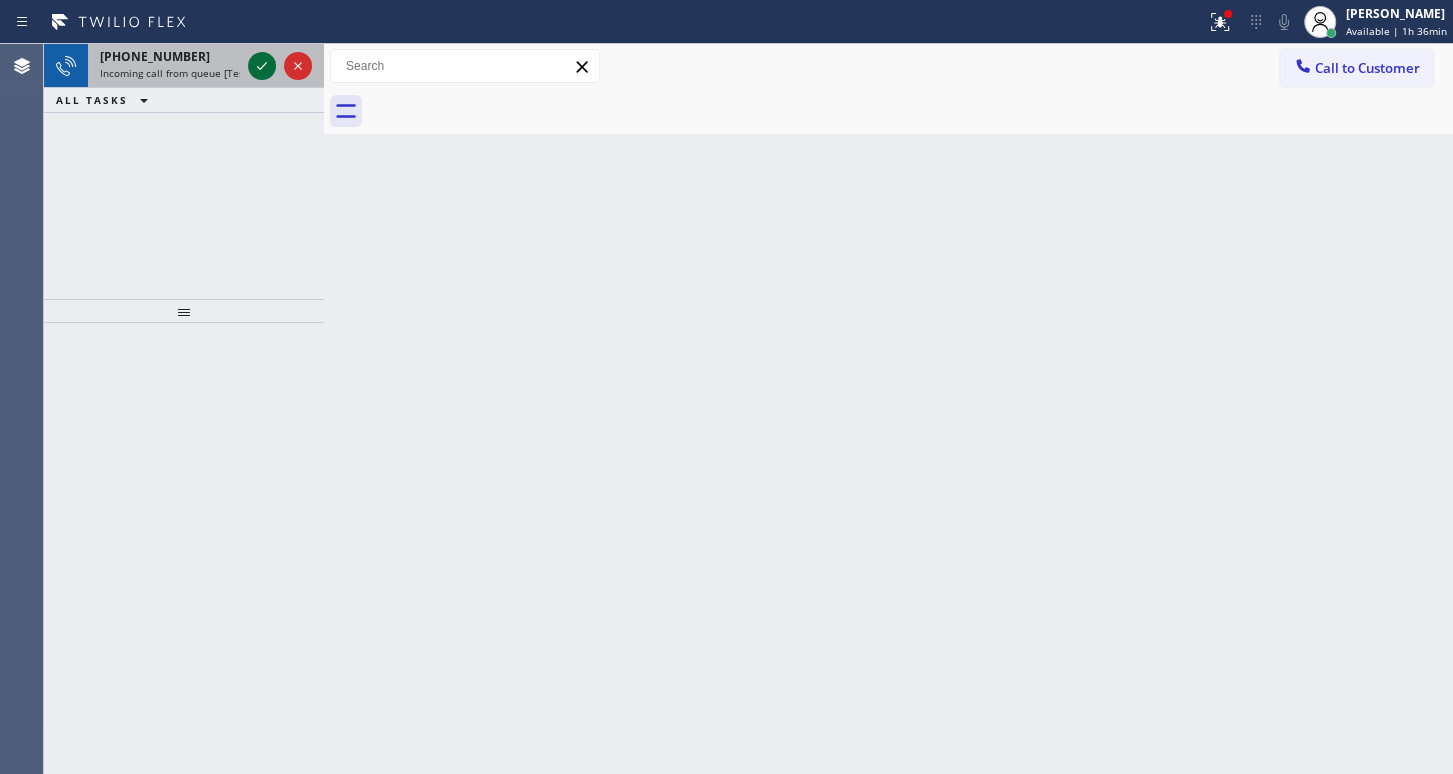 click 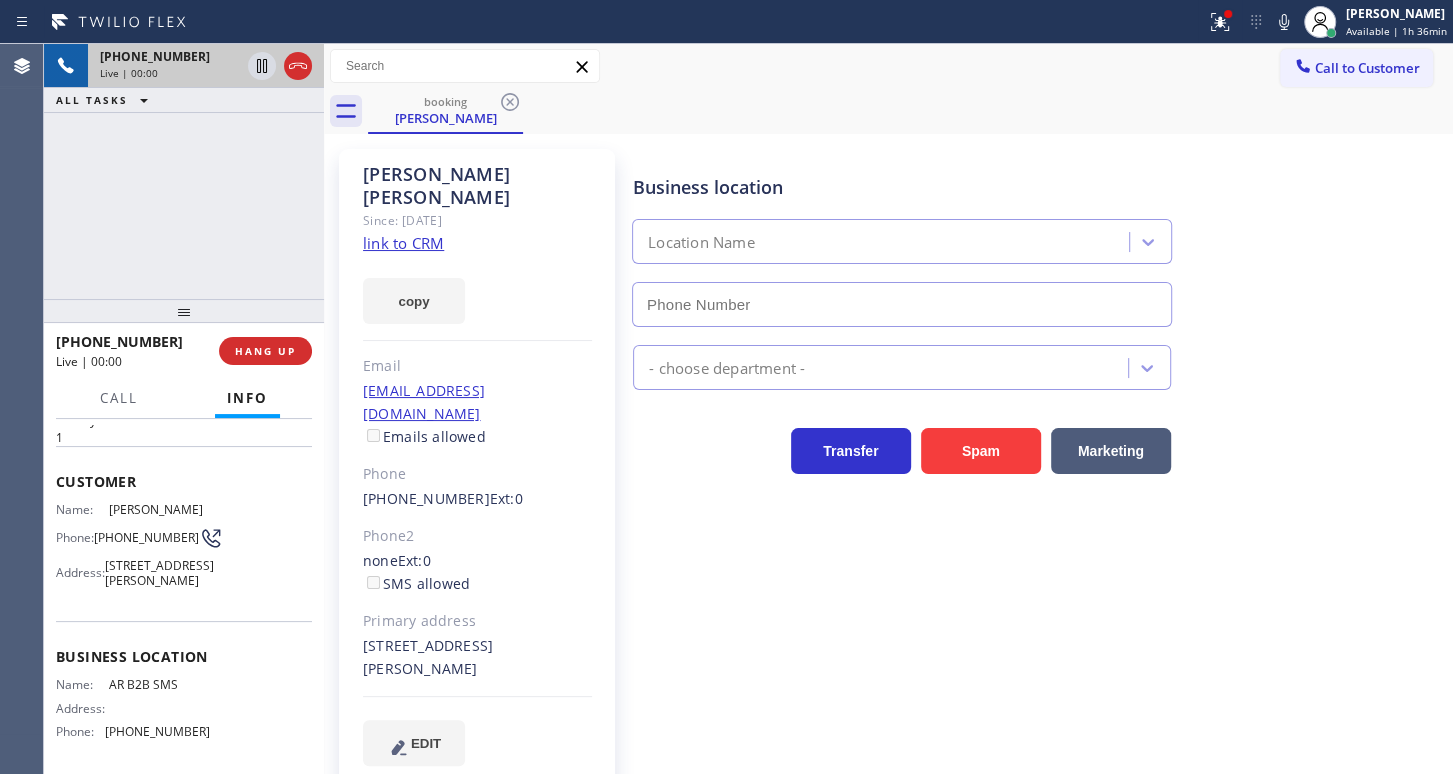 type on "(833) 692-2271" 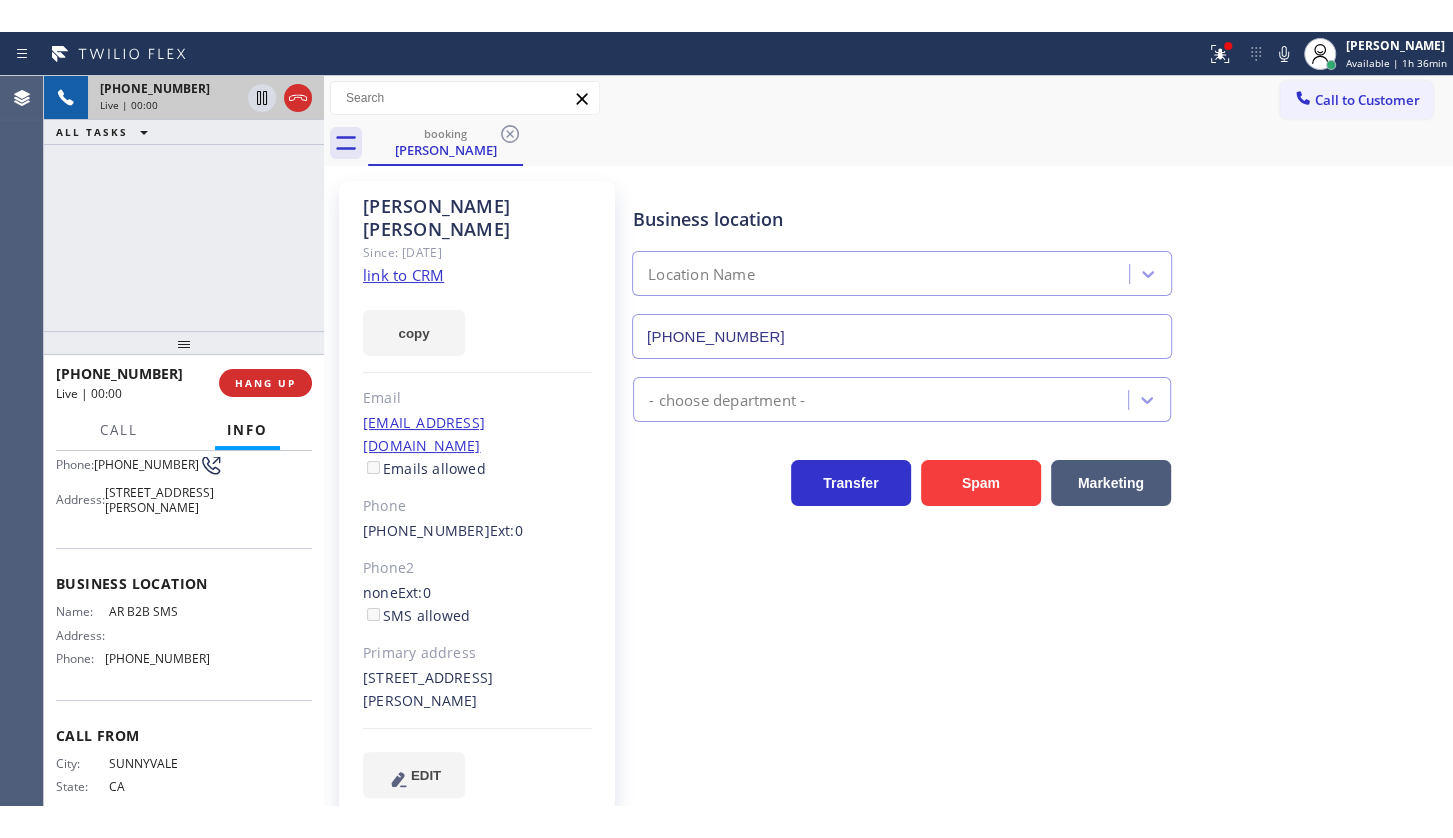 scroll, scrollTop: 181, scrollLeft: 0, axis: vertical 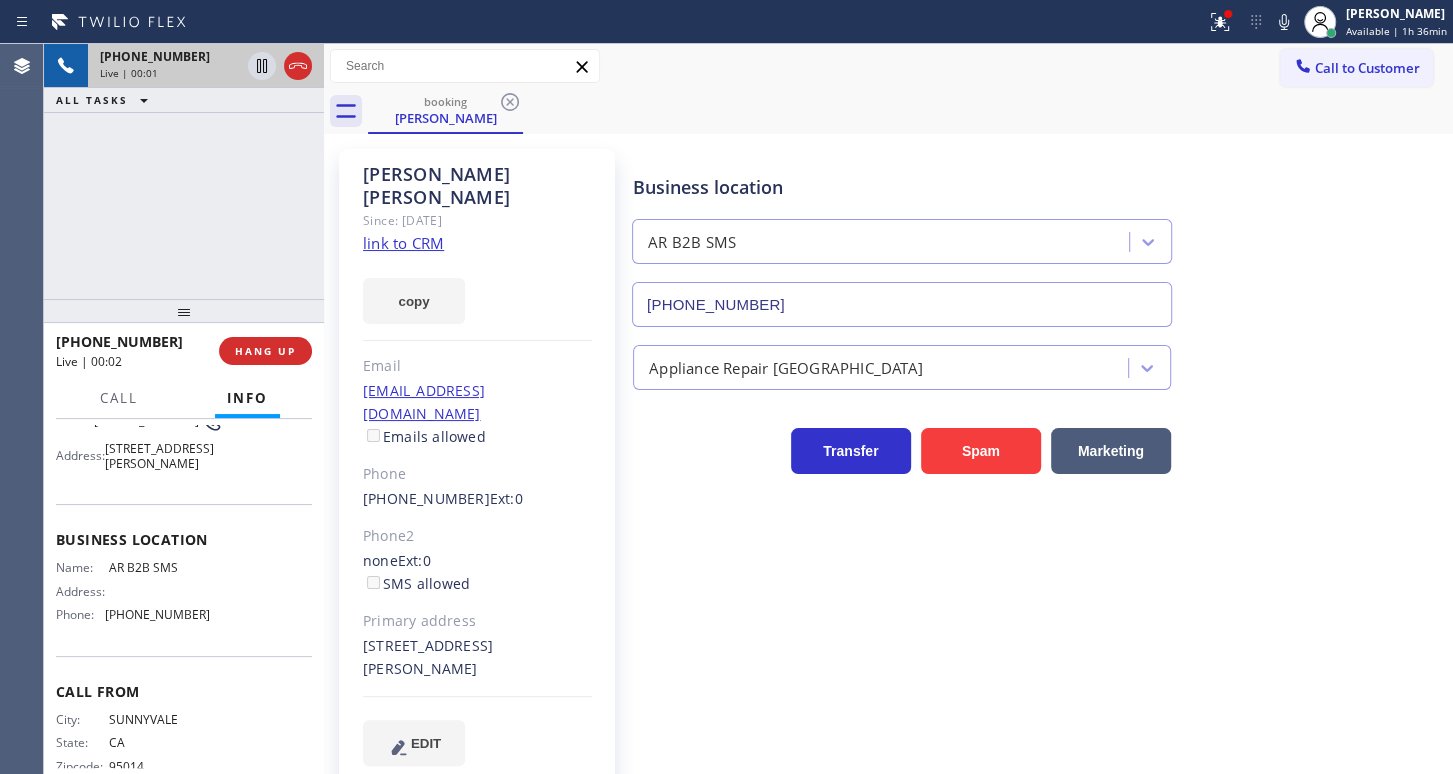 click on "link to CRM" 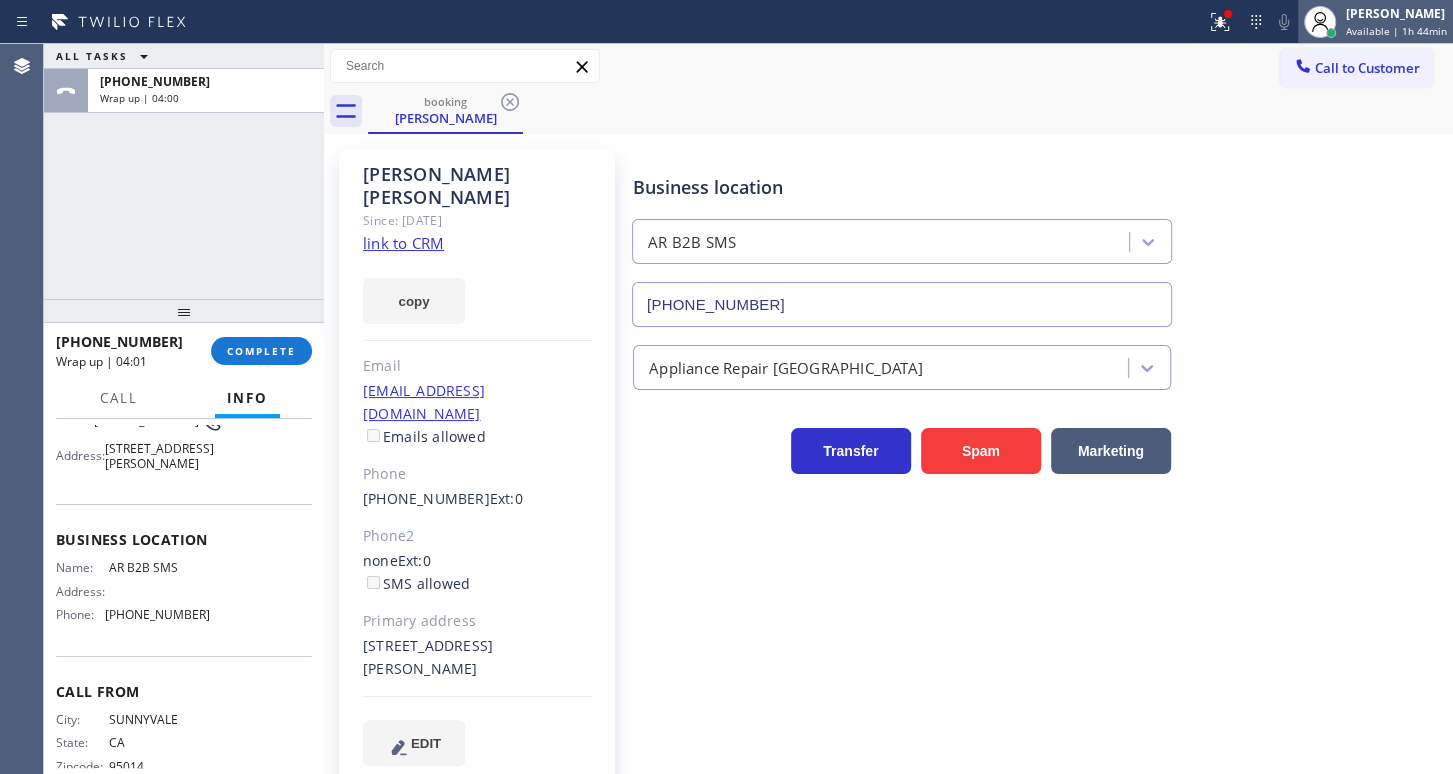 click on "[PERSON_NAME]" at bounding box center (1396, 13) 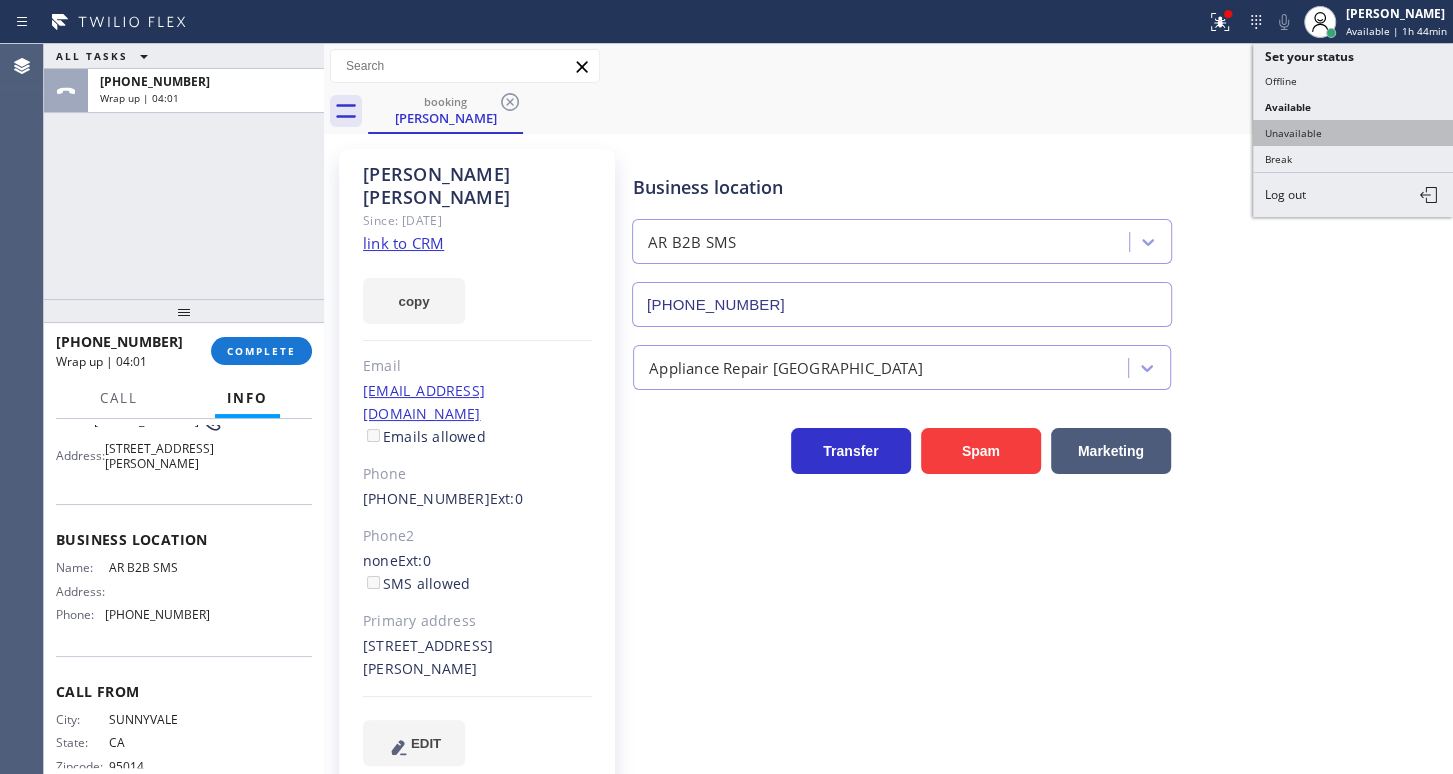 click on "Unavailable" at bounding box center (1353, 133) 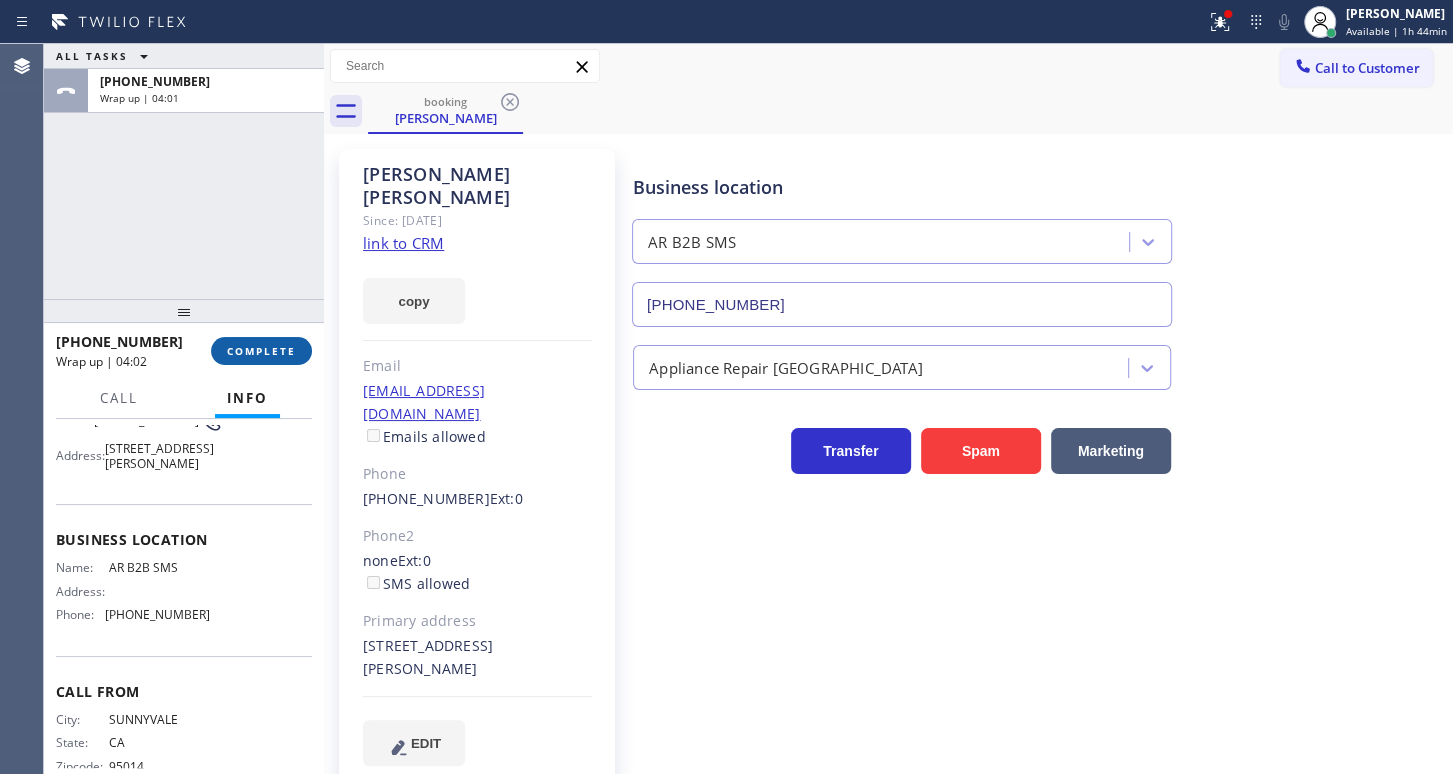 click on "COMPLETE" at bounding box center (261, 351) 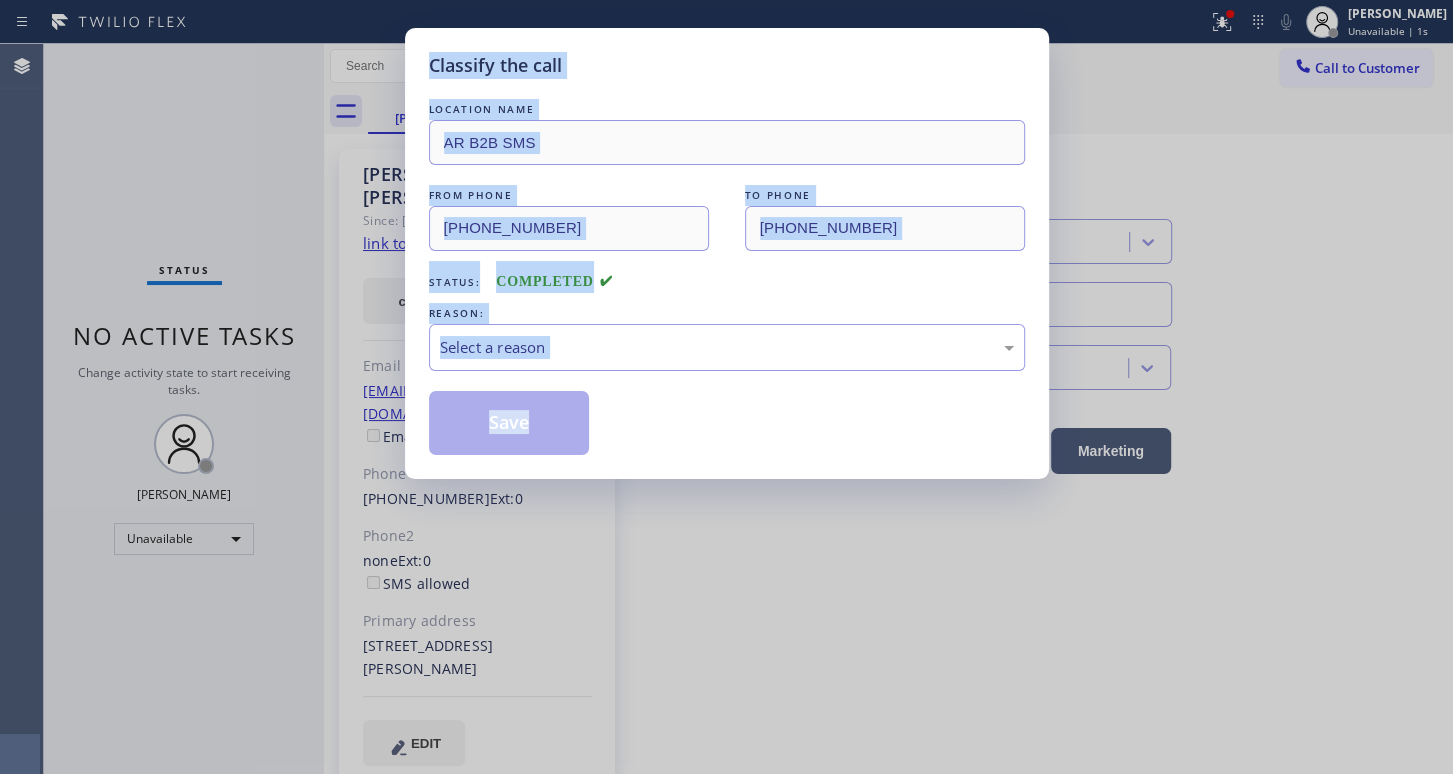 click on "LOCATION NAME" at bounding box center (727, 109) 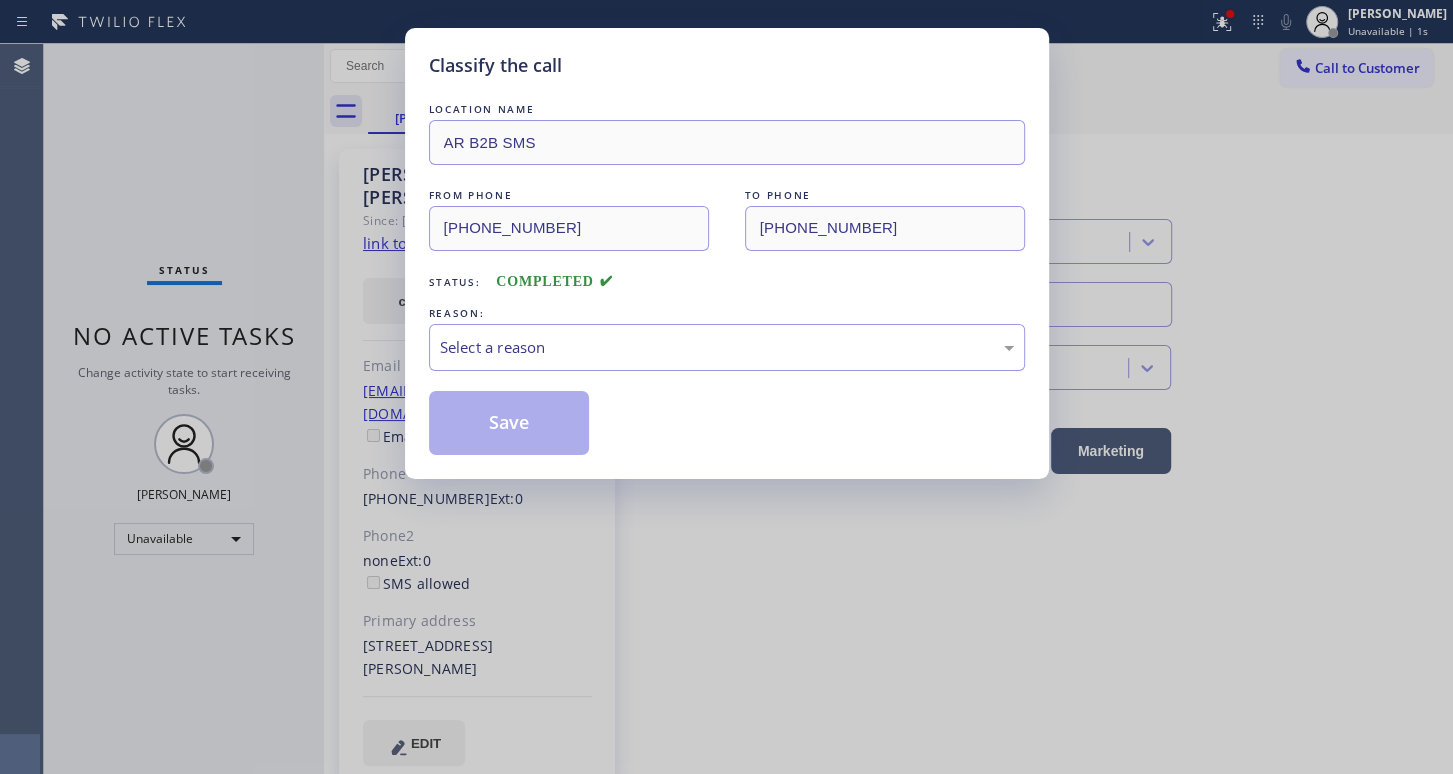 click on "LOCATION NAME" at bounding box center (727, 109) 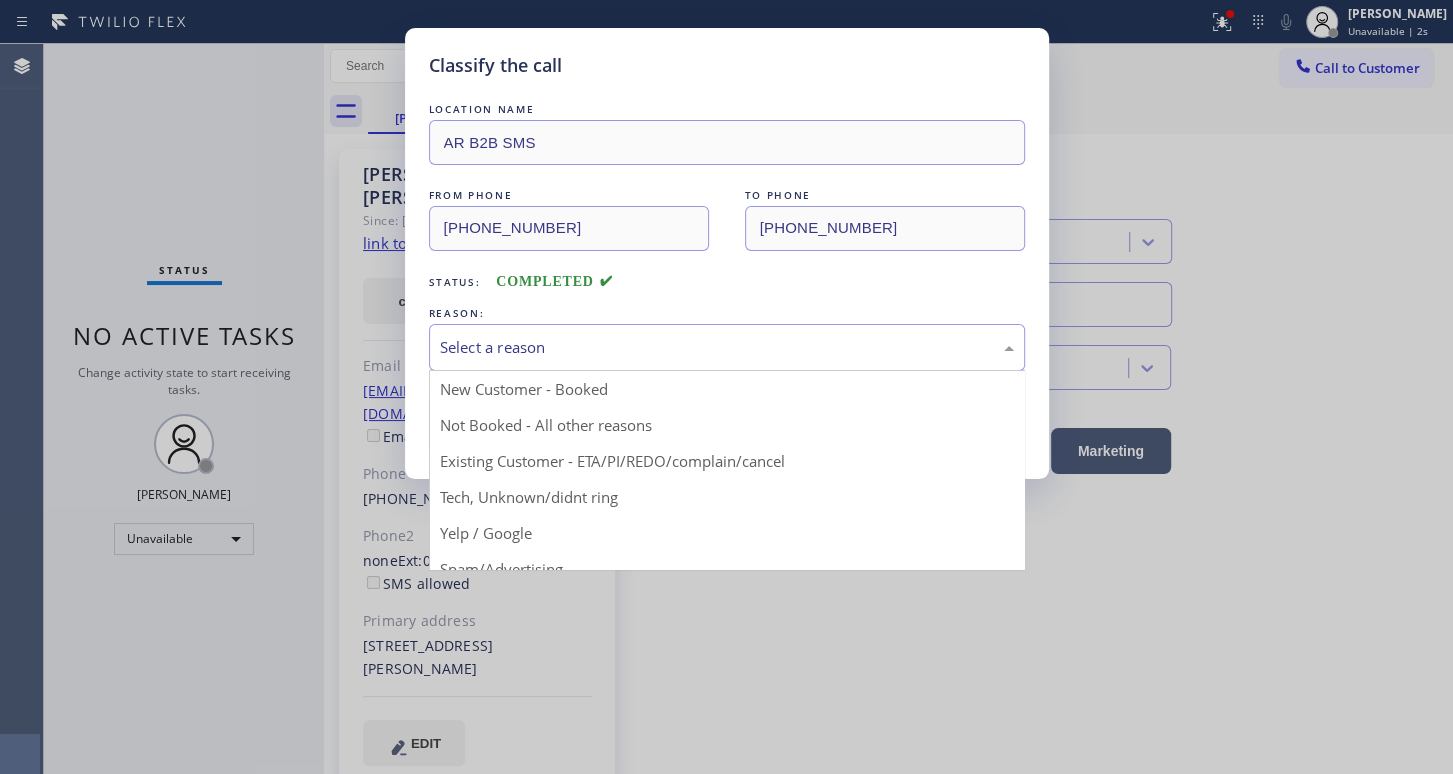 click on "Select a reason" at bounding box center (727, 347) 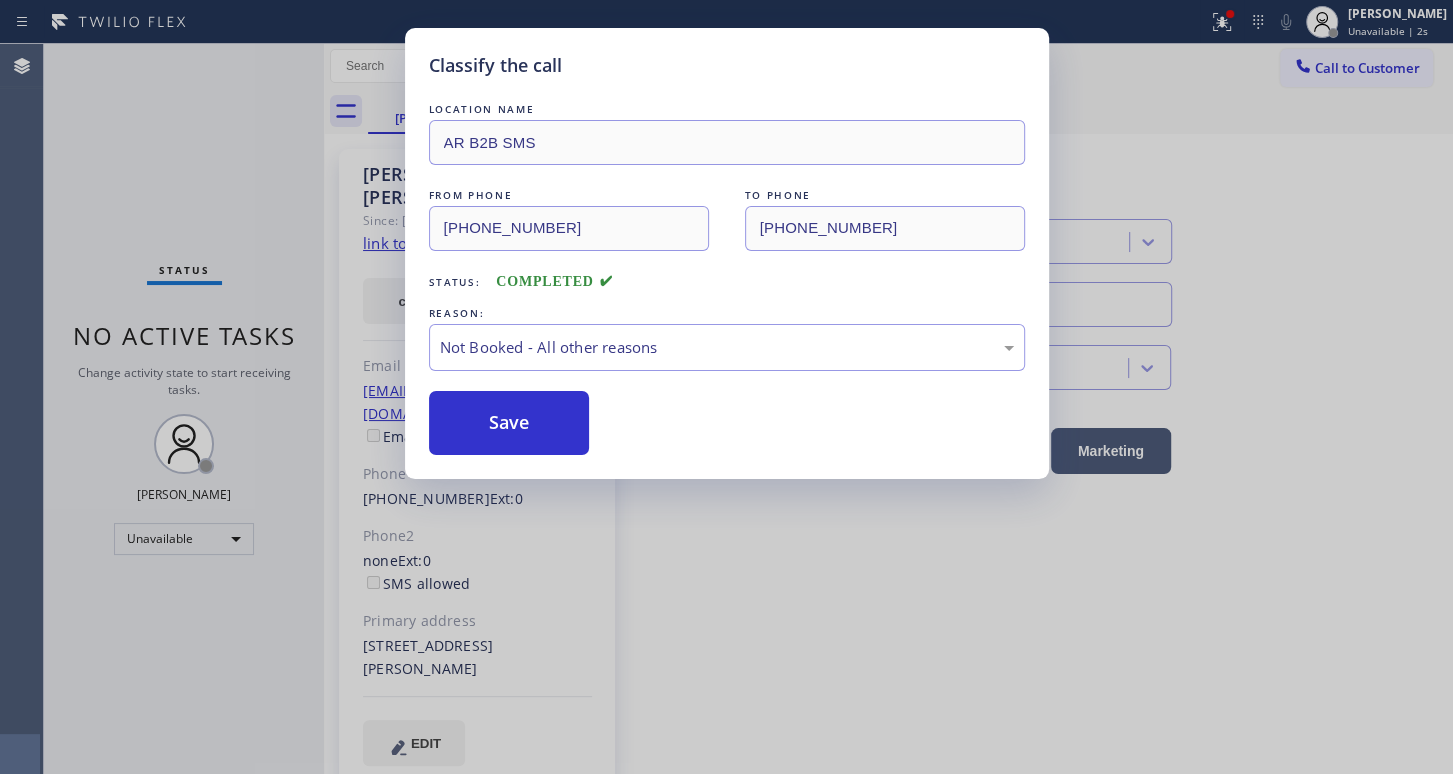 click on "Save" at bounding box center [509, 423] 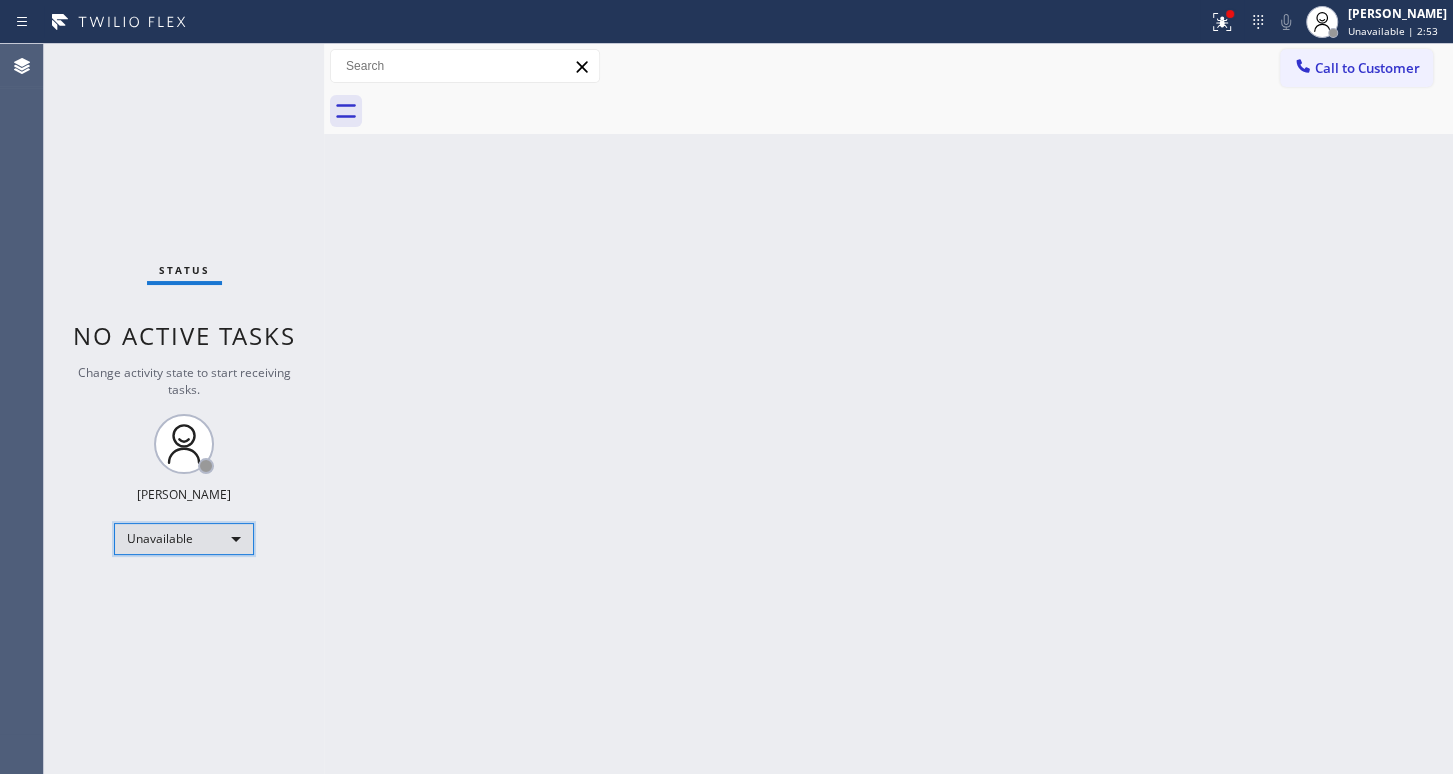 click on "Unavailable" at bounding box center (184, 539) 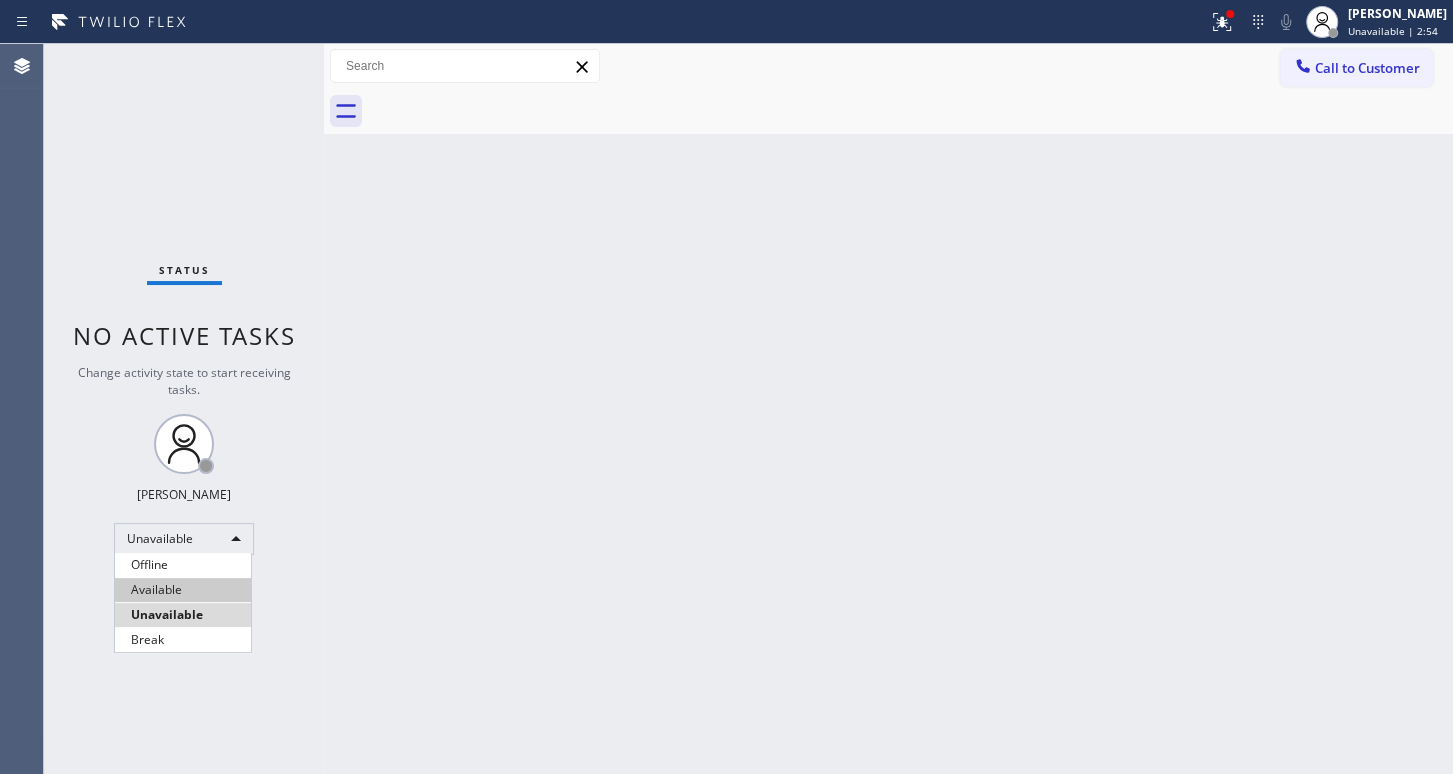 click on "Available" at bounding box center (183, 590) 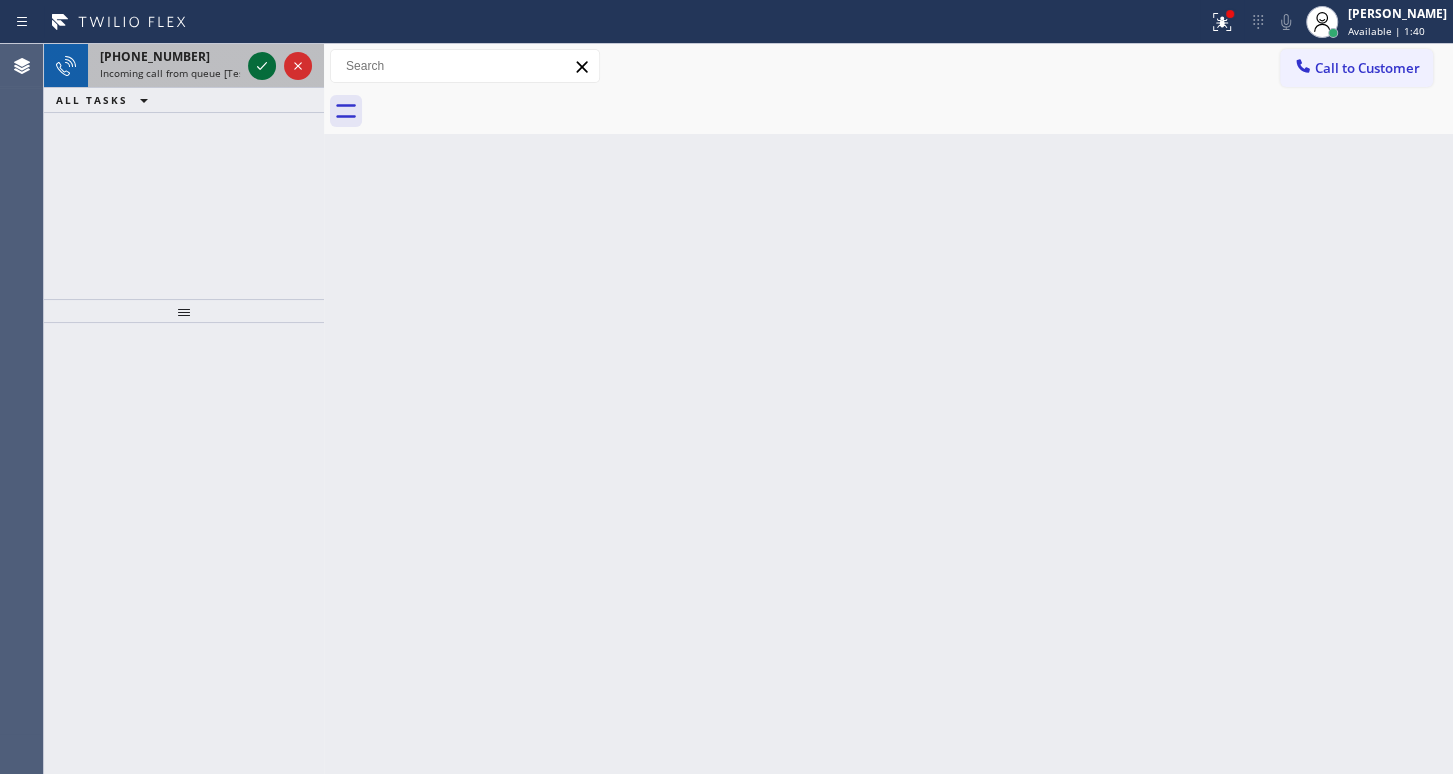 click 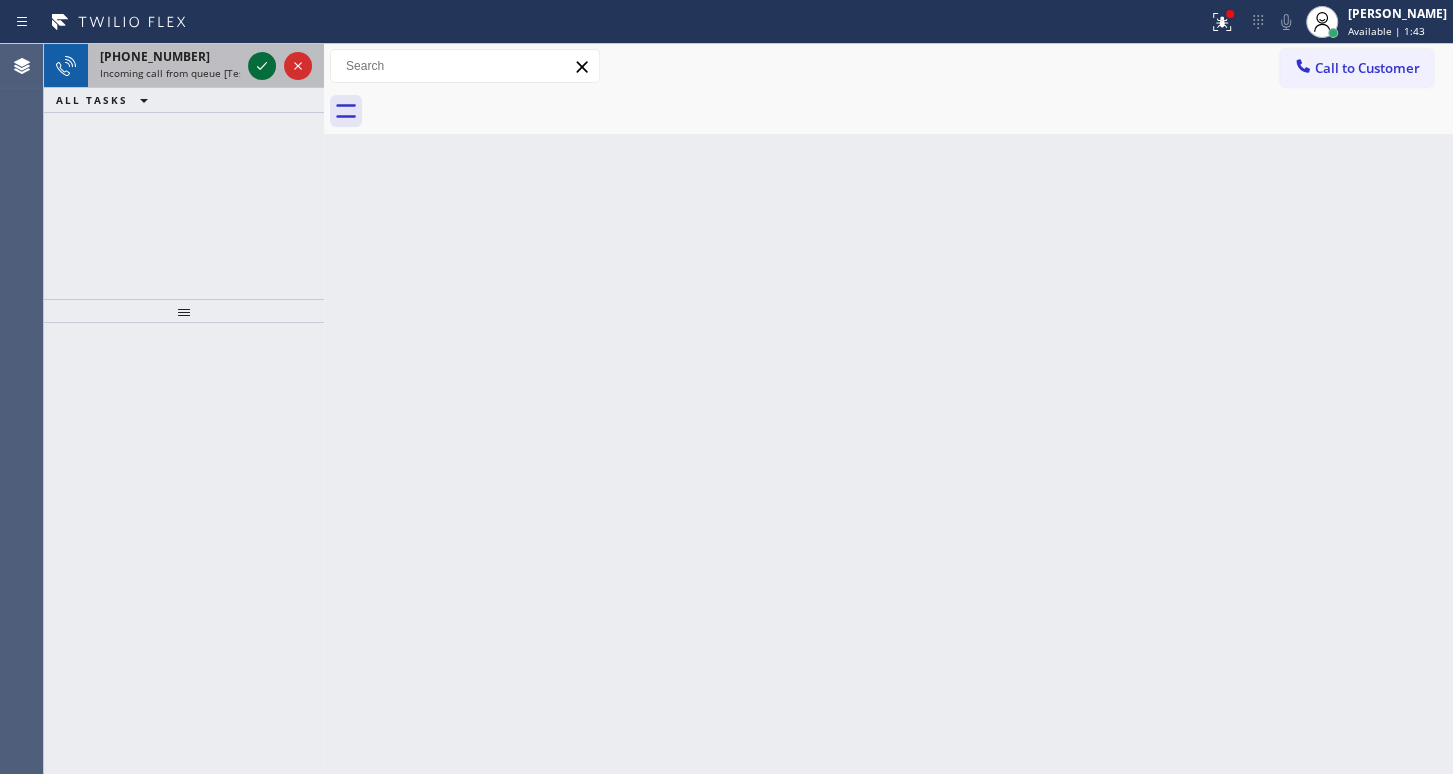click 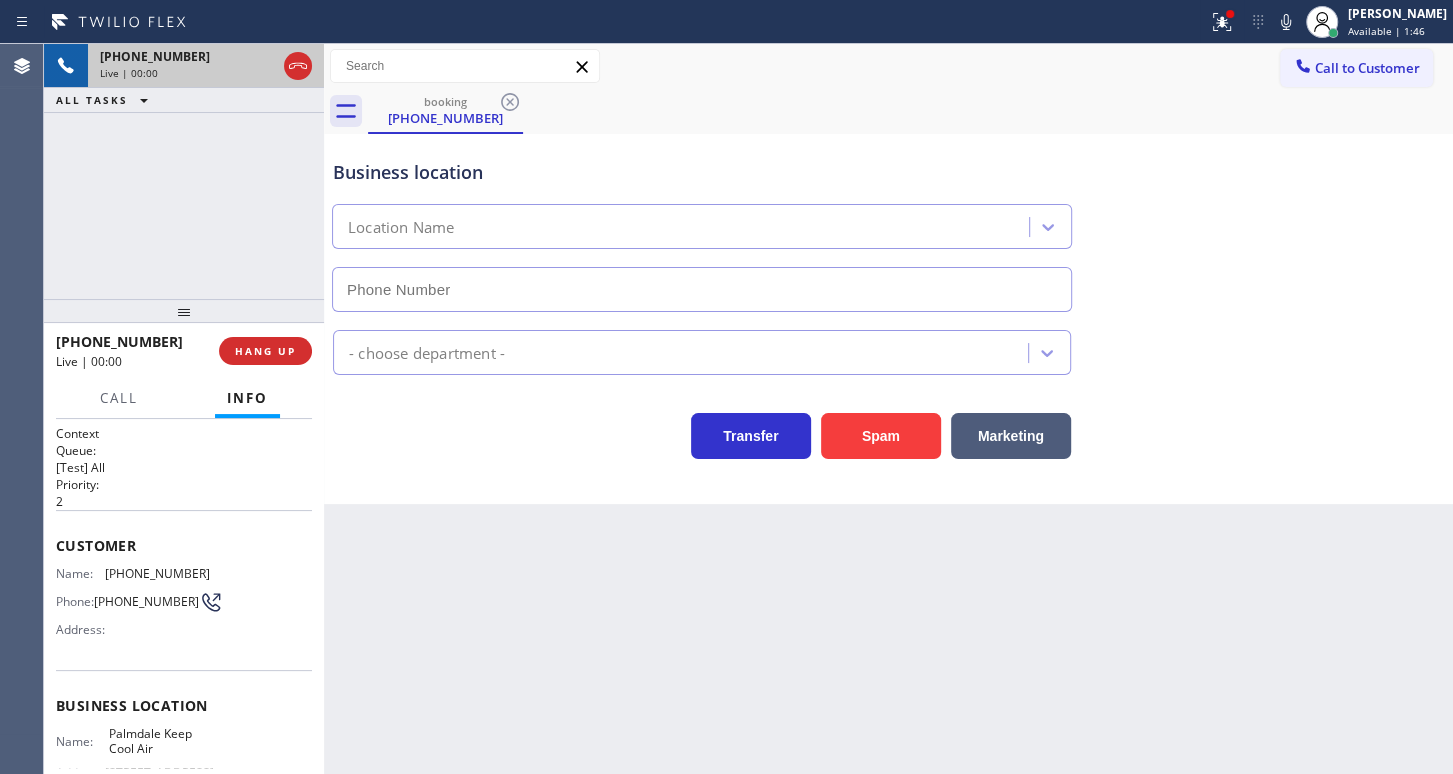 type on "(661) 777-9011" 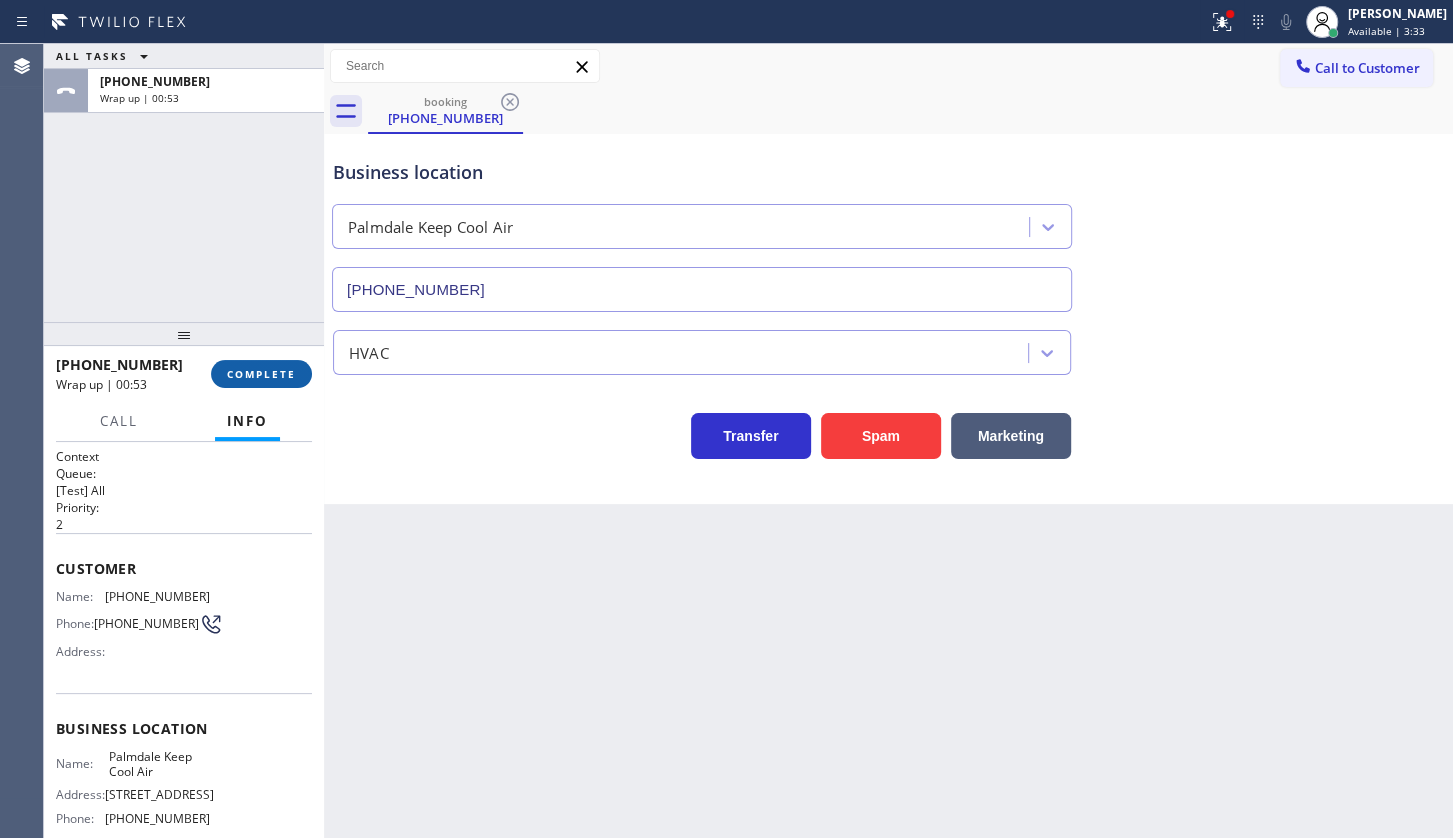 click on "COMPLETE" at bounding box center (261, 374) 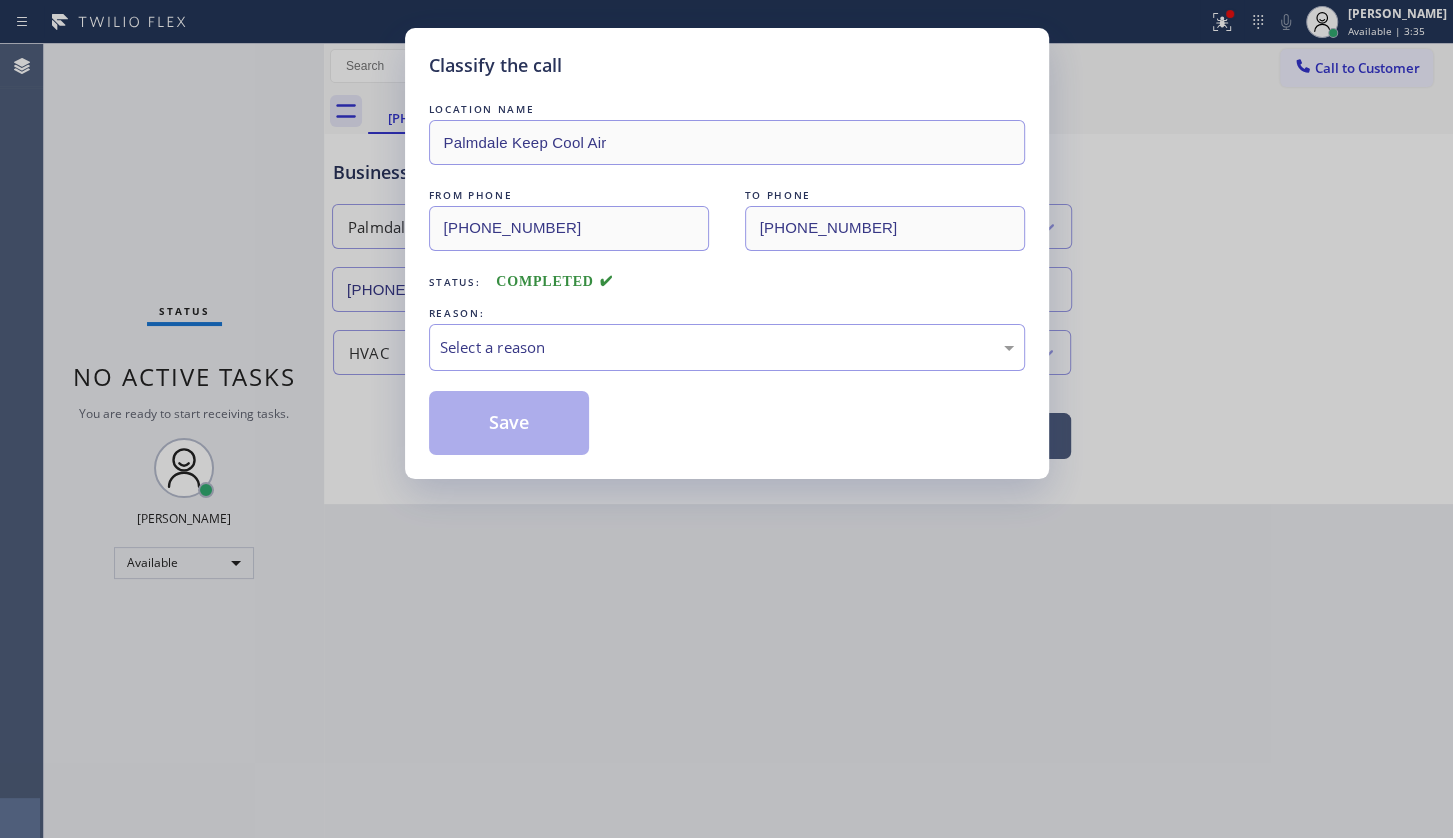 click on "REASON:" at bounding box center (727, 313) 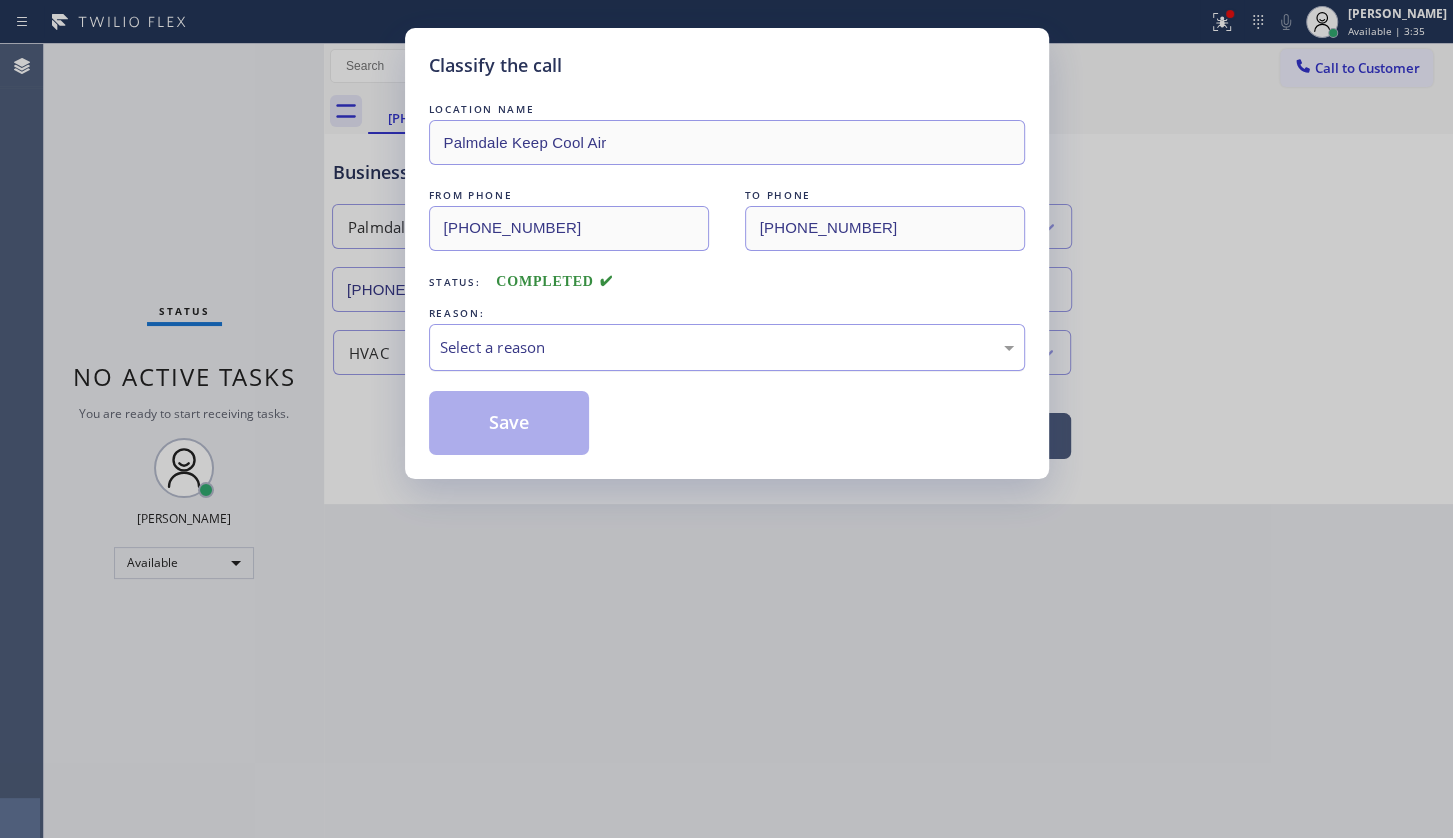 click on "Select a reason" at bounding box center [727, 347] 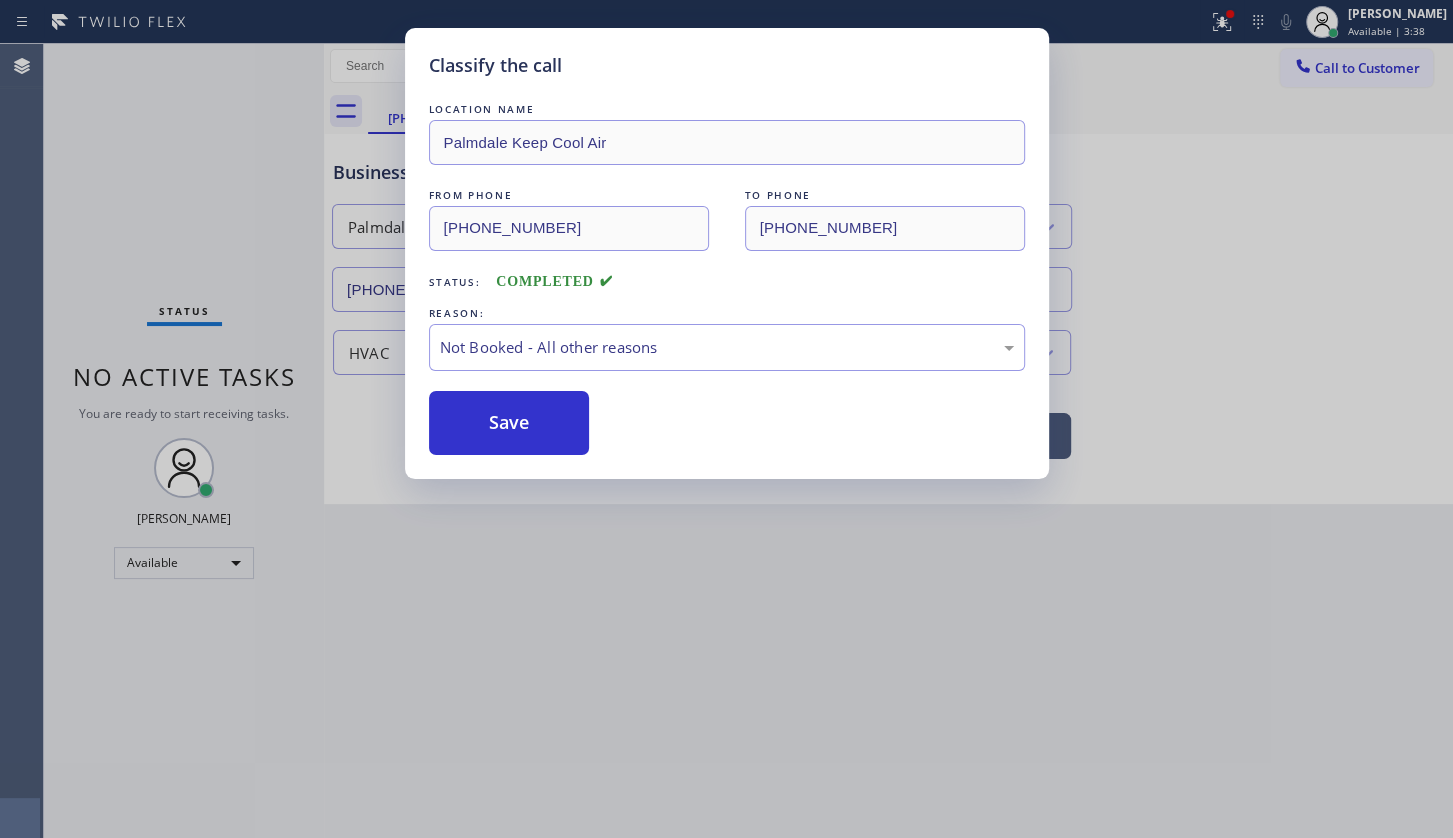 click on "Save" at bounding box center [509, 423] 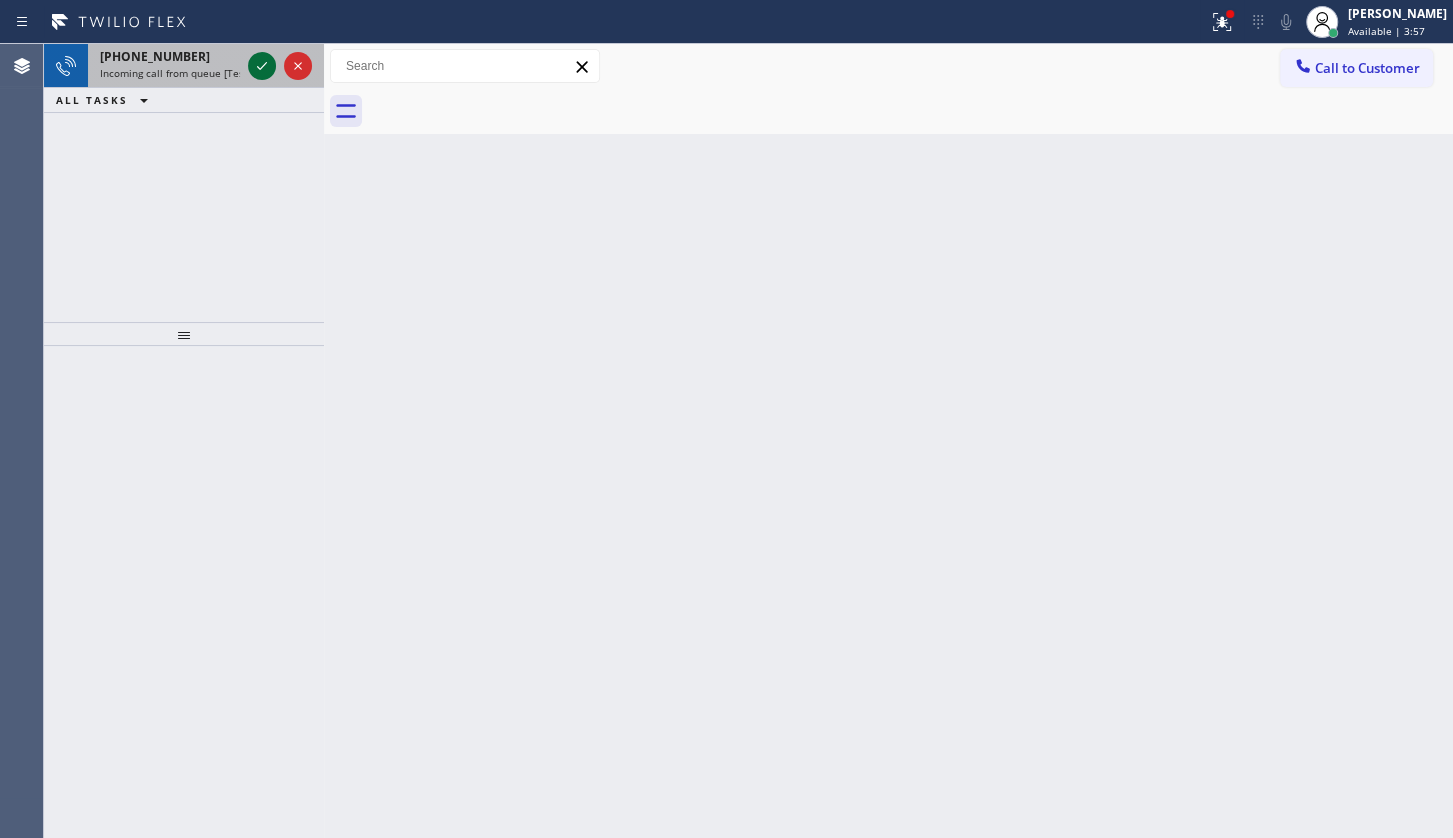 click 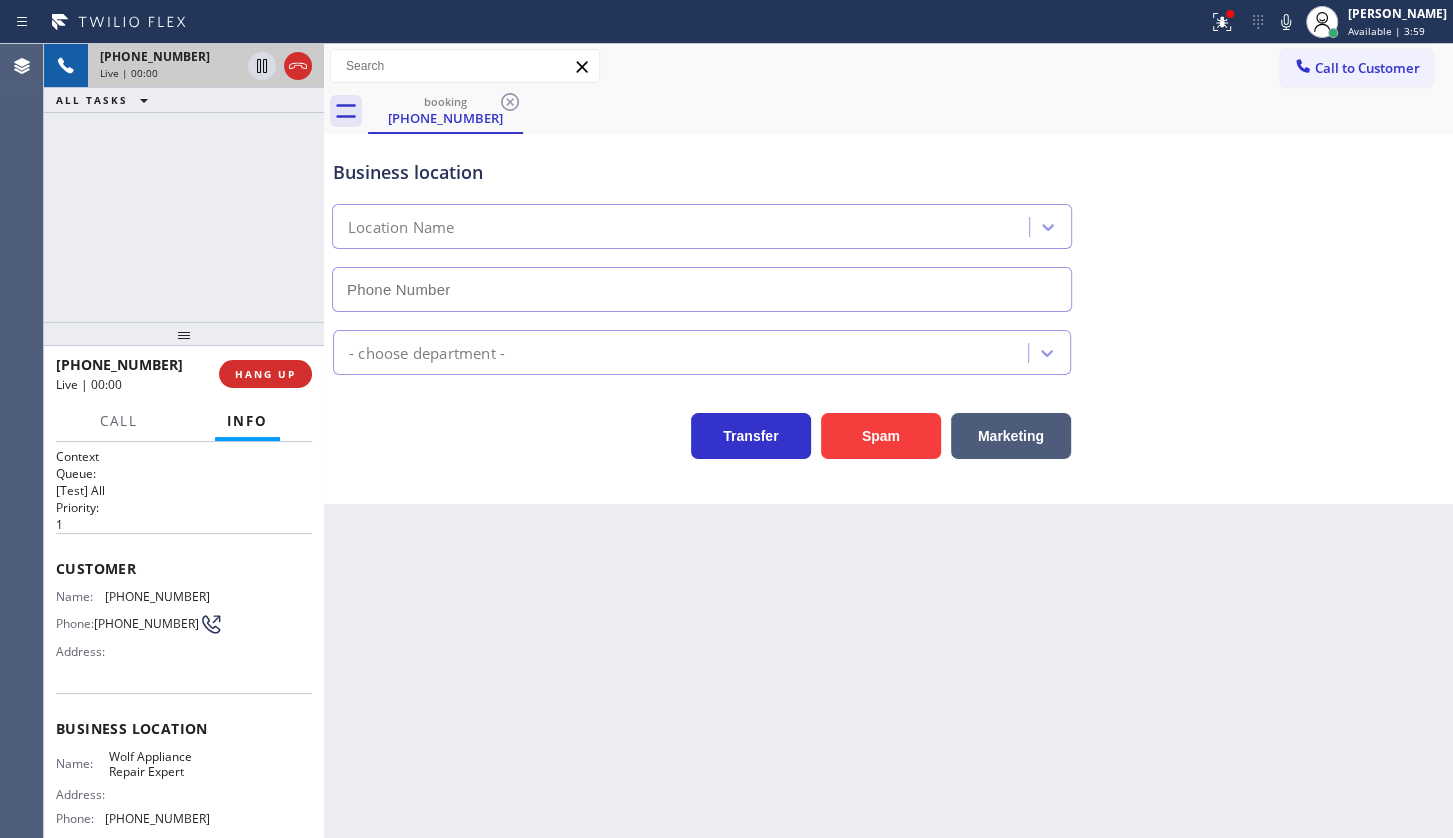 type on "(206) 309-4625" 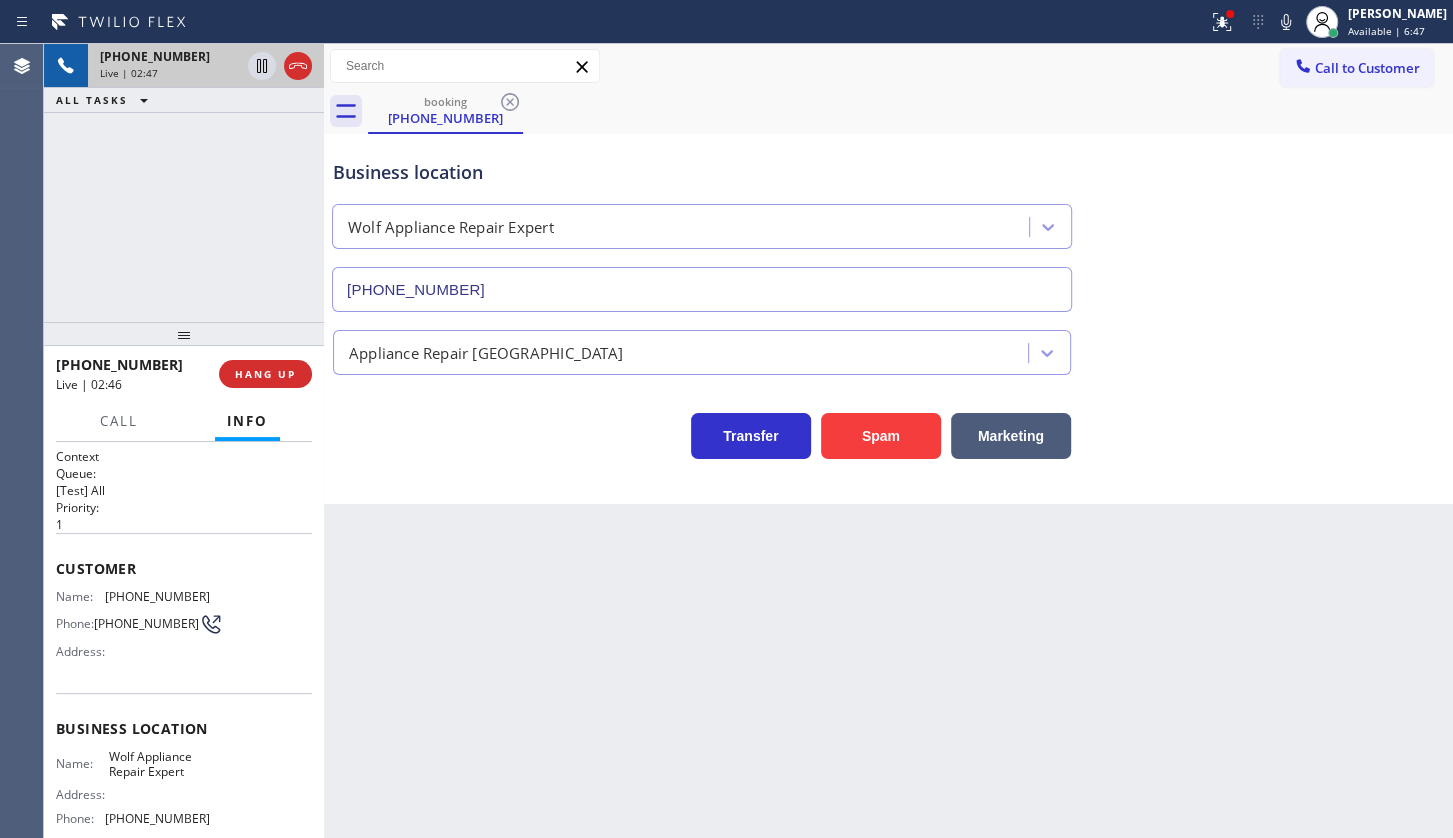click on "Back to Dashboard Change Sender ID Customers Technicians Select a contact Outbound call Technician Search Technician Your caller id phone number Your caller id phone number Call Technician info Name   Phone none Address none Change Sender ID HVAC +18559994417 5 Star Appliance +18557314952 Appliance Repair +18554611149 Plumbing +18889090120 Air Duct Cleaning +18006865038  Electricians +18005688664 Cancel Change Check personal SMS Reset Change booking (425) 802-9155 Call to Customer Outbound call Location Search location Your caller id phone number Customer number Call Outbound call Technician Search Technician Your caller id phone number Your caller id phone number Call booking (425) 802-9155 Business location Wolf Appliance Repair  Expert (206) 309-4625 Appliance Repair High End Transfer Spam Marketing" at bounding box center [888, 441] 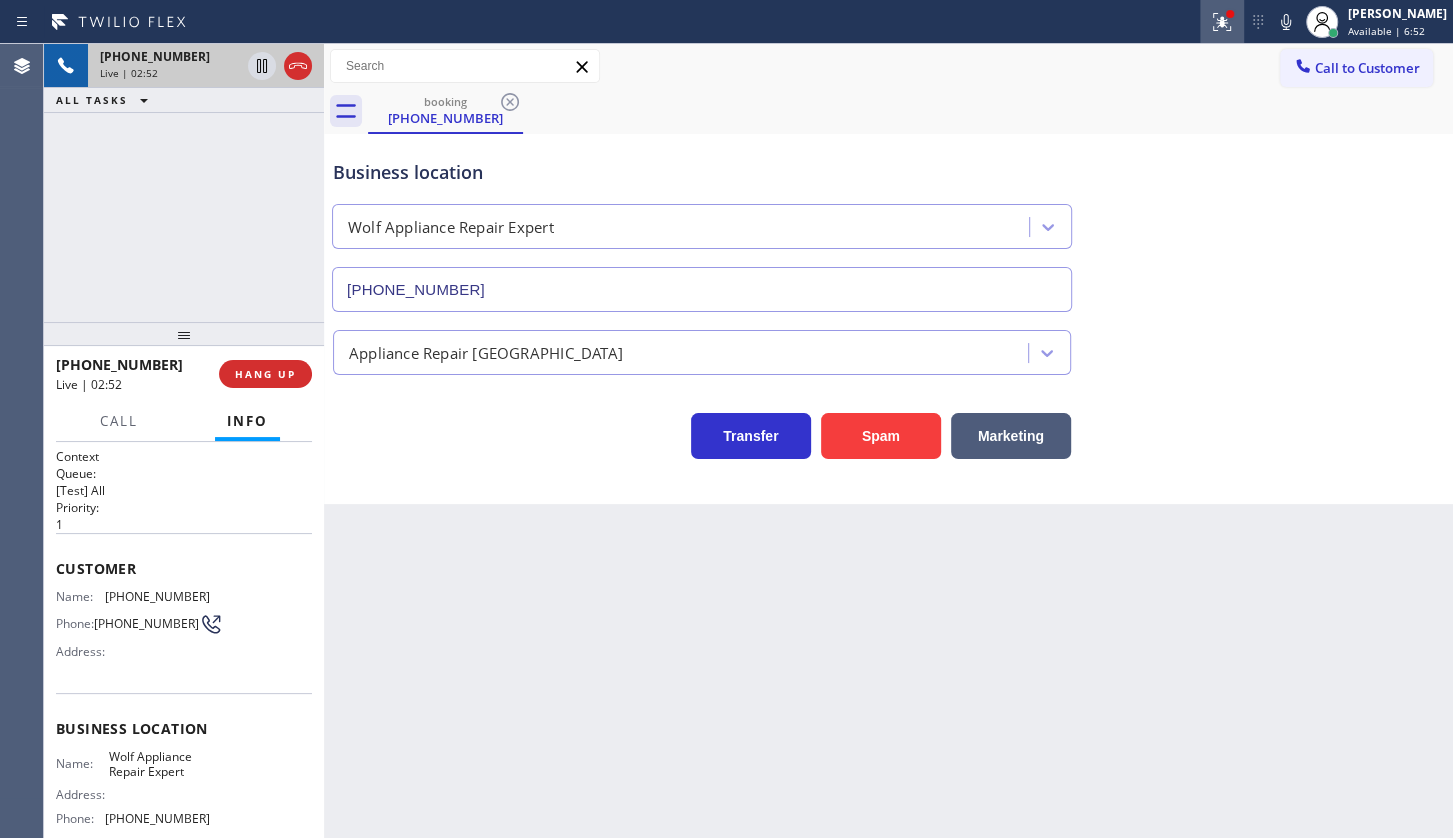 click 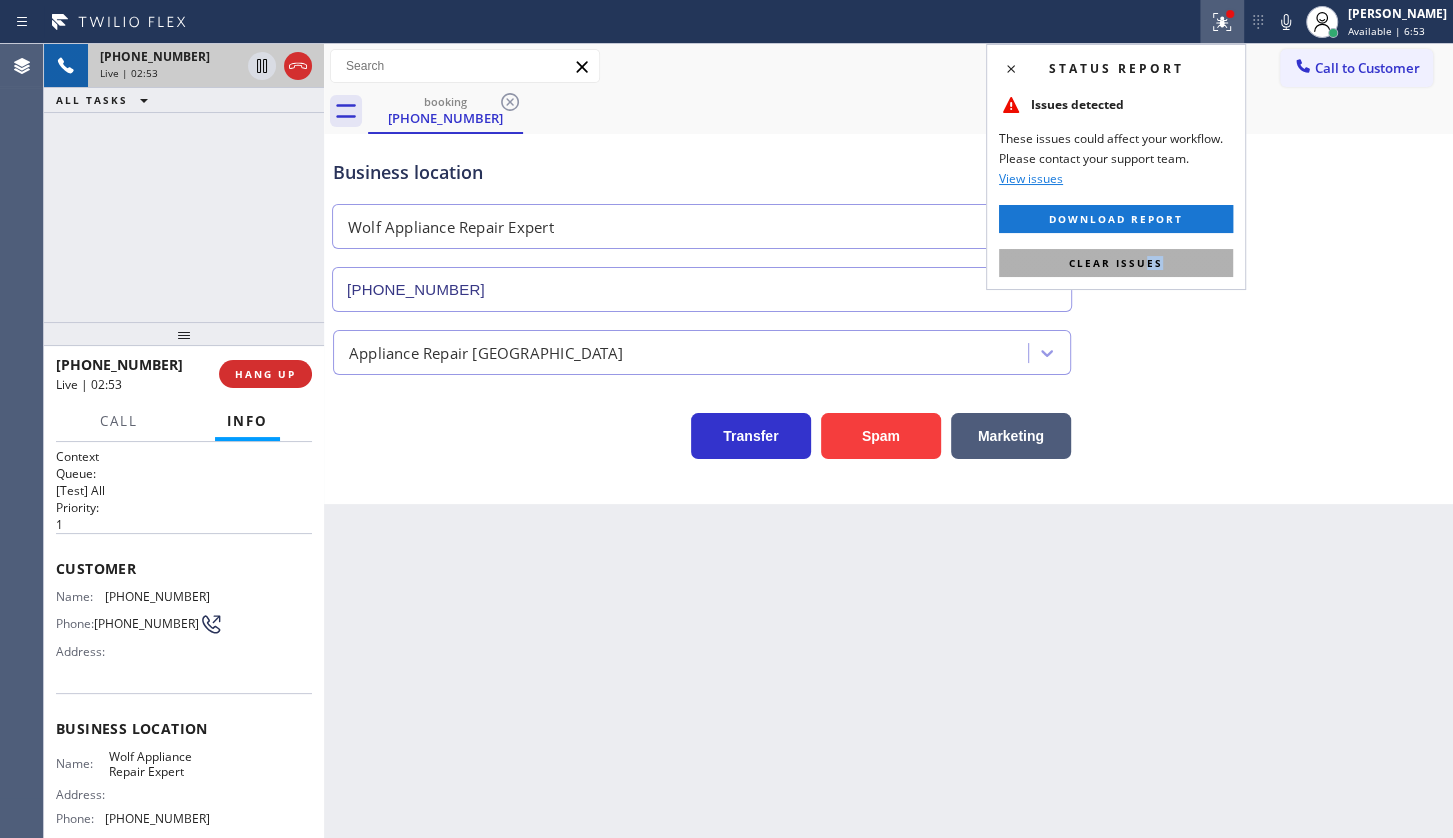 click on "Status report Issues detected These issues could affect your workflow. Please contact your support team. View issues Download report Clear issues" at bounding box center (1116, 167) 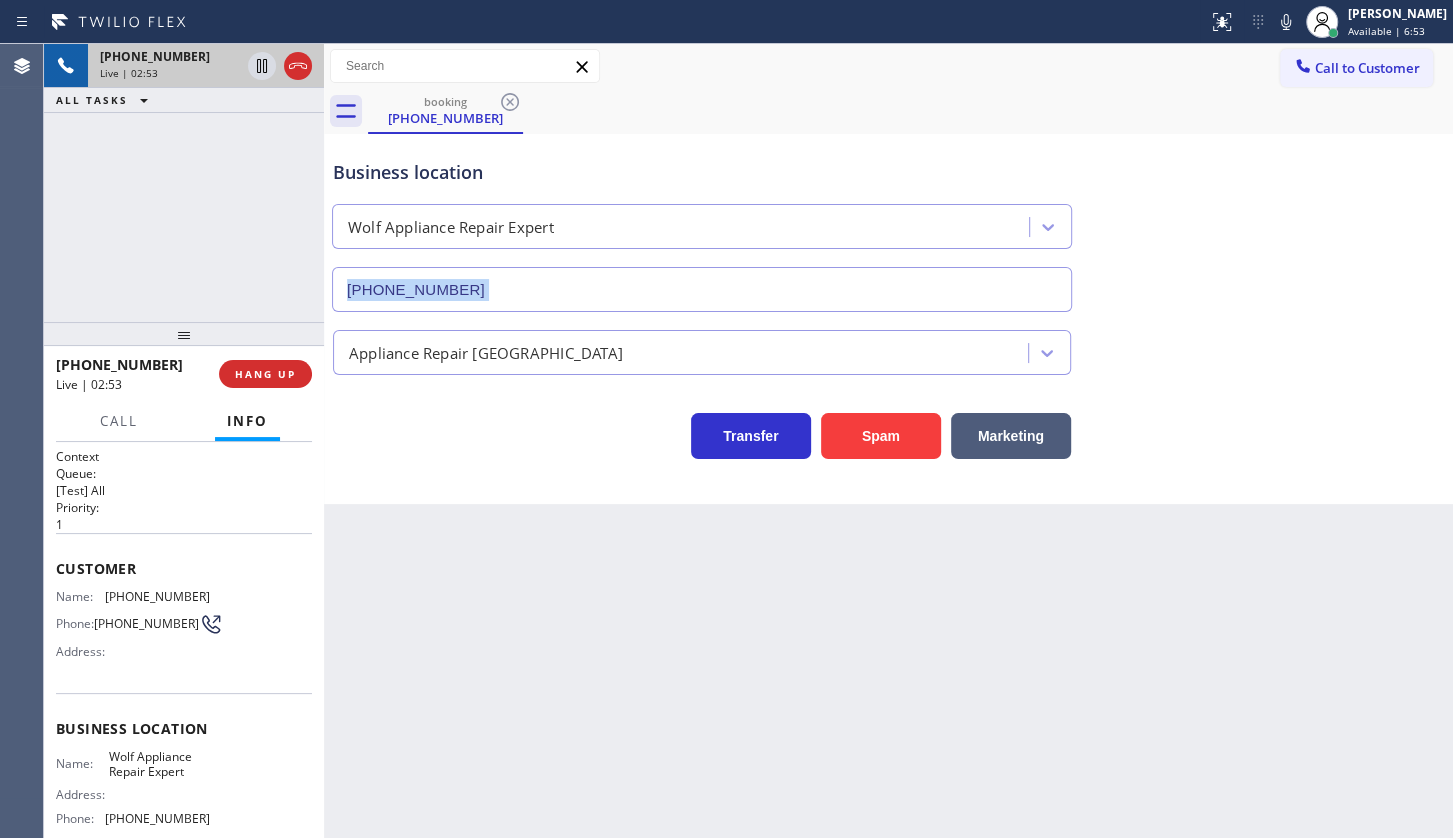 click on "Business location Wolf Appliance Repair  Expert (206) 309-4625" at bounding box center (888, 221) 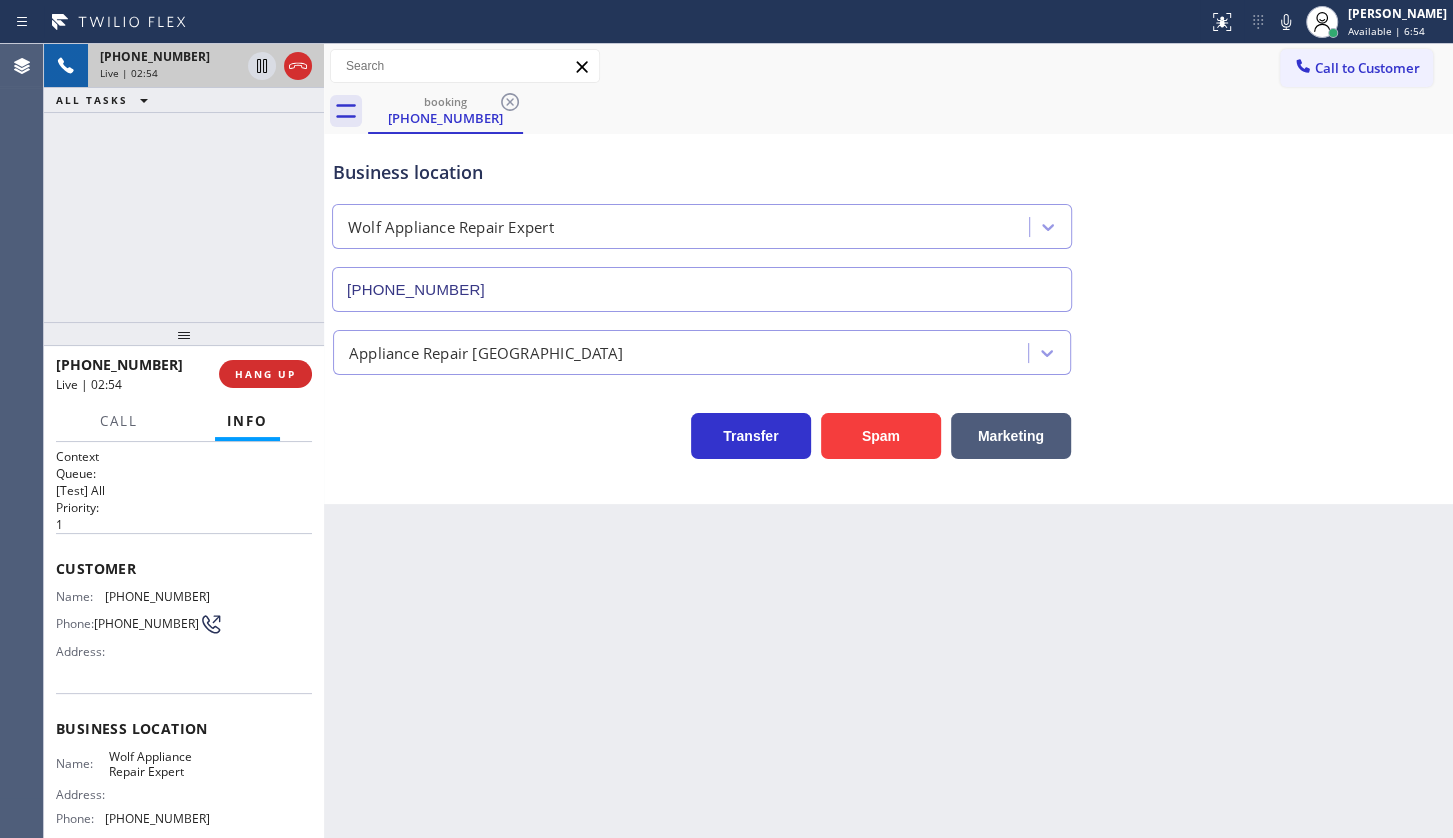 click on "booking (425) 802-9155" at bounding box center [910, 111] 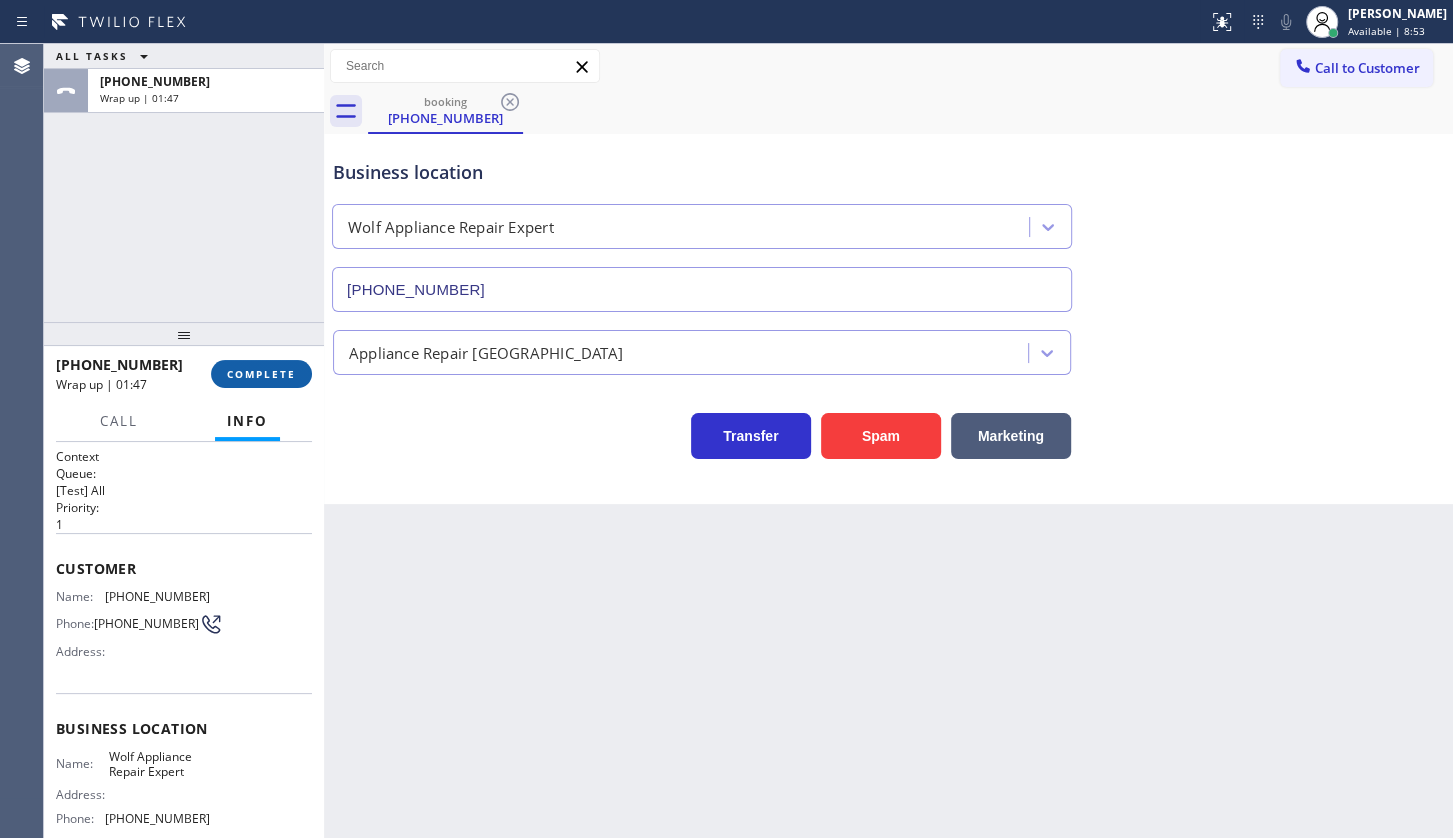 click on "COMPLETE" at bounding box center [261, 374] 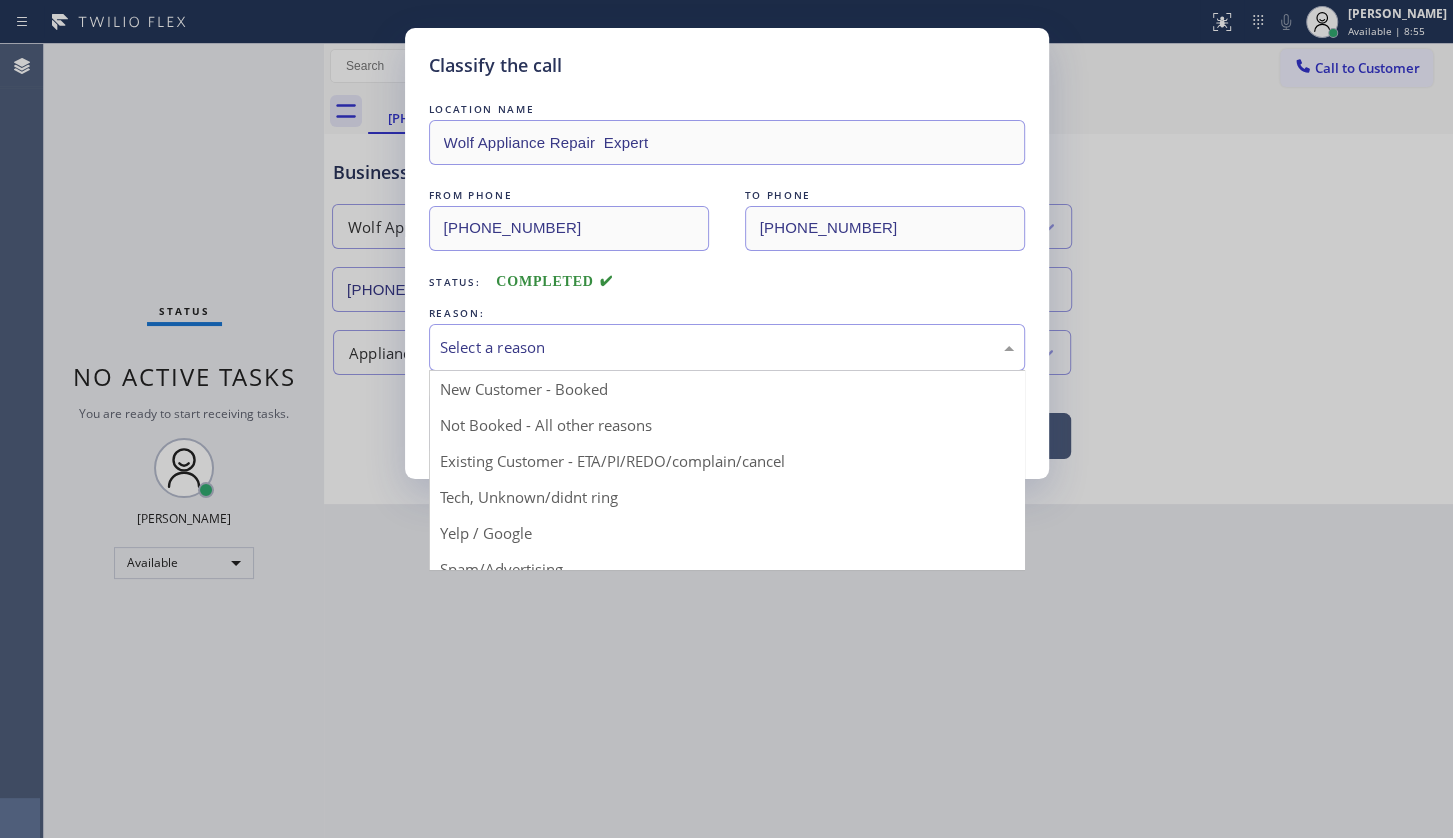 click on "Select a reason" at bounding box center [727, 347] 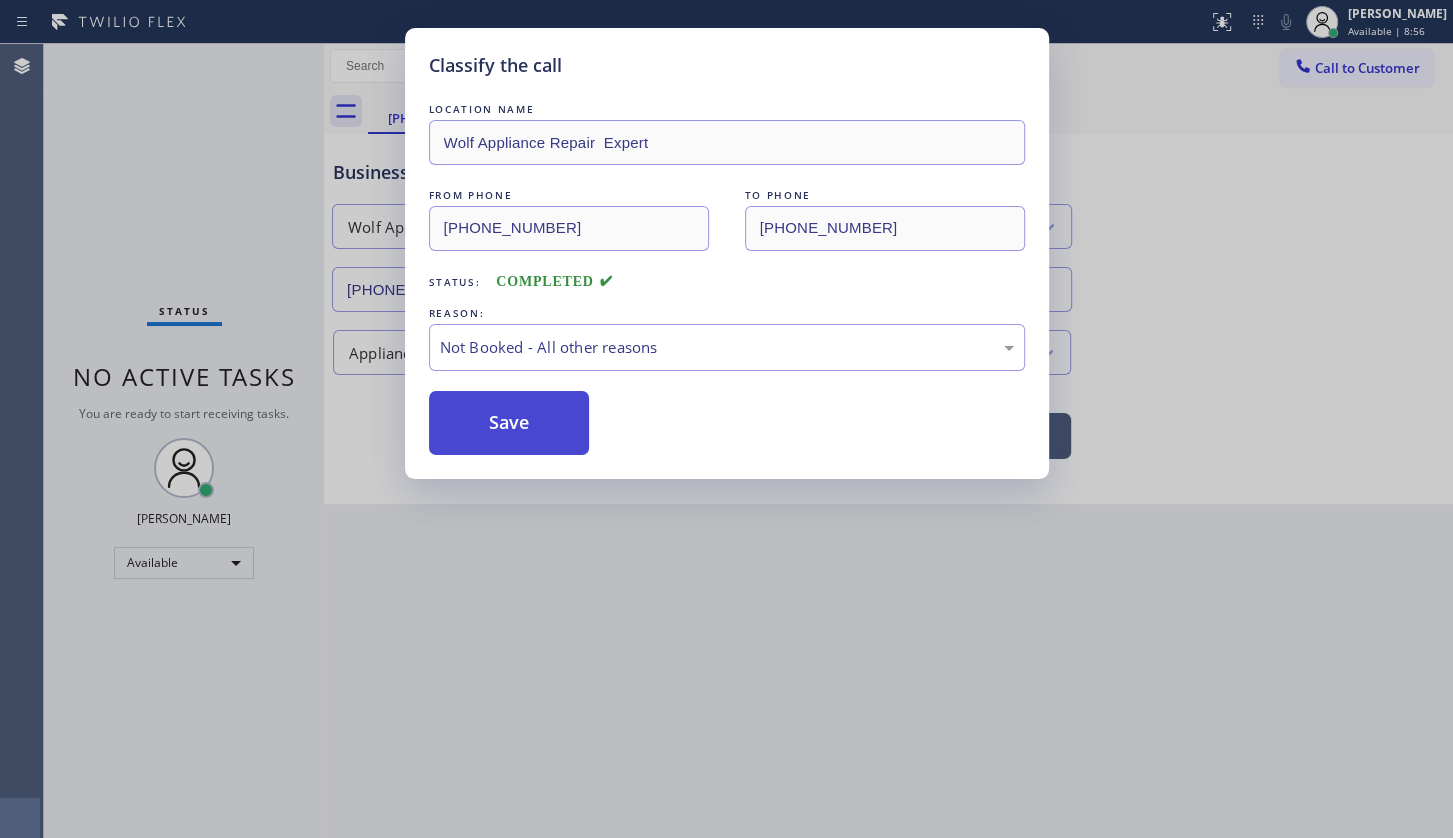 click on "Save" at bounding box center (509, 423) 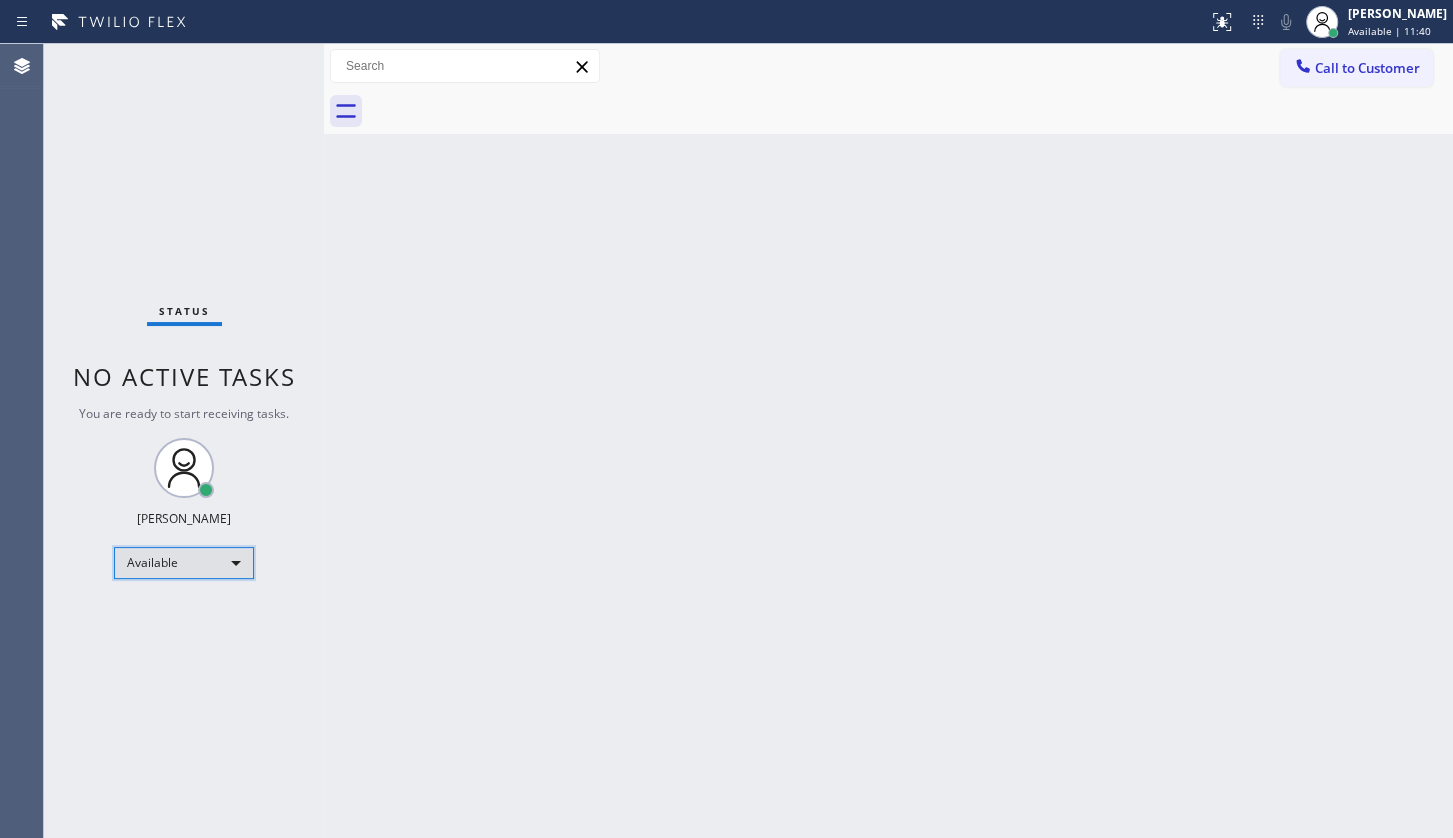 click on "Available" at bounding box center [184, 563] 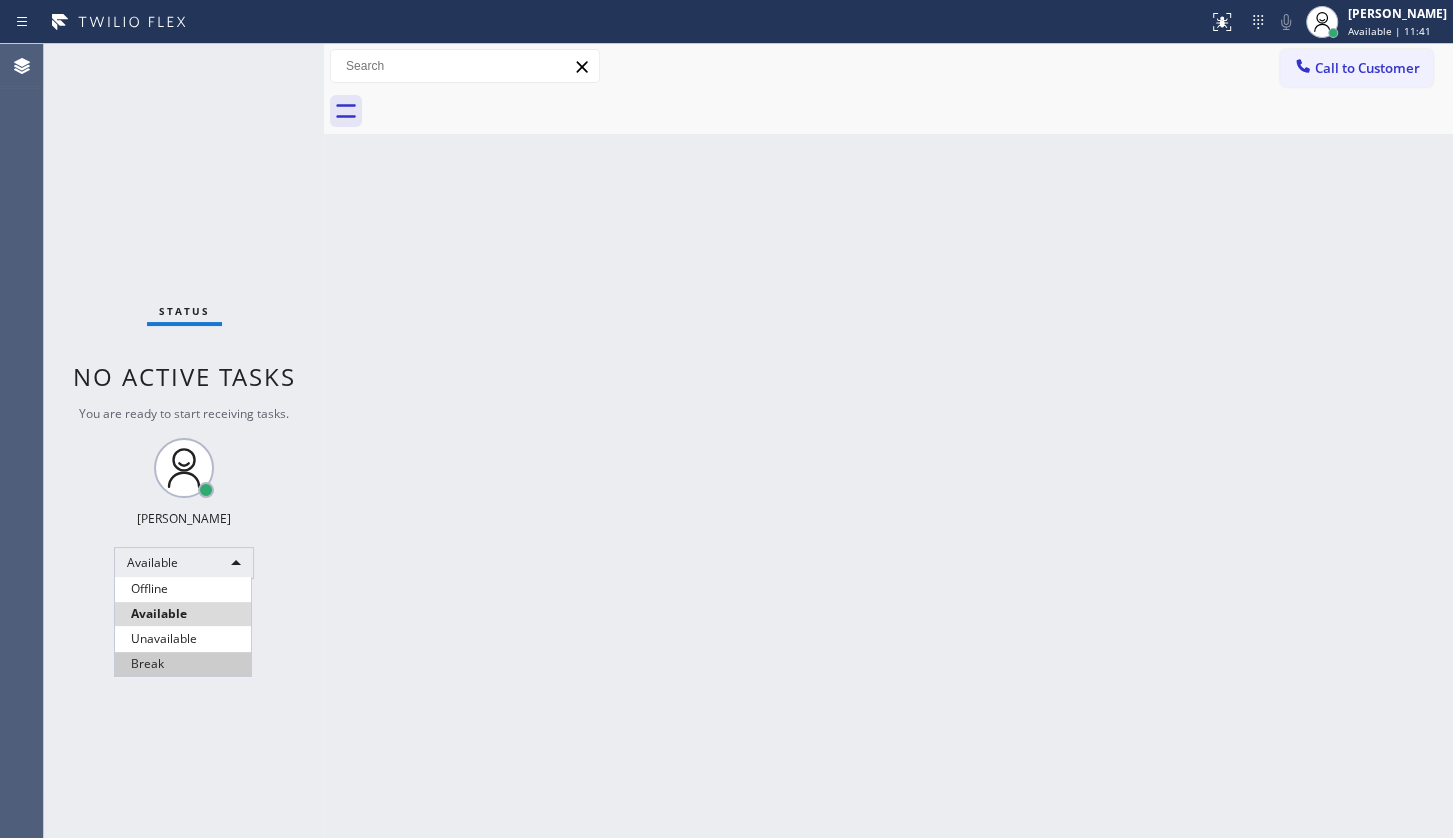 click on "Break" at bounding box center [183, 664] 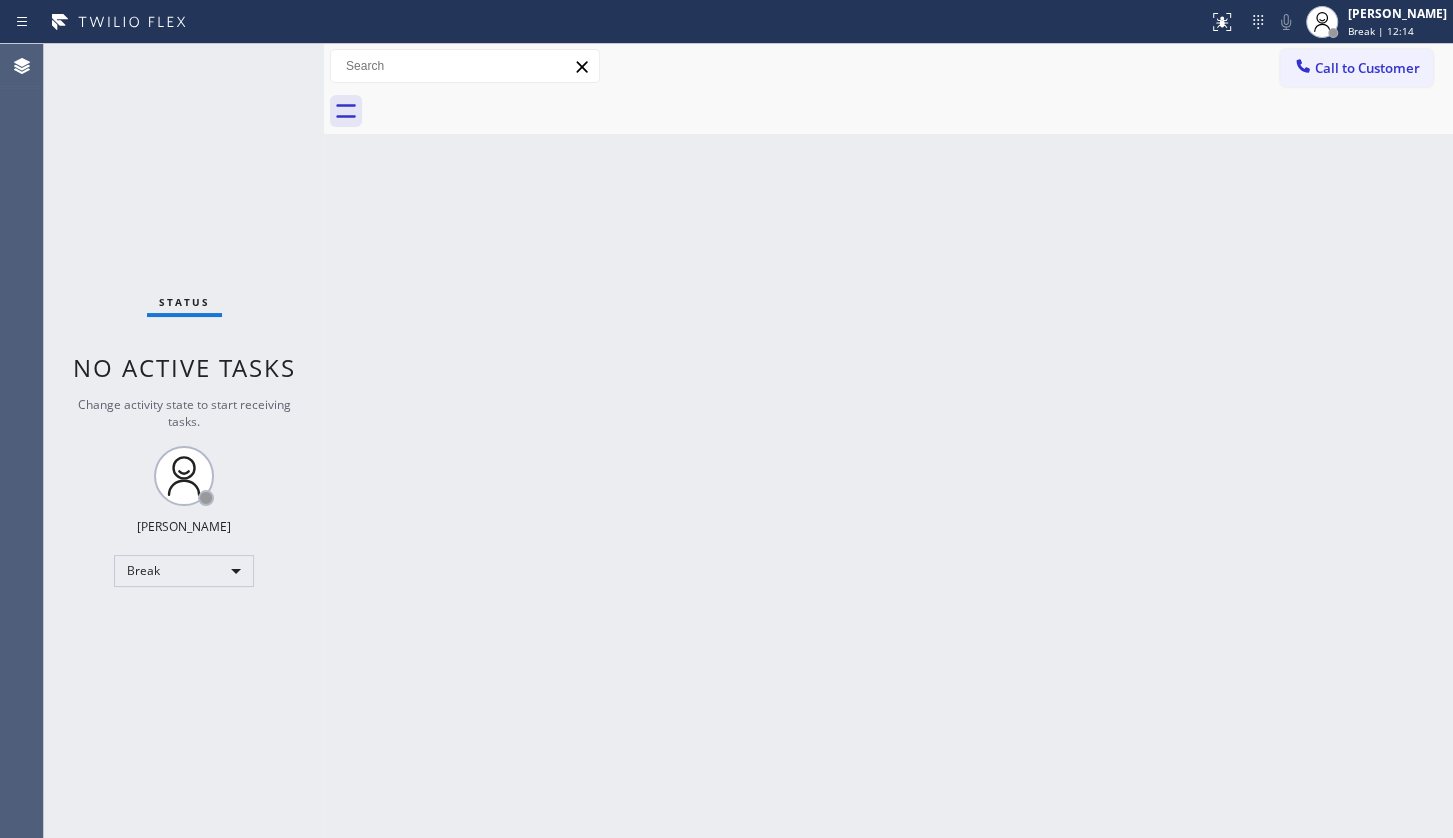 click on "Change activity state to start receiving tasks." at bounding box center (184, 413) 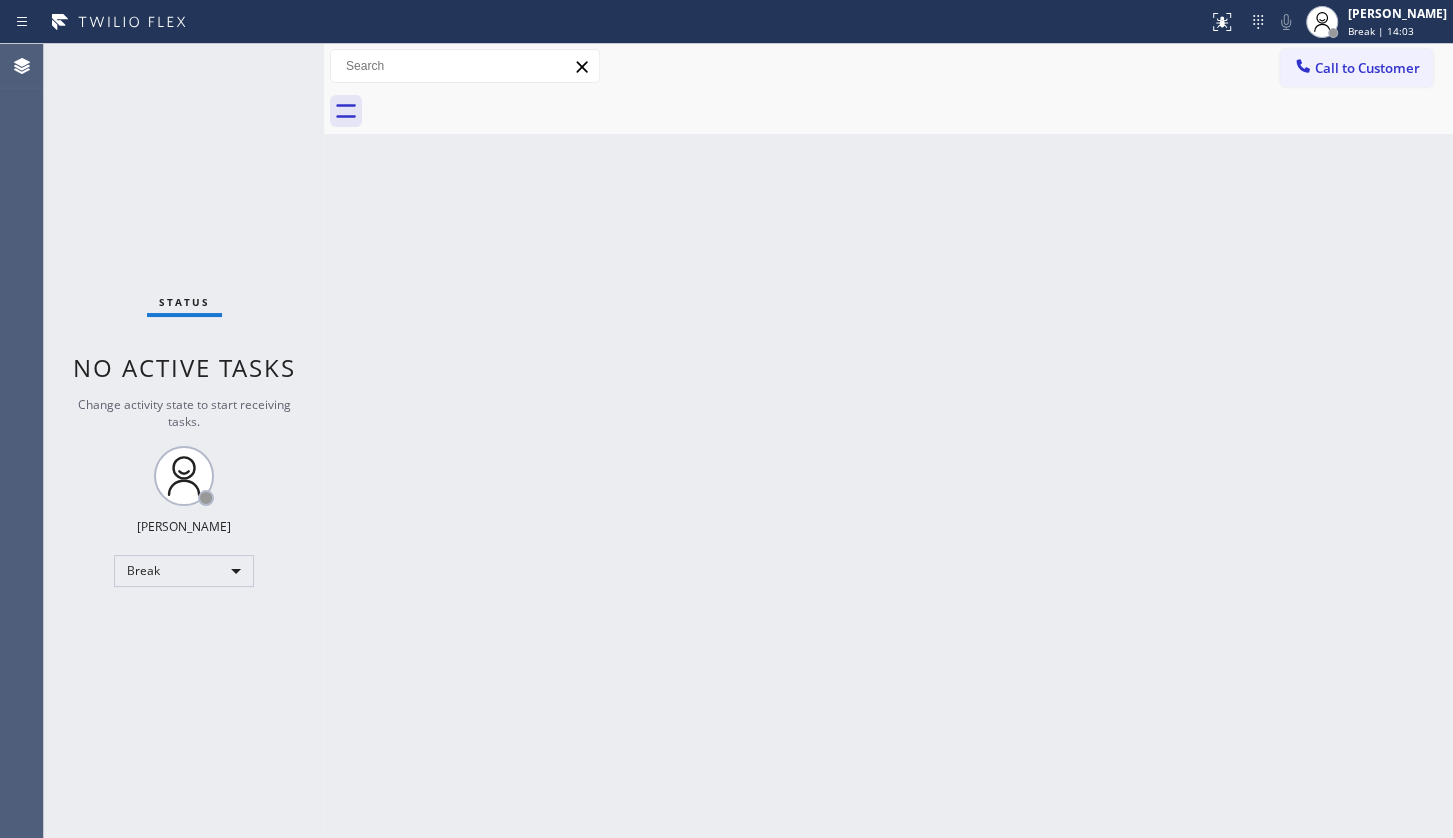 click on "Agent Desktop" at bounding box center [21, 441] 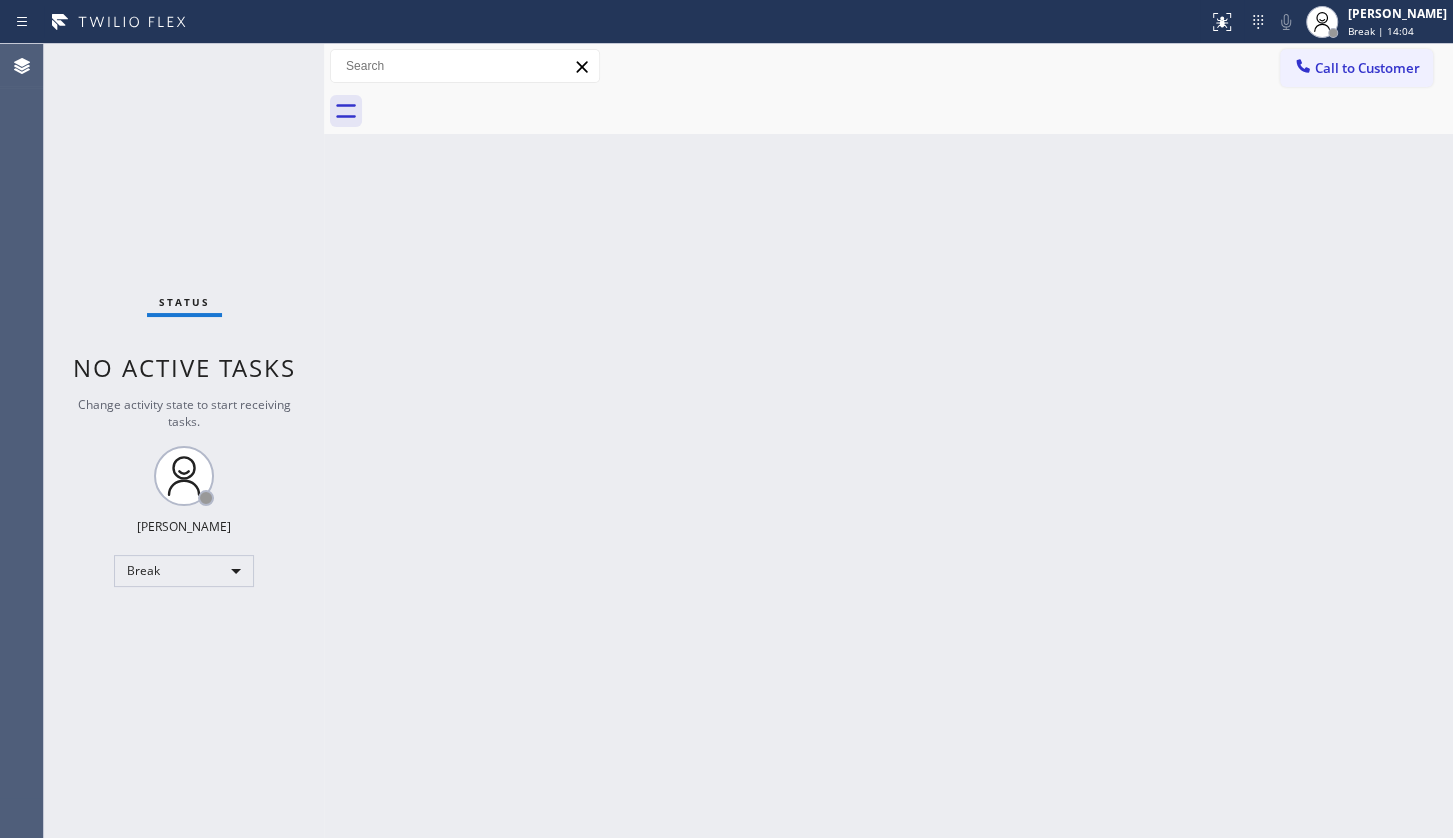 click on "Back to Dashboard Change Sender ID Customers Technicians Select a contact Outbound call Technician Search Technician Your caller id phone number Your caller id phone number Call Technician info Name   Phone none Address none Change Sender ID HVAC [PHONE_NUMBER] 5 Star Appliance [PHONE_NUMBER] Appliance Repair [PHONE_NUMBER] Plumbing [PHONE_NUMBER] Air Duct Cleaning [PHONE_NUMBER]  Electricians [PHONE_NUMBER] Cancel Change Check personal SMS Reset Change No tabs Call to Customer Outbound call Location Search location Your caller id phone number Customer number Call Outbound call Technician Search Technician Your caller id phone number Your caller id phone number Call" at bounding box center [888, 441] 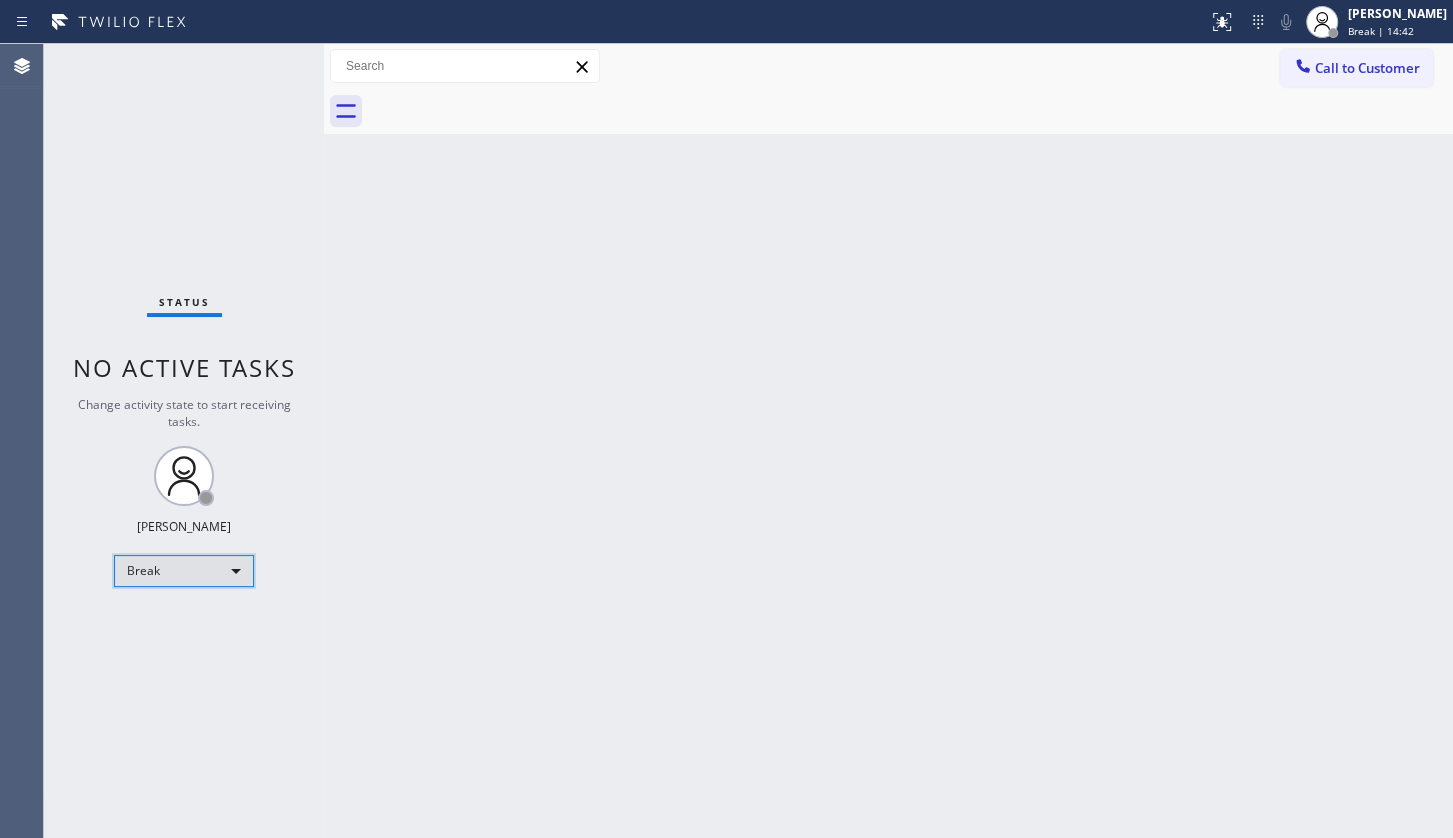 click on "Break" at bounding box center [184, 571] 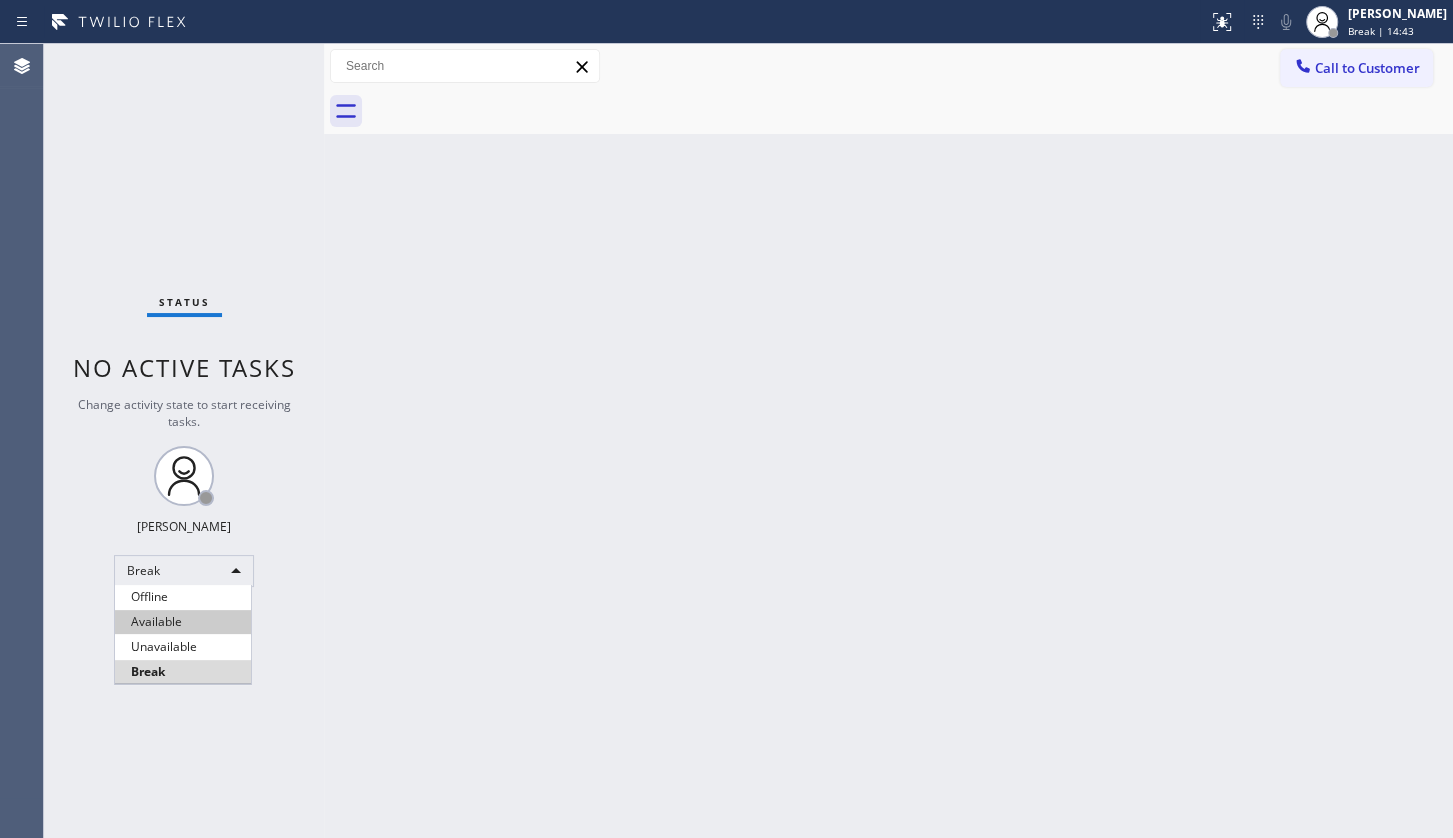 click on "Available" at bounding box center (183, 622) 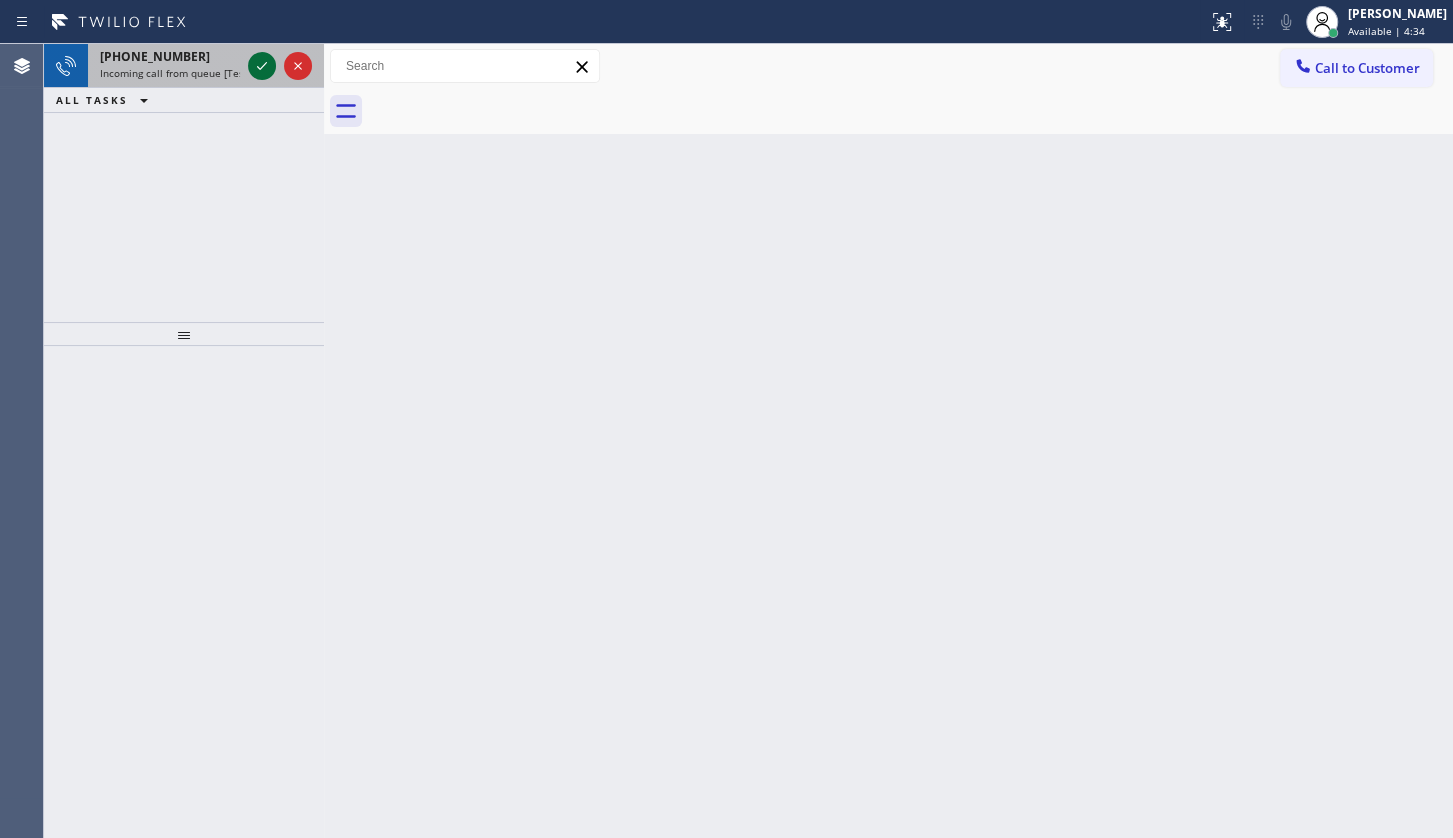 click 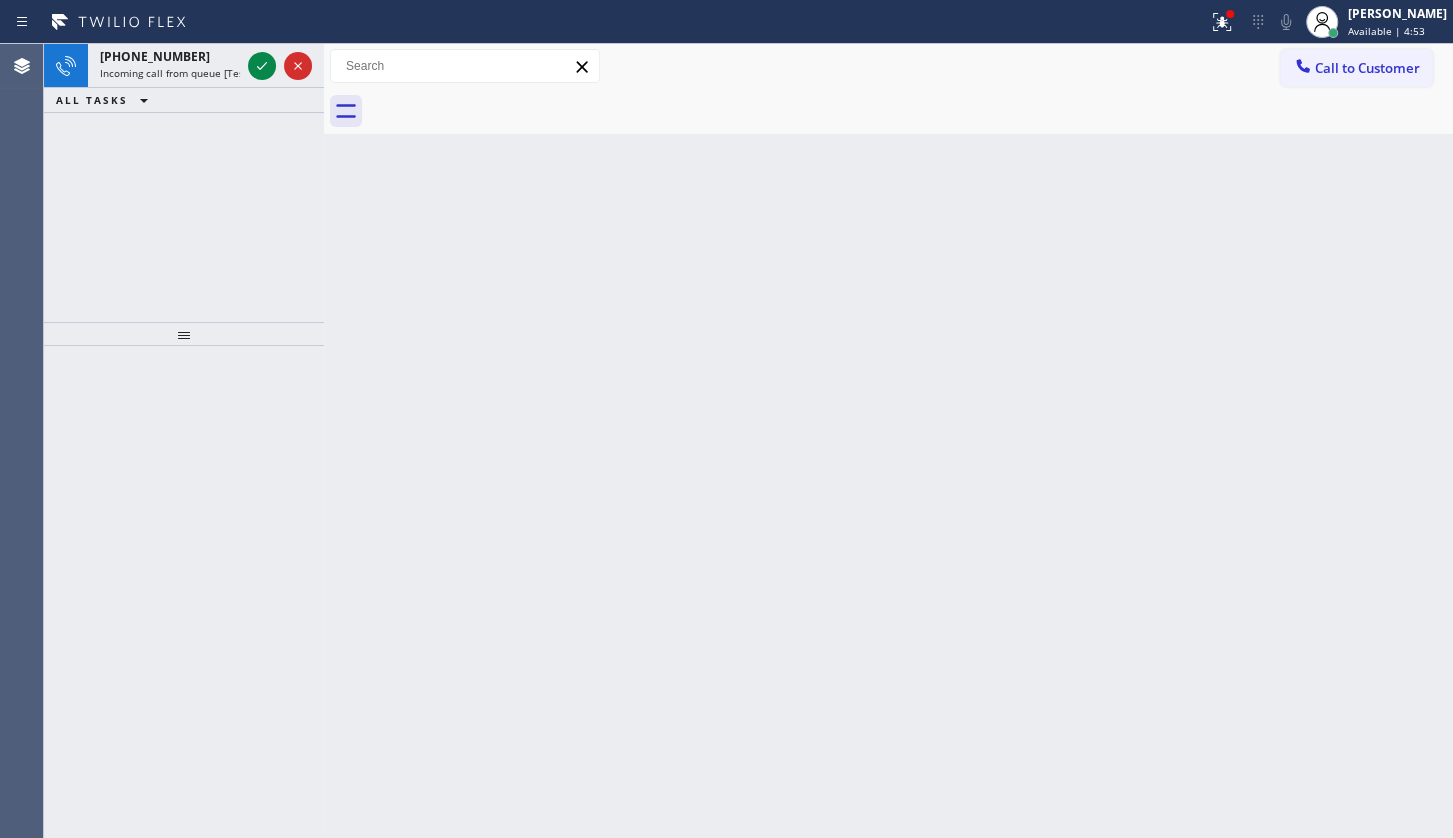 click 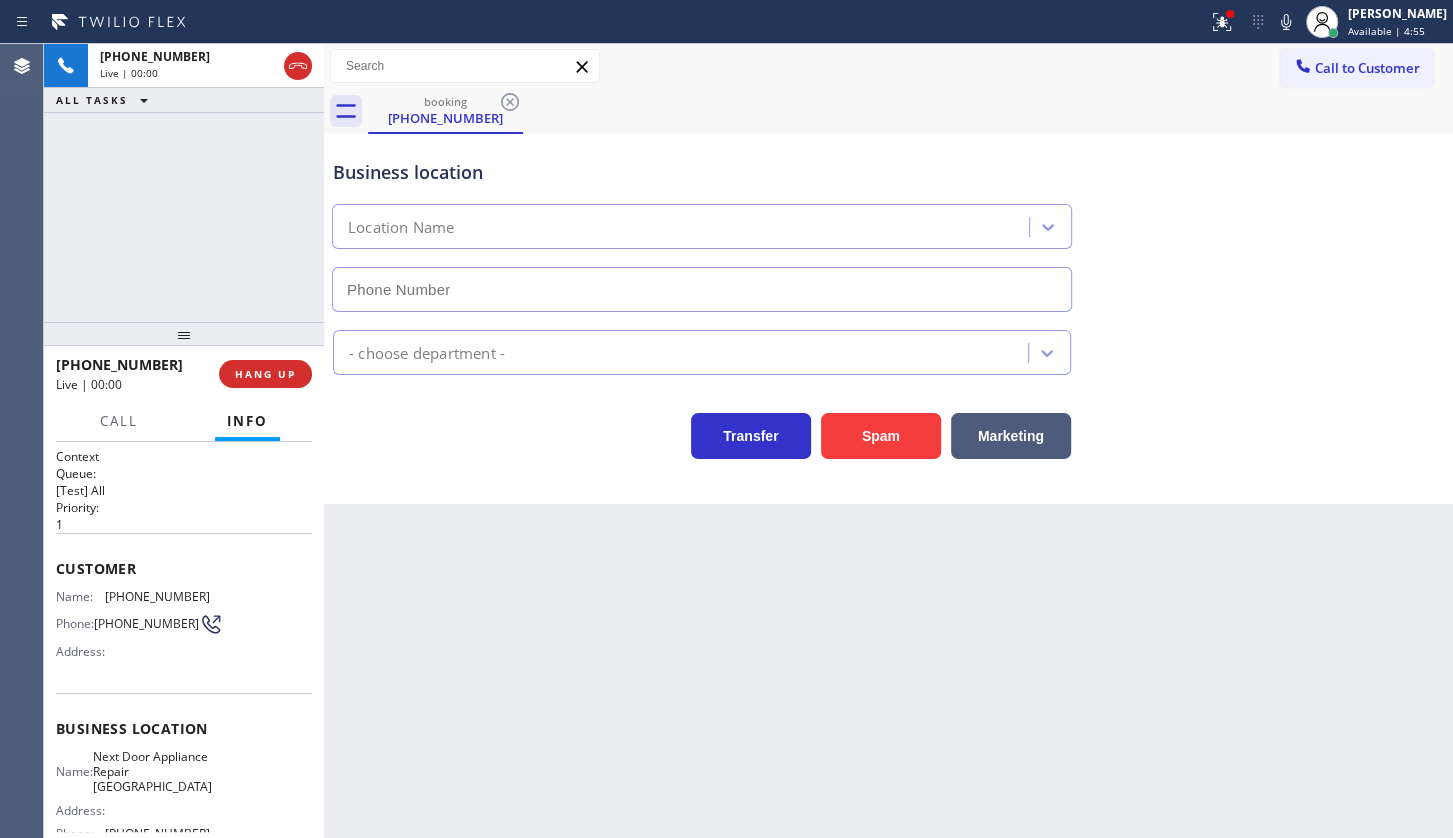 type on "(631) 203-1974" 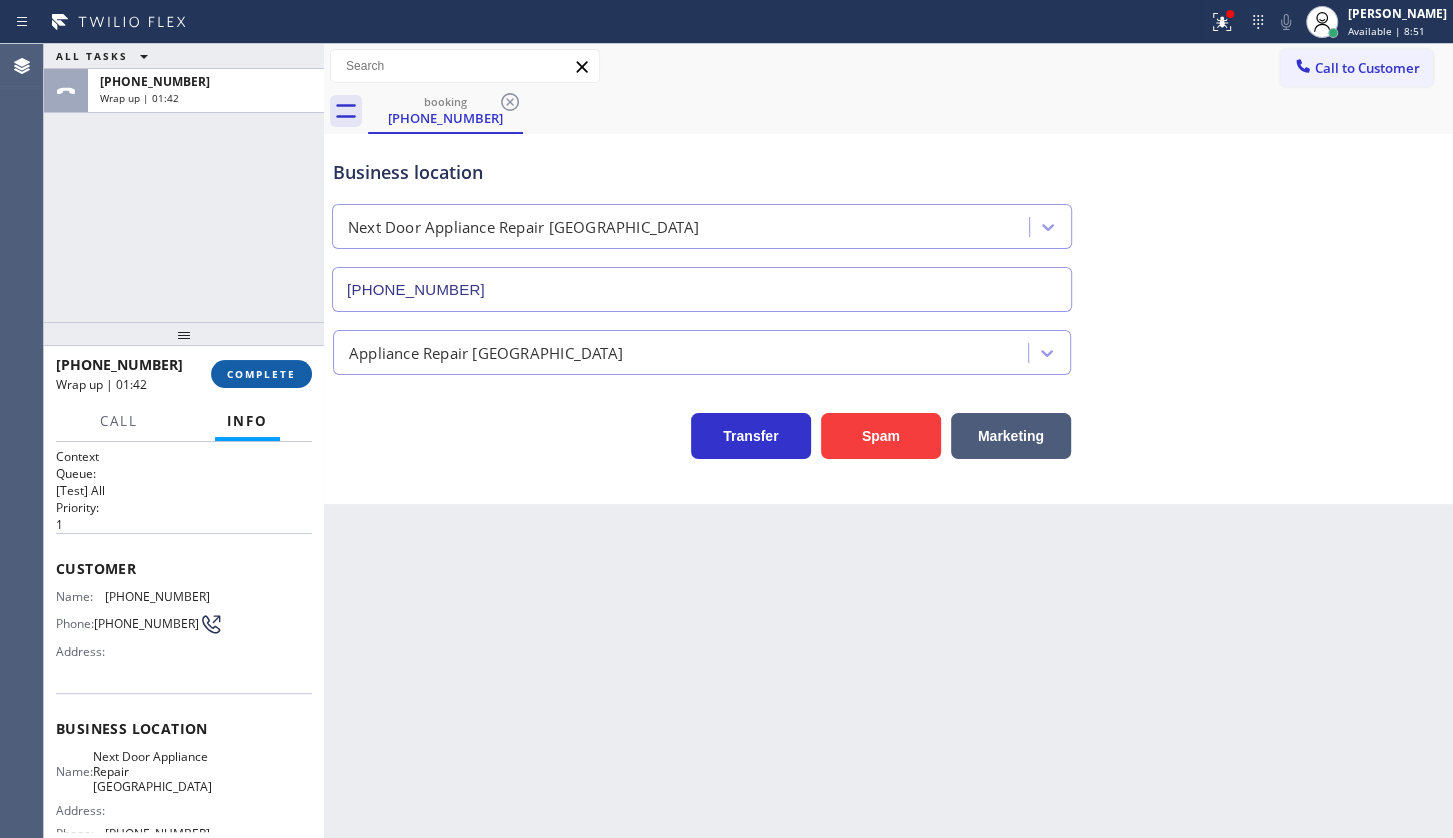 click on "COMPLETE" at bounding box center [261, 374] 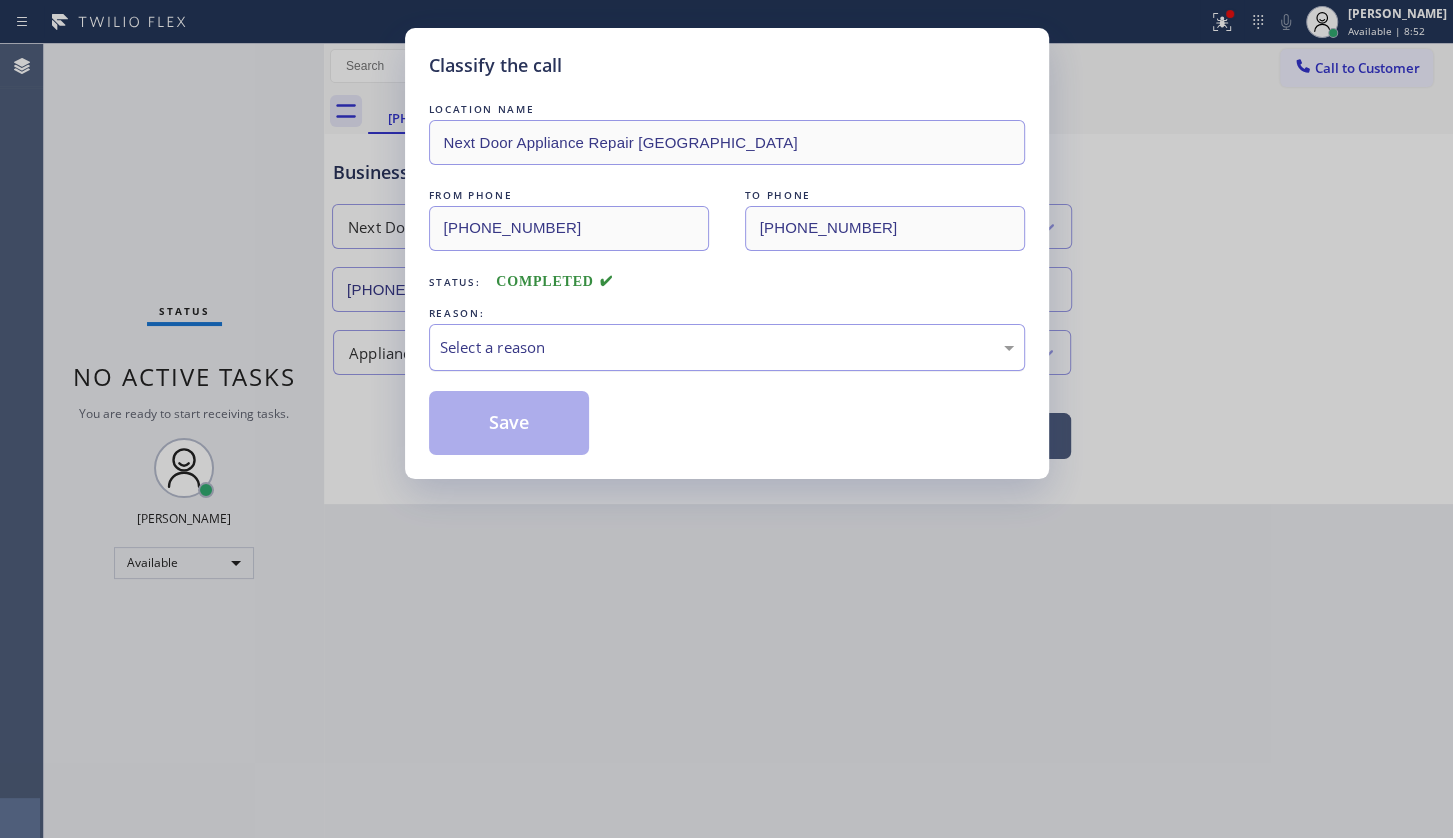 drag, startPoint x: 472, startPoint y: 343, endPoint x: 478, endPoint y: 364, distance: 21.84033 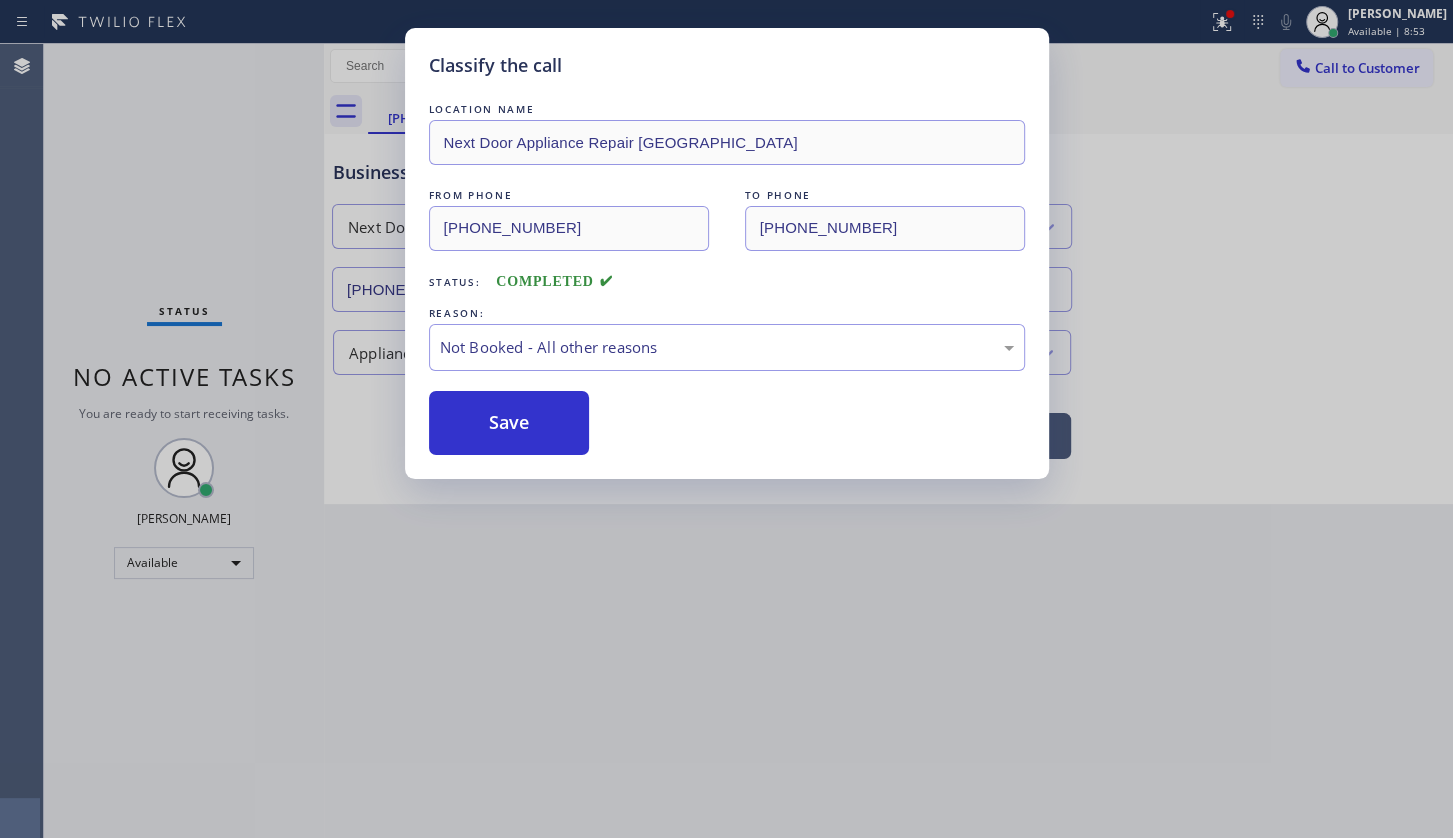 click on "Save" at bounding box center (509, 423) 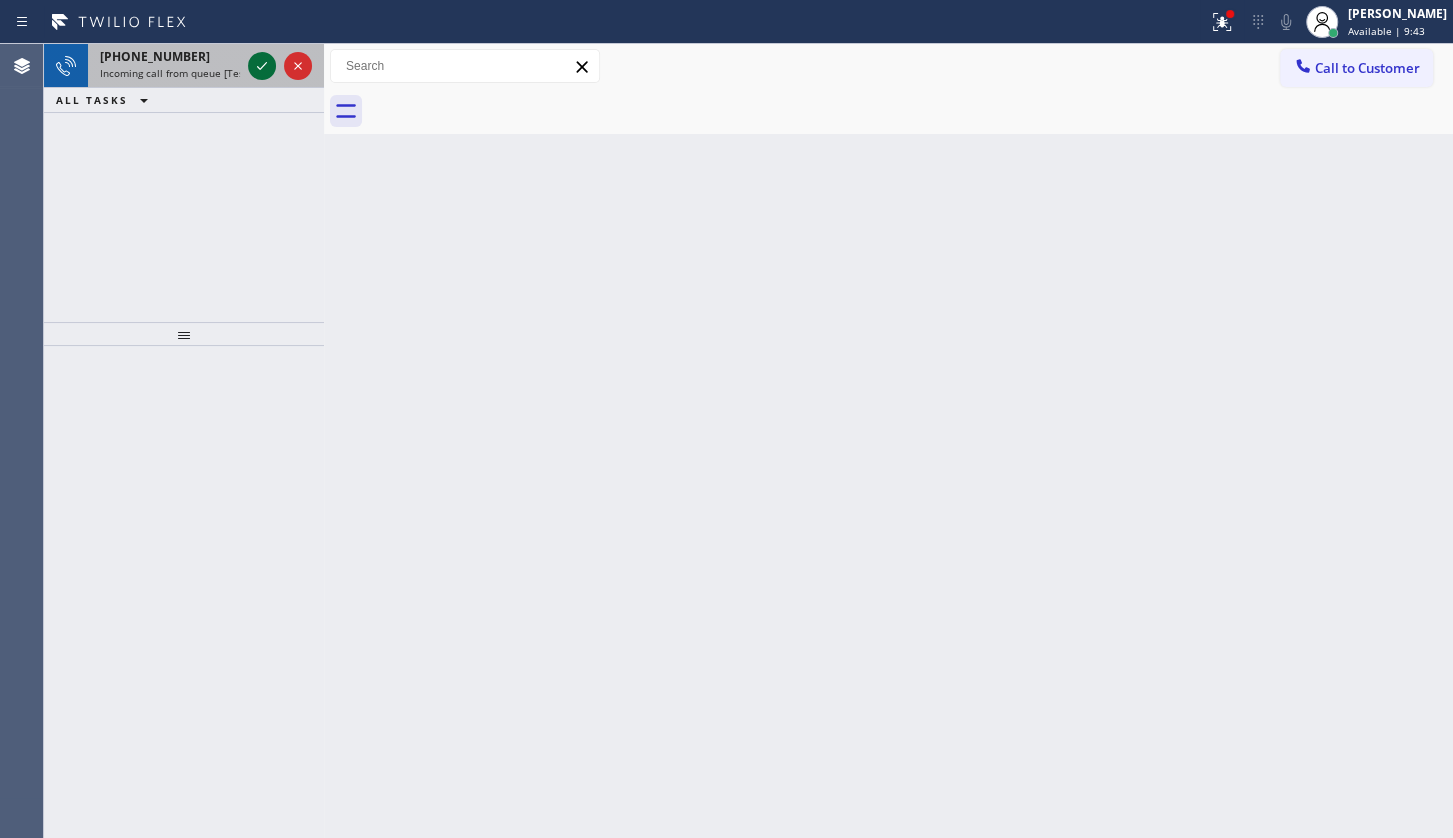 click 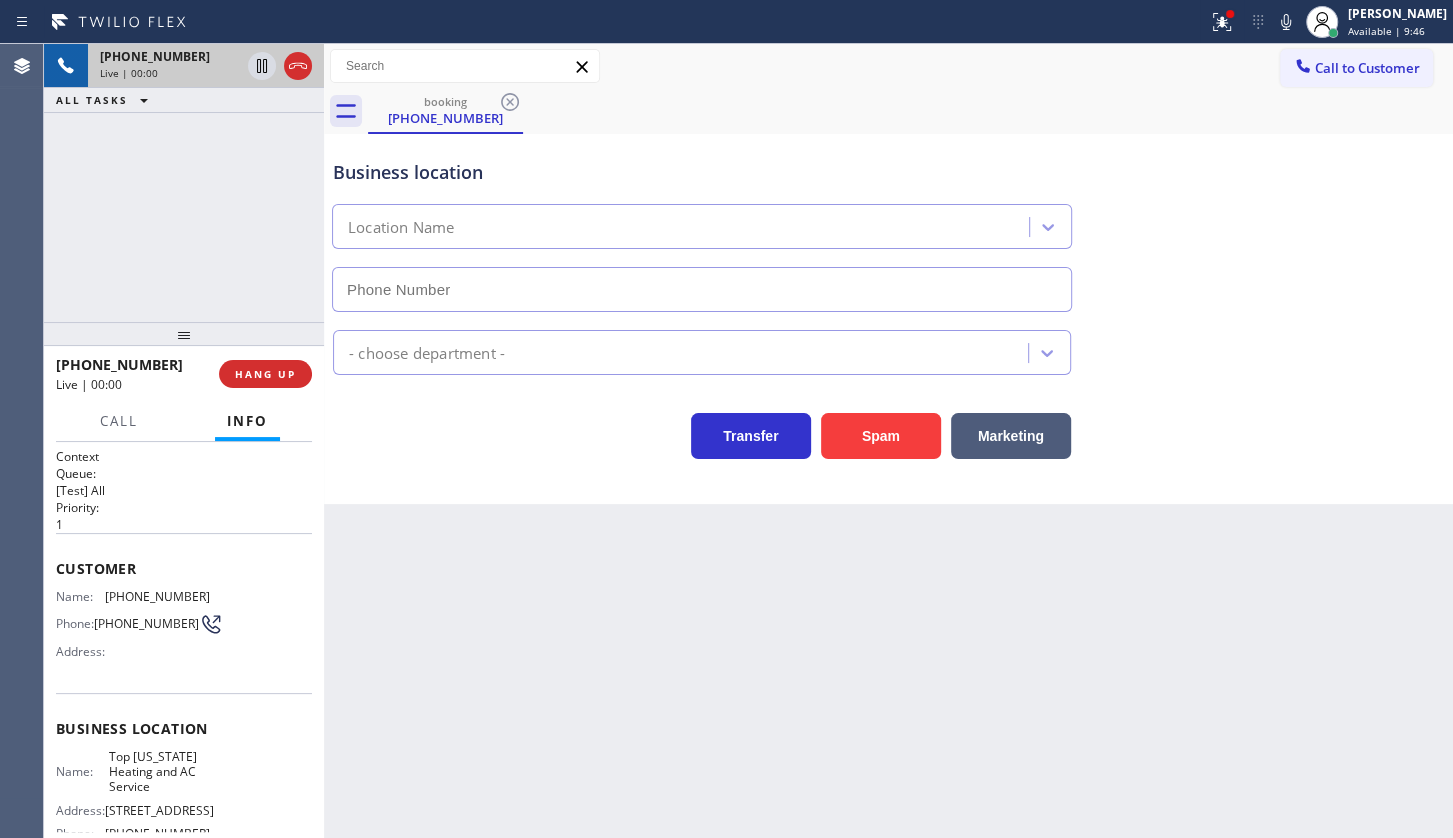 type on "(646) 846-9755" 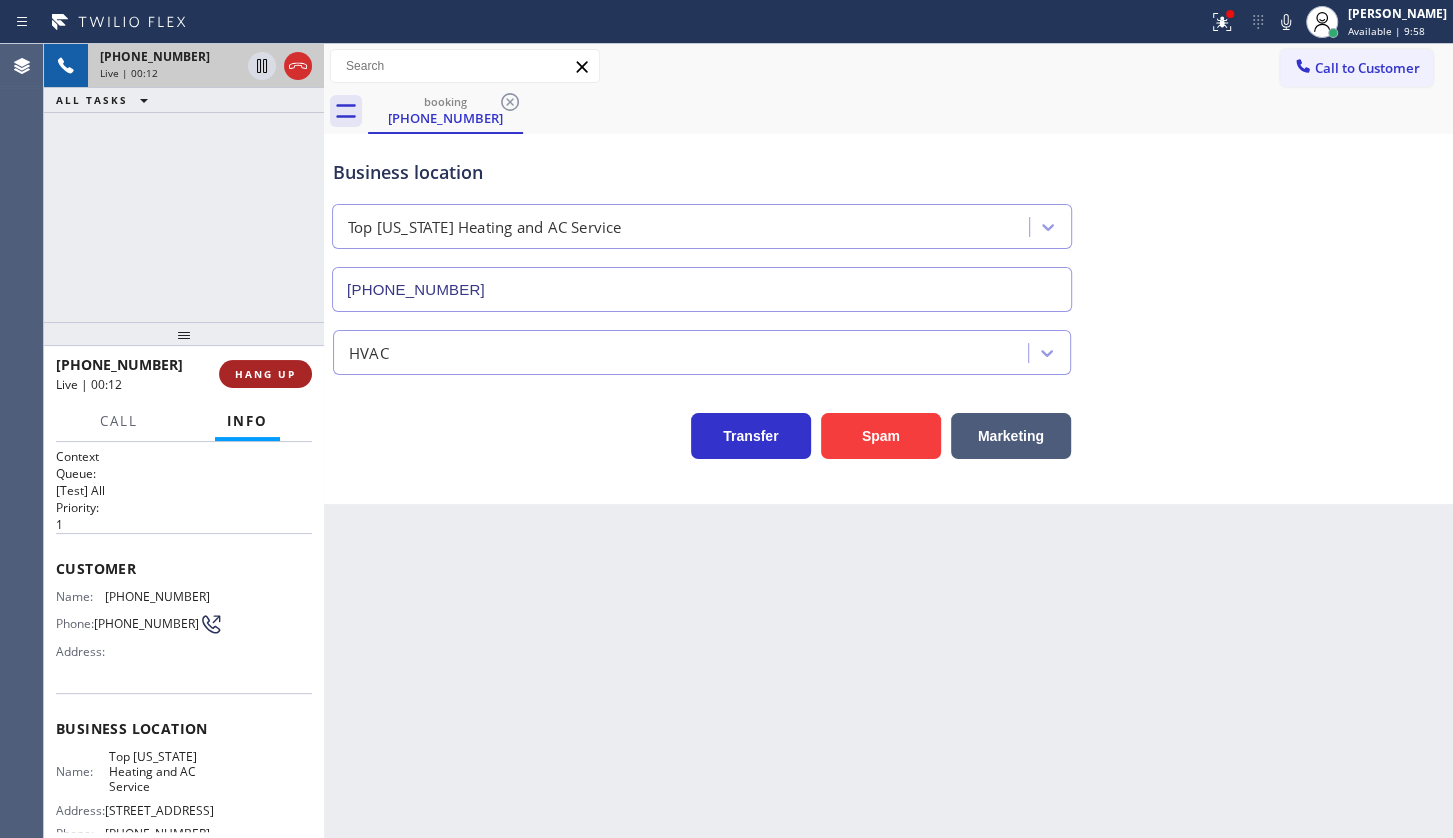 click on "HANG UP" at bounding box center [265, 374] 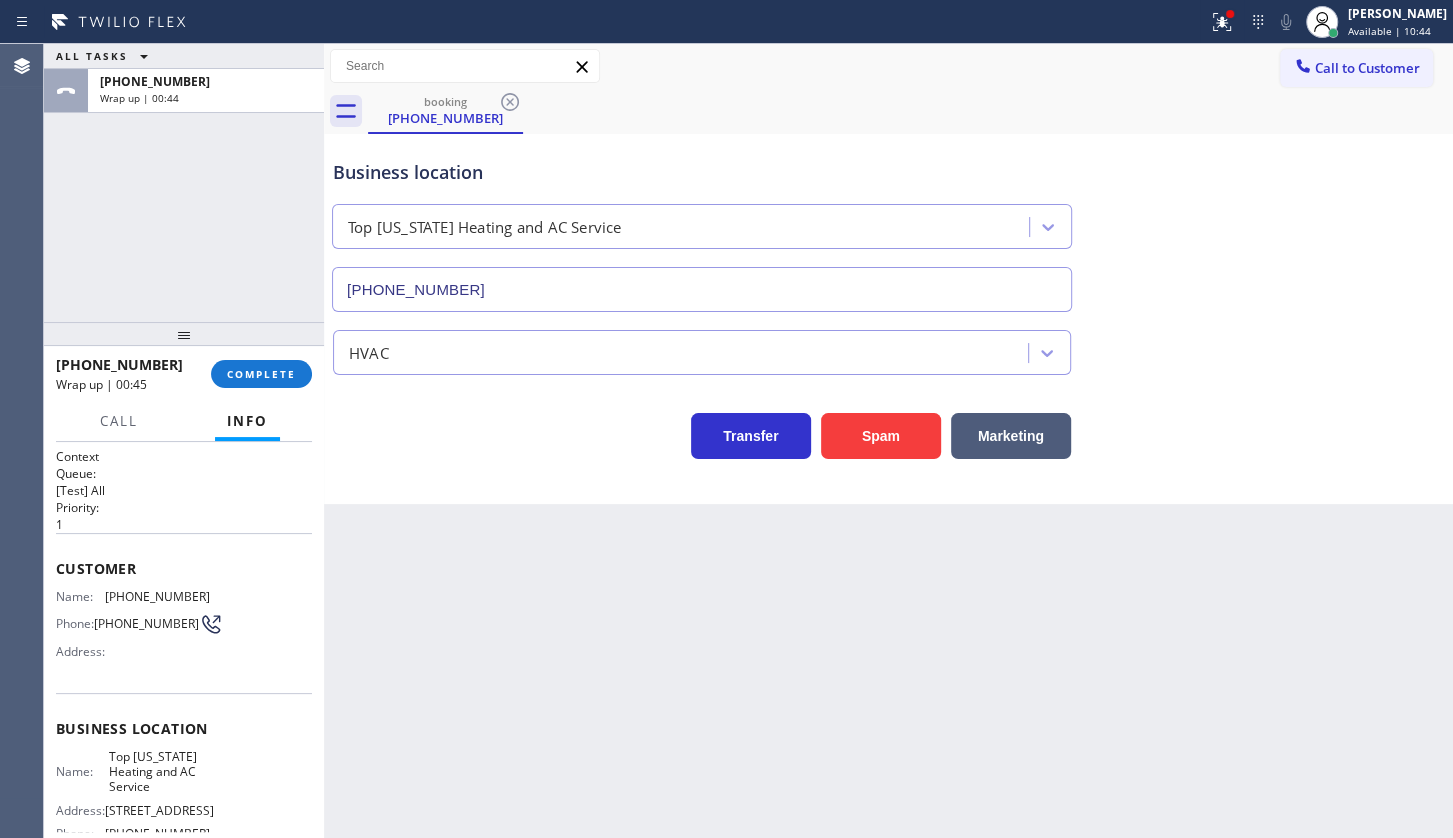 click on "+17184962121 Wrap up | 00:45 COMPLETE" at bounding box center [184, 374] 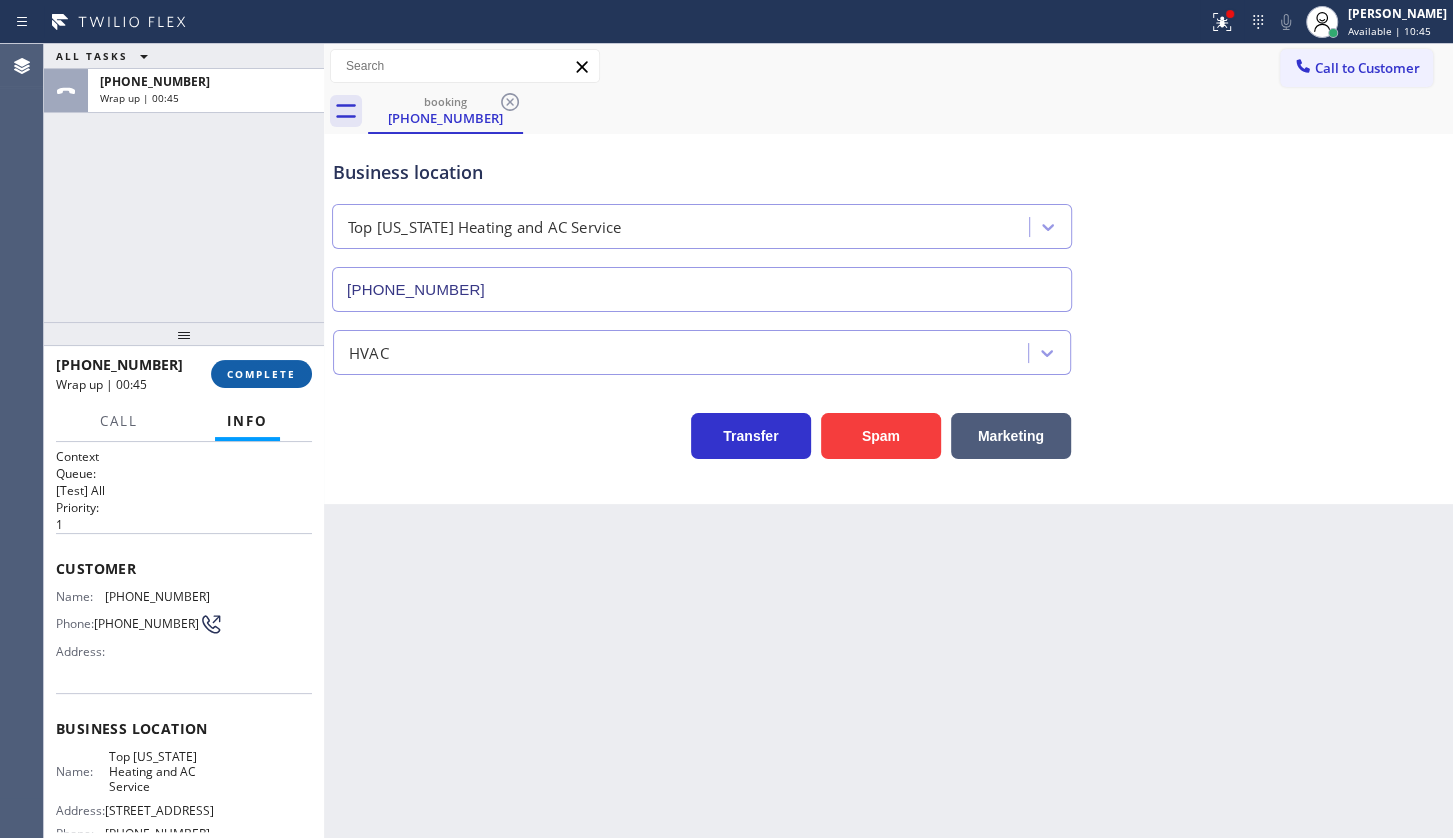 click on "COMPLETE" at bounding box center [261, 374] 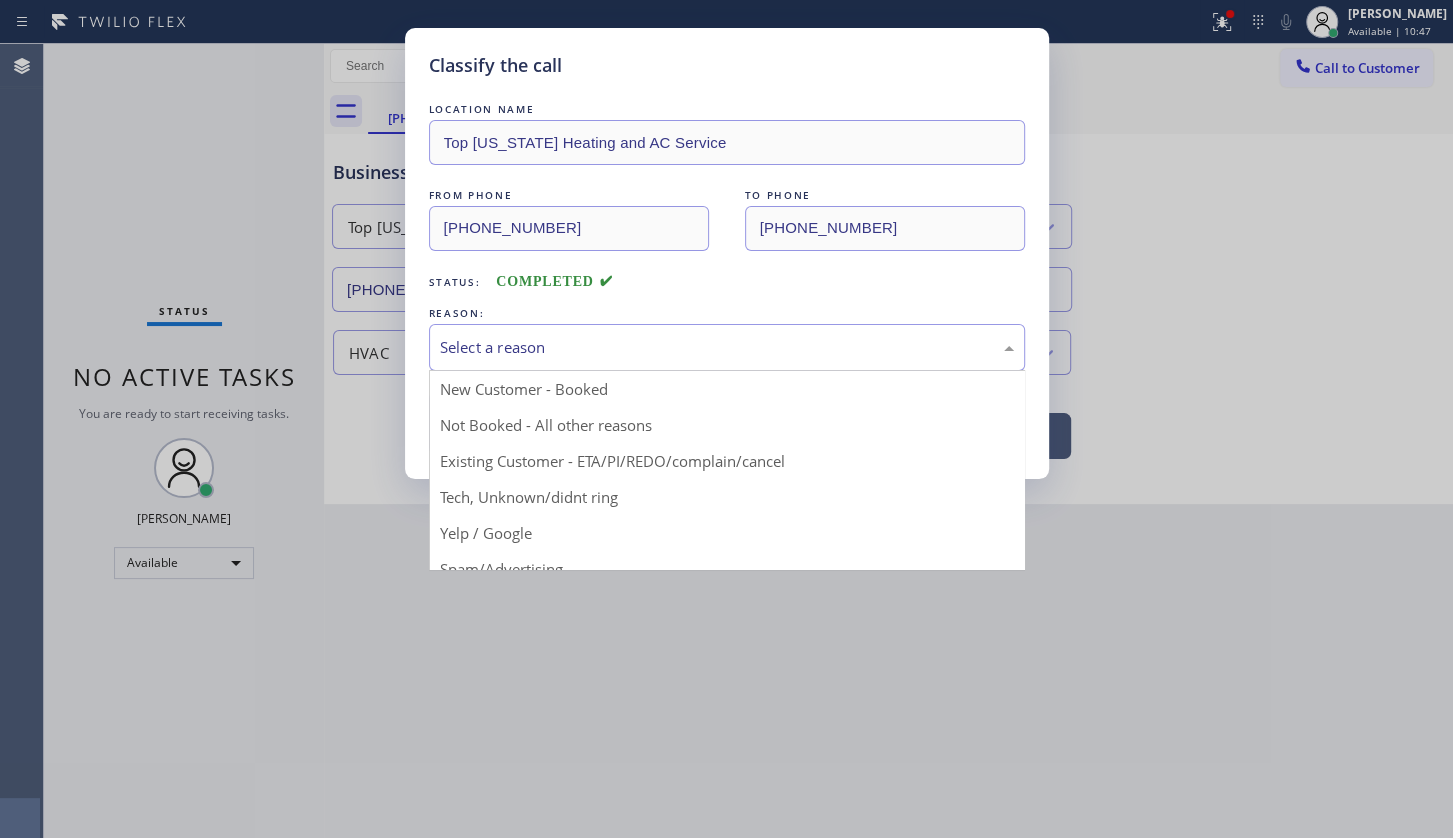 drag, startPoint x: 730, startPoint y: 355, endPoint x: 730, endPoint y: 337, distance: 18 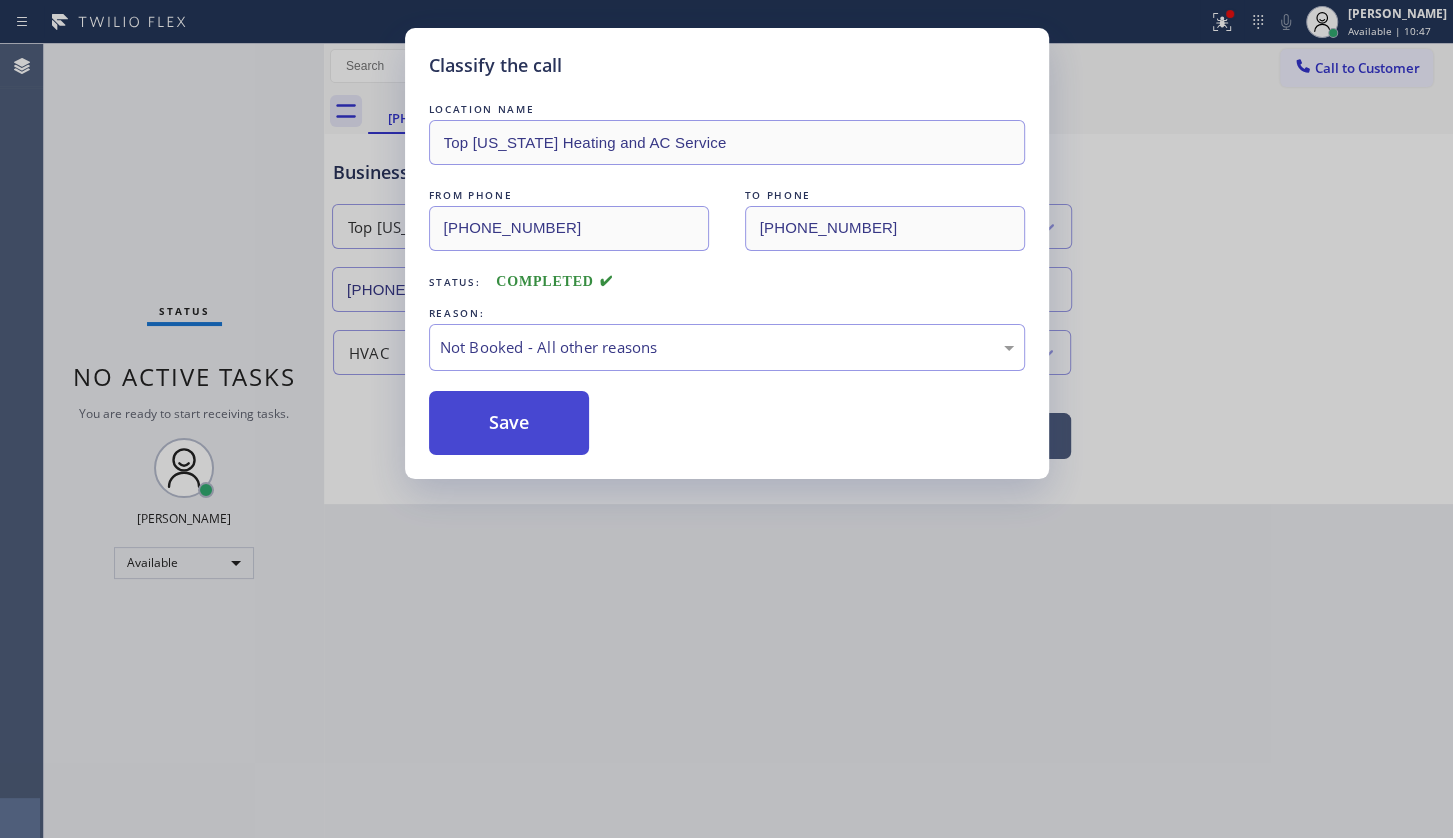 click on "Save" at bounding box center (509, 423) 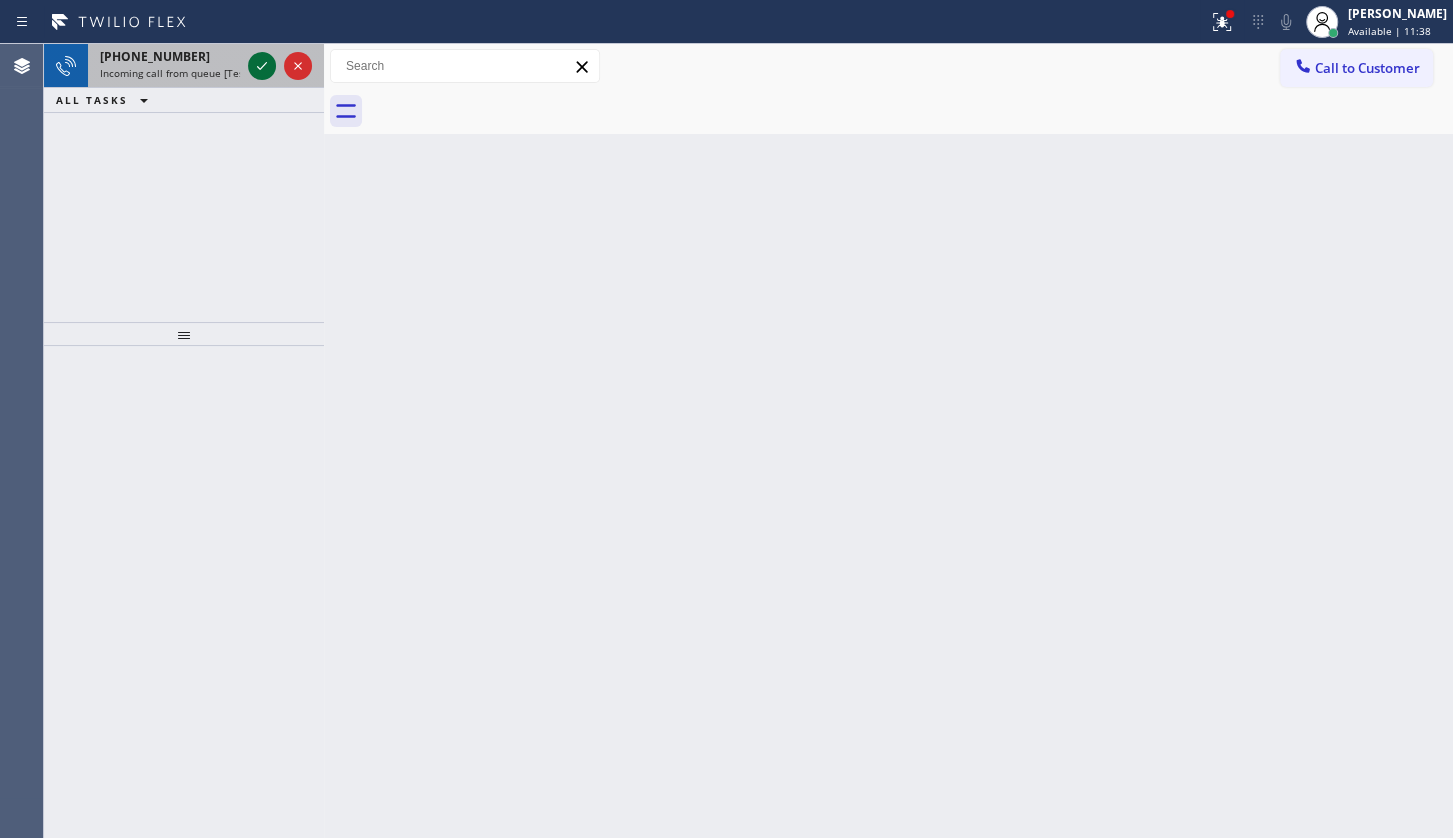 drag, startPoint x: 242, startPoint y: 59, endPoint x: 260, endPoint y: 70, distance: 21.095022 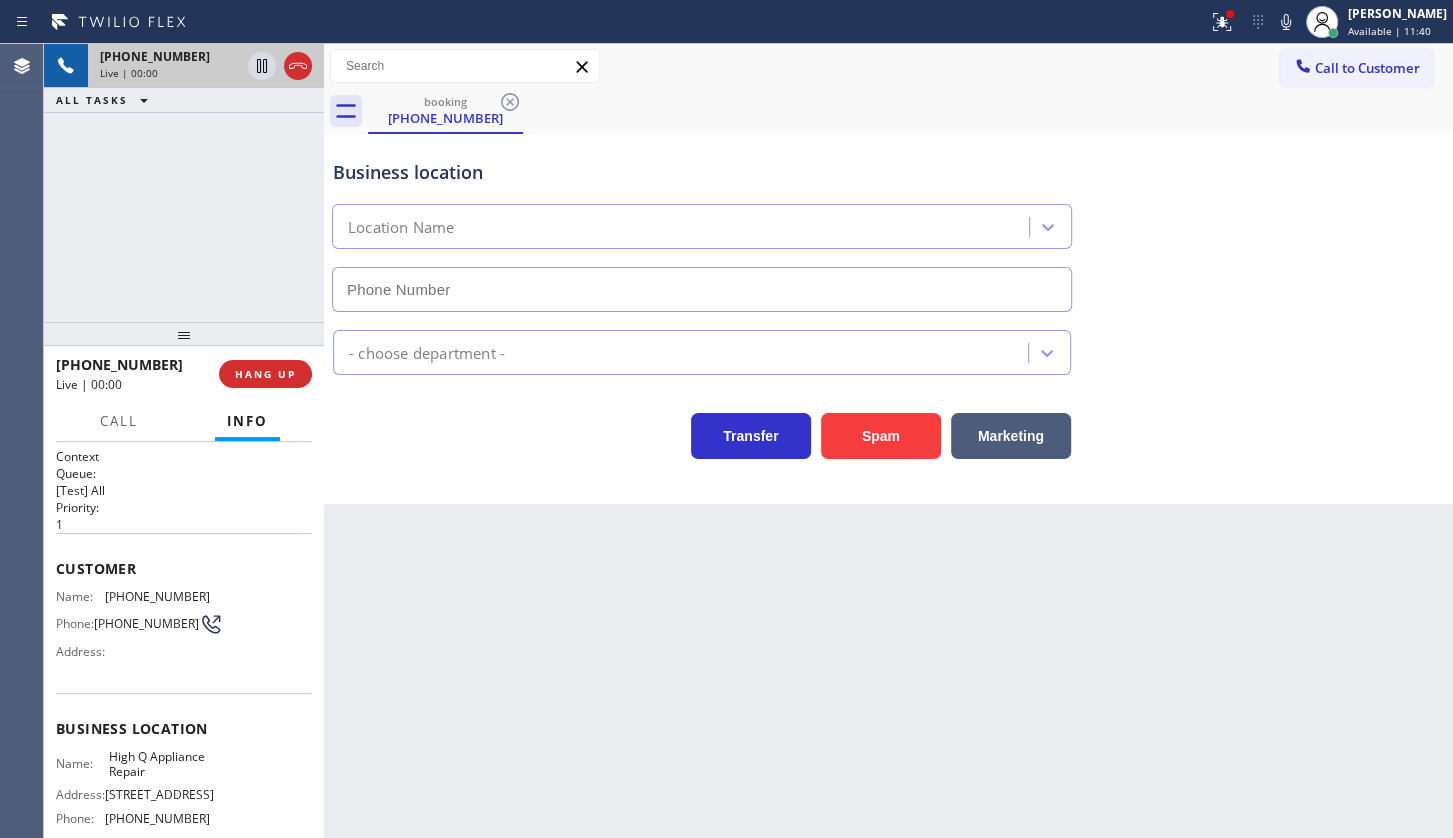 type on "(833) 351-0484" 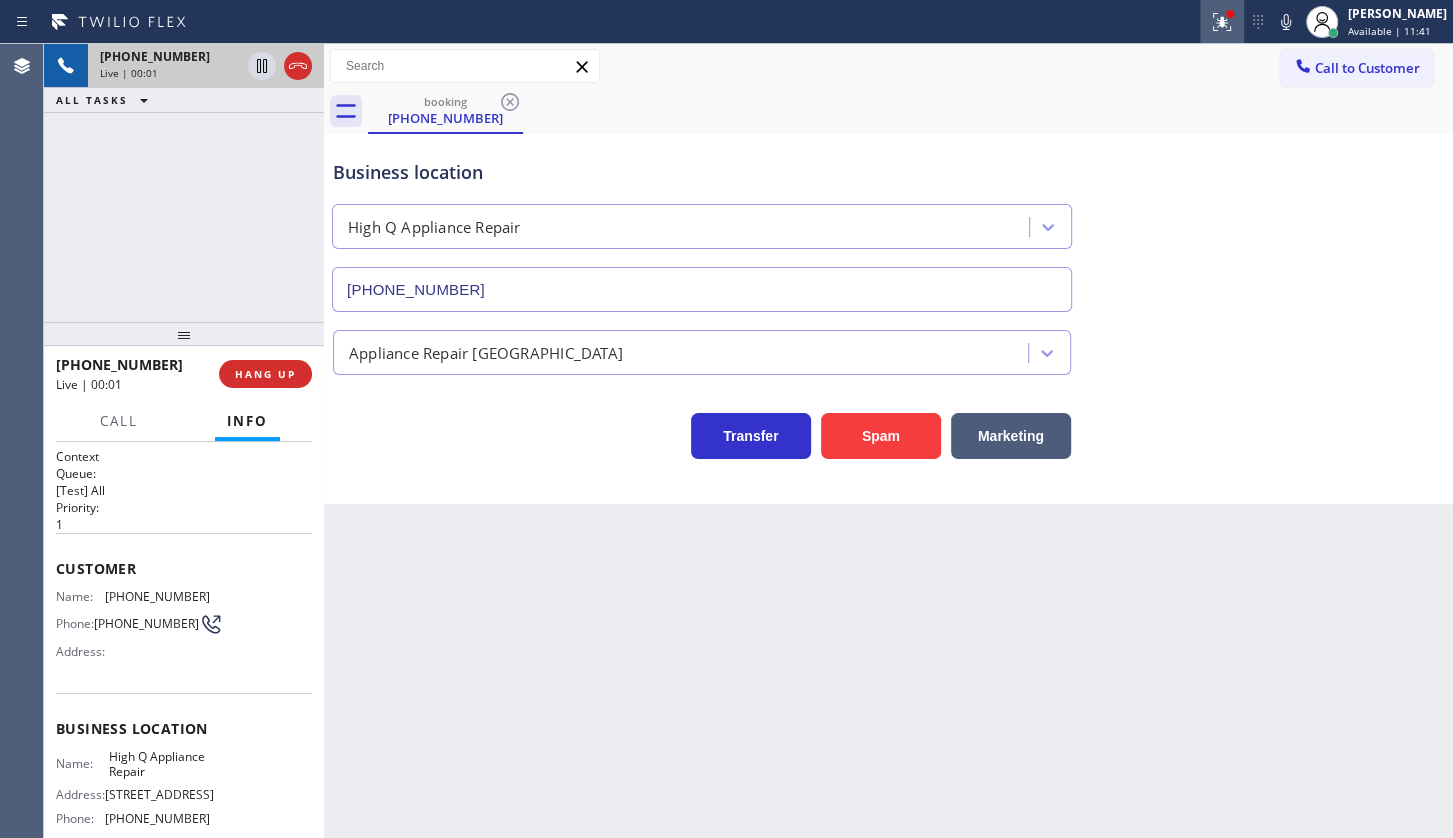 click 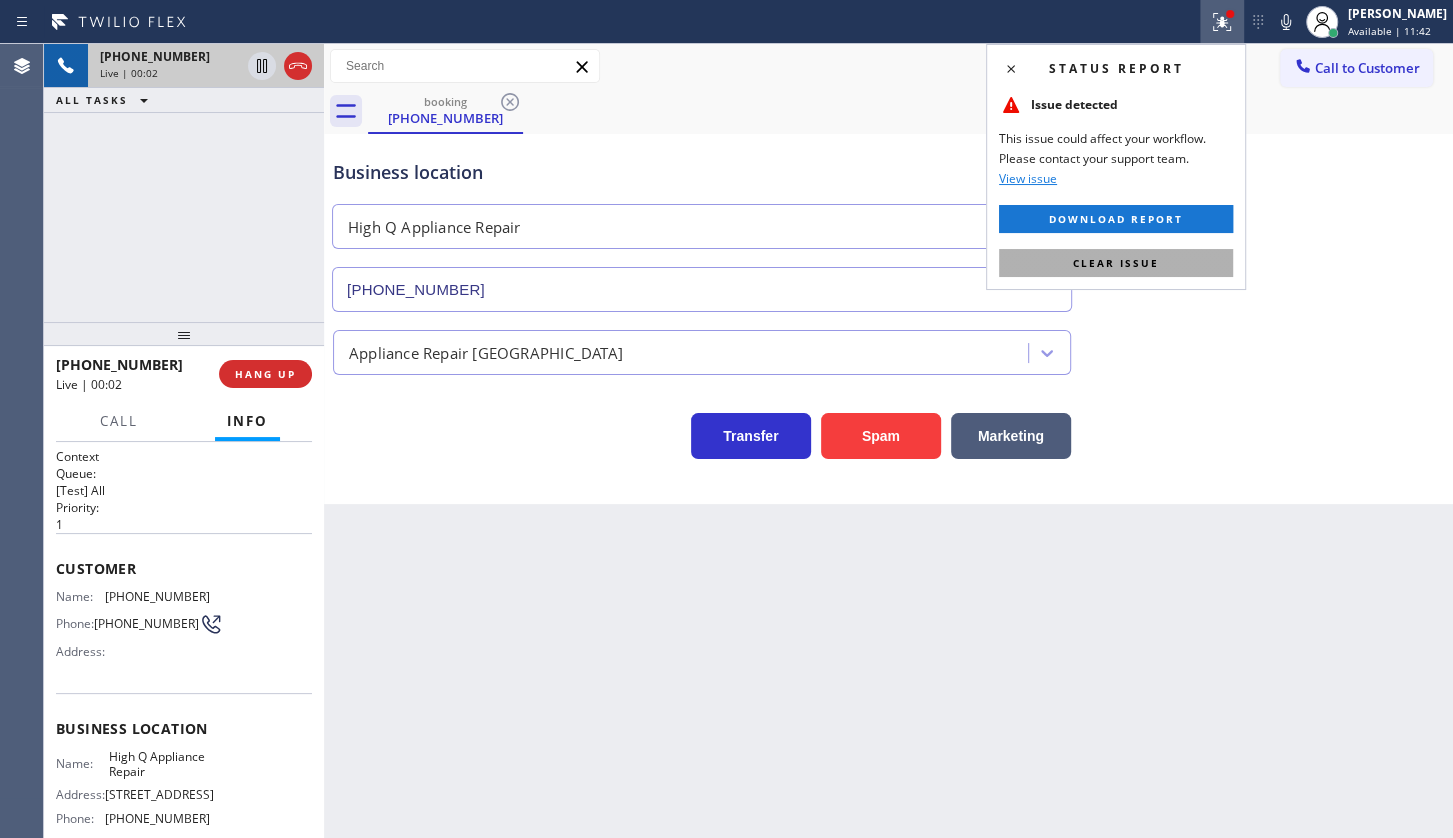 click on "Clear issue" at bounding box center (1116, 263) 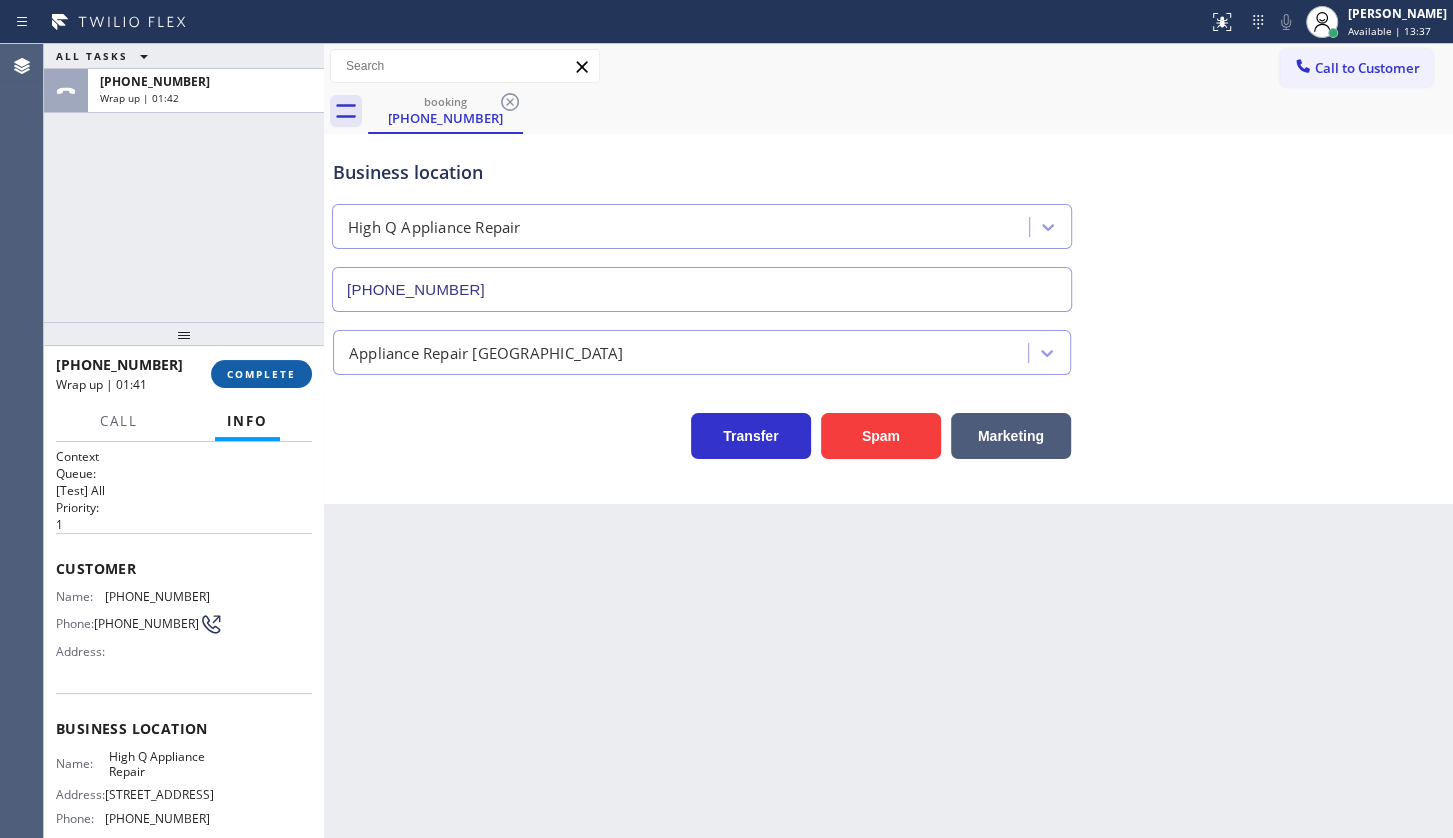 click on "COMPLETE" at bounding box center [261, 374] 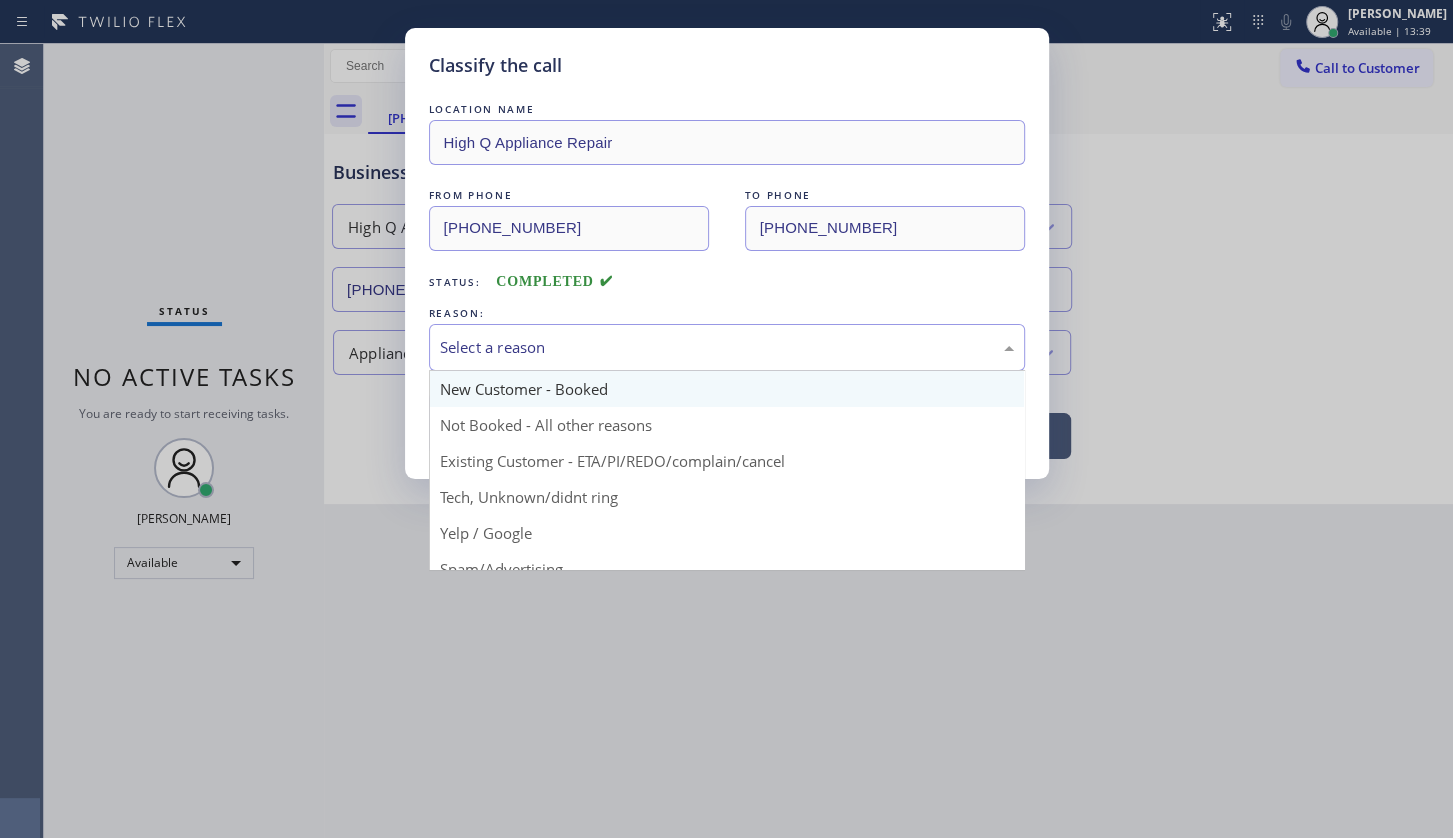drag, startPoint x: 504, startPoint y: 340, endPoint x: 498, endPoint y: 398, distance: 58.30952 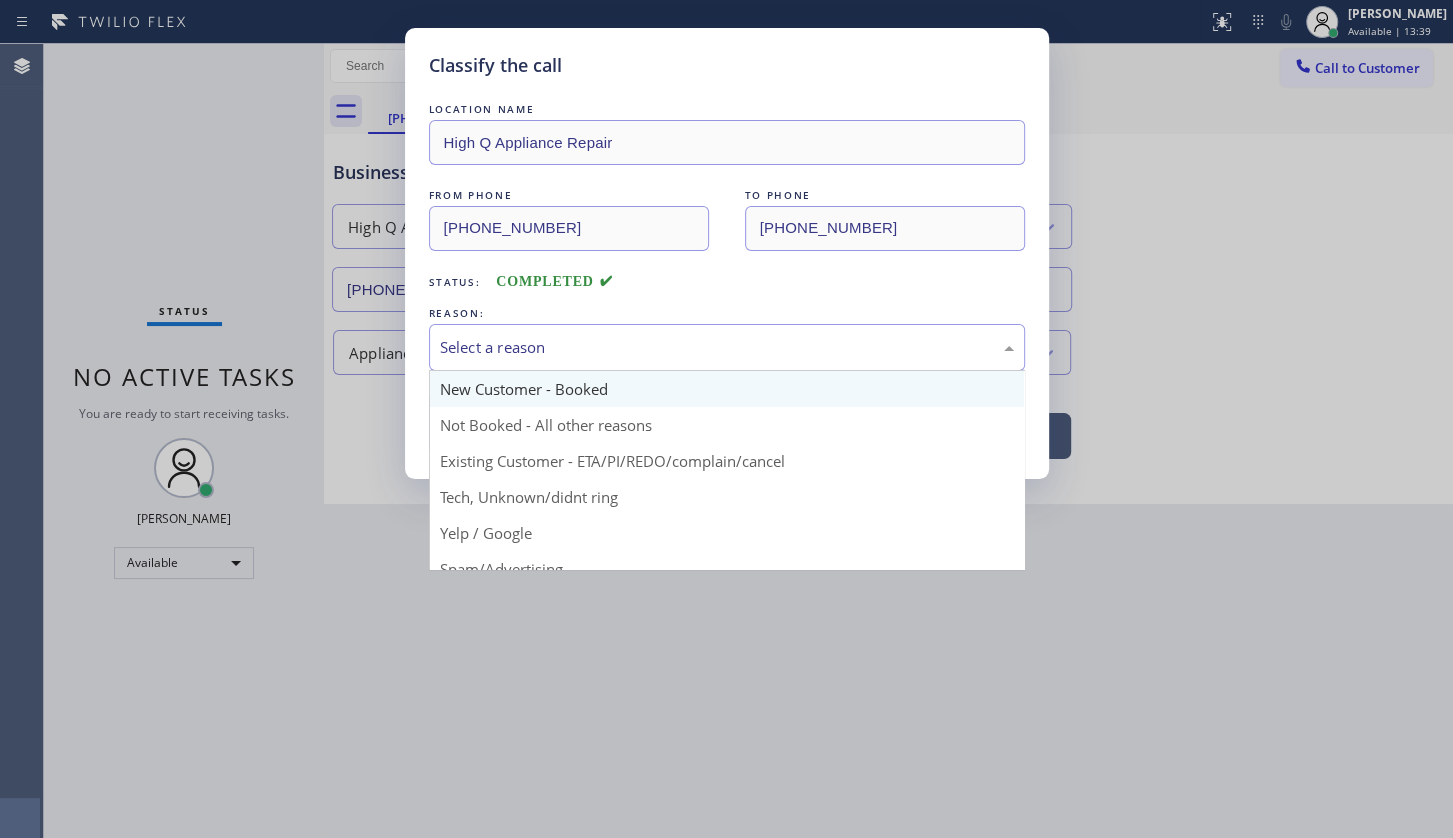 click on "Select a reason" at bounding box center [727, 347] 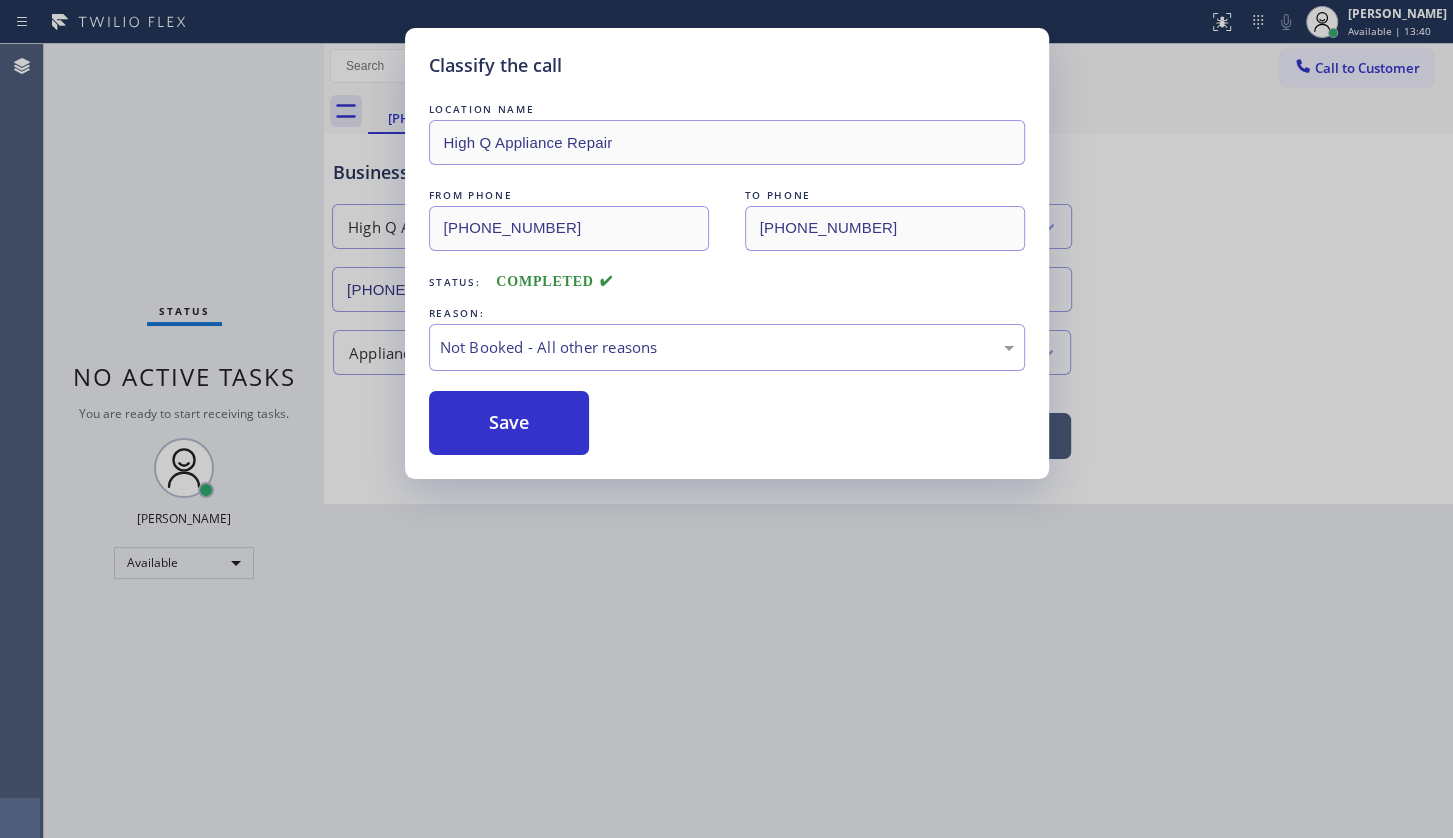 click on "Save" at bounding box center [509, 423] 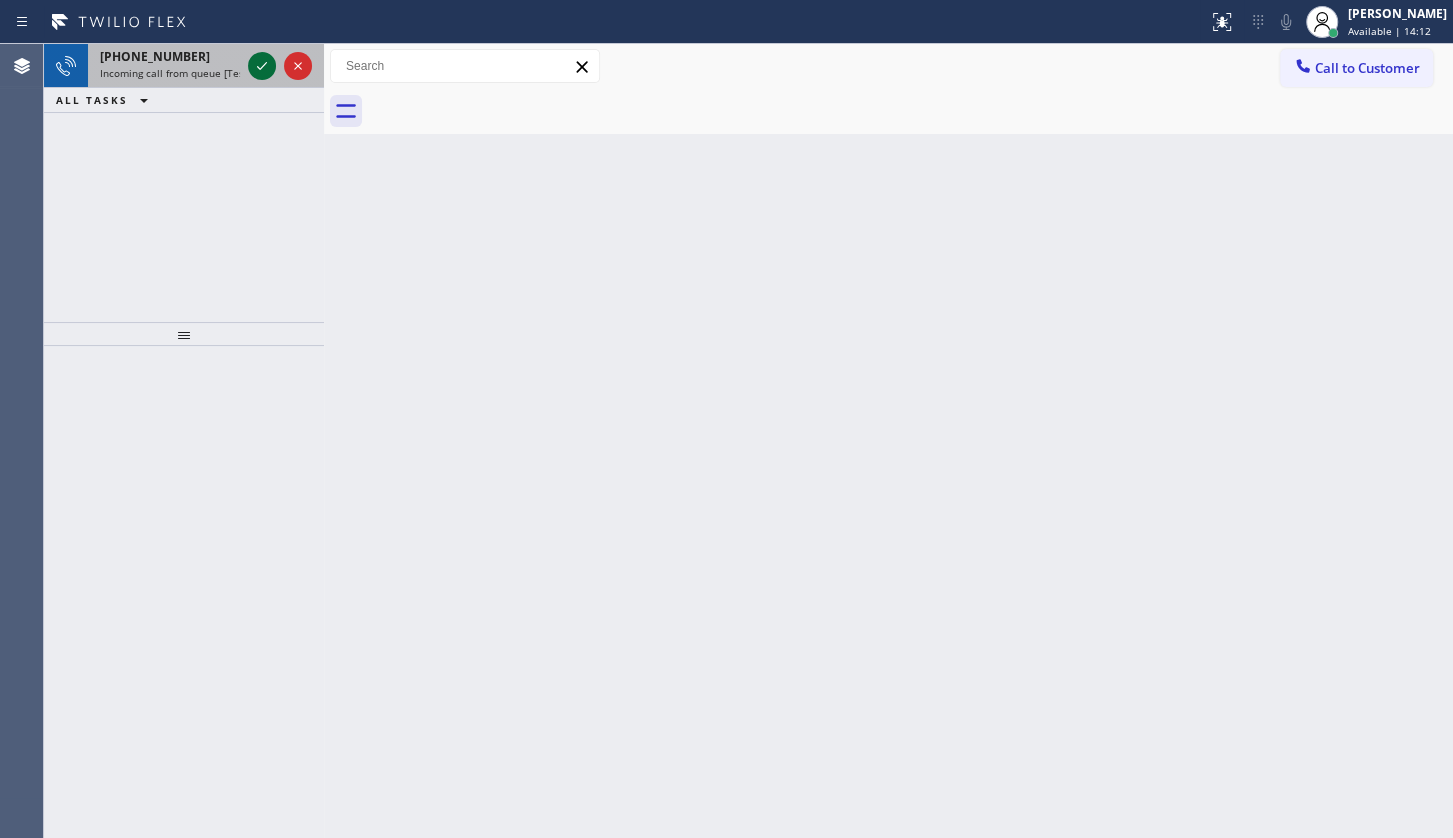 click 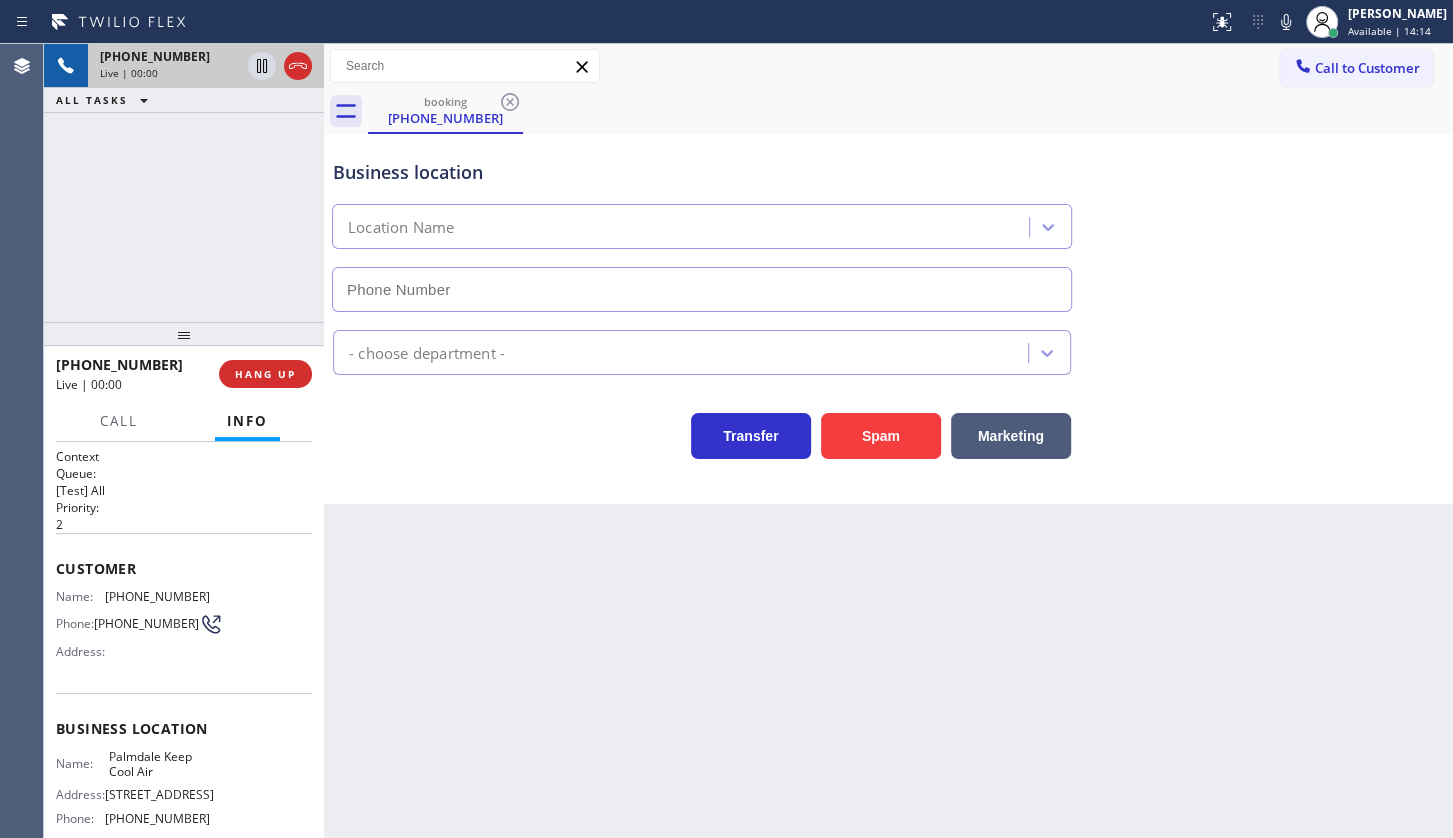 type on "(661) 777-9011" 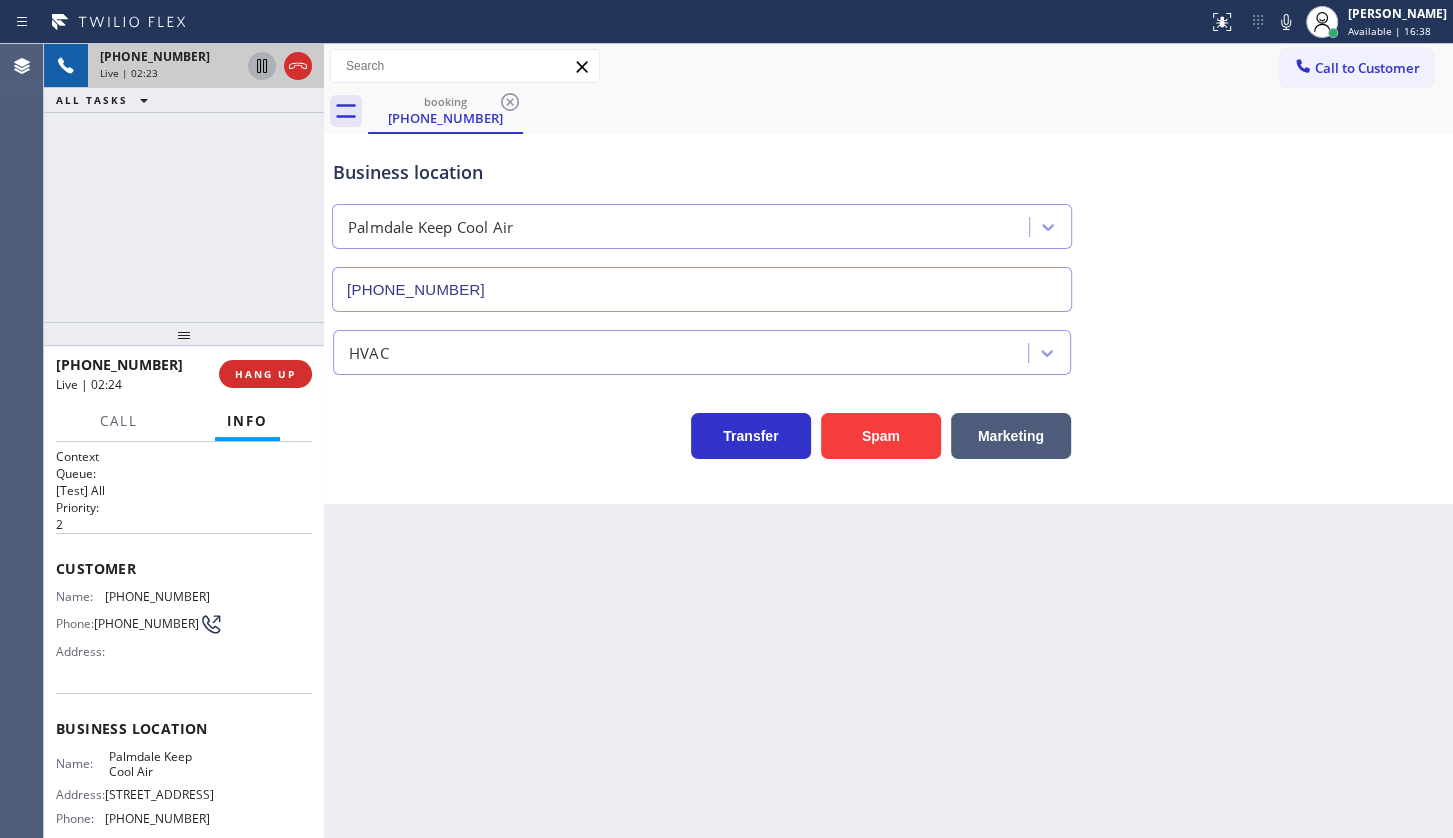 click 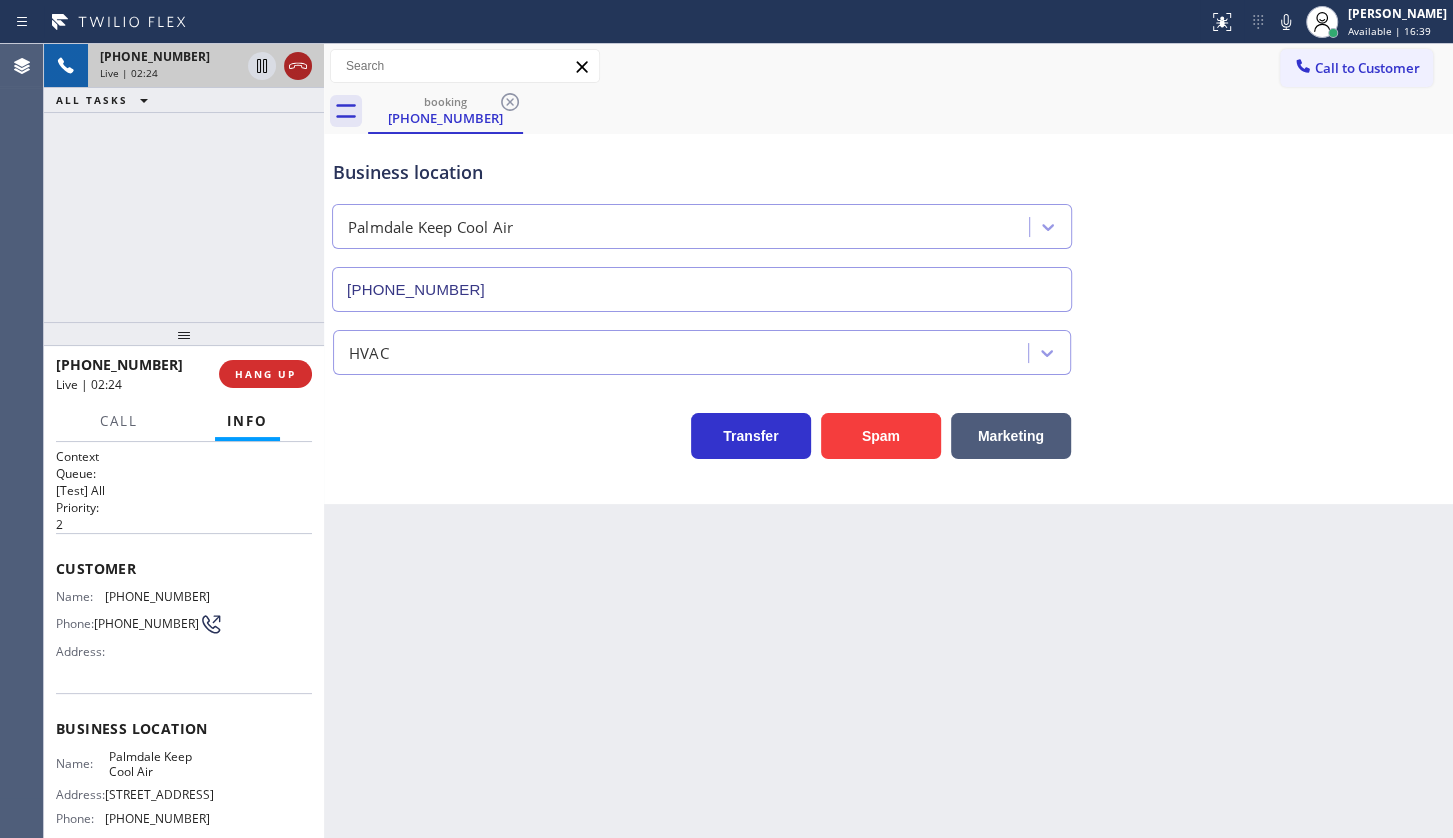 click at bounding box center (298, 66) 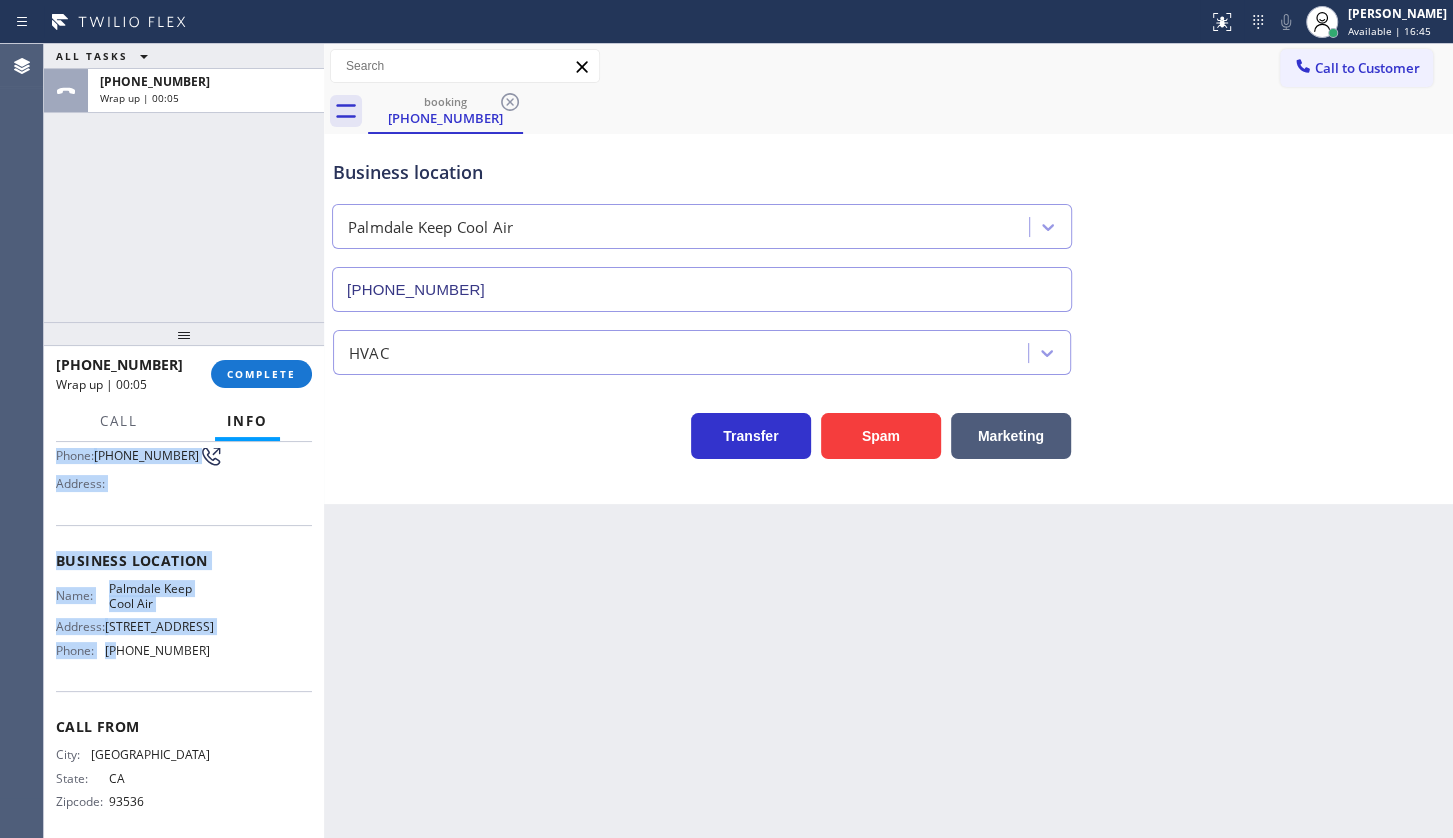 scroll, scrollTop: 182, scrollLeft: 0, axis: vertical 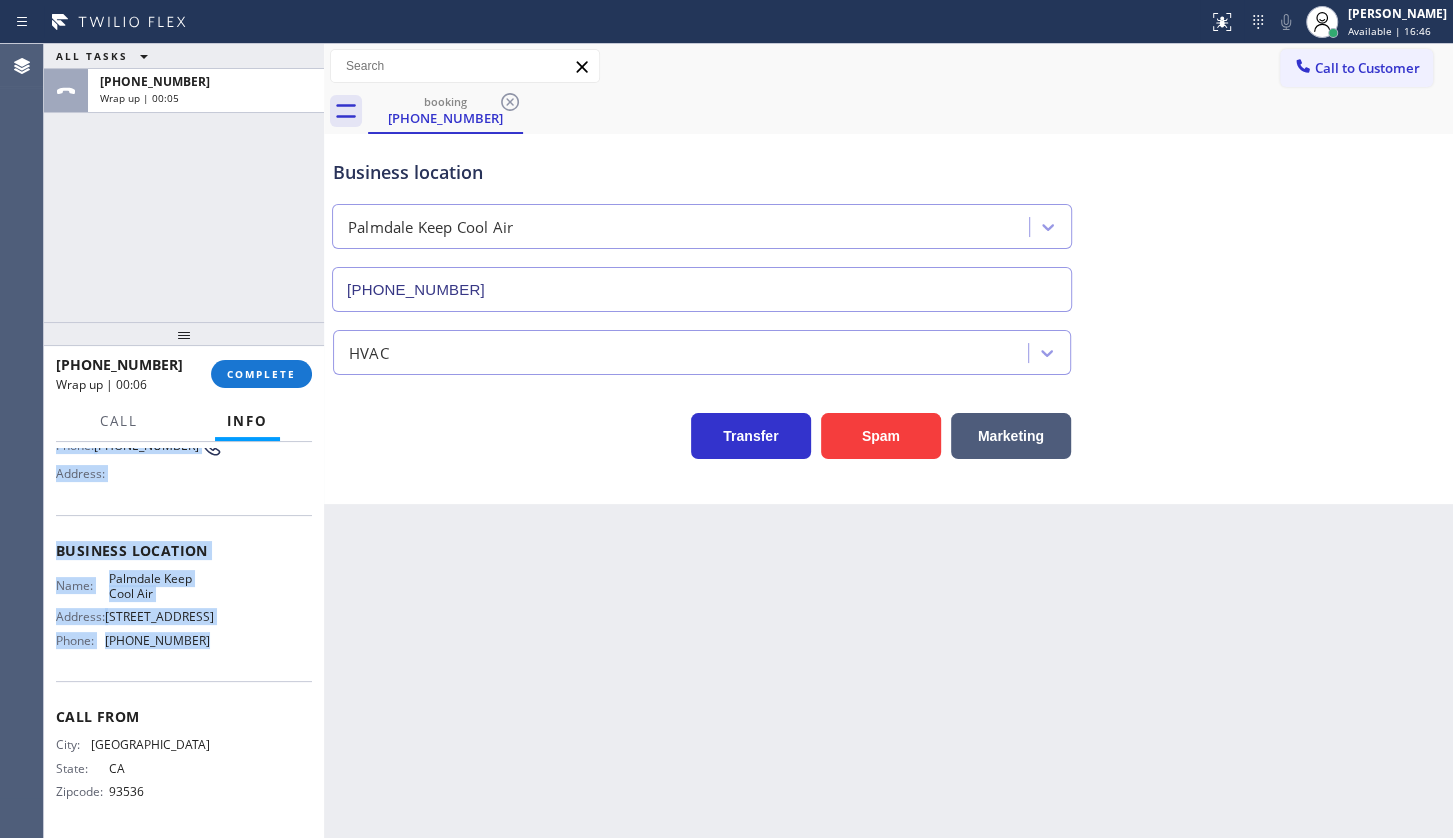 drag, startPoint x: 51, startPoint y: 552, endPoint x: 240, endPoint y: 630, distance: 204.4627 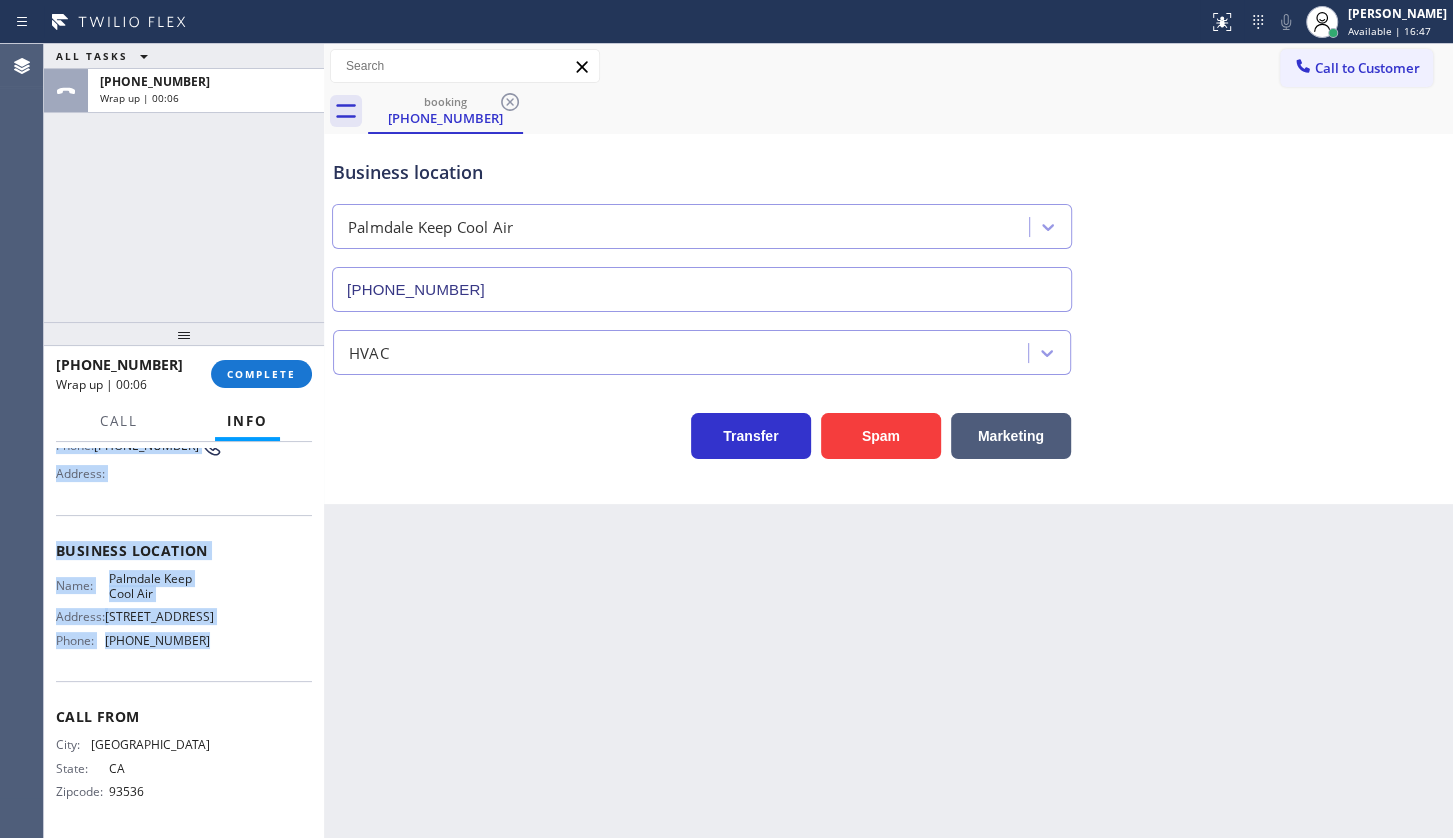 copy on "Customer Name: (661) 478-5762 Phone: (661) 478-5762 Address: Business location Name: Palmdale Keep Cool Air Address: 41307 12th St  Phone: (661) 777-9011" 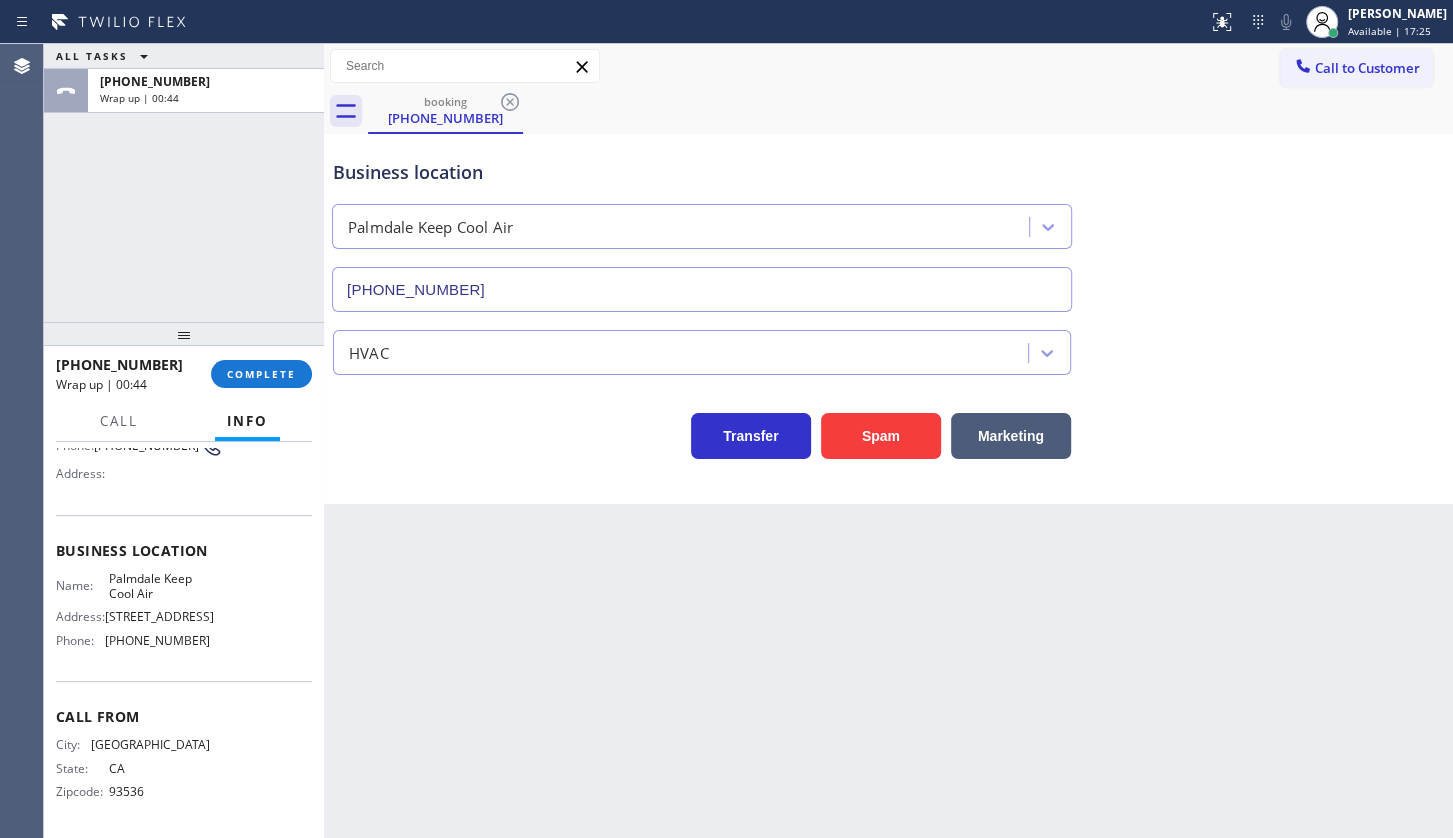 click on "+16614785762 Wrap up | 00:44 COMPLETE" at bounding box center [184, 374] 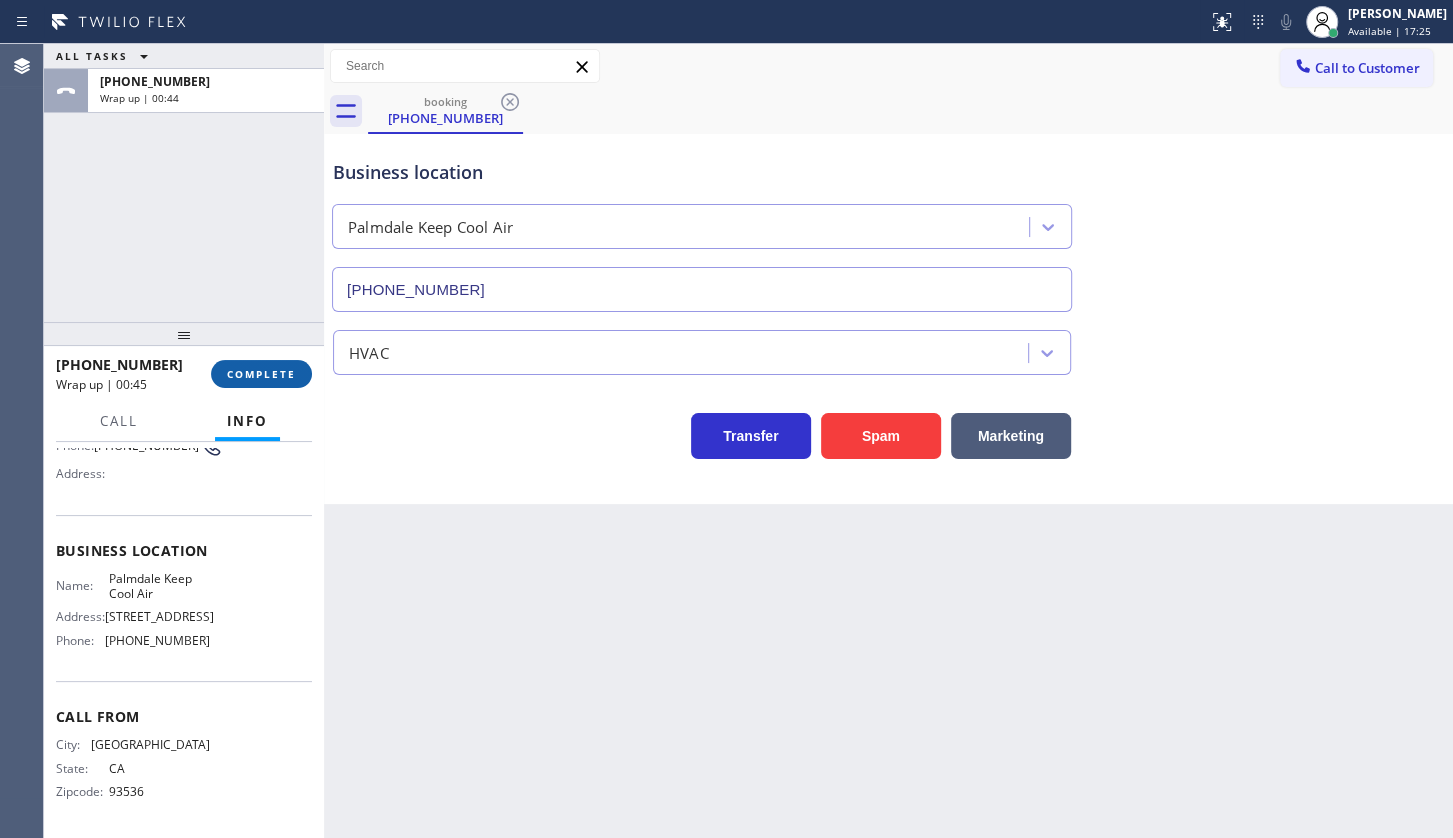 click on "COMPLETE" at bounding box center (261, 374) 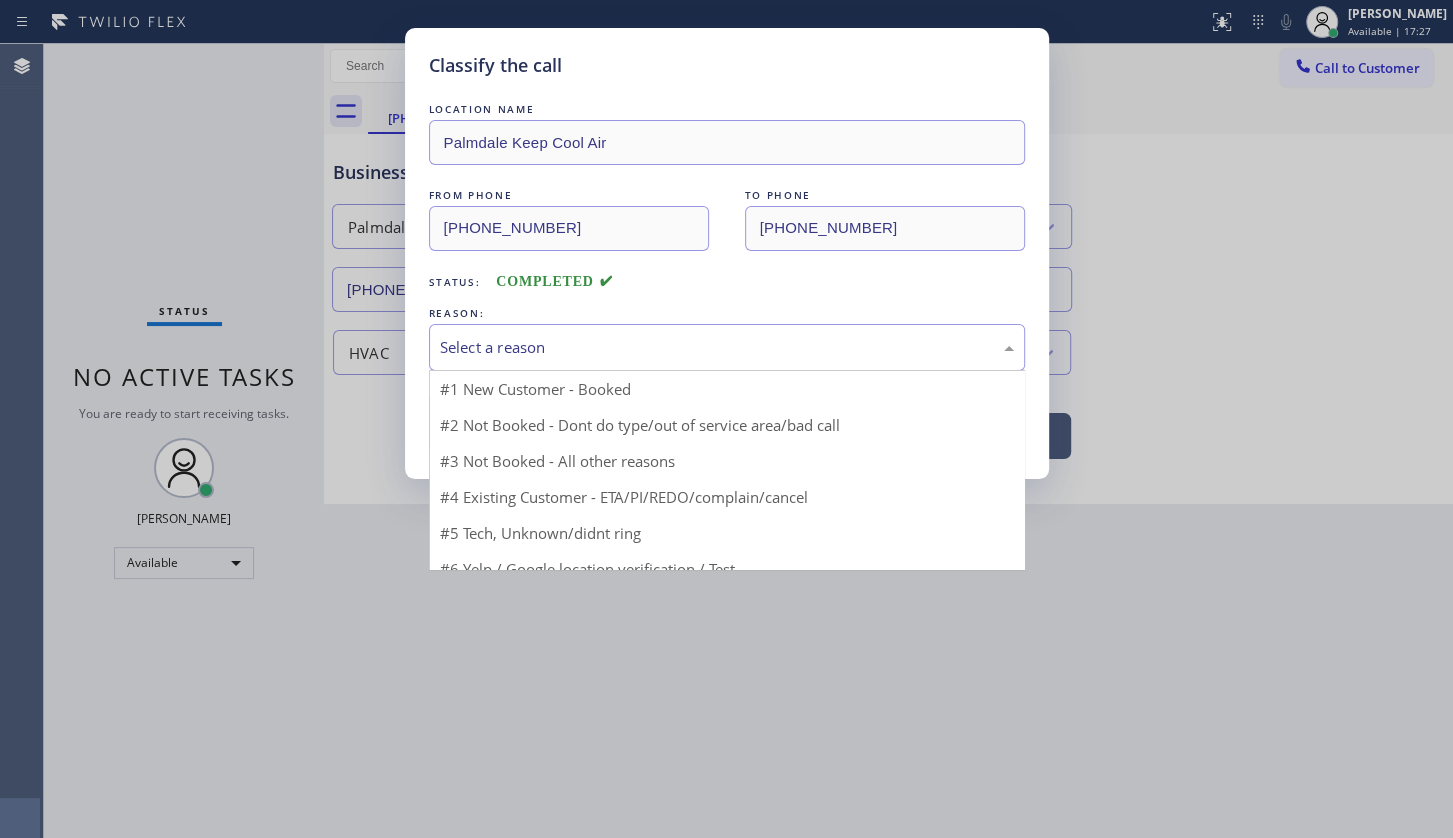 click on "Select a reason" at bounding box center [727, 347] 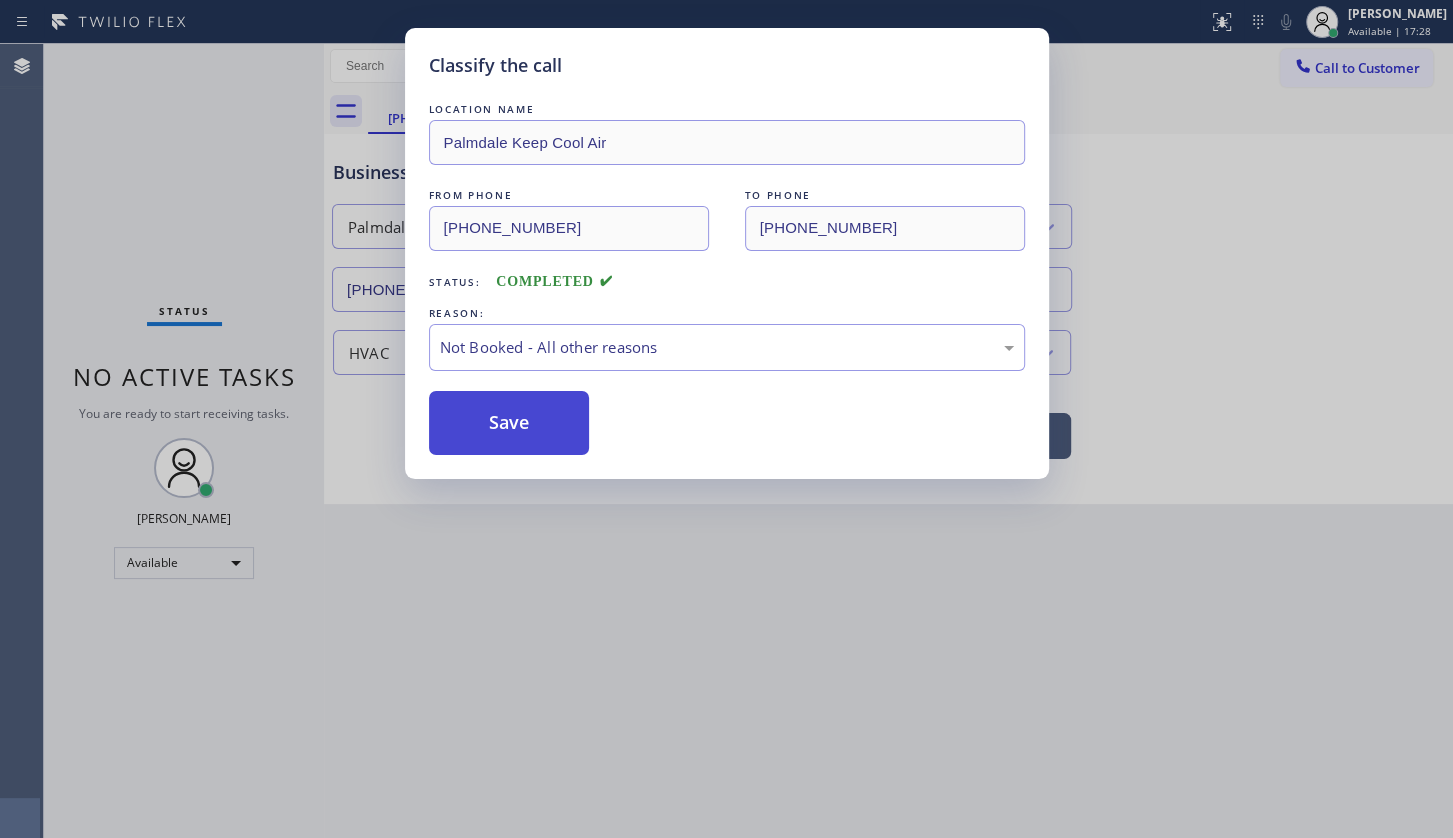drag, startPoint x: 486, startPoint y: 418, endPoint x: 494, endPoint y: 400, distance: 19.697716 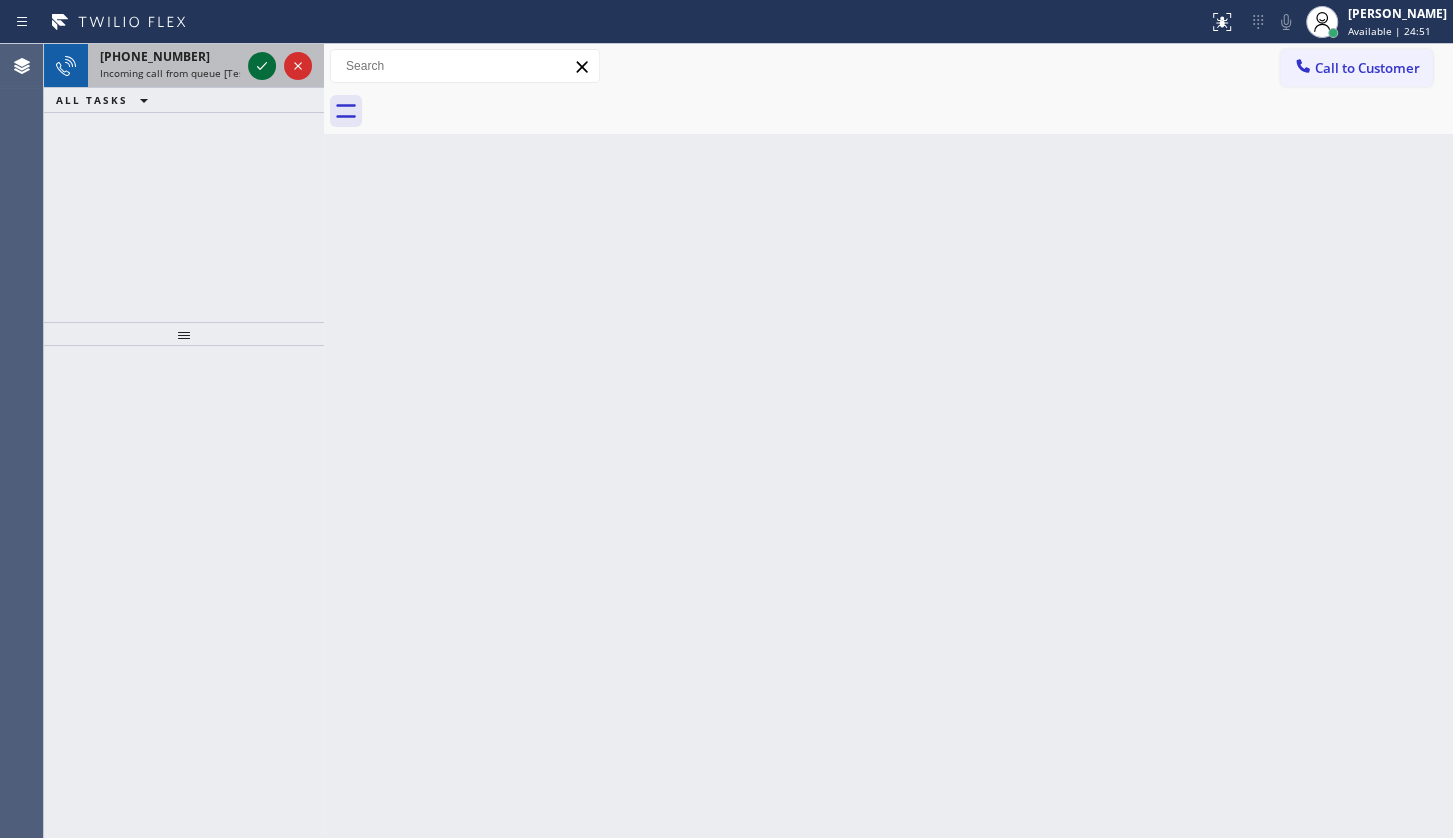 click 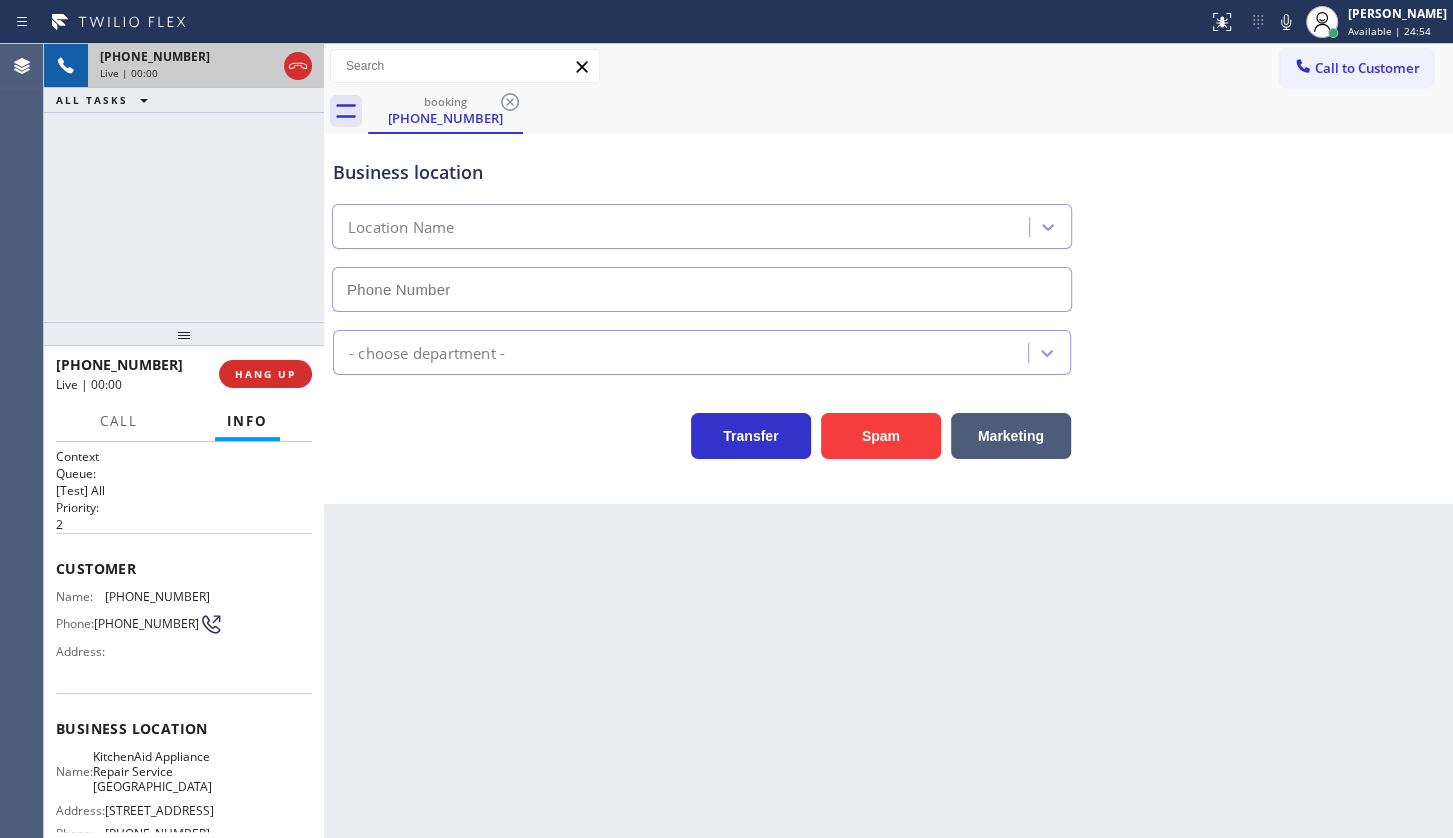 type on "(661) 493-9035" 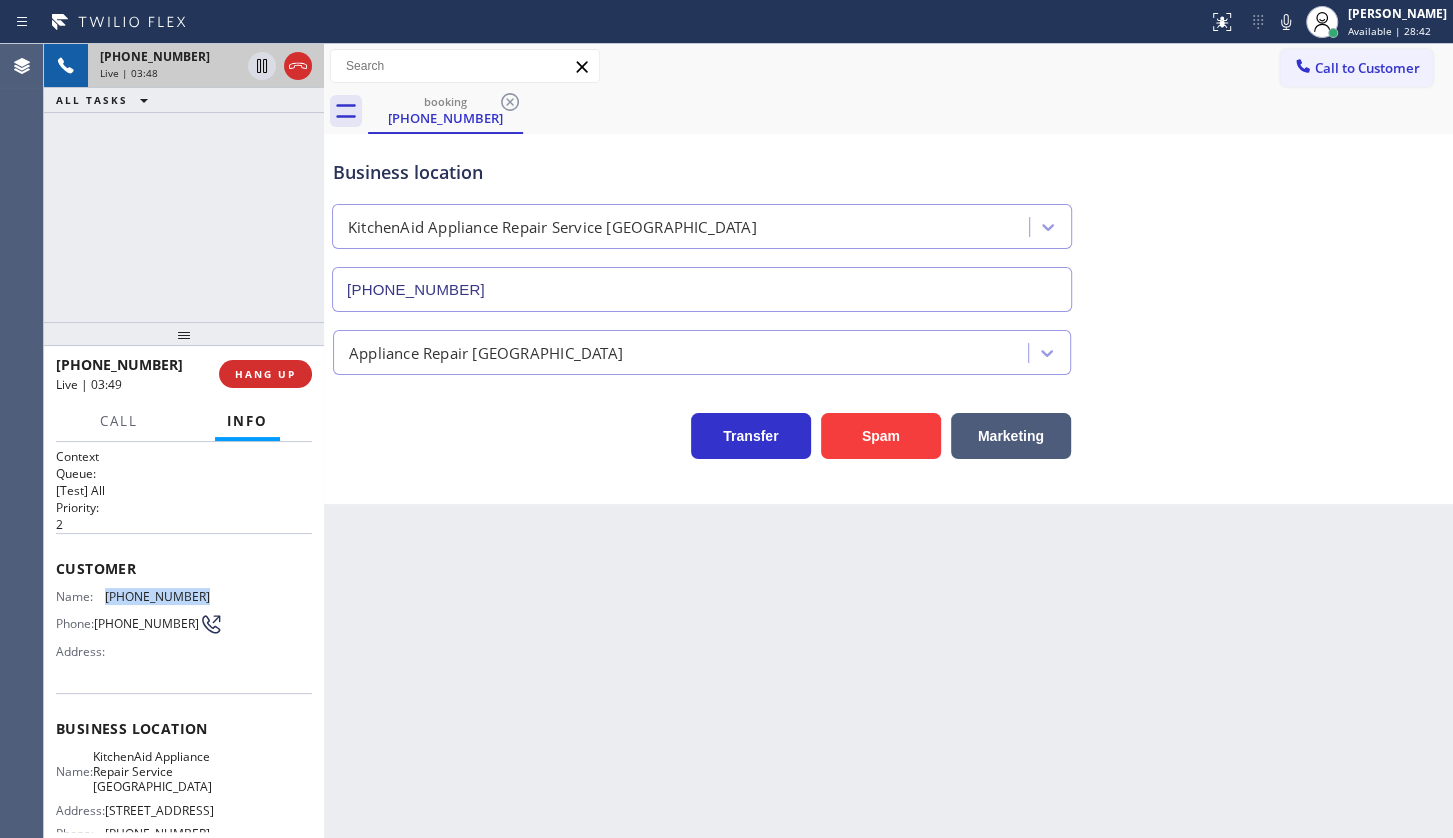 drag, startPoint x: 106, startPoint y: 600, endPoint x: 255, endPoint y: 603, distance: 149.0302 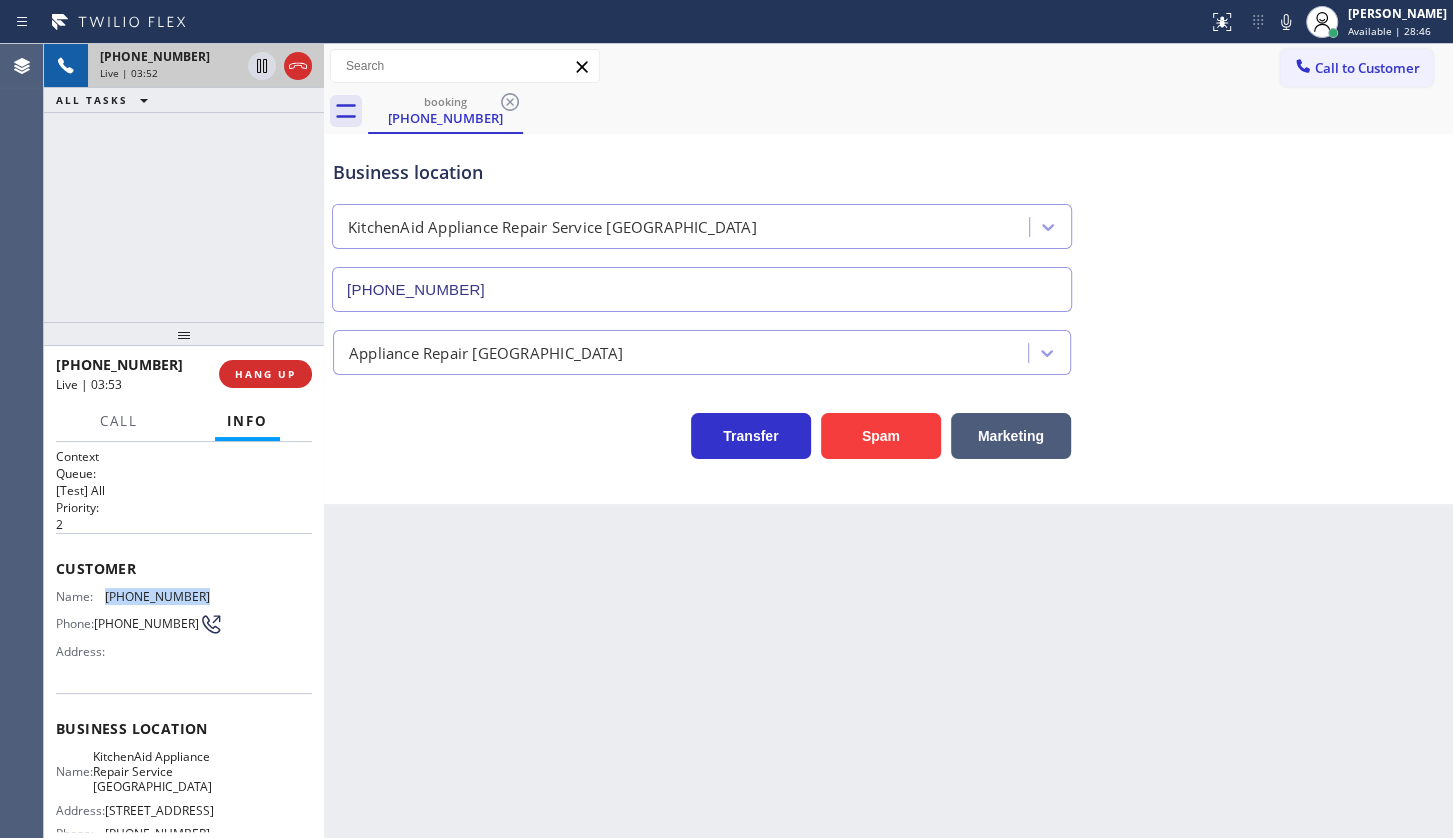 copy on "(661) 481-6204" 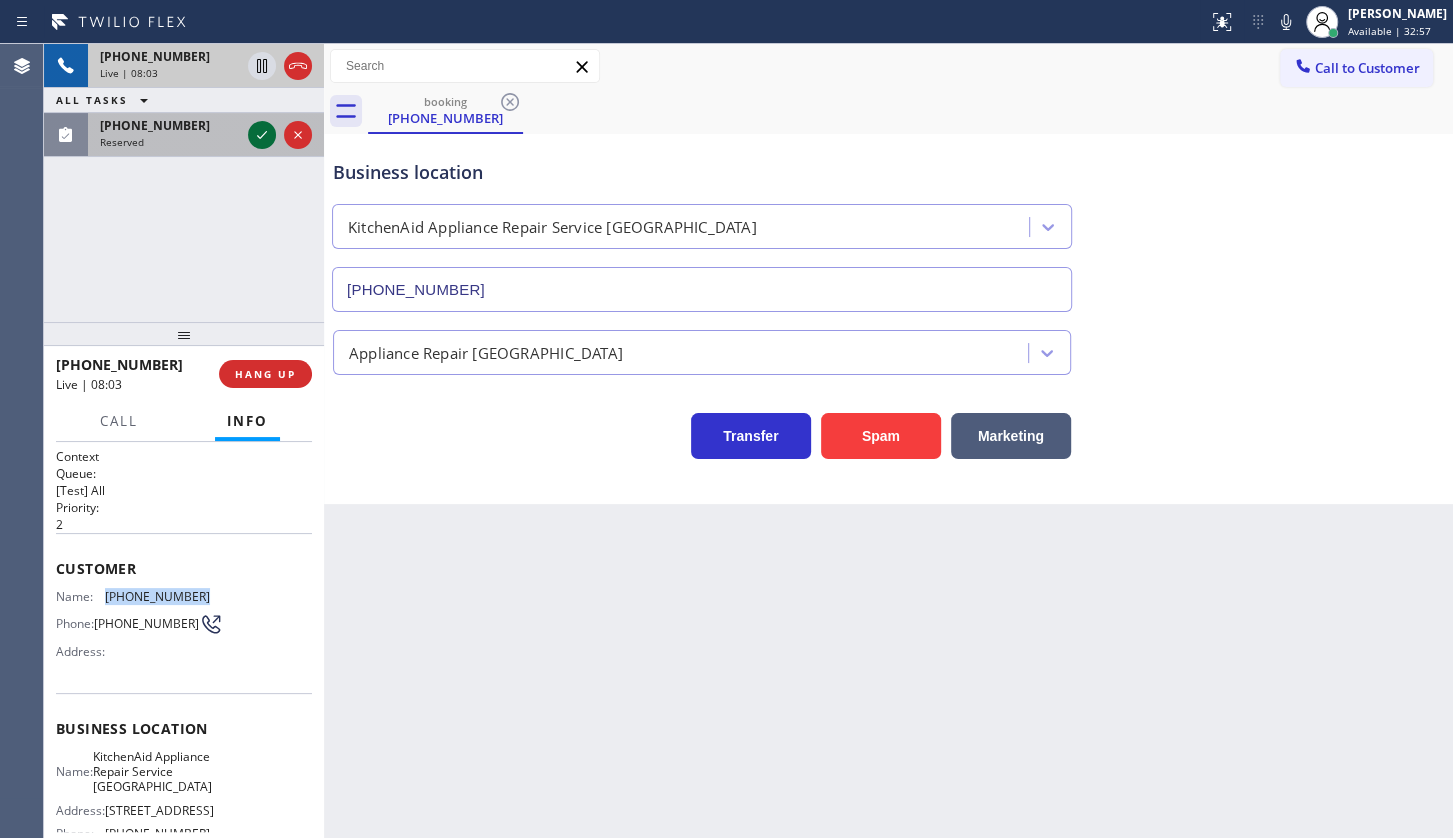 click 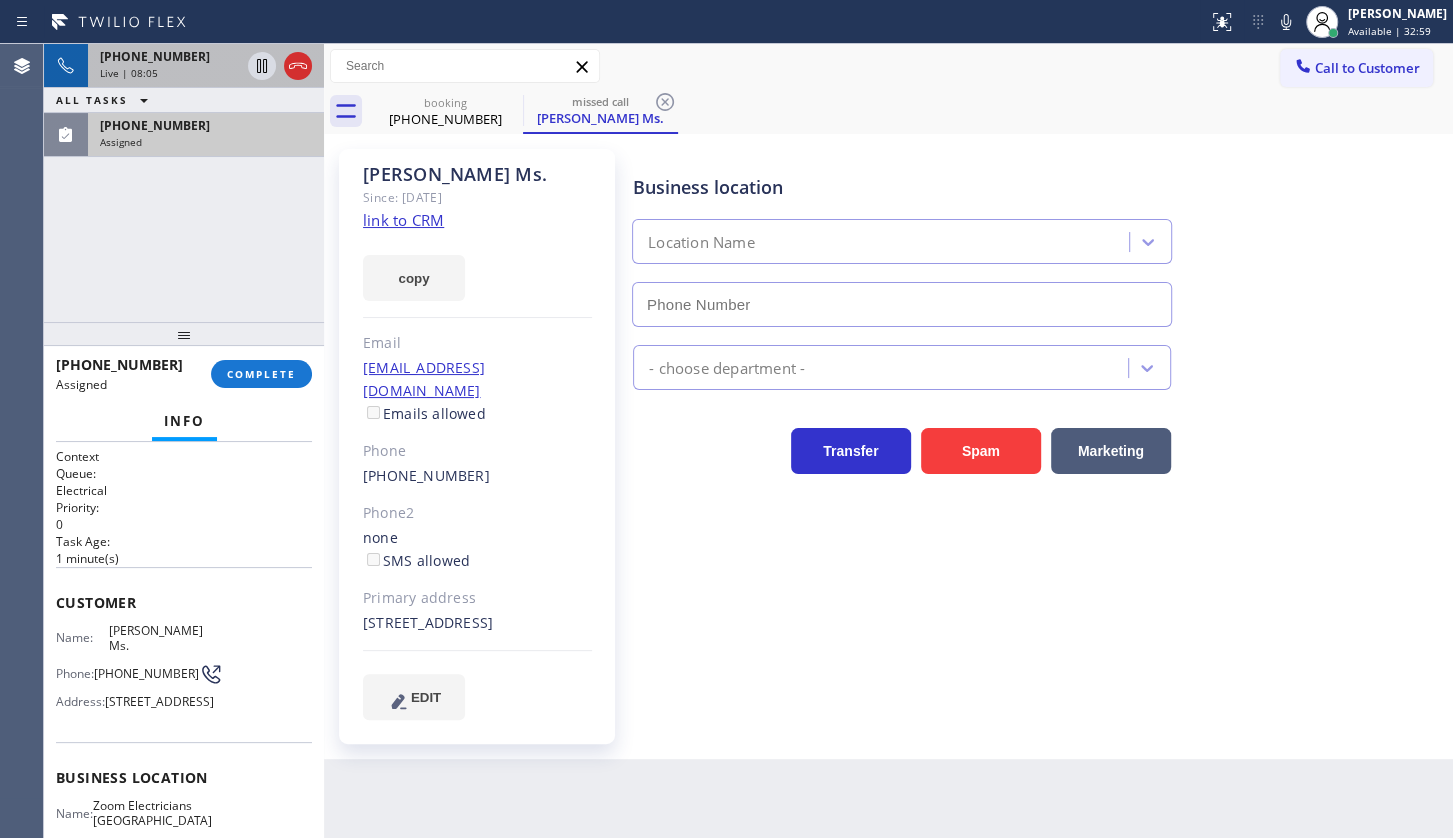type on "(714) 485-4516" 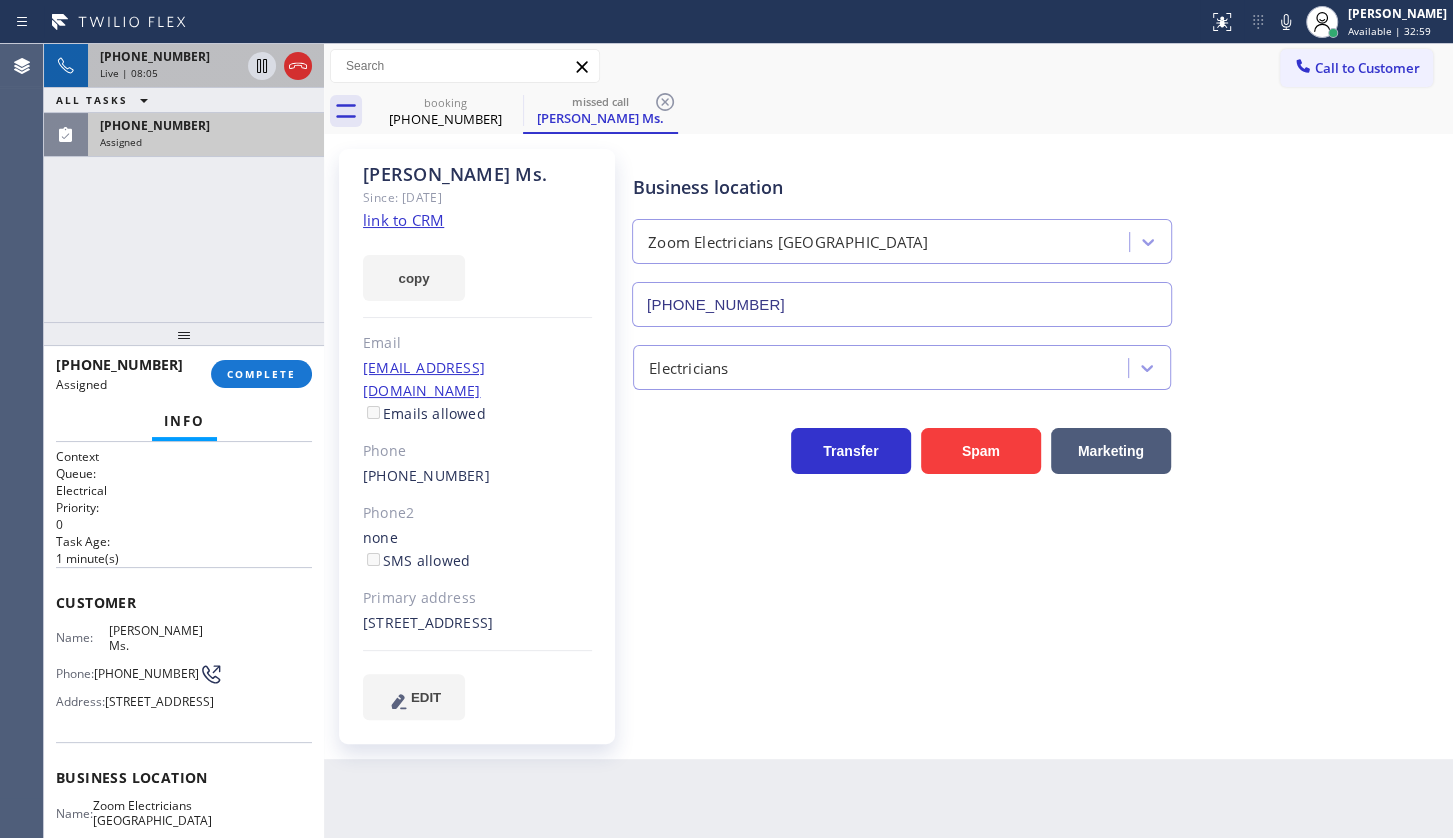 click on "Live | 08:05" at bounding box center [129, 73] 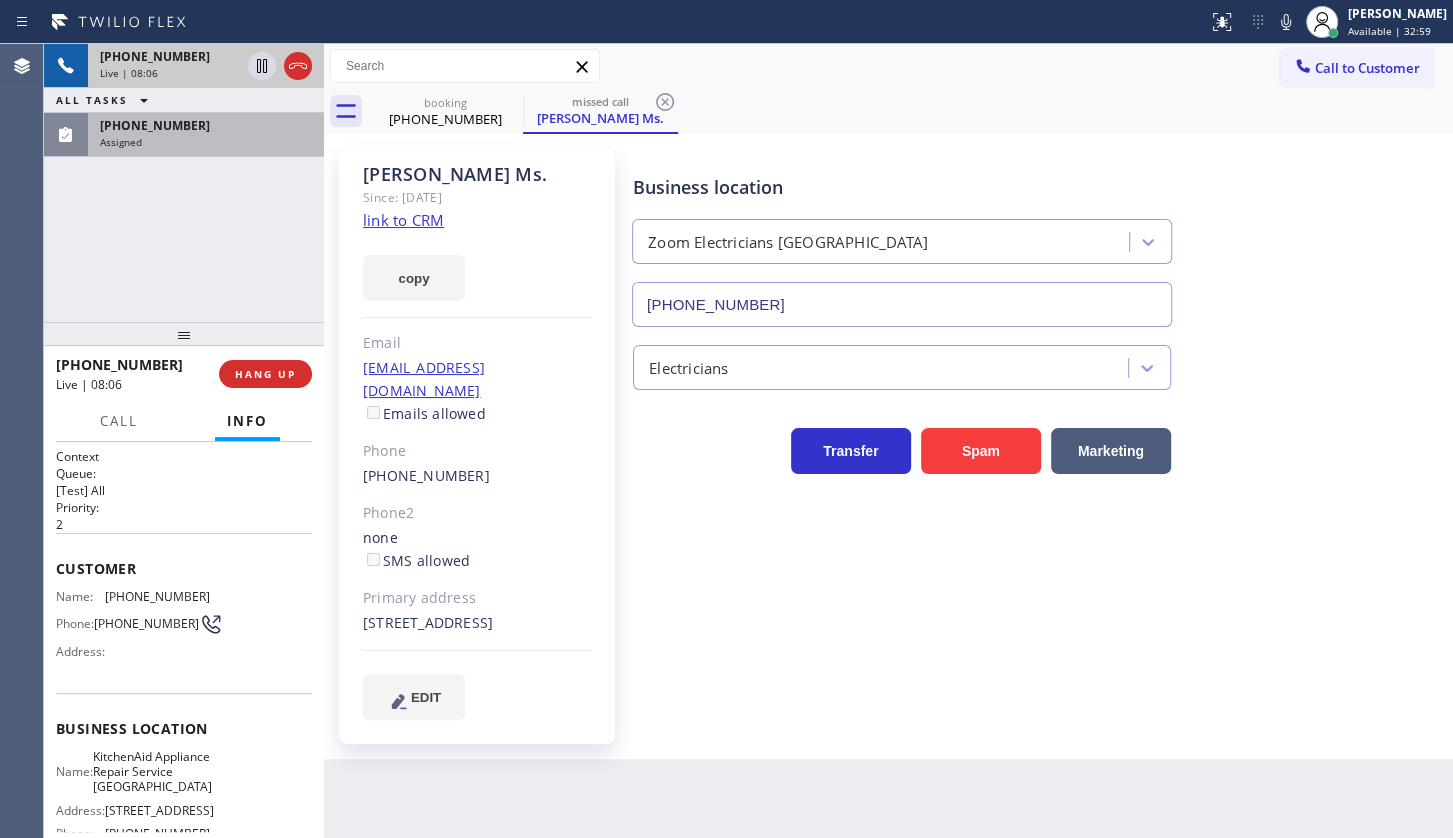 click on "Live | 08:06" at bounding box center (129, 73) 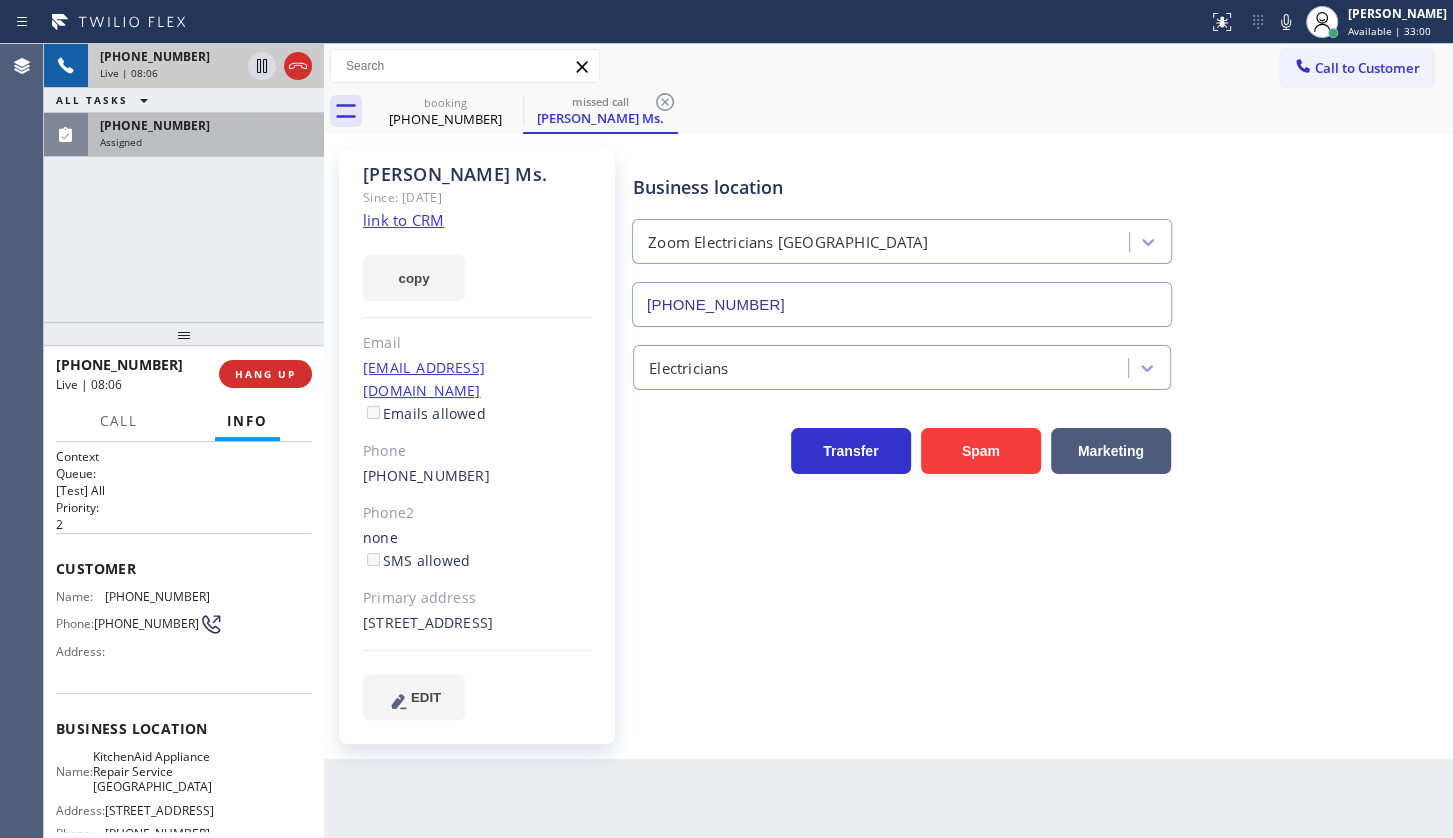 click on "Live | 08:06" at bounding box center [129, 73] 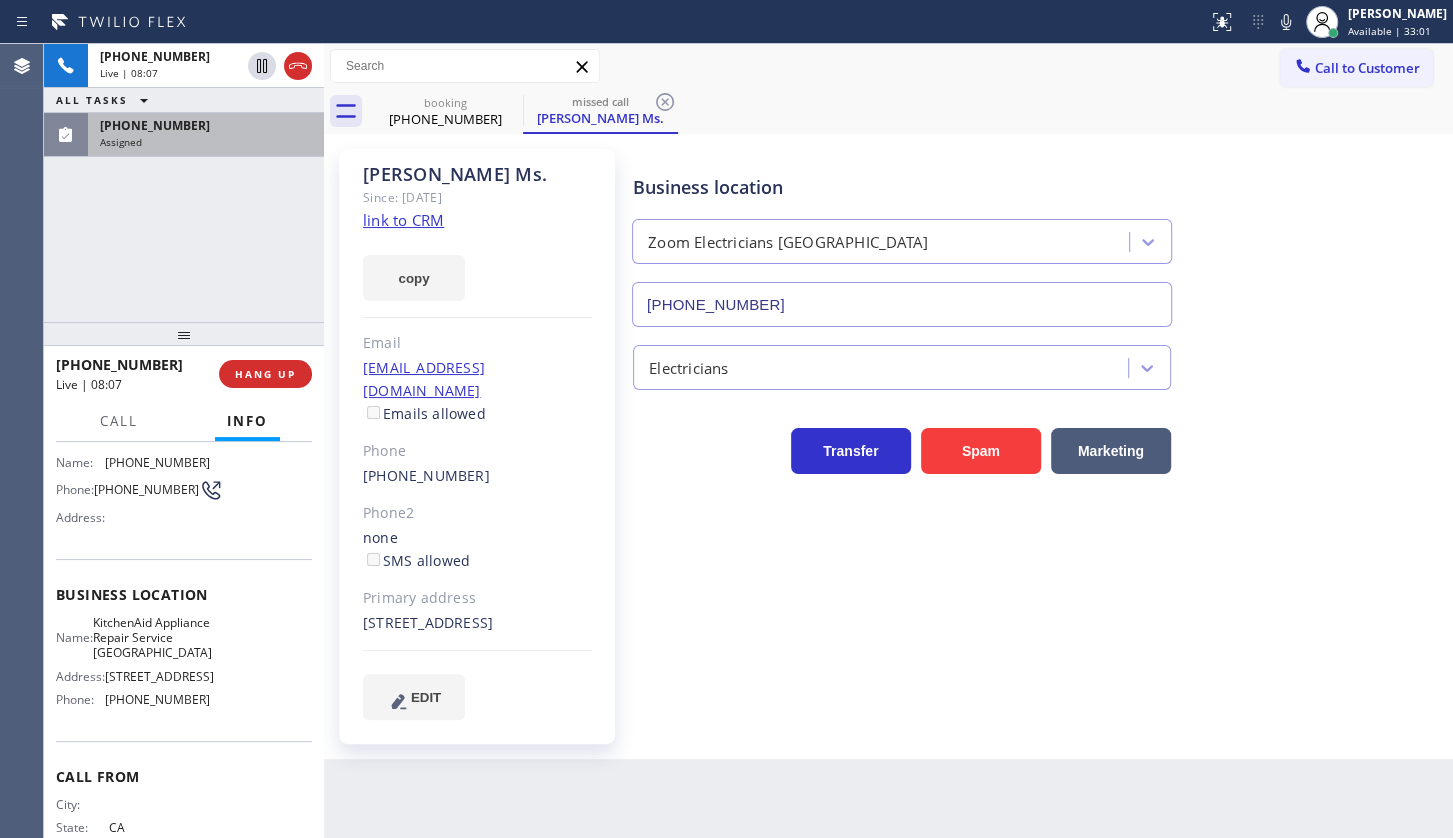 scroll, scrollTop: 213, scrollLeft: 0, axis: vertical 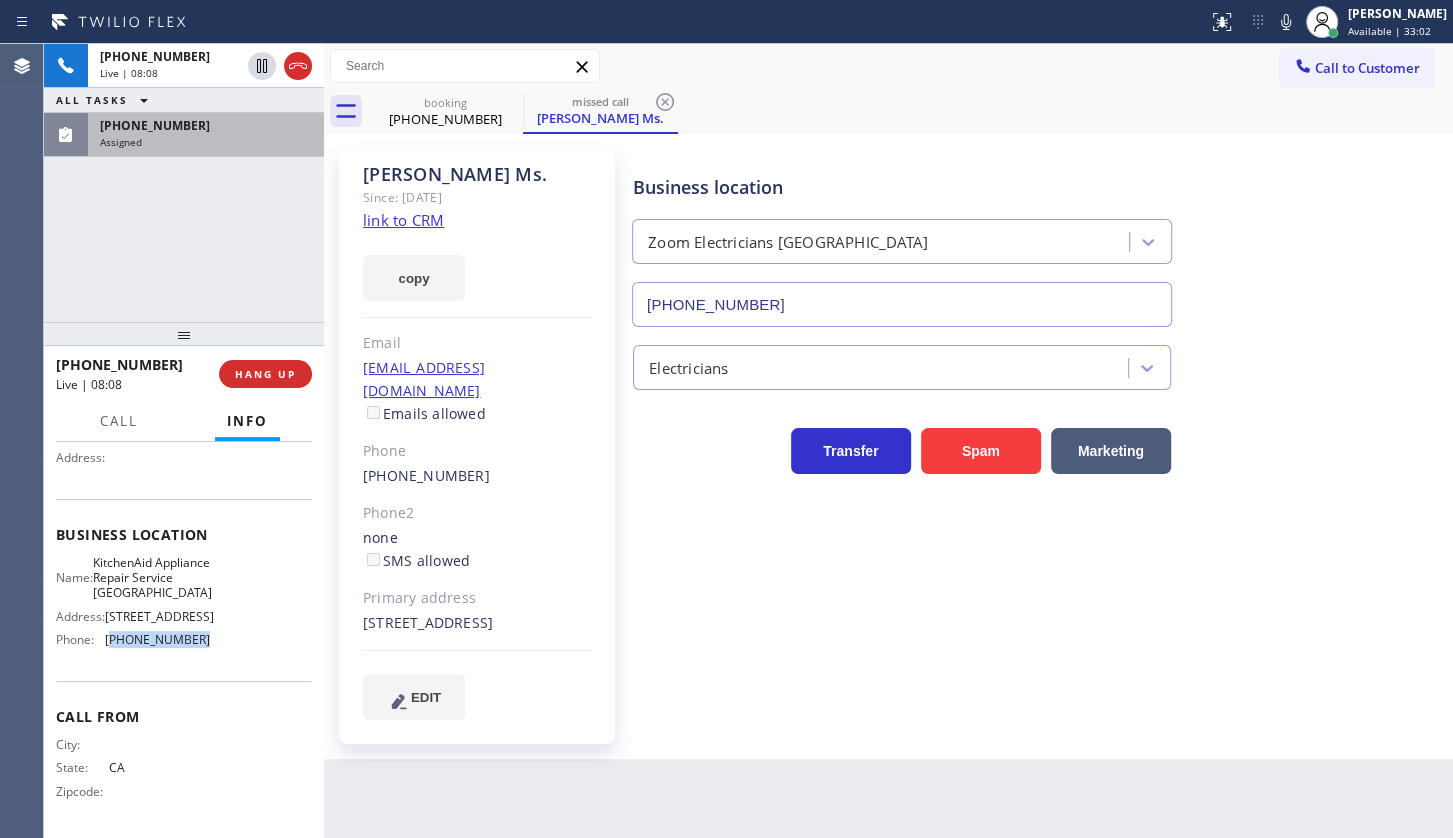 drag, startPoint x: 109, startPoint y: 640, endPoint x: 246, endPoint y: 638, distance: 137.0146 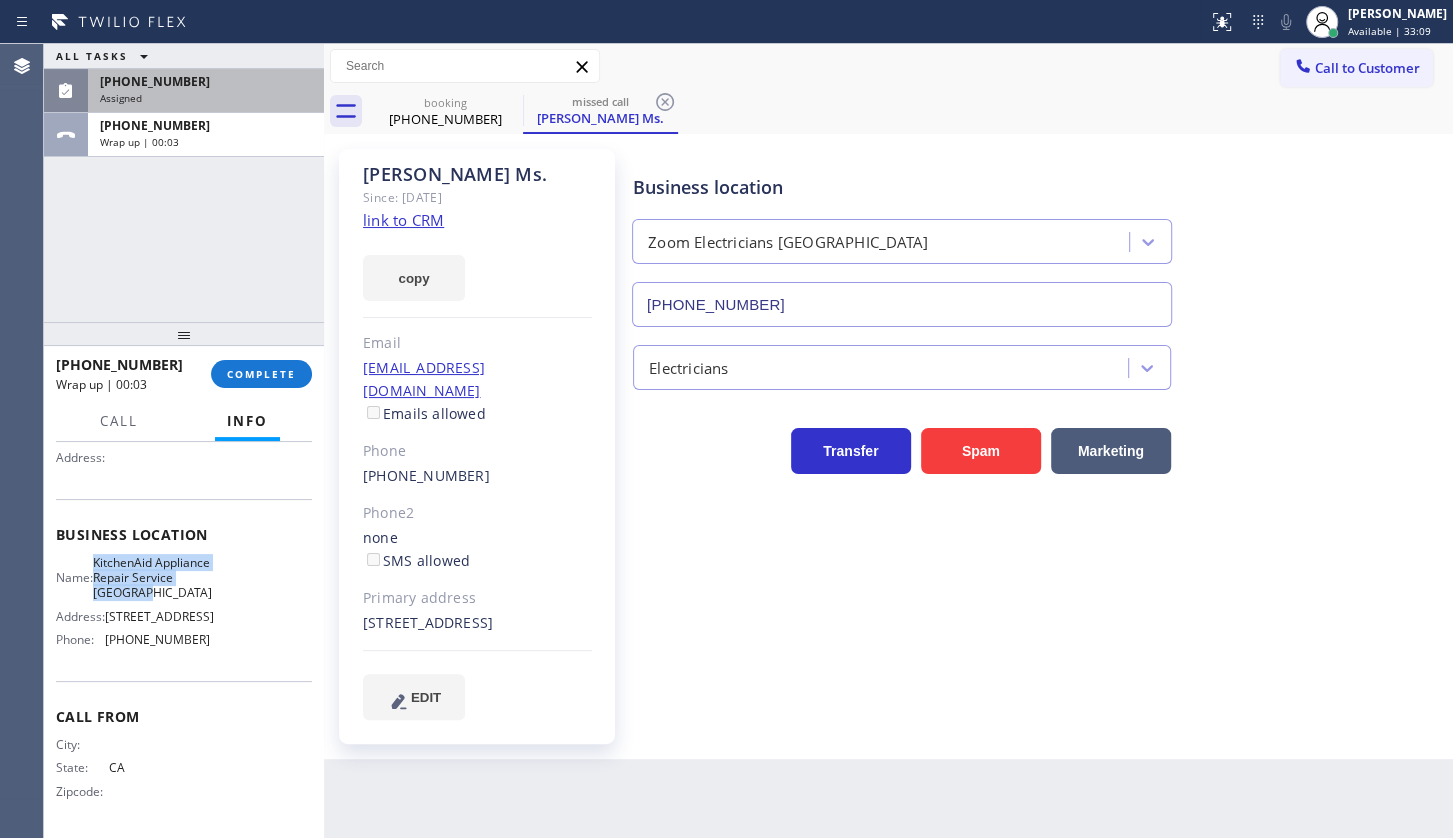 drag, startPoint x: 109, startPoint y: 544, endPoint x: 208, endPoint y: 571, distance: 102.61579 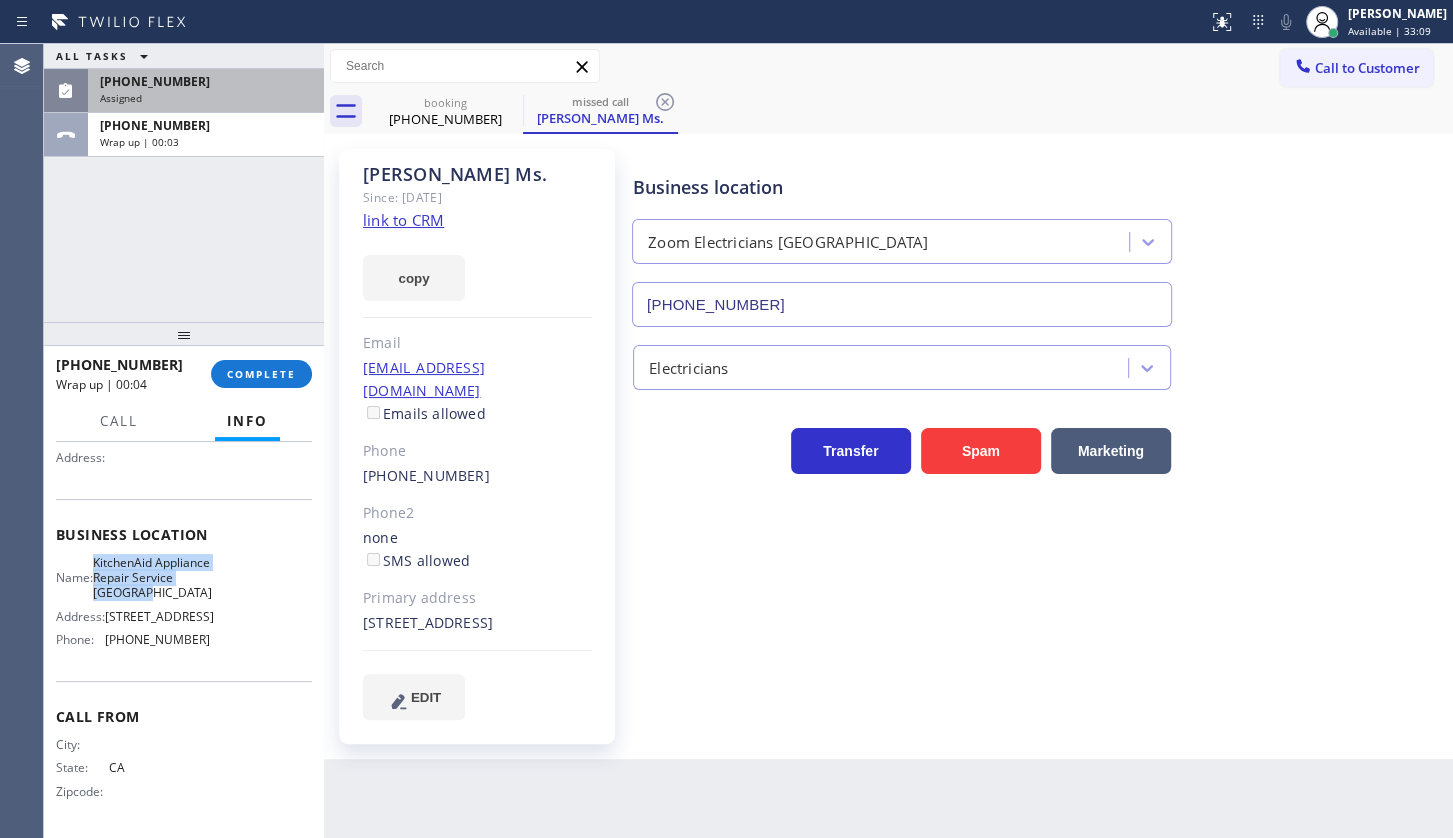 copy on "KitchenAid Appliance Repair Service Valencia" 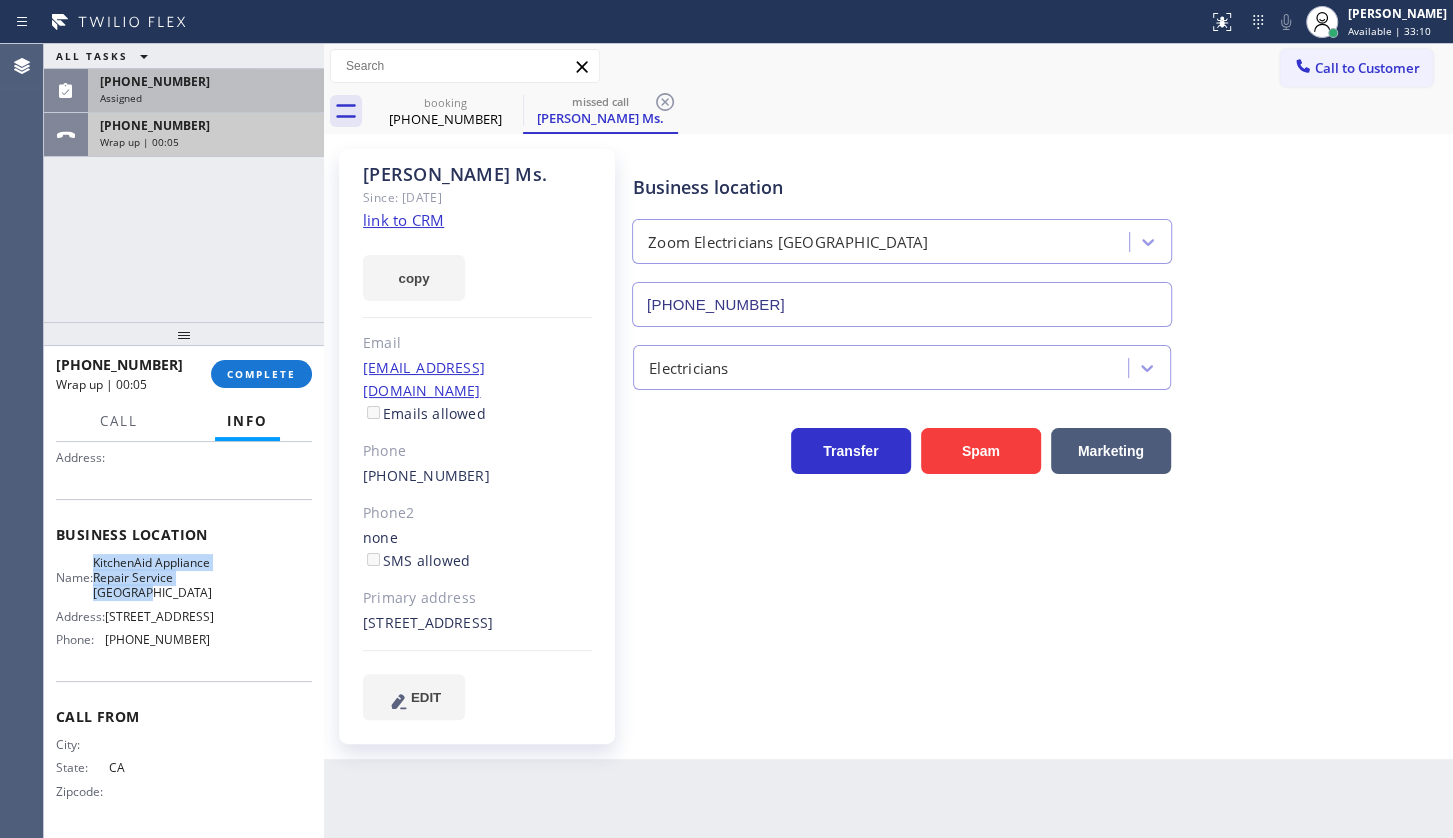 click on "+16614816204" at bounding box center (155, 125) 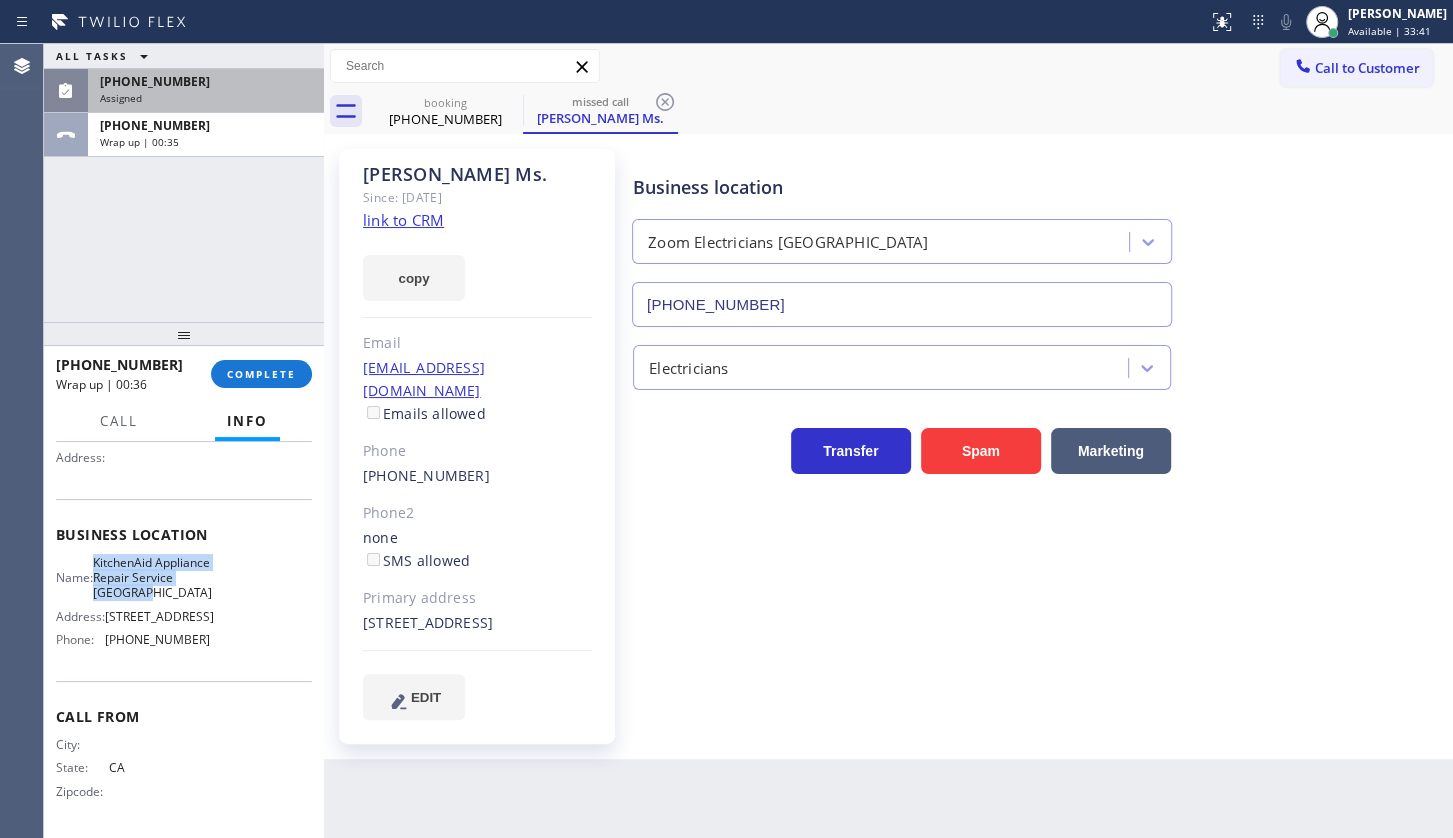 click on "(949) 558-4063" at bounding box center [155, 81] 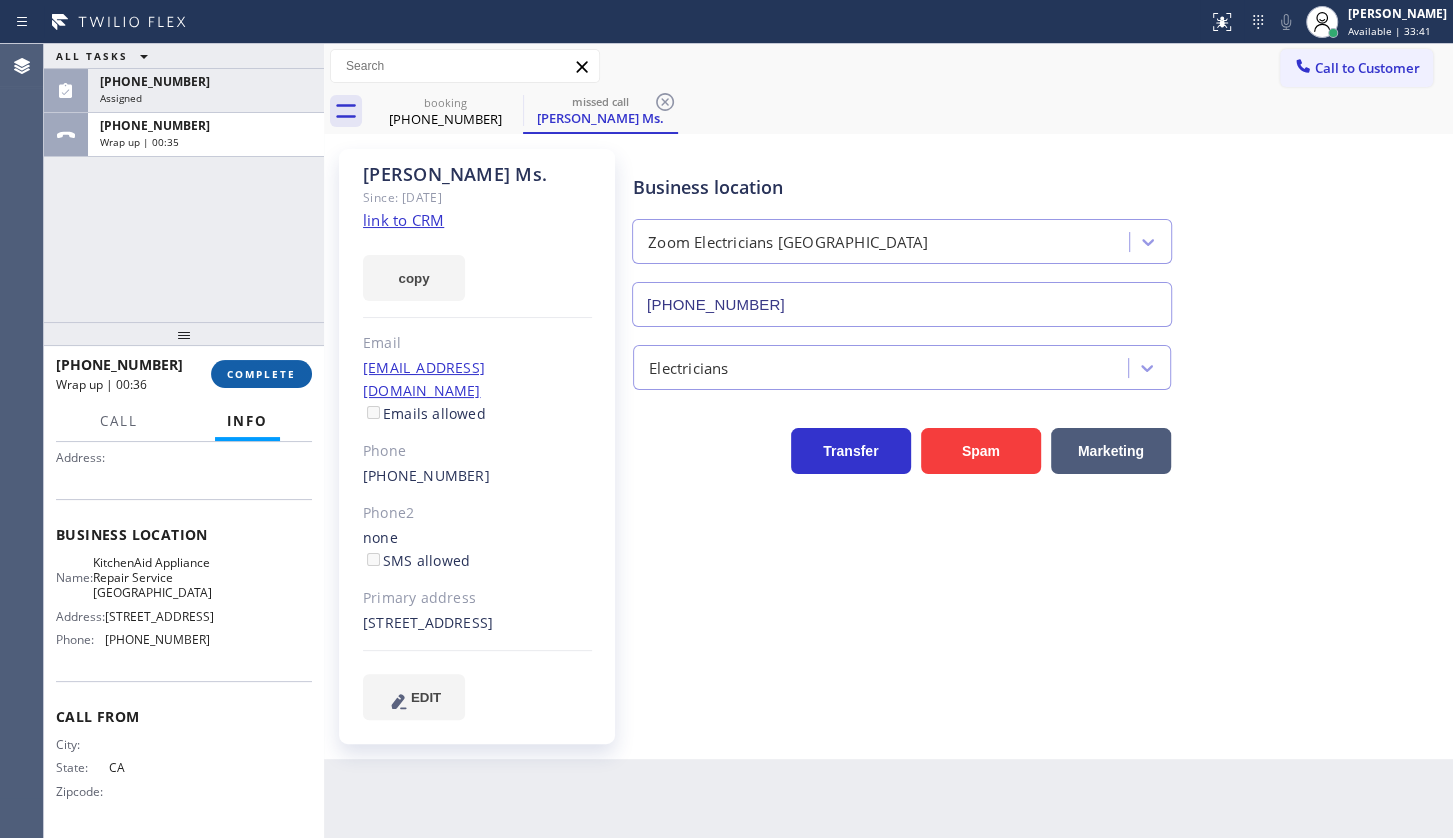 scroll, scrollTop: 261, scrollLeft: 0, axis: vertical 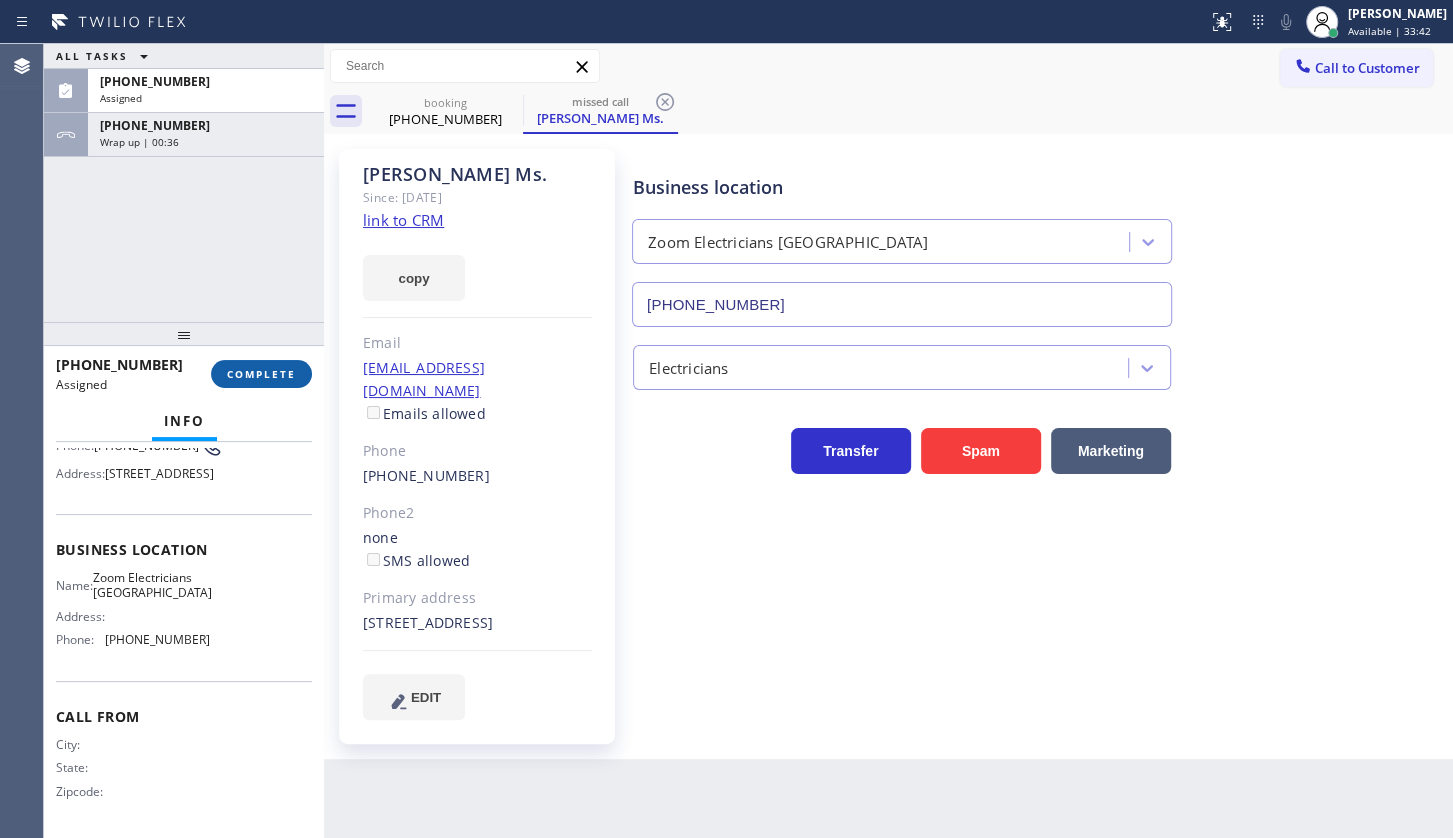 click on "COMPLETE" at bounding box center [261, 374] 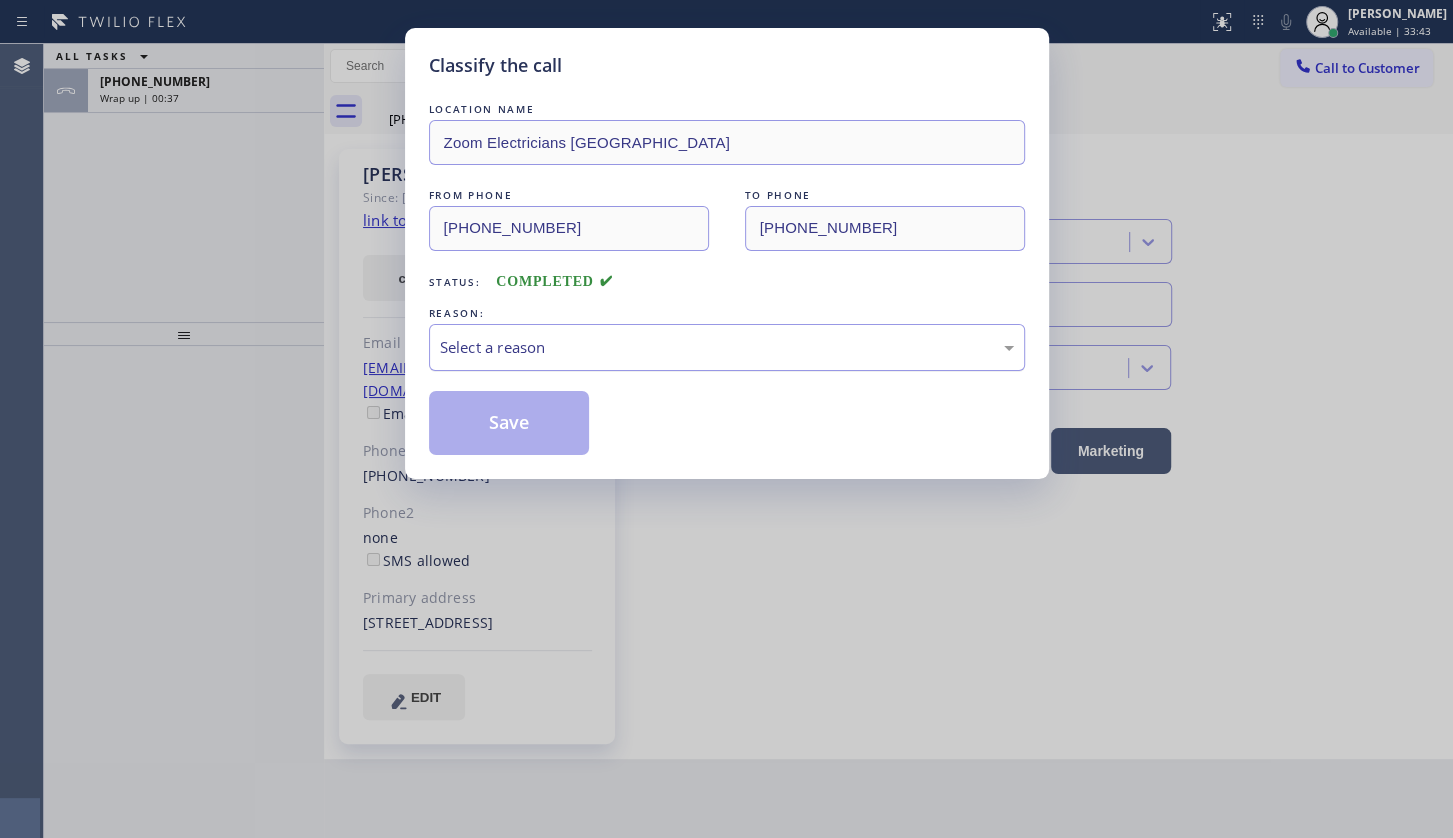 click on "Select a reason" at bounding box center (727, 347) 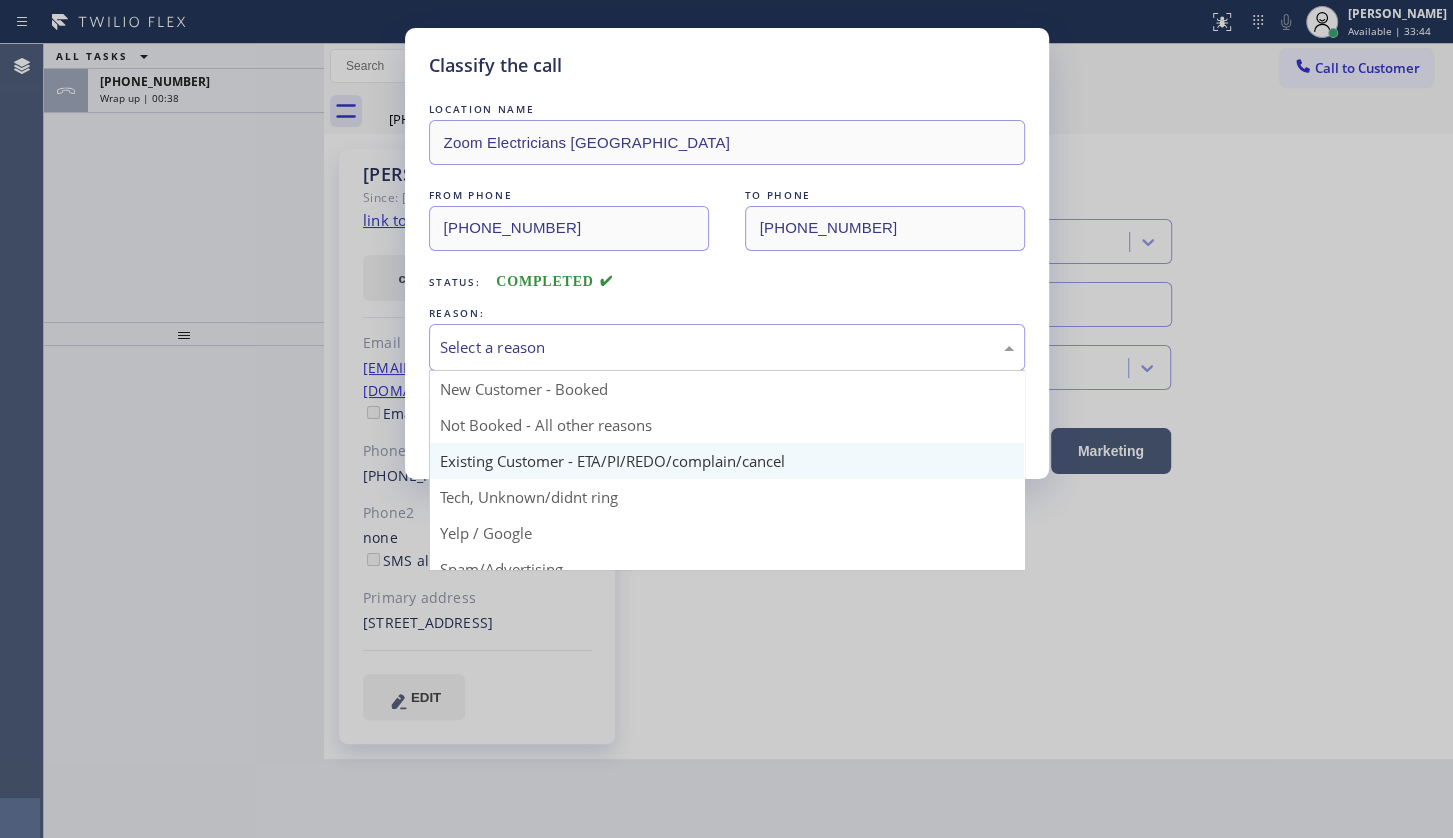 drag, startPoint x: 492, startPoint y: 463, endPoint x: 503, endPoint y: 432, distance: 32.89377 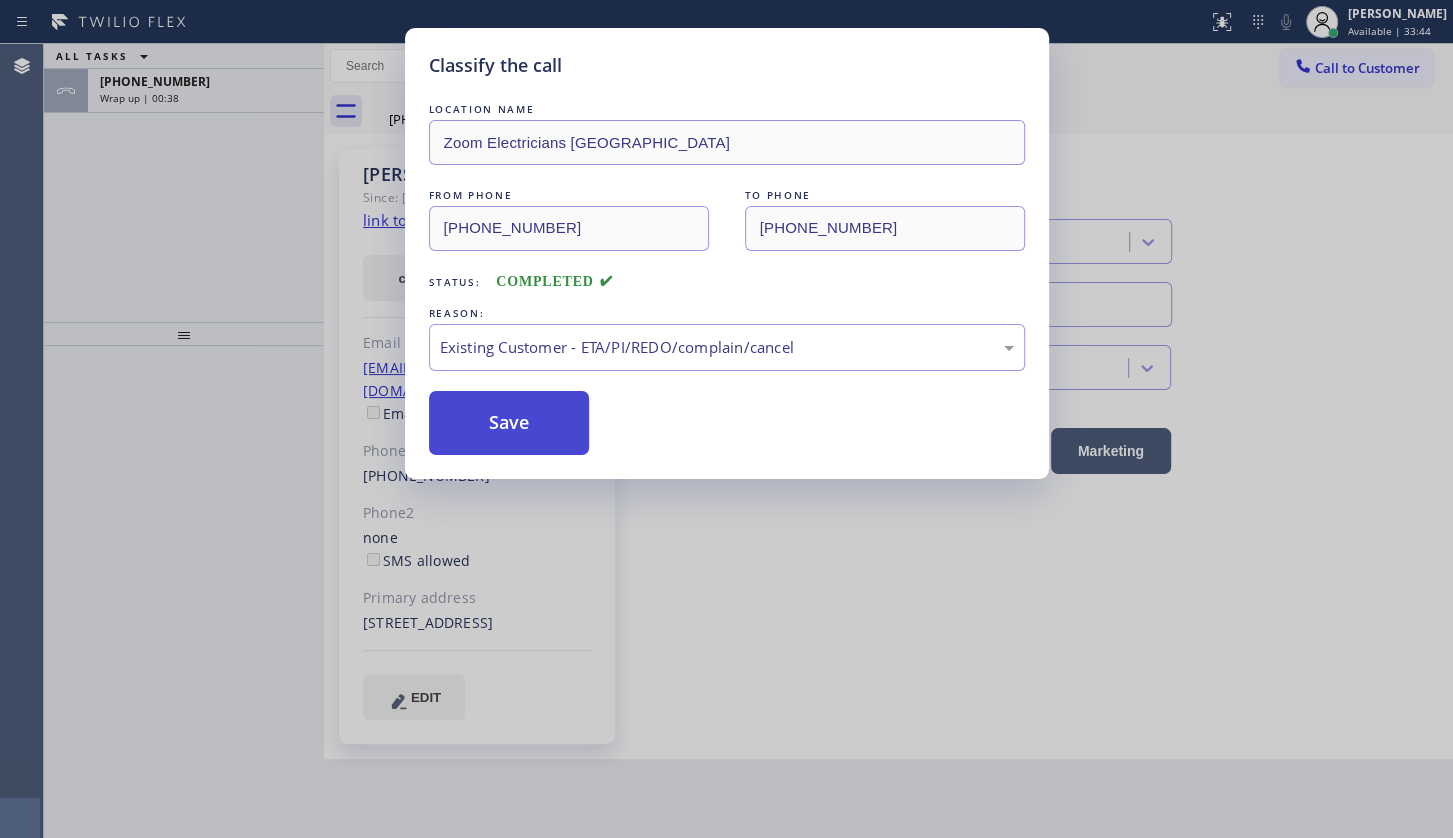 drag, startPoint x: 503, startPoint y: 432, endPoint x: 503, endPoint y: 420, distance: 12 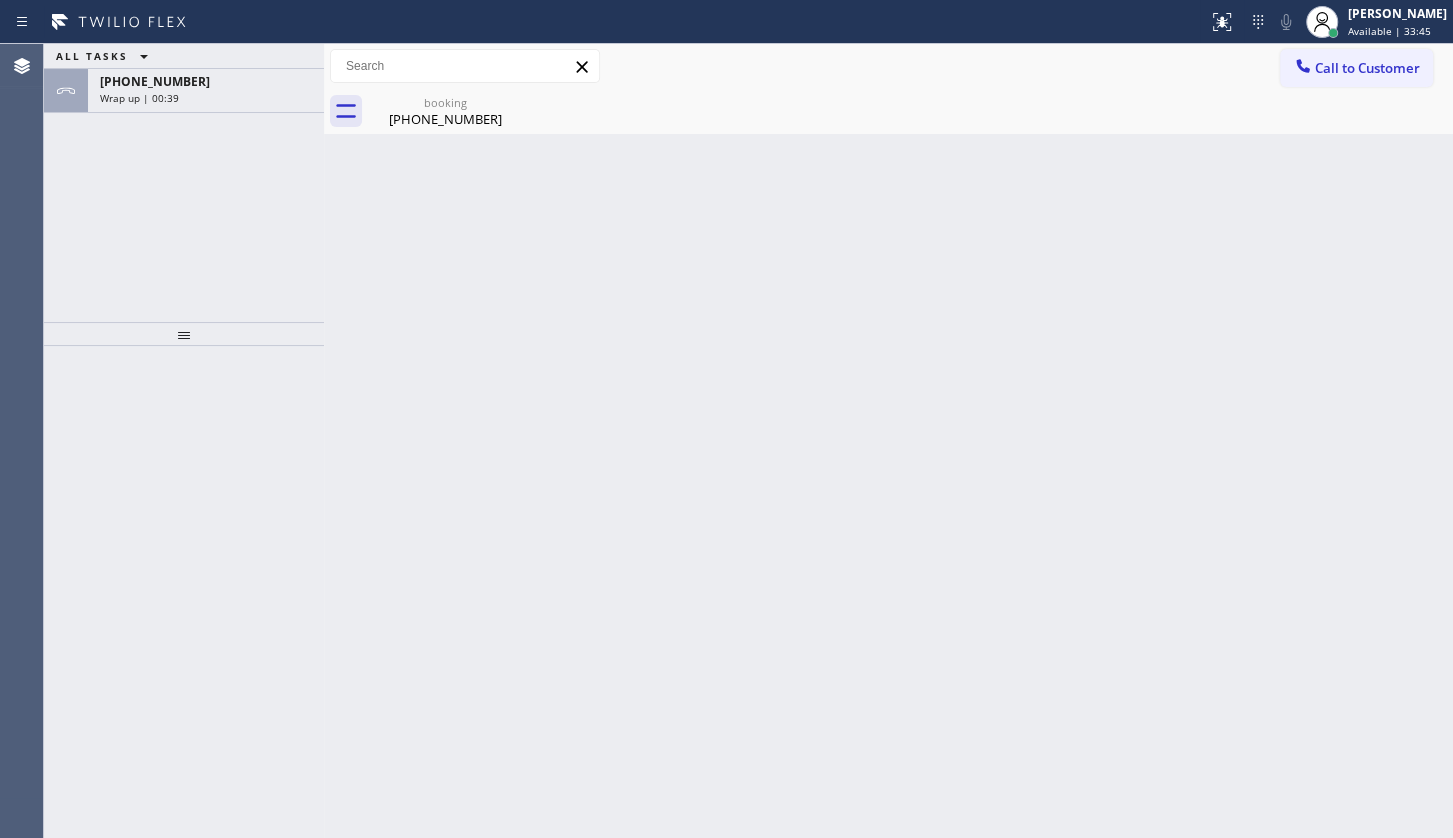 click on "Wrap up | 00:39" at bounding box center (206, 98) 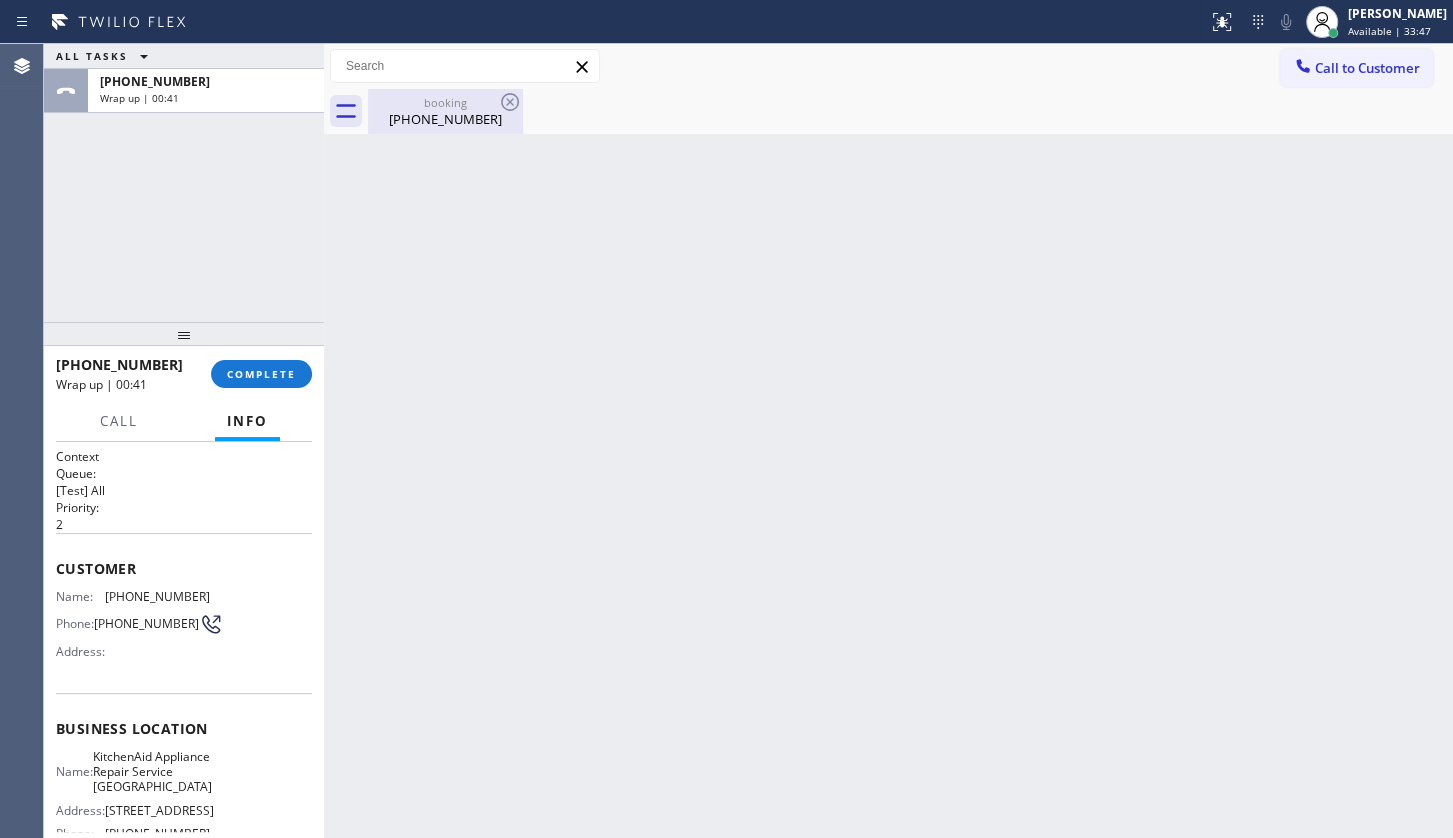 click on "booking" at bounding box center (445, 102) 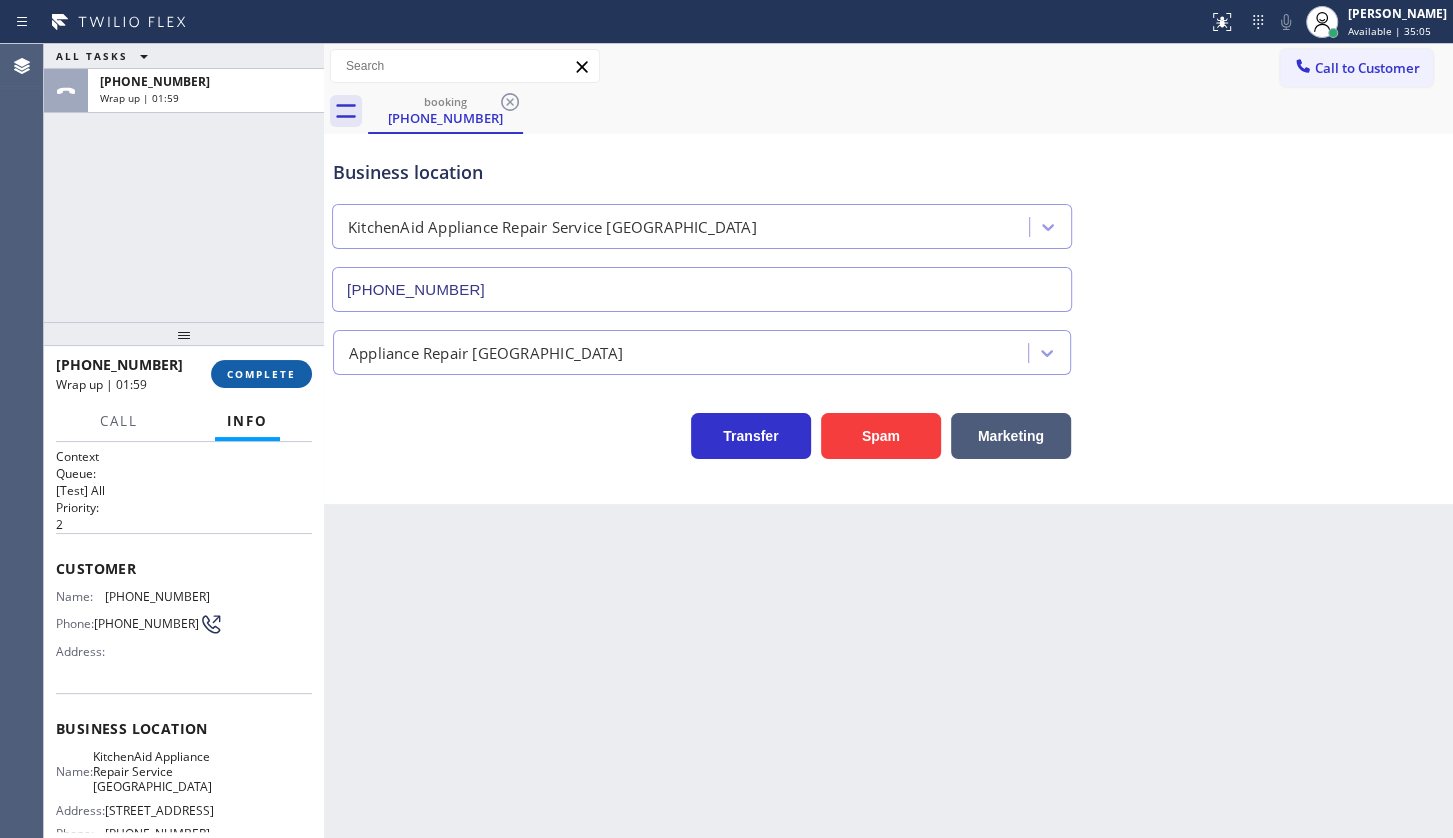 click on "COMPLETE" at bounding box center (261, 374) 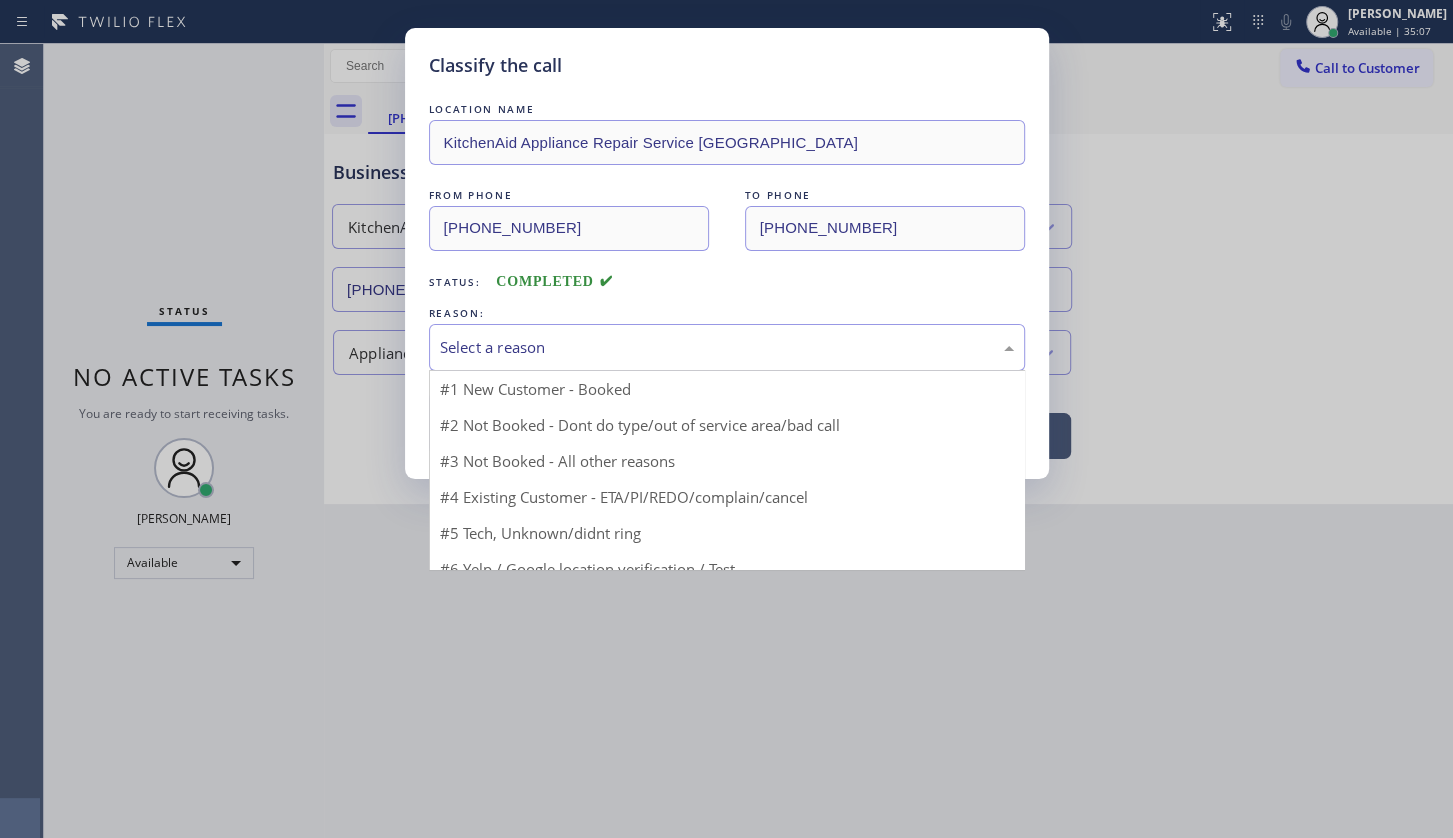 click on "Select a reason" at bounding box center (727, 347) 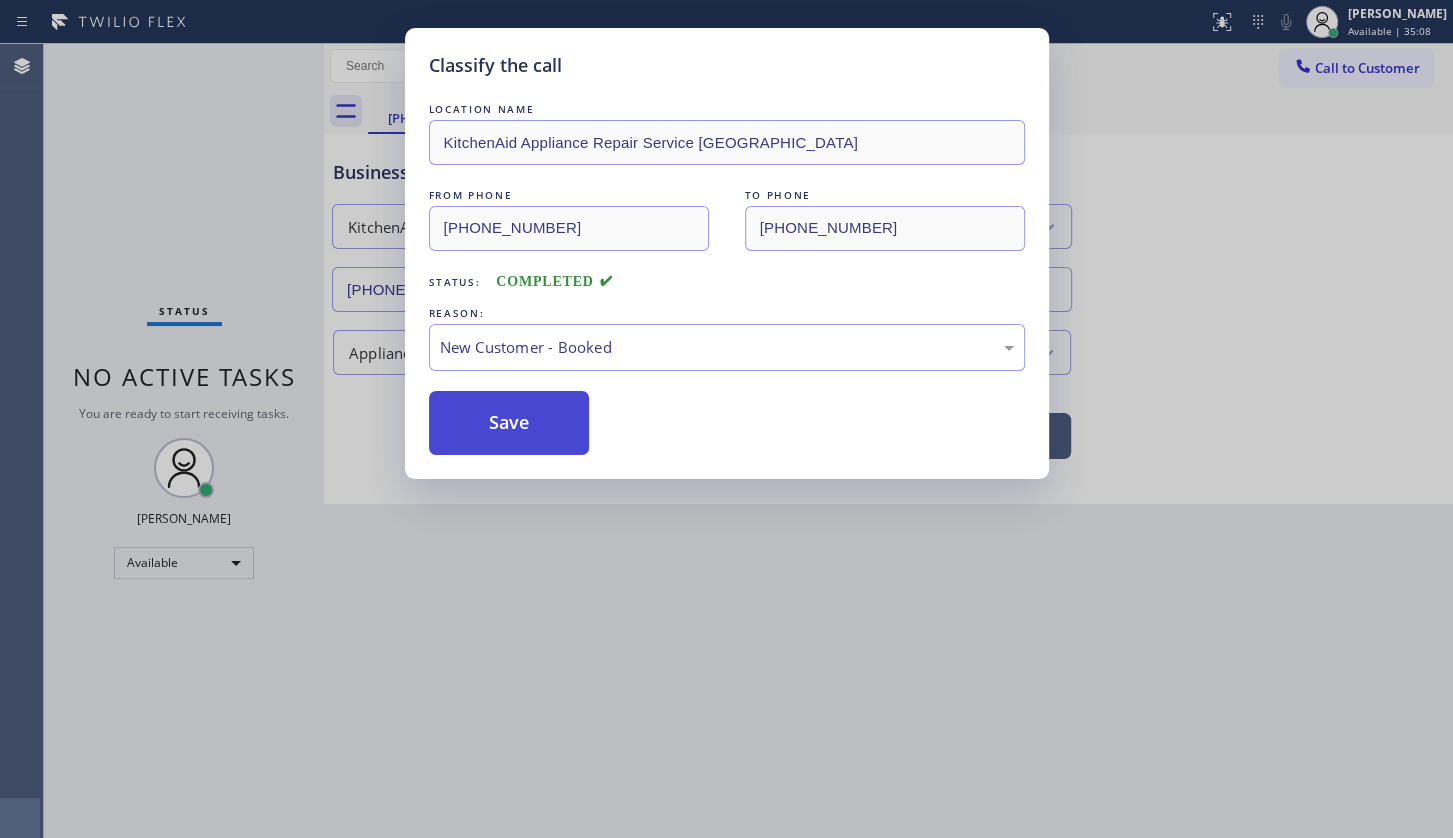 click on "Save" at bounding box center (509, 423) 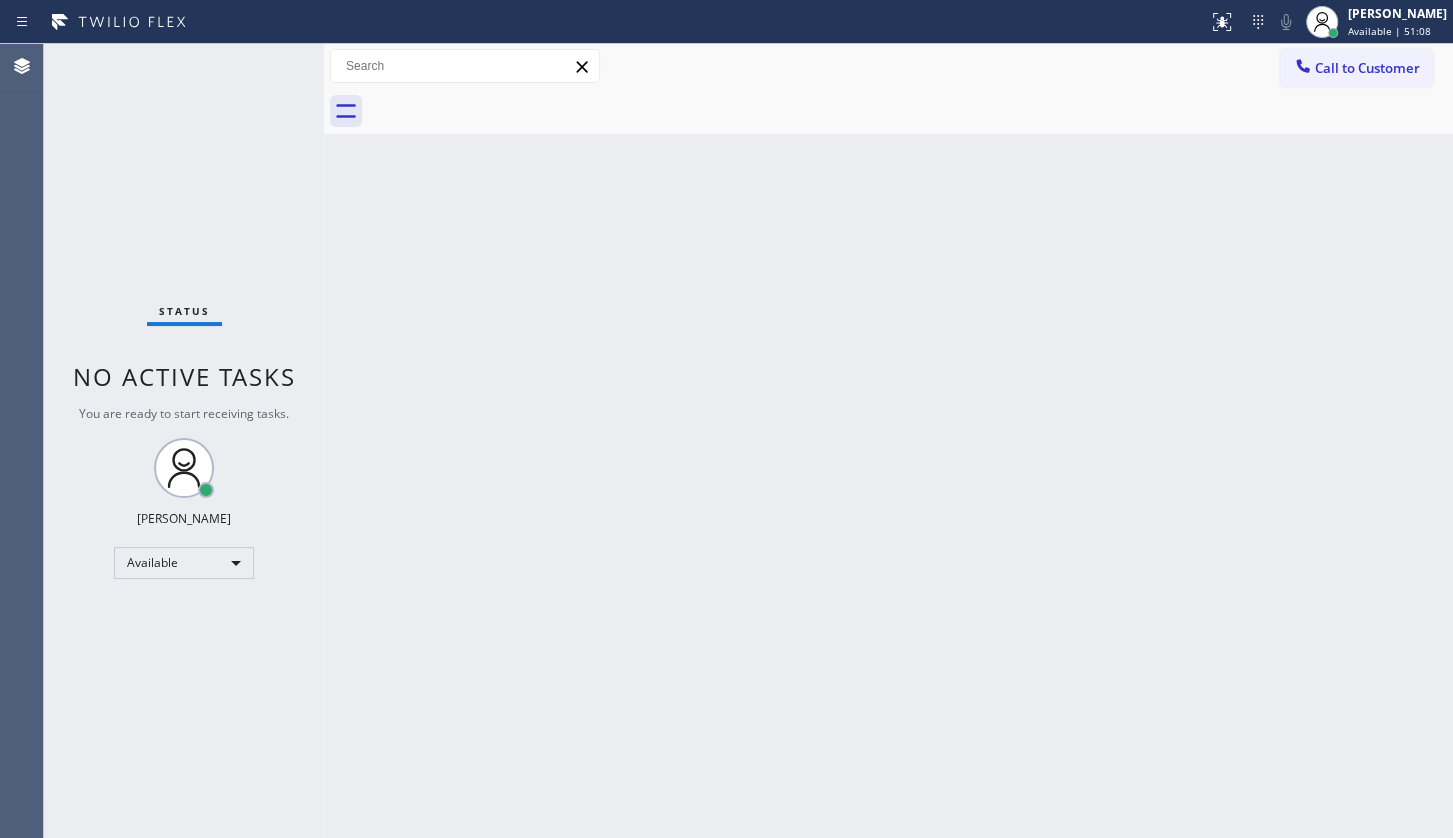 click on "Back to Dashboard Change Sender ID Customers Technicians Select a contact Outbound call Technician Search Technician Your caller id phone number Your caller id phone number Call Technician info Name   Phone none Address none Change Sender ID HVAC [PHONE_NUMBER] 5 Star Appliance [PHONE_NUMBER] Appliance Repair [PHONE_NUMBER] Plumbing [PHONE_NUMBER] Air Duct Cleaning [PHONE_NUMBER]  Electricians [PHONE_NUMBER] Cancel Change Check personal SMS Reset Change No tabs Call to Customer Outbound call Location Search location Your caller id phone number Customer number Call Outbound call Technician Search Technician Your caller id phone number Your caller id phone number Call" at bounding box center (888, 441) 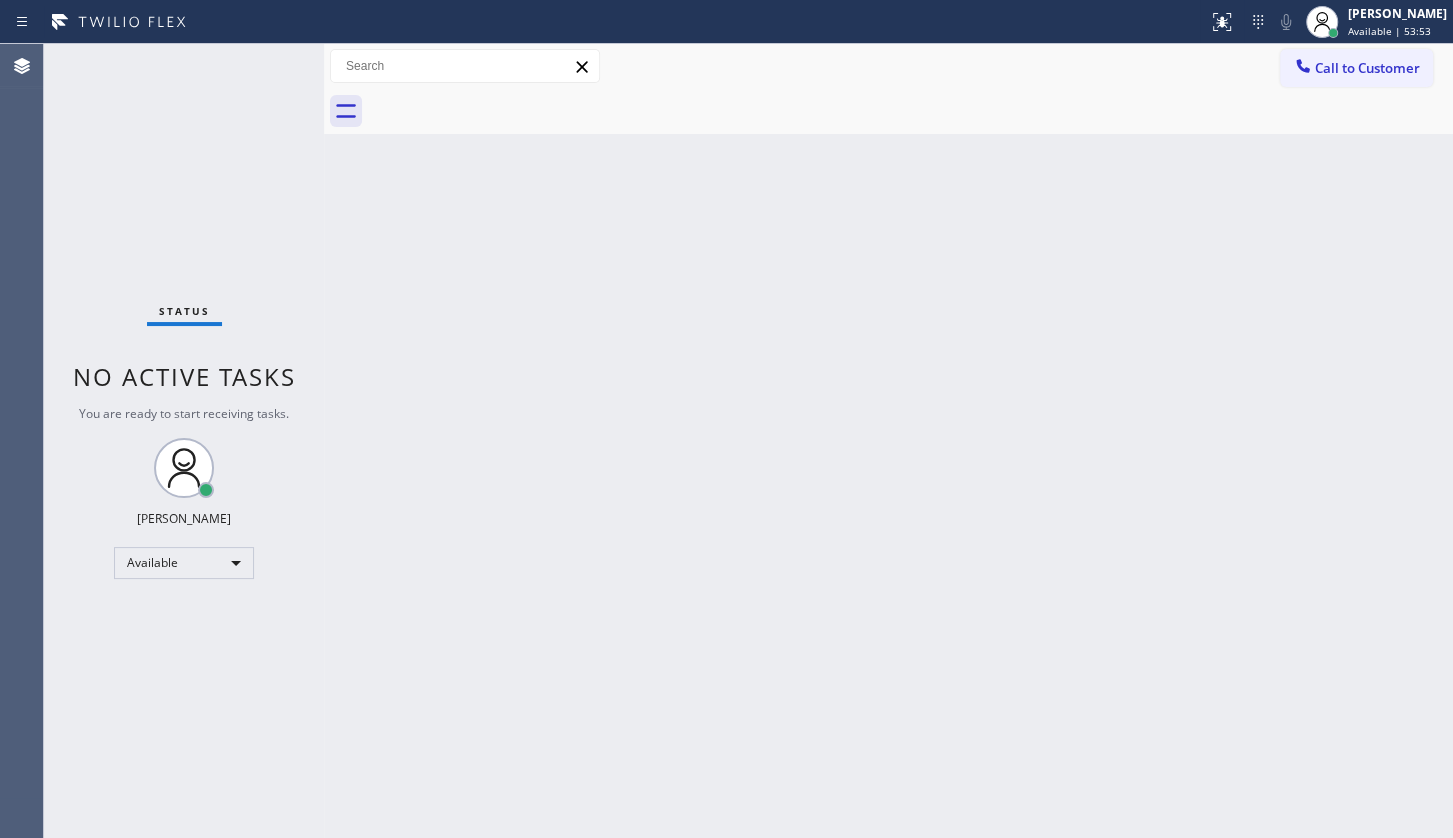 click on "Back to Dashboard Change Sender ID Customers Technicians Select a contact Outbound call Technician Search Technician Your caller id phone number Your caller id phone number Call Technician info Name   Phone none Address none Change Sender ID HVAC [PHONE_NUMBER] 5 Star Appliance [PHONE_NUMBER] Appliance Repair [PHONE_NUMBER] Plumbing [PHONE_NUMBER] Air Duct Cleaning [PHONE_NUMBER]  Electricians [PHONE_NUMBER] Cancel Change Check personal SMS Reset Change No tabs Call to Customer Outbound call Location Search location Your caller id phone number Customer number Call Outbound call Technician Search Technician Your caller id phone number Your caller id phone number Call" at bounding box center (888, 441) 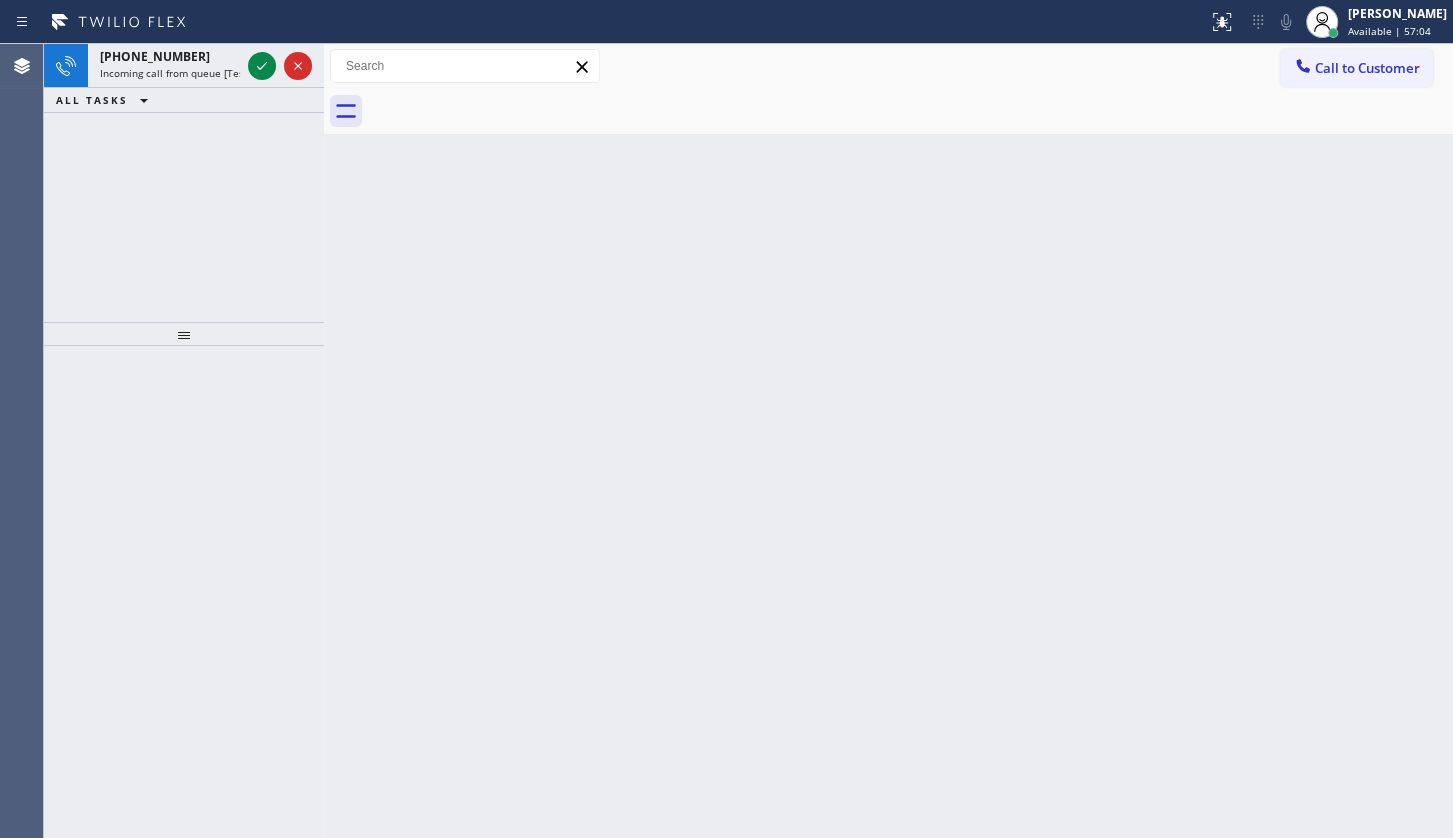click on "ALL TASKS ALL TASKS ACTIVE TASKS TASKS IN WRAP UP" at bounding box center (184, 100) 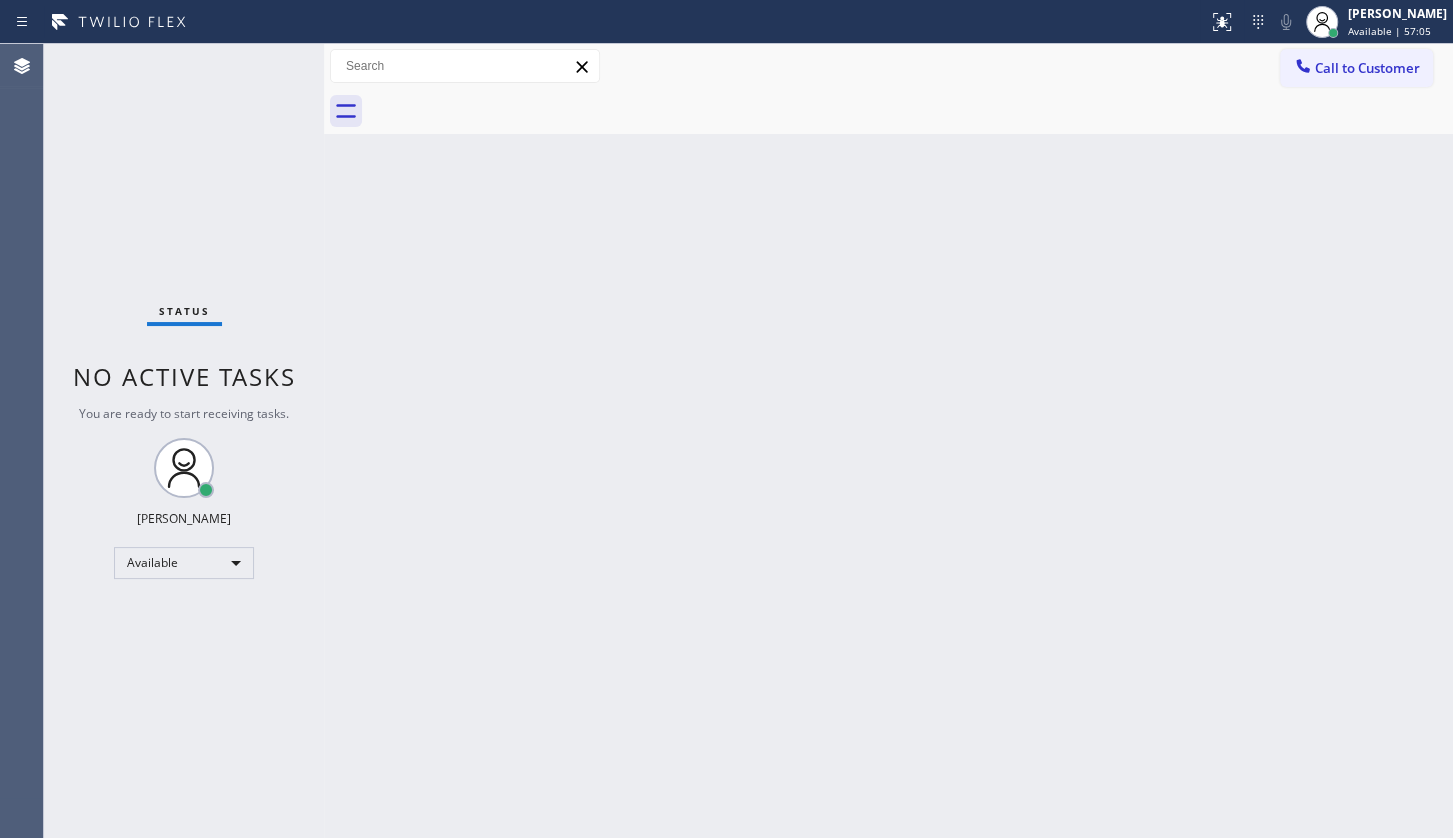 click on "Status   No active tasks     You are ready to start receiving tasks.   JENIZA ALCAYDE Available" at bounding box center (184, 441) 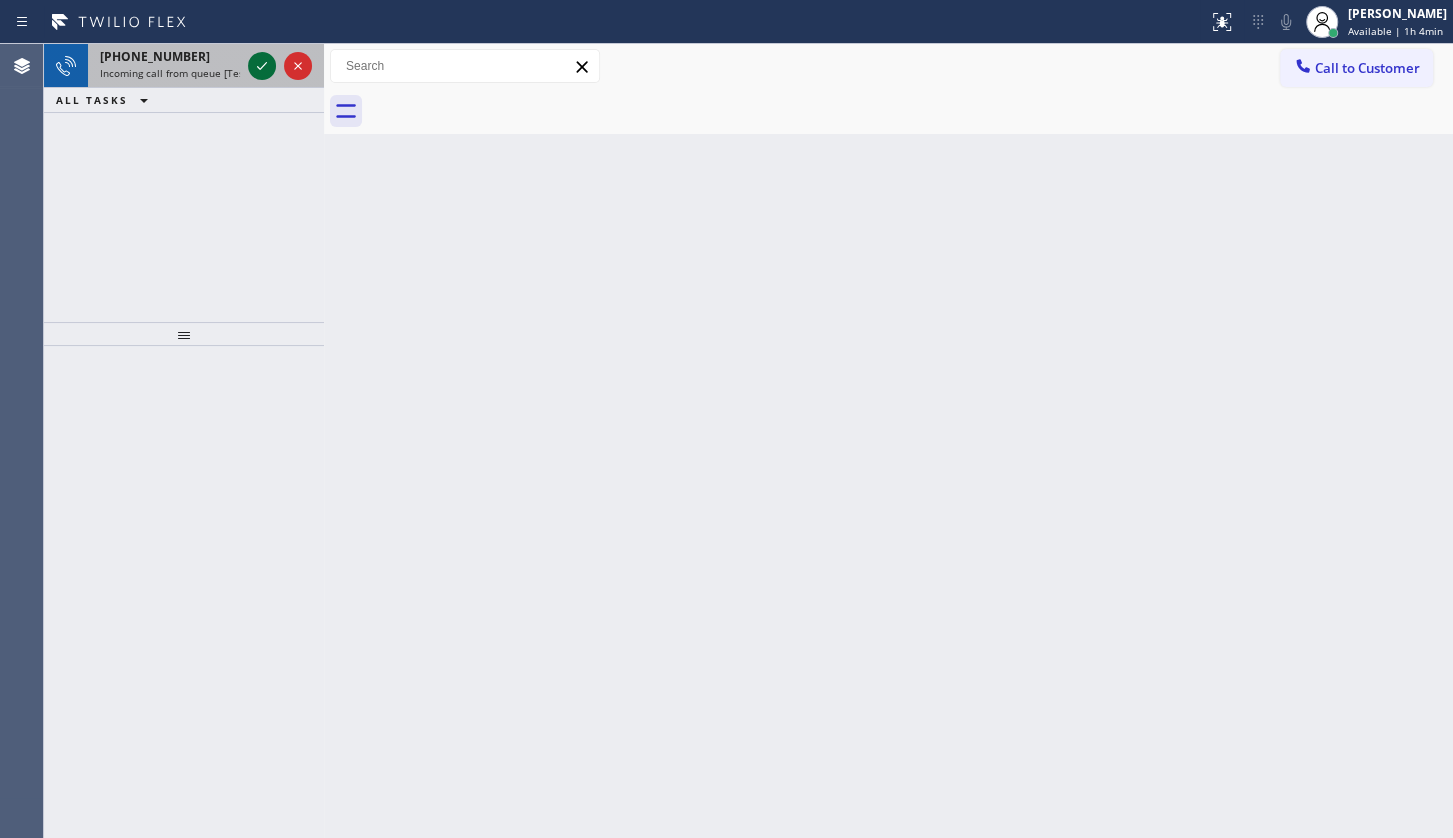 click 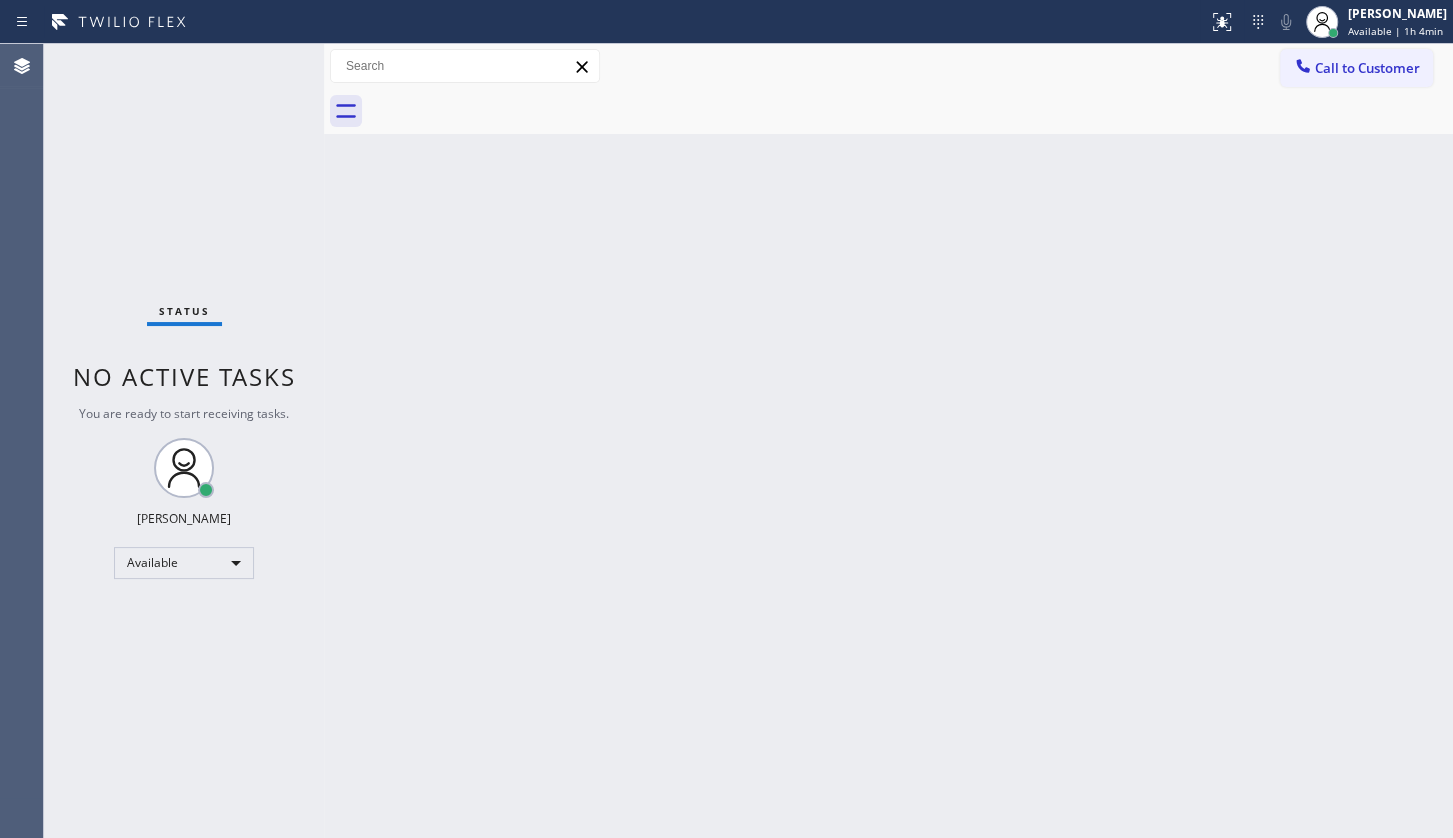 click on "Status   No active tasks     You are ready to start receiving tasks.   JENIZA ALCAYDE Available" at bounding box center [184, 441] 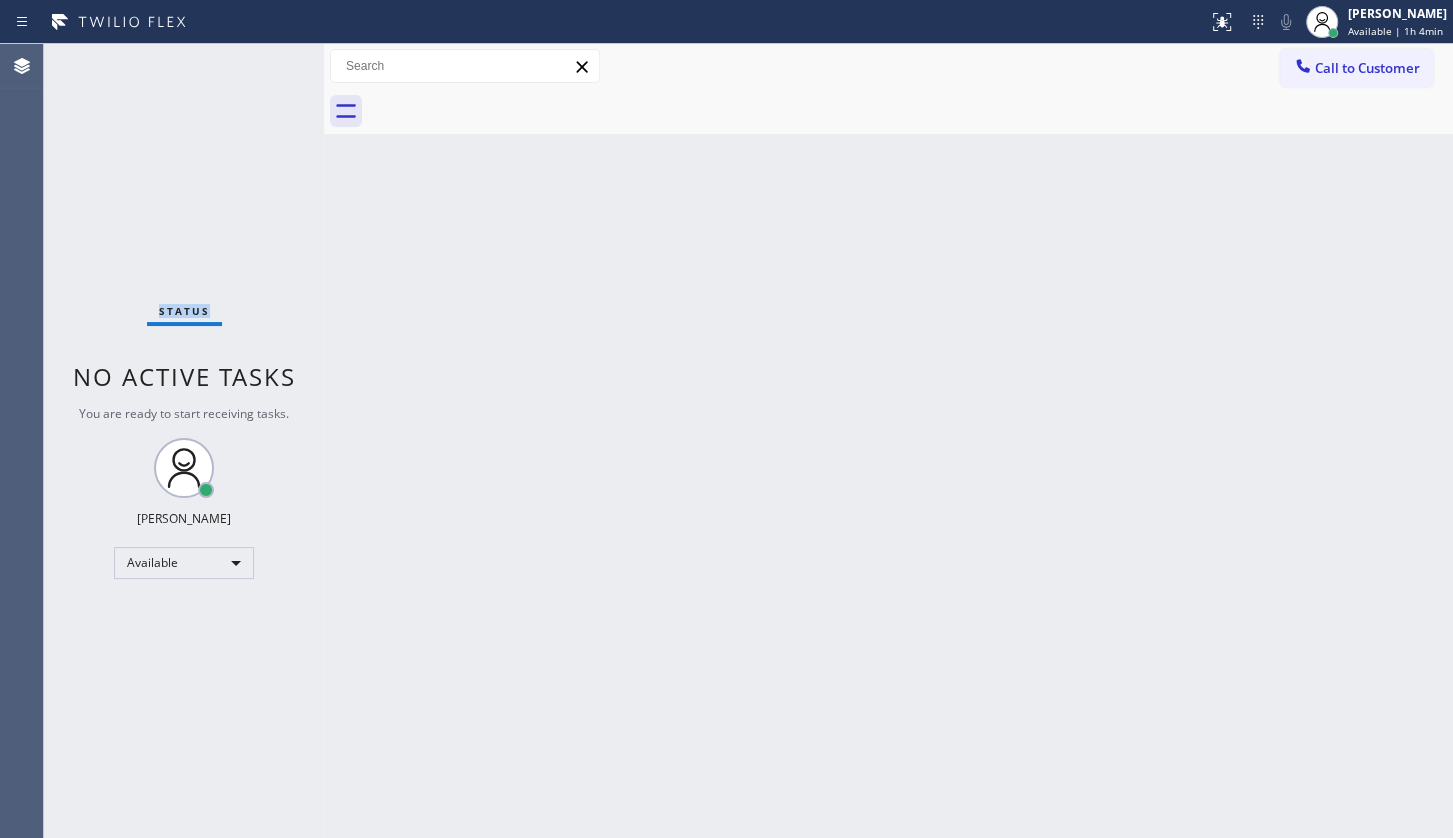click on "Status   No active tasks     You are ready to start receiving tasks.   JENIZA ALCAYDE Available" at bounding box center [184, 441] 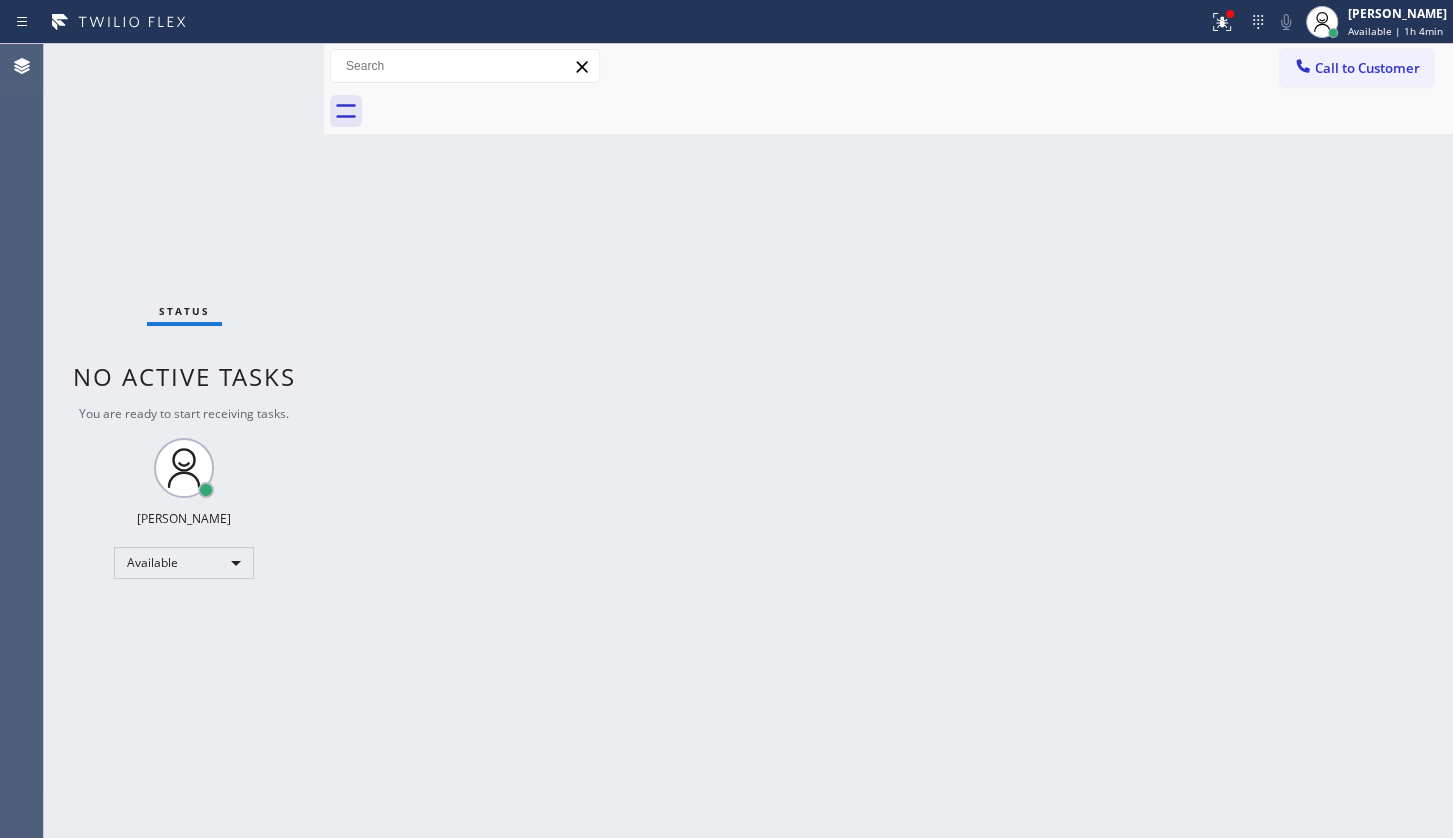 drag, startPoint x: 271, startPoint y: 65, endPoint x: 320, endPoint y: 6, distance: 76.6942 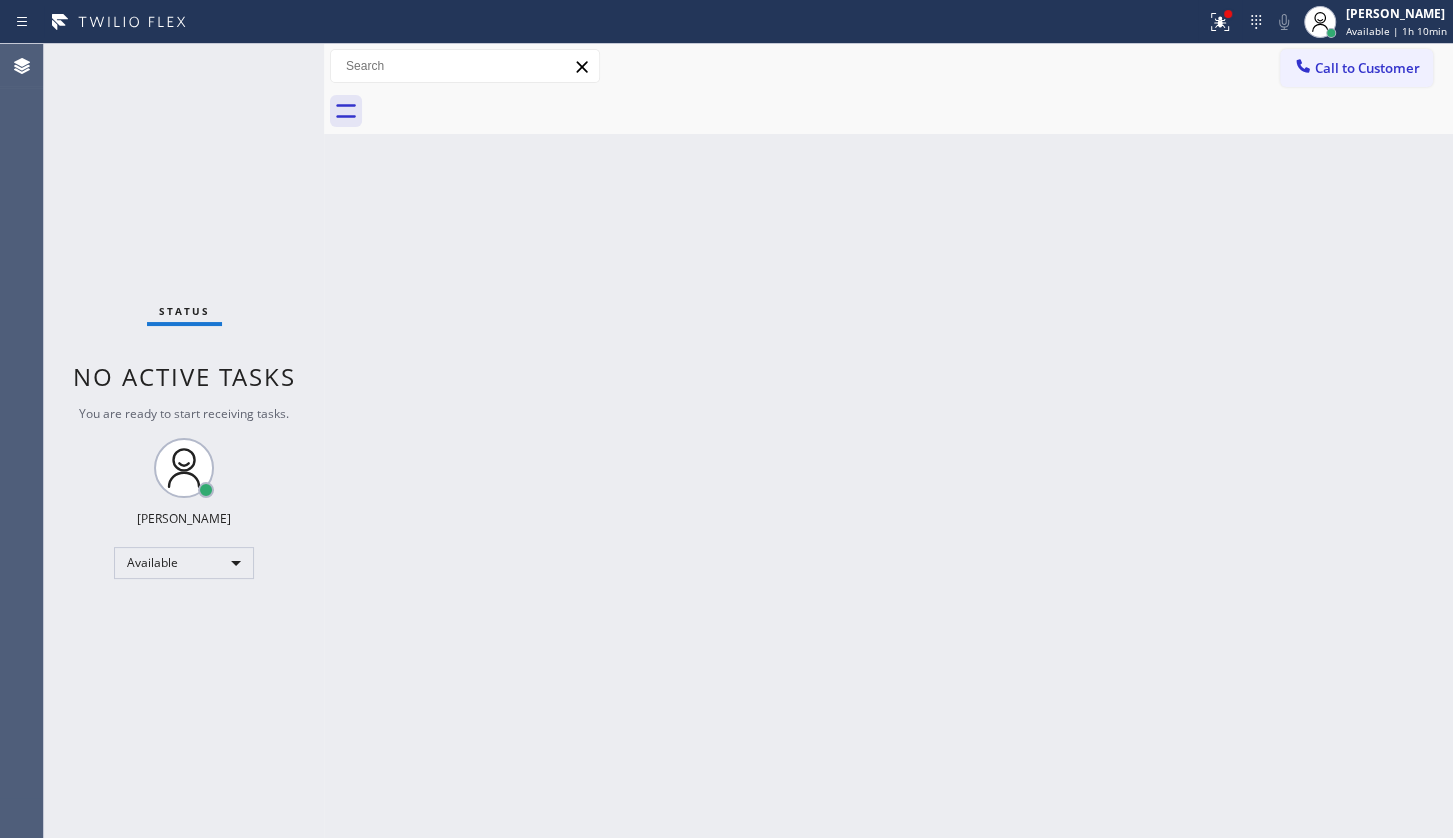 click on "Status   No active tasks     You are ready to start receiving tasks.   JENIZA ALCAYDE Available" at bounding box center [184, 441] 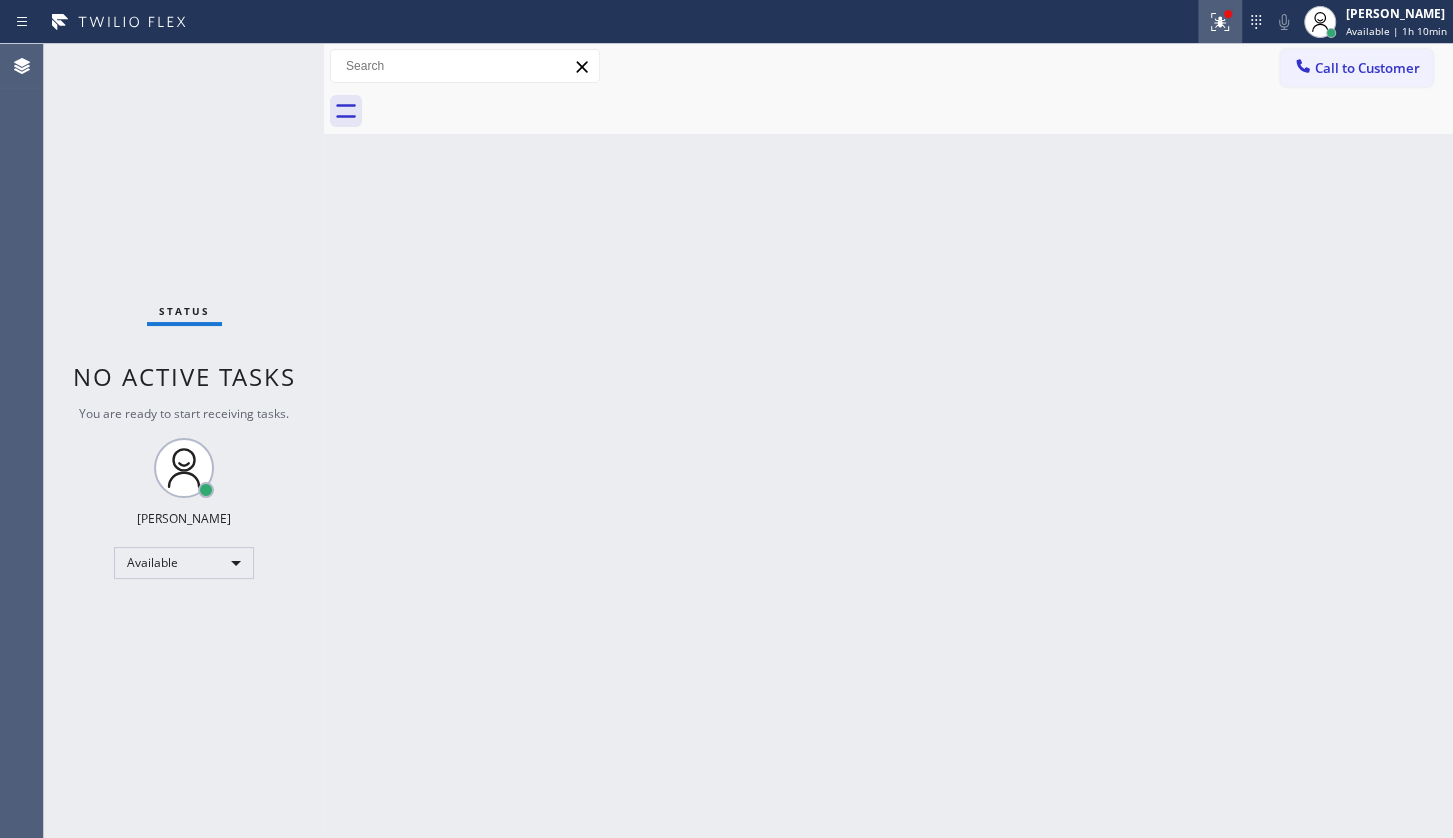 click 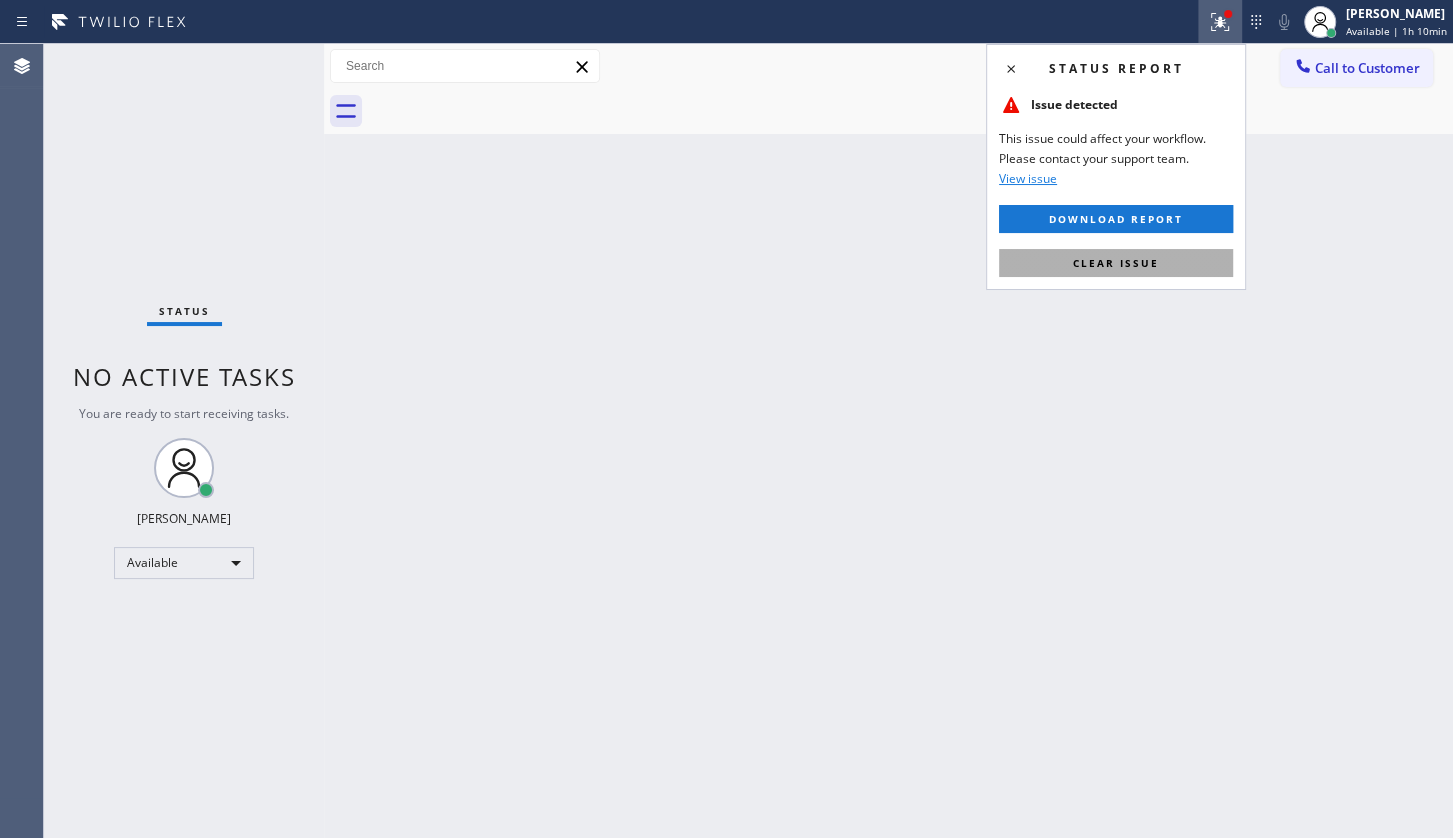 click on "Clear issue" at bounding box center [1116, 263] 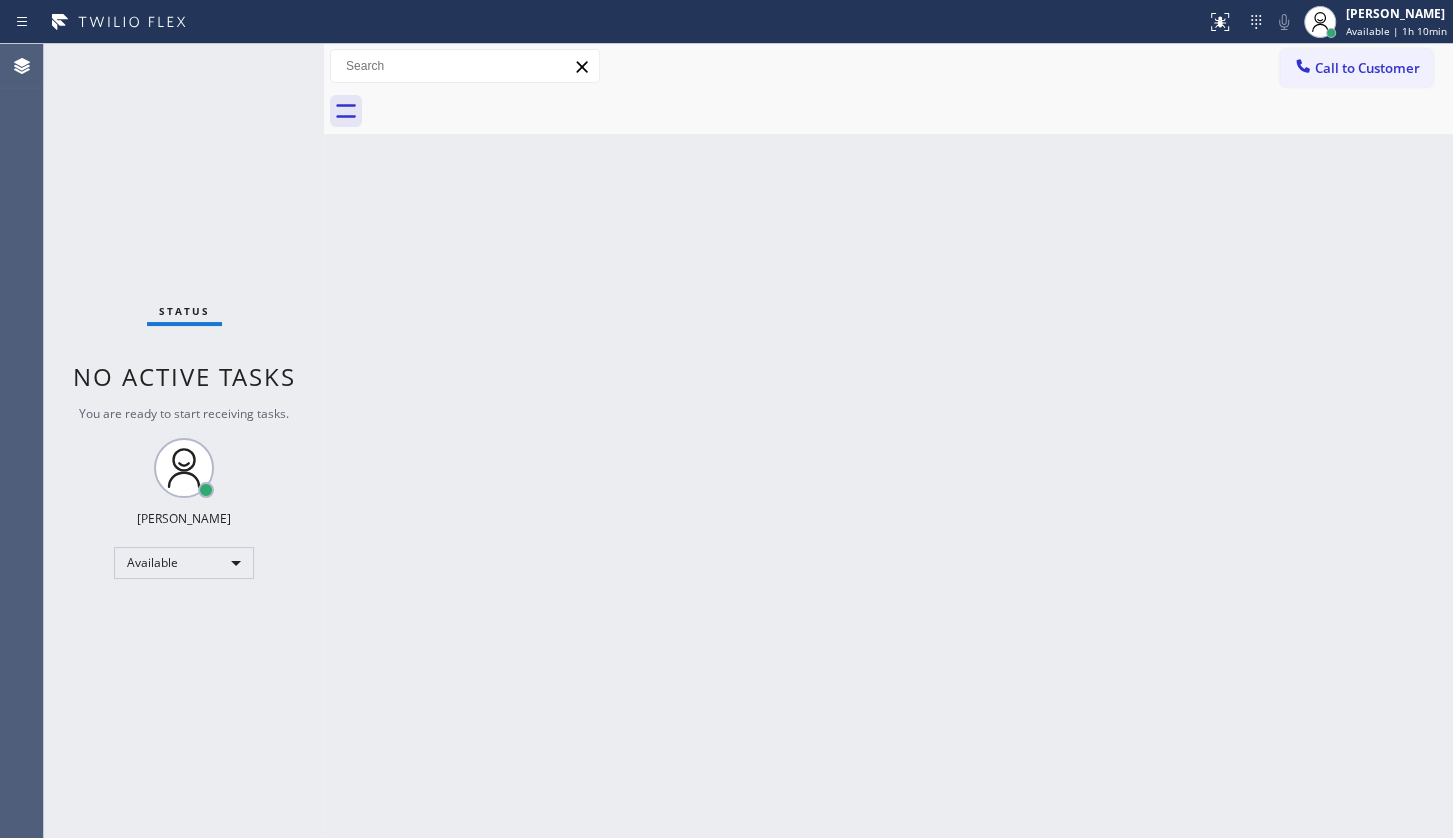 click on "Back to Dashboard Change Sender ID Customers Technicians Select a contact Outbound call Technician Search Technician Your caller id phone number Your caller id phone number Call Technician info Name   Phone none Address none Change Sender ID HVAC [PHONE_NUMBER] 5 Star Appliance [PHONE_NUMBER] Appliance Repair [PHONE_NUMBER] Plumbing [PHONE_NUMBER] Air Duct Cleaning [PHONE_NUMBER]  Electricians [PHONE_NUMBER] Cancel Change Check personal SMS Reset Change No tabs Call to Customer Outbound call Location Search location Your caller id phone number Customer number Call Outbound call Technician Search Technician Your caller id phone number Your caller id phone number Call" at bounding box center (888, 441) 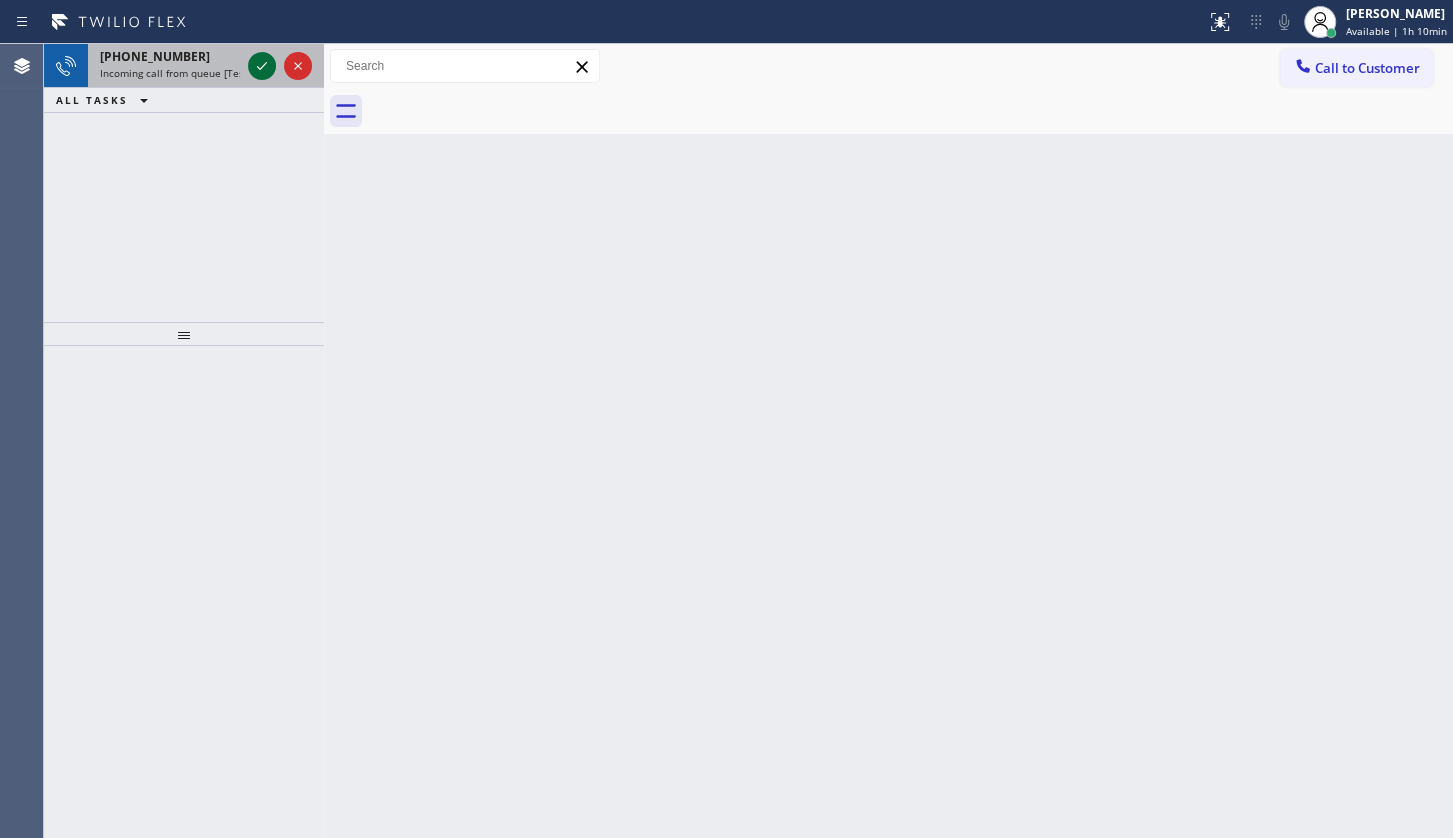 click 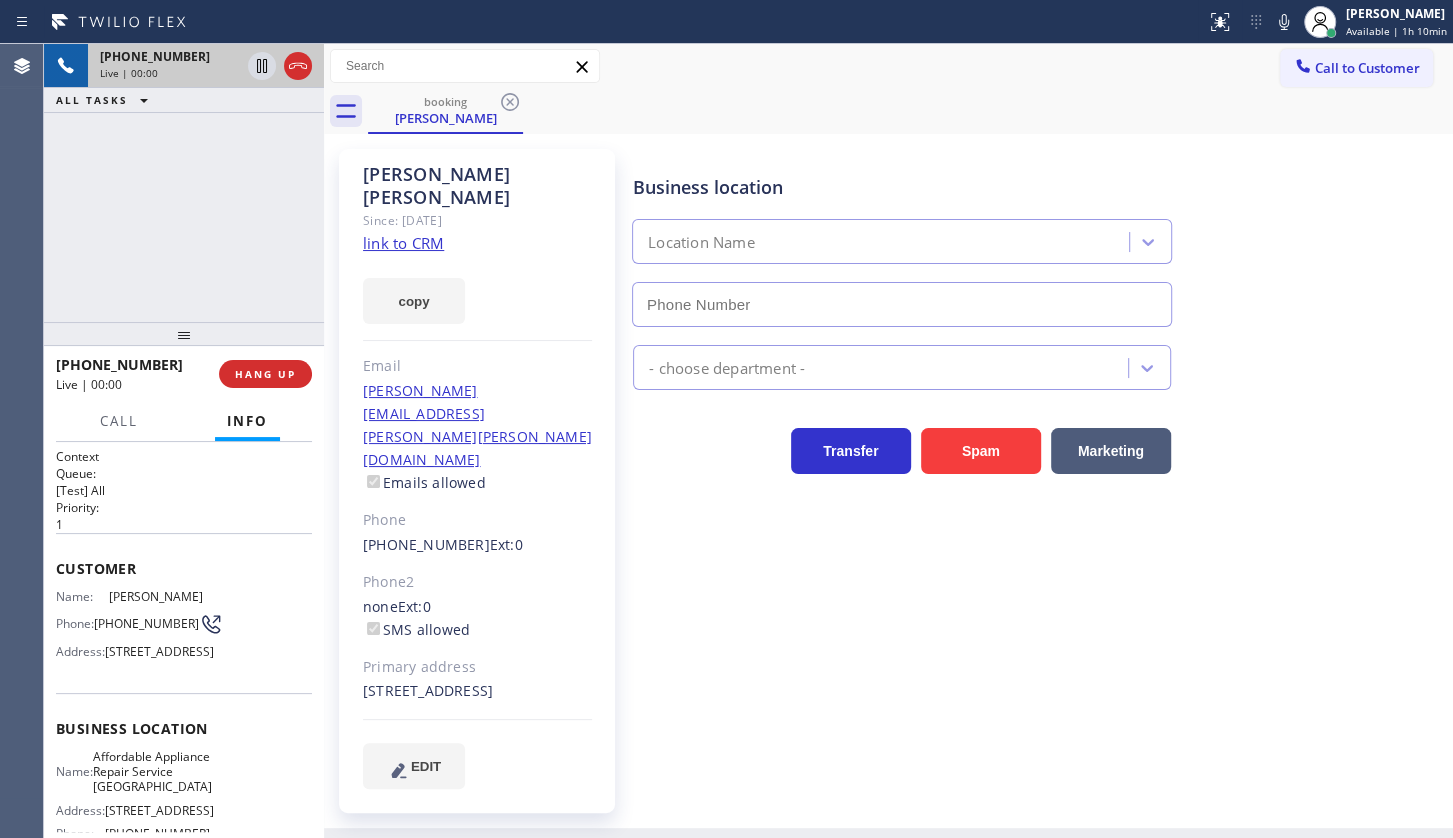 type on "(202) 858-3671" 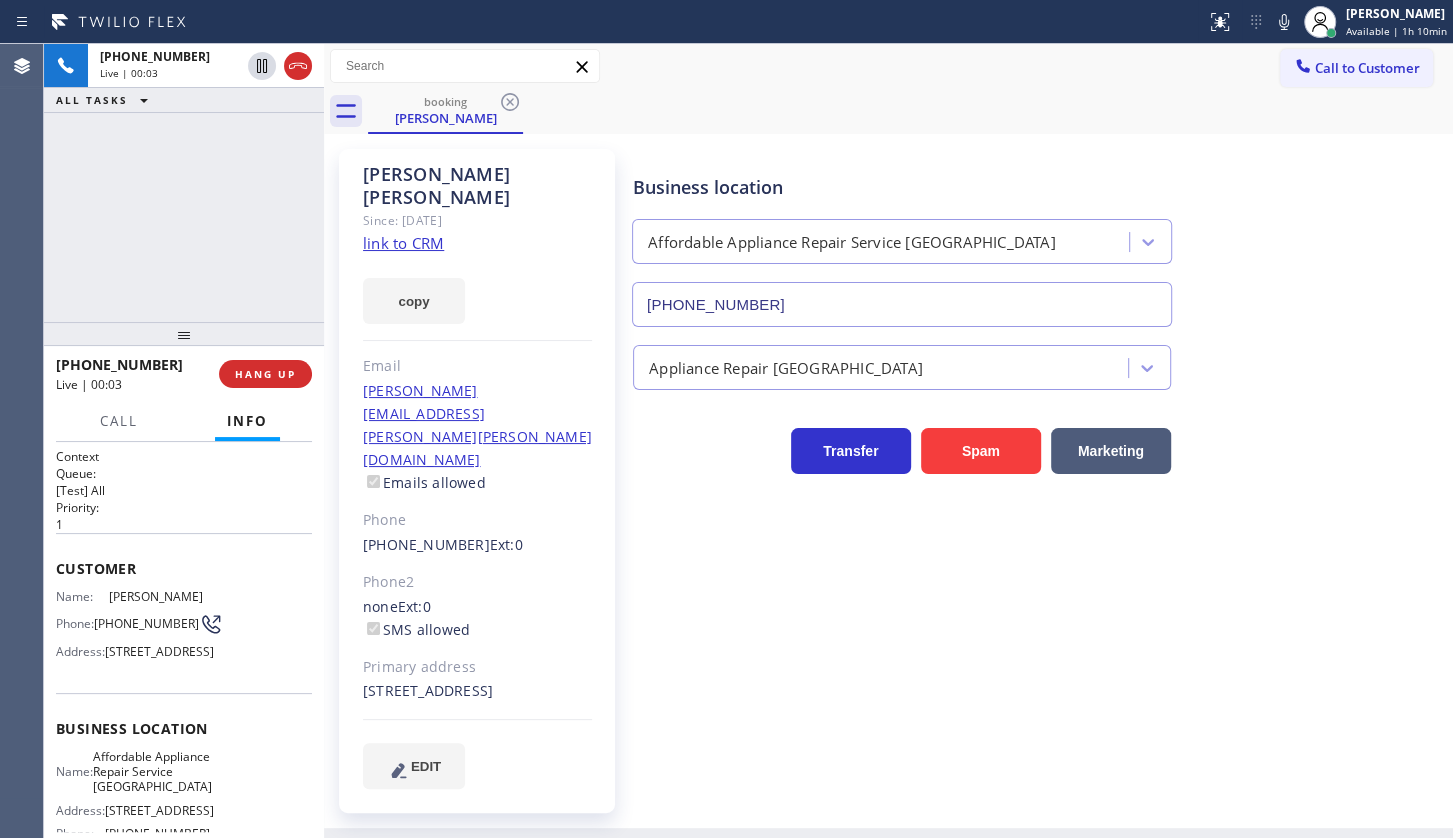 click on "link to CRM" 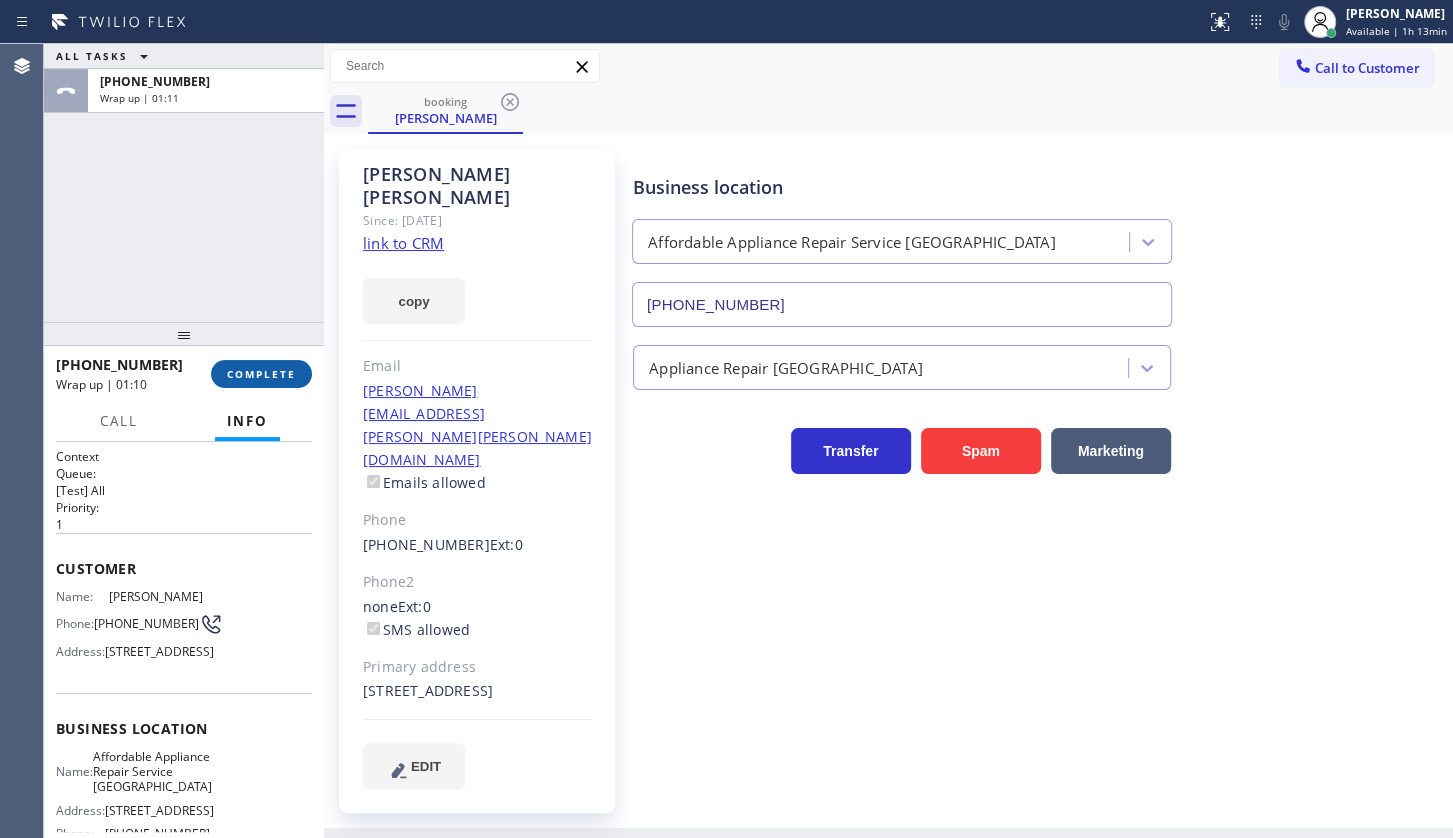 click on "COMPLETE" at bounding box center [261, 374] 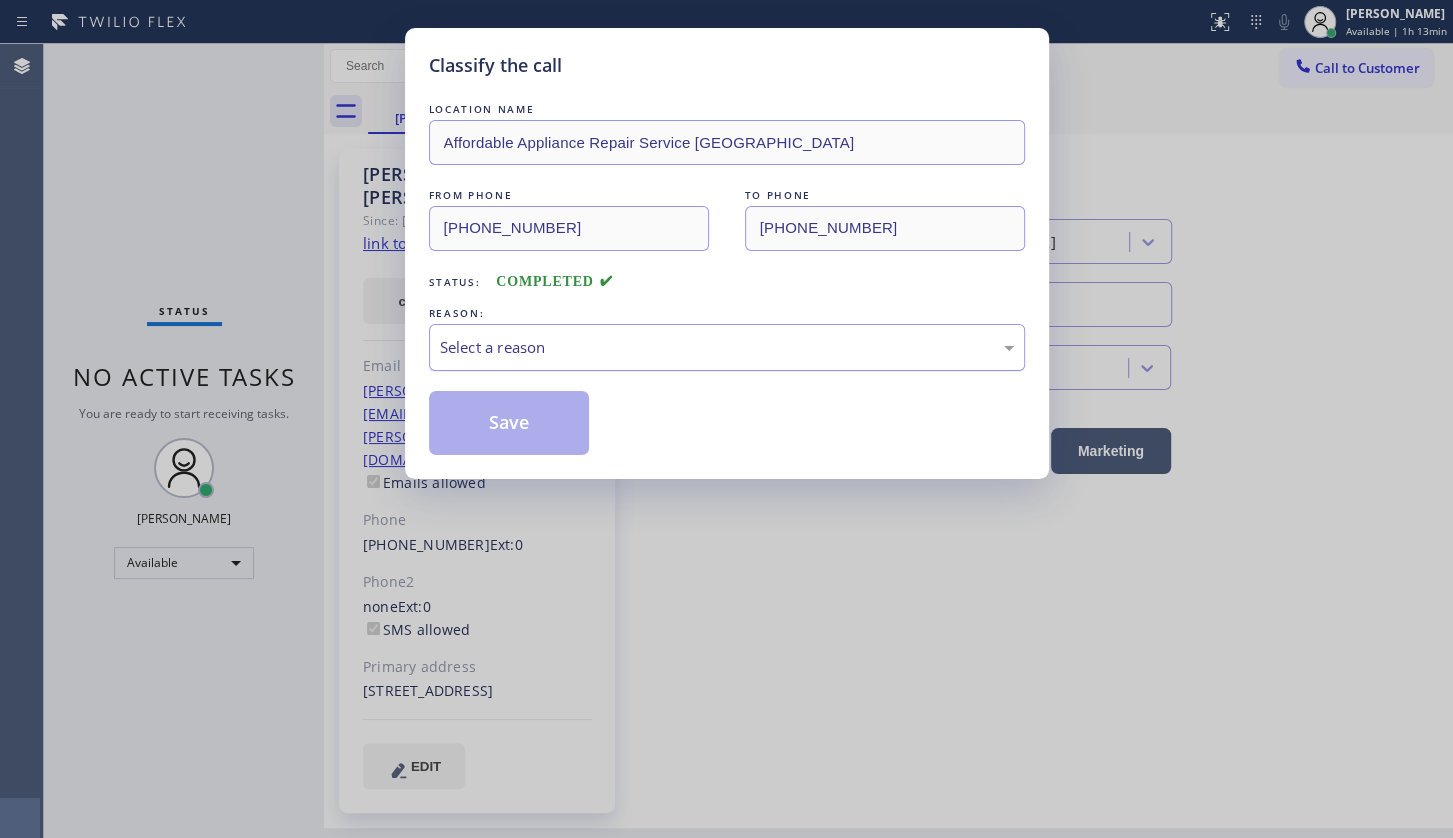 click on "Select a reason" at bounding box center [727, 347] 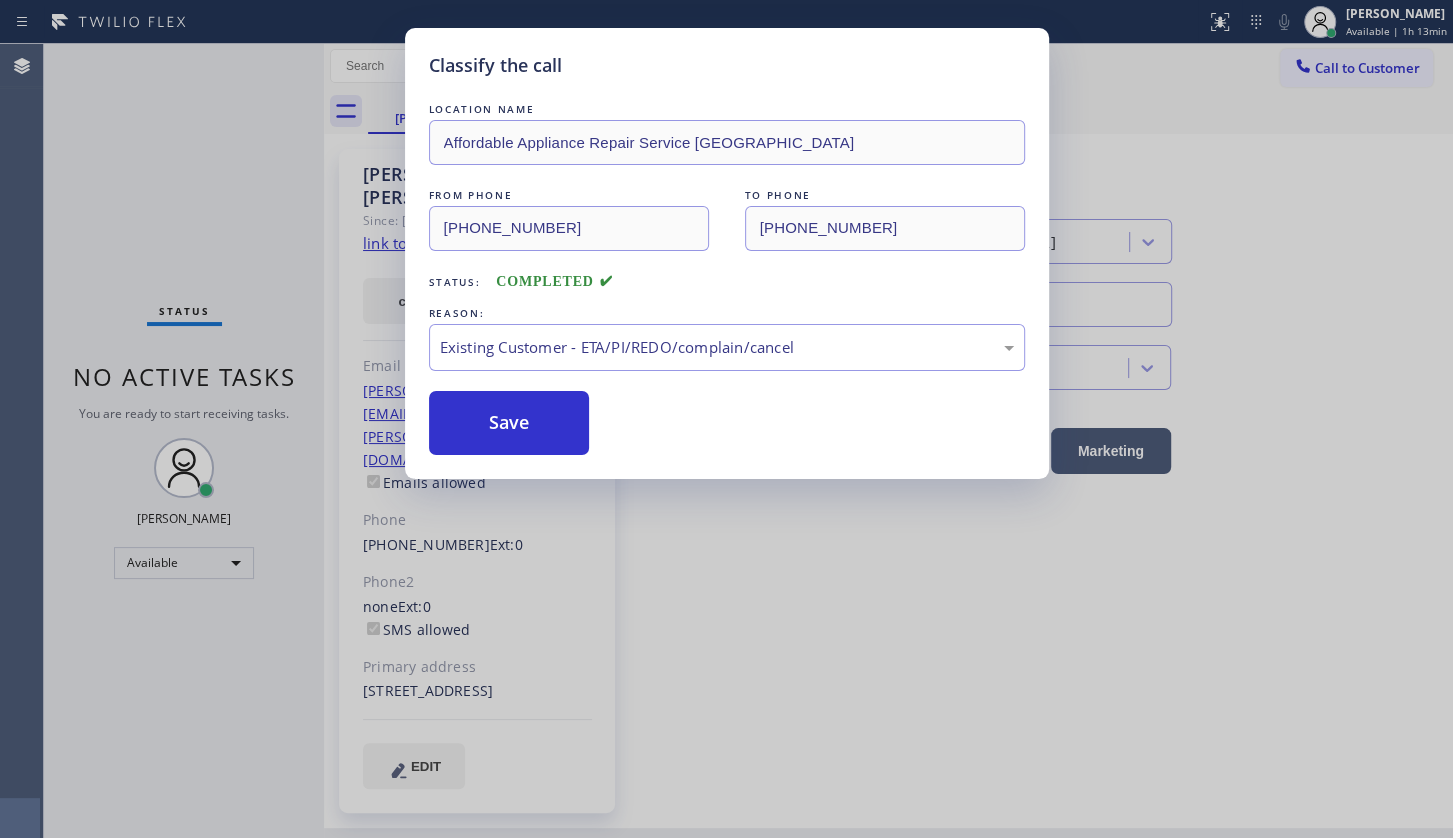 drag, startPoint x: 460, startPoint y: 466, endPoint x: 466, endPoint y: 445, distance: 21.84033 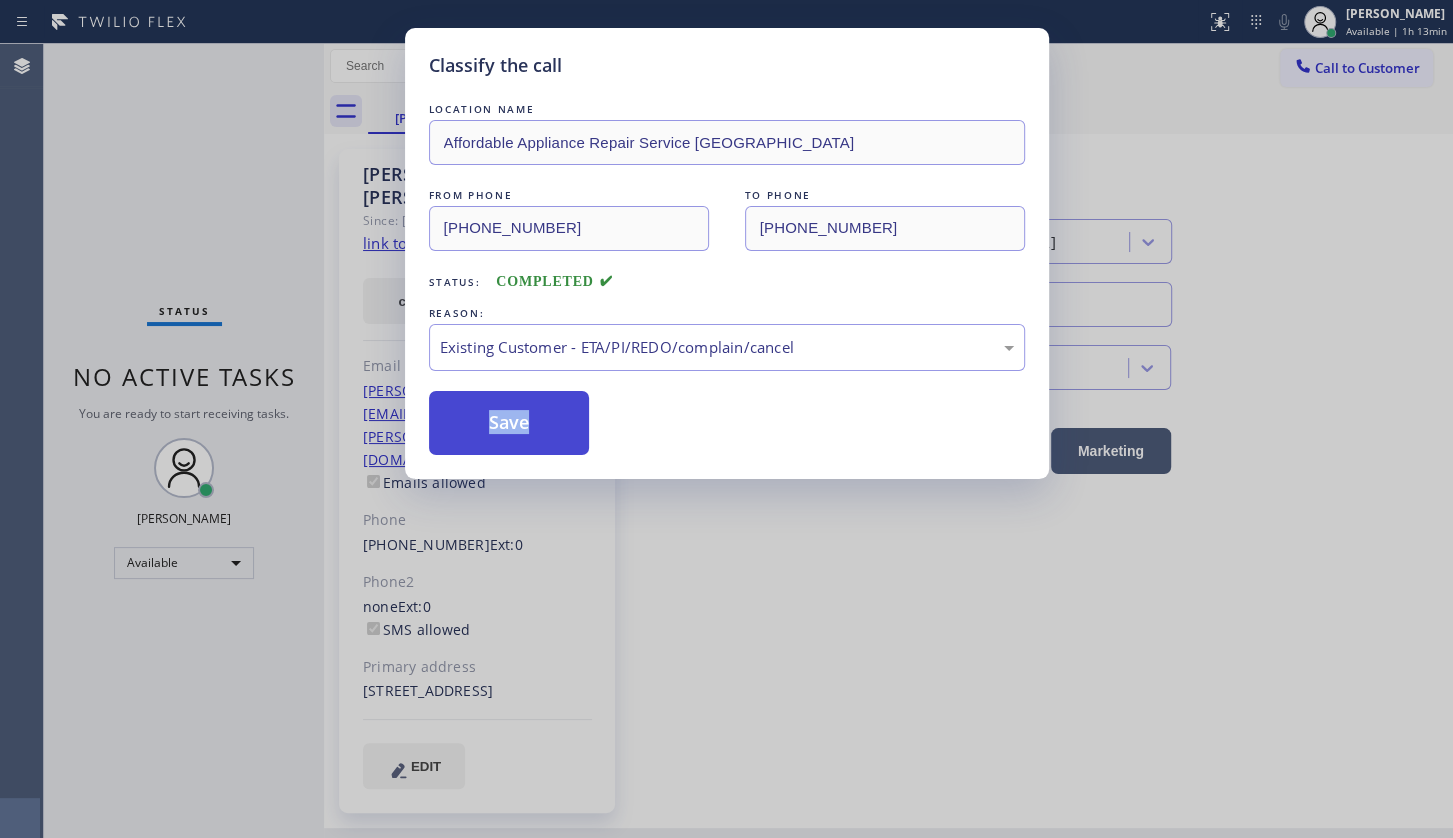 click on "Save" at bounding box center [509, 423] 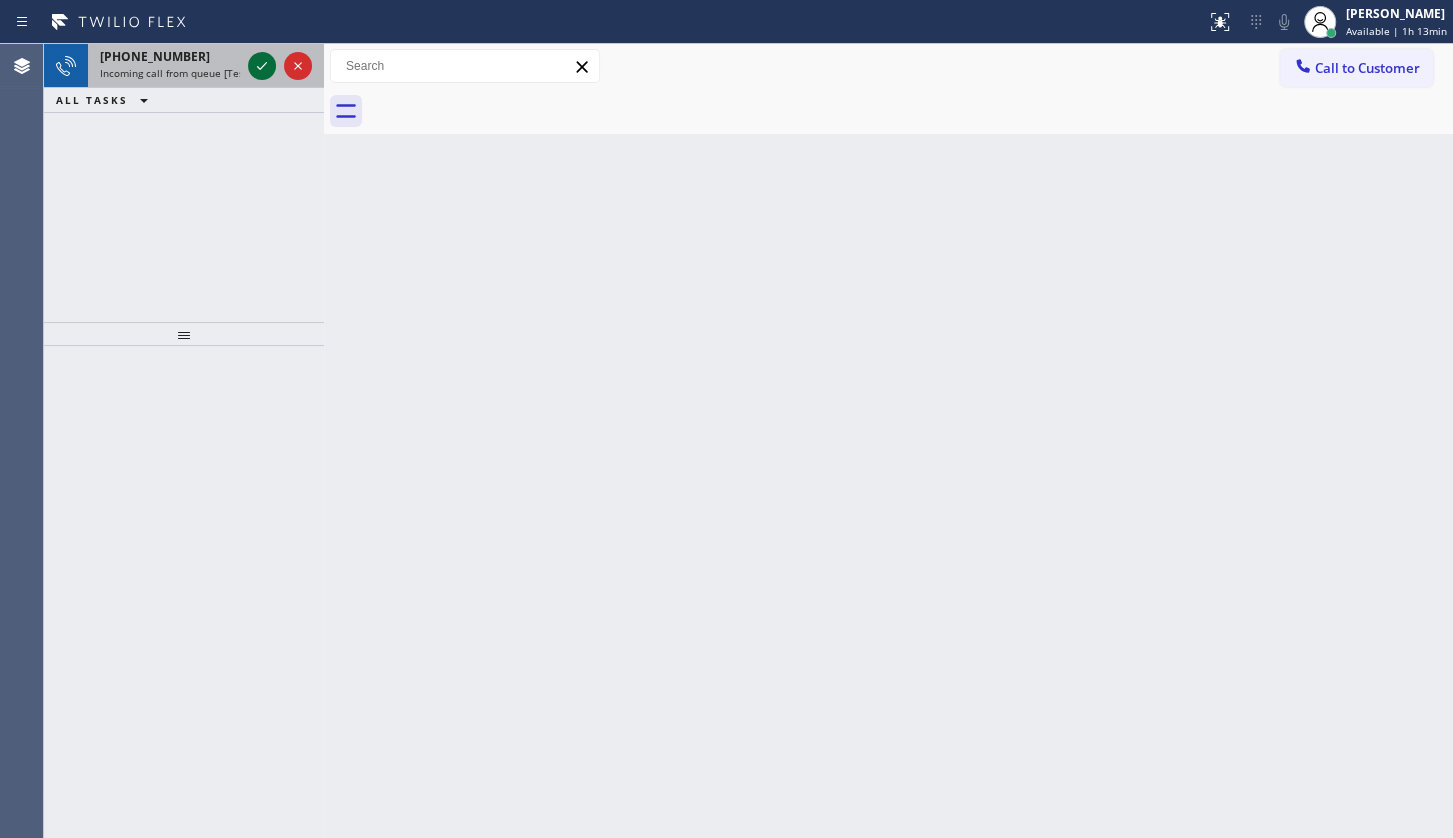 drag, startPoint x: 245, startPoint y: 60, endPoint x: 254, endPoint y: 68, distance: 12.0415945 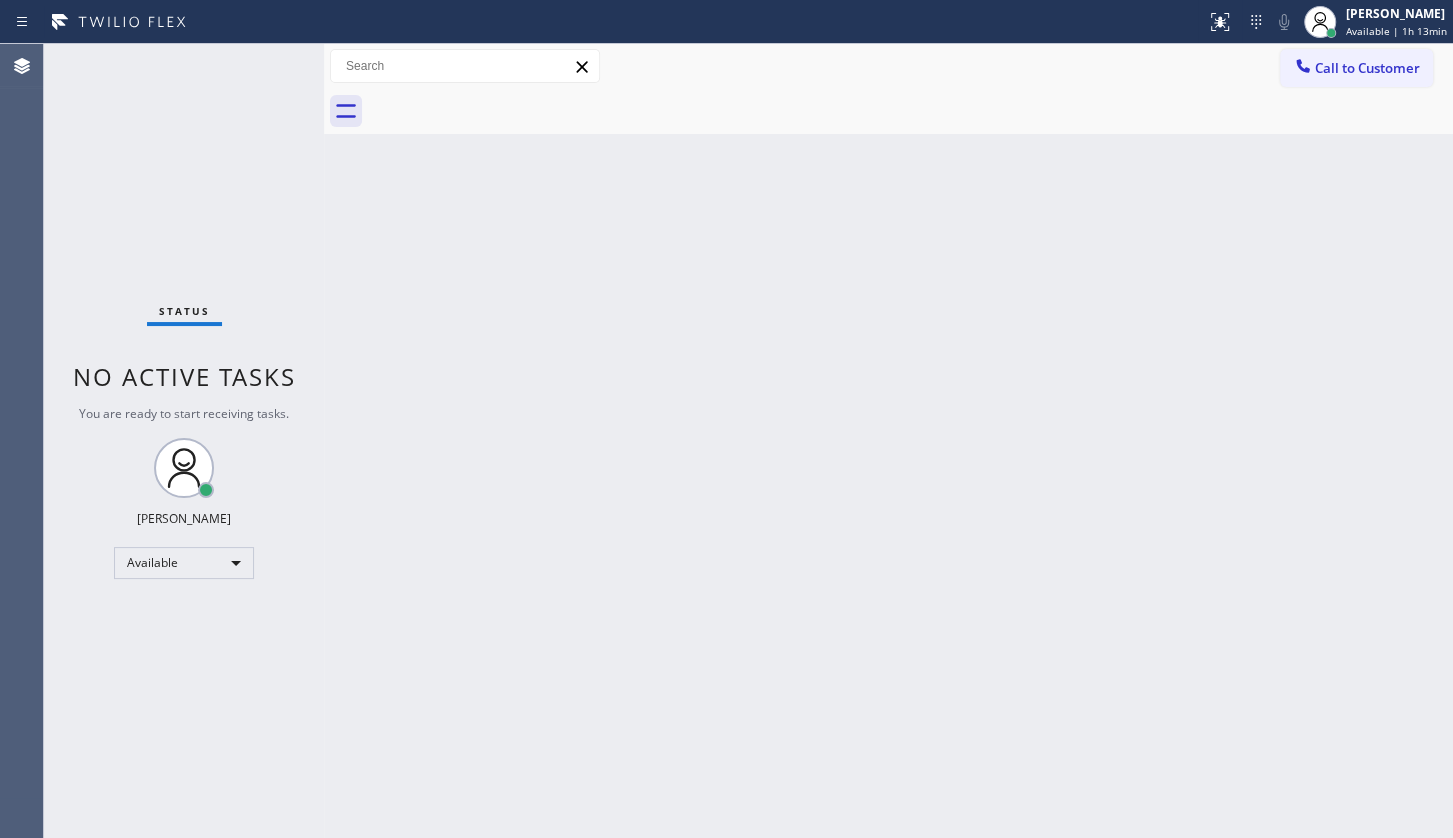 click on "Status   No active tasks     You are ready to start receiving tasks.   JENIZA ALCAYDE Available" at bounding box center (184, 441) 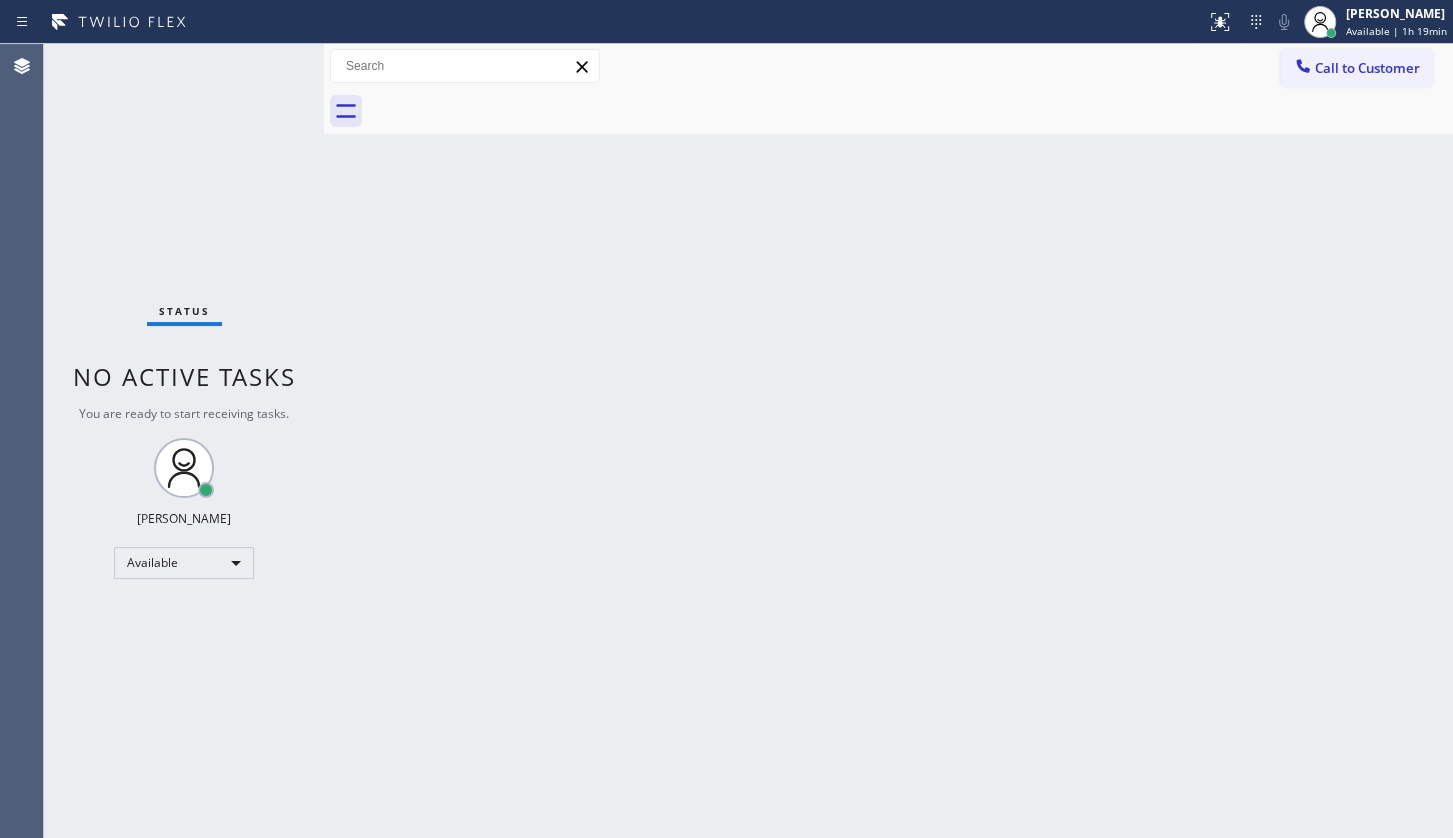 click on "Status   No active tasks     You are ready to start receiving tasks.   JENIZA ALCAYDE Available" at bounding box center [184, 441] 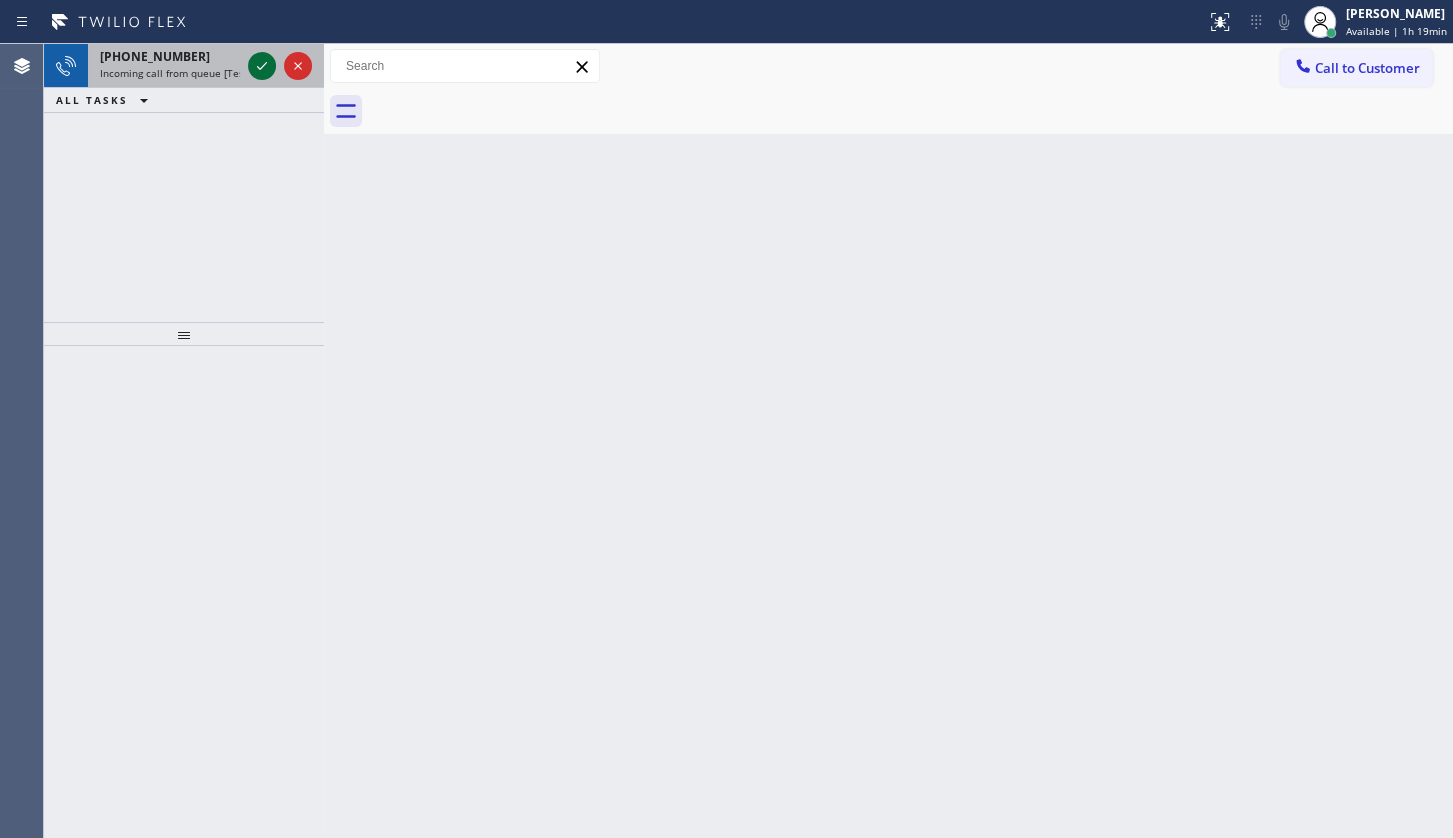 click 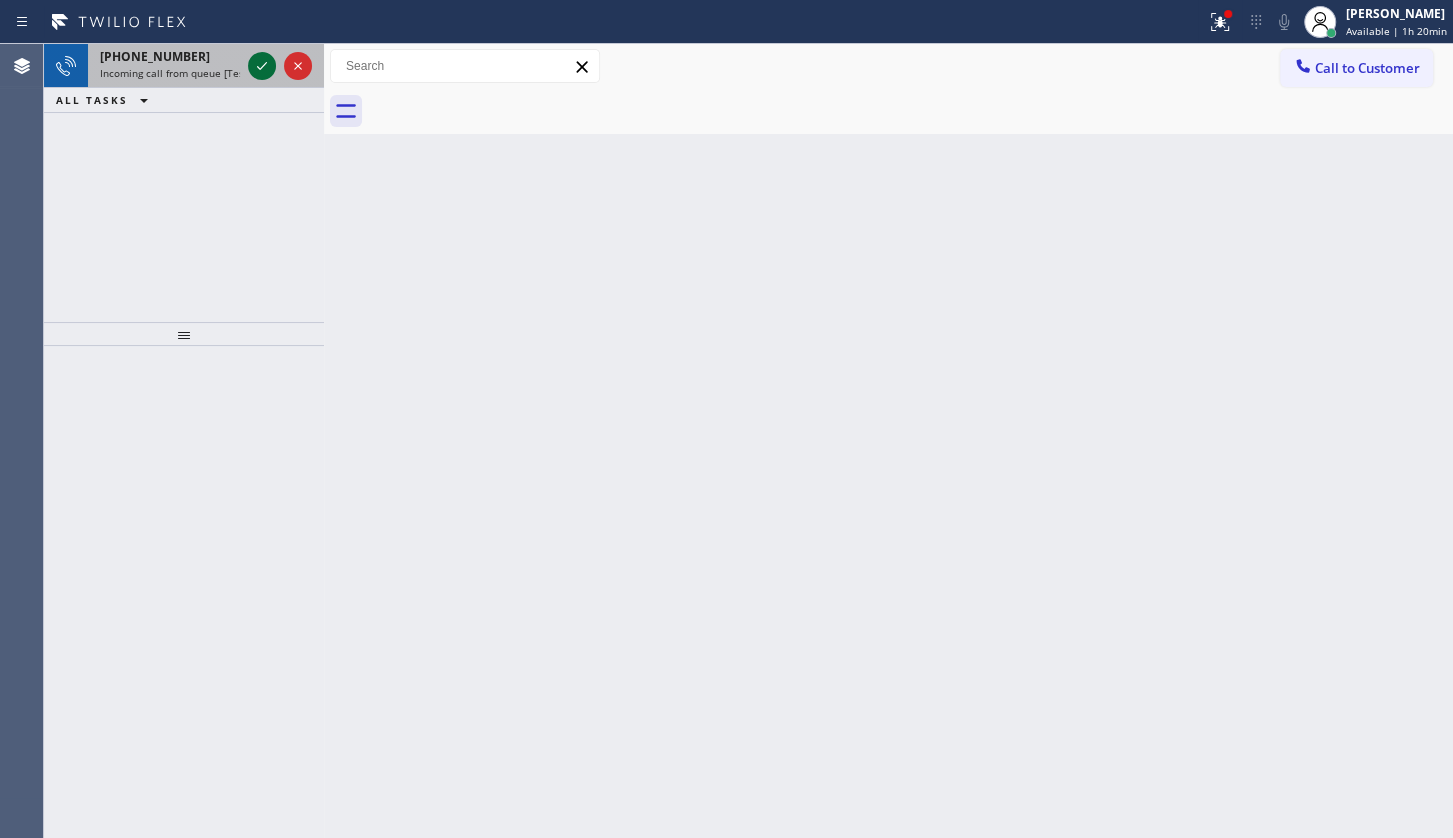 click 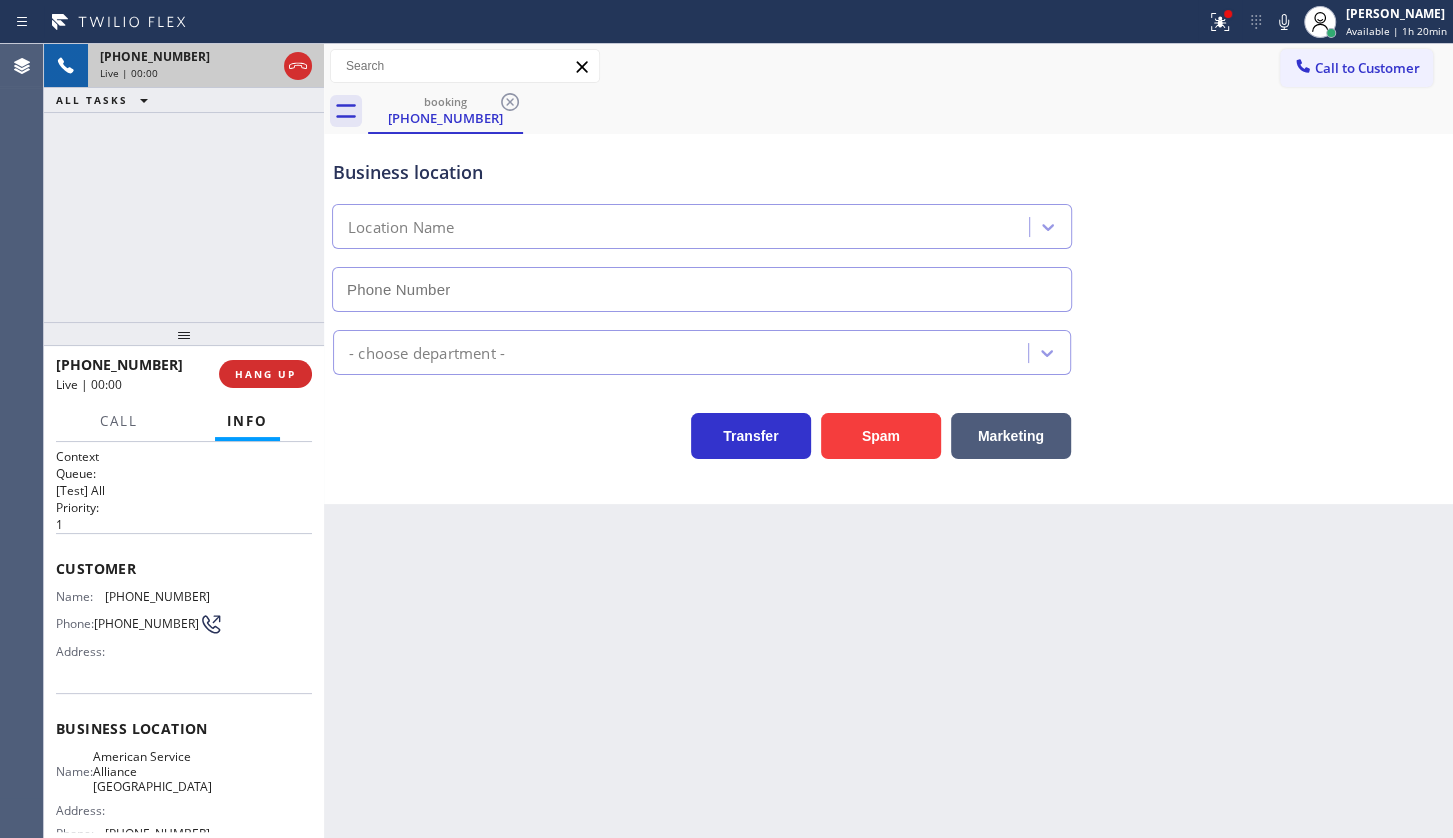 type on "(954) 835-4535" 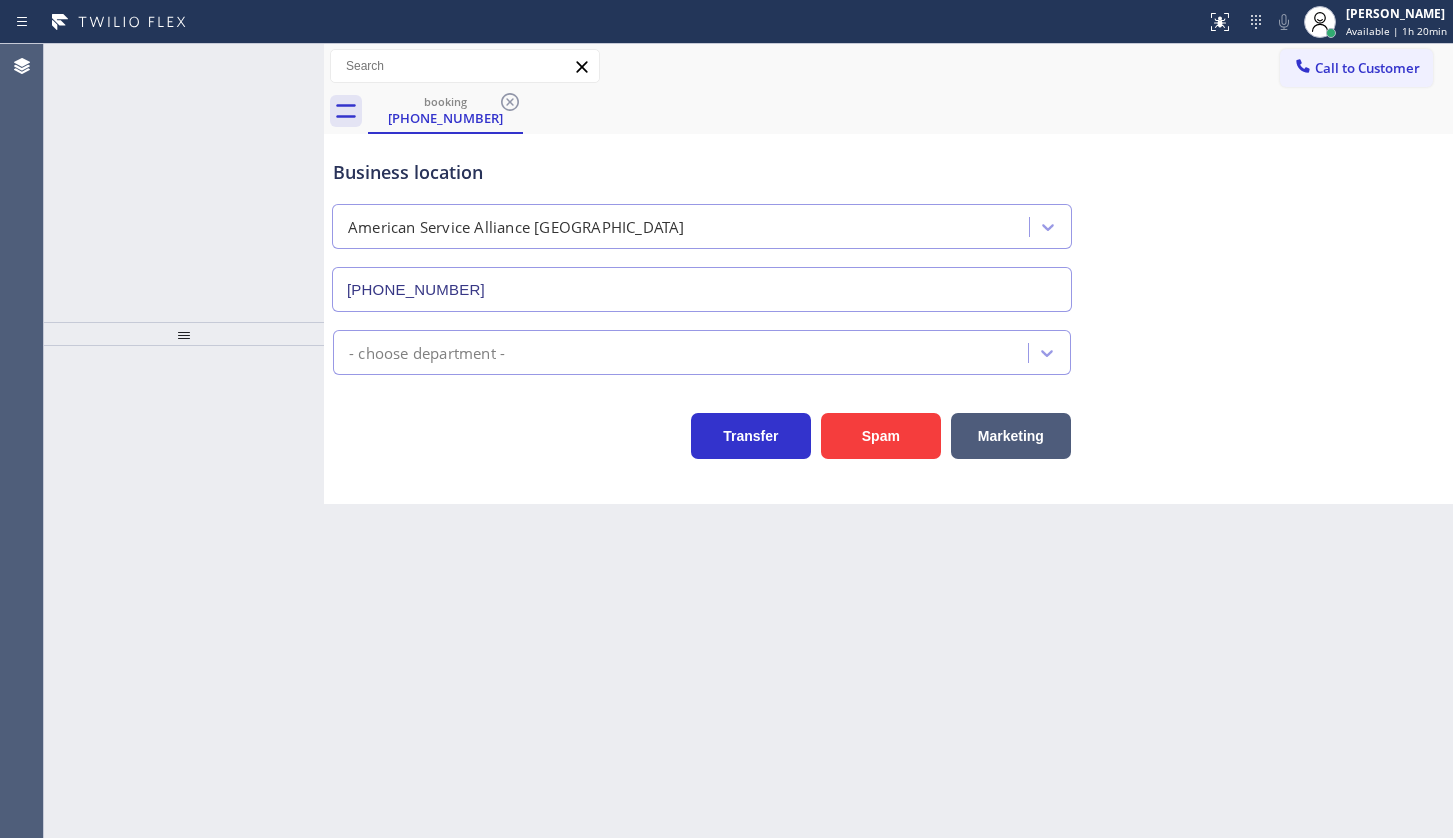 type on "(954) 835-4535" 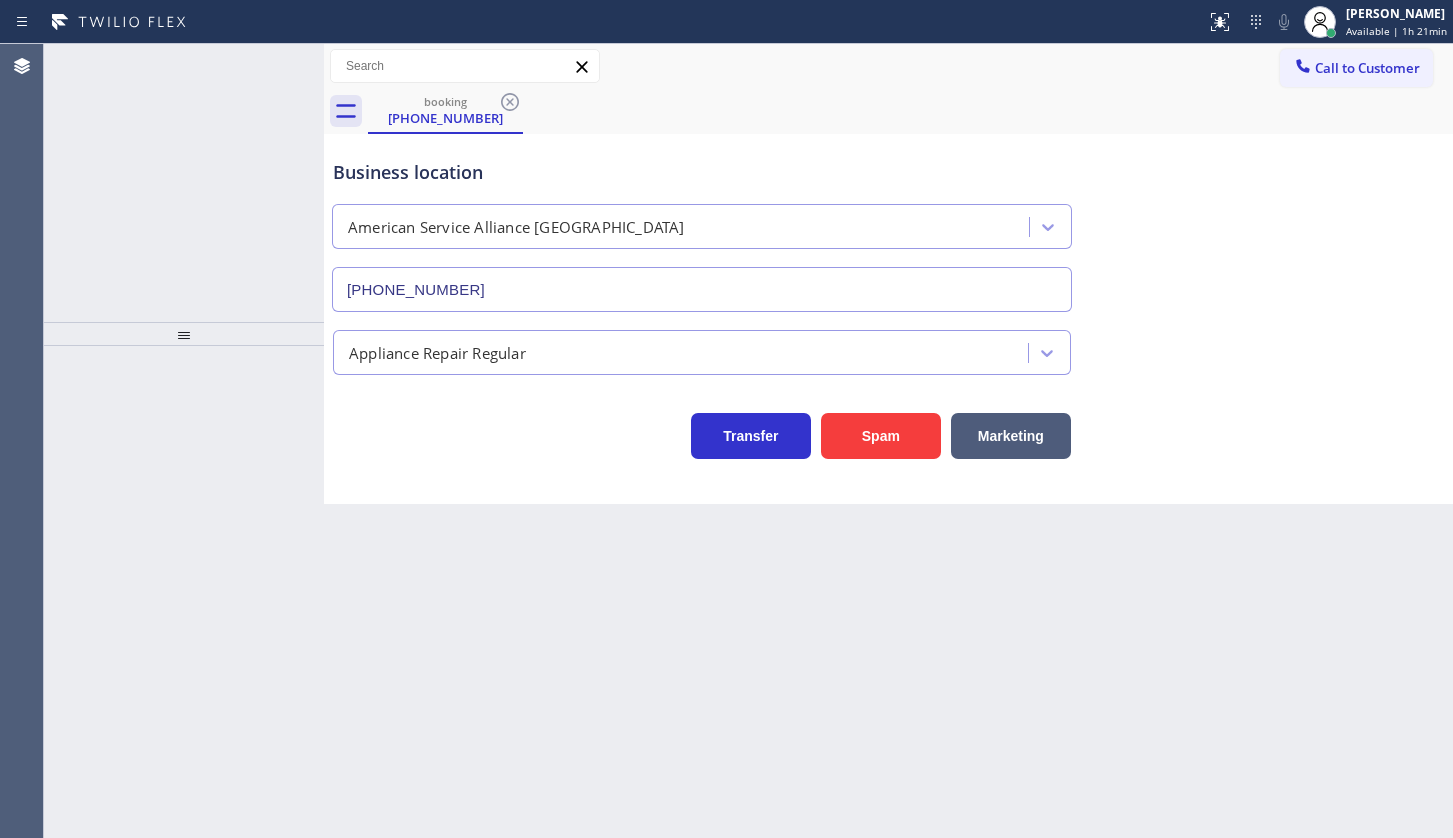 scroll, scrollTop: 0, scrollLeft: 0, axis: both 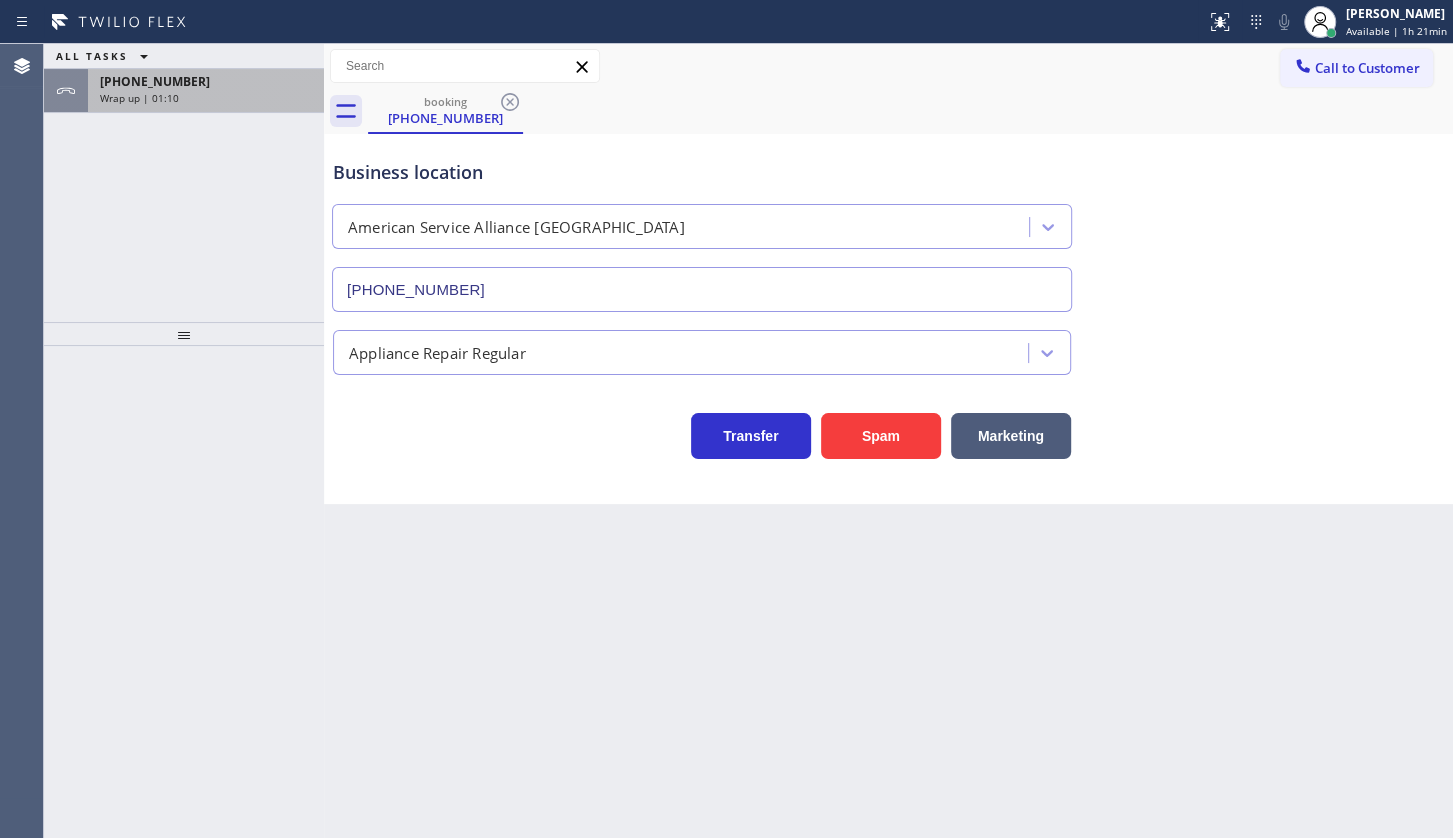 click on "Wrap up | 01:10" at bounding box center [206, 98] 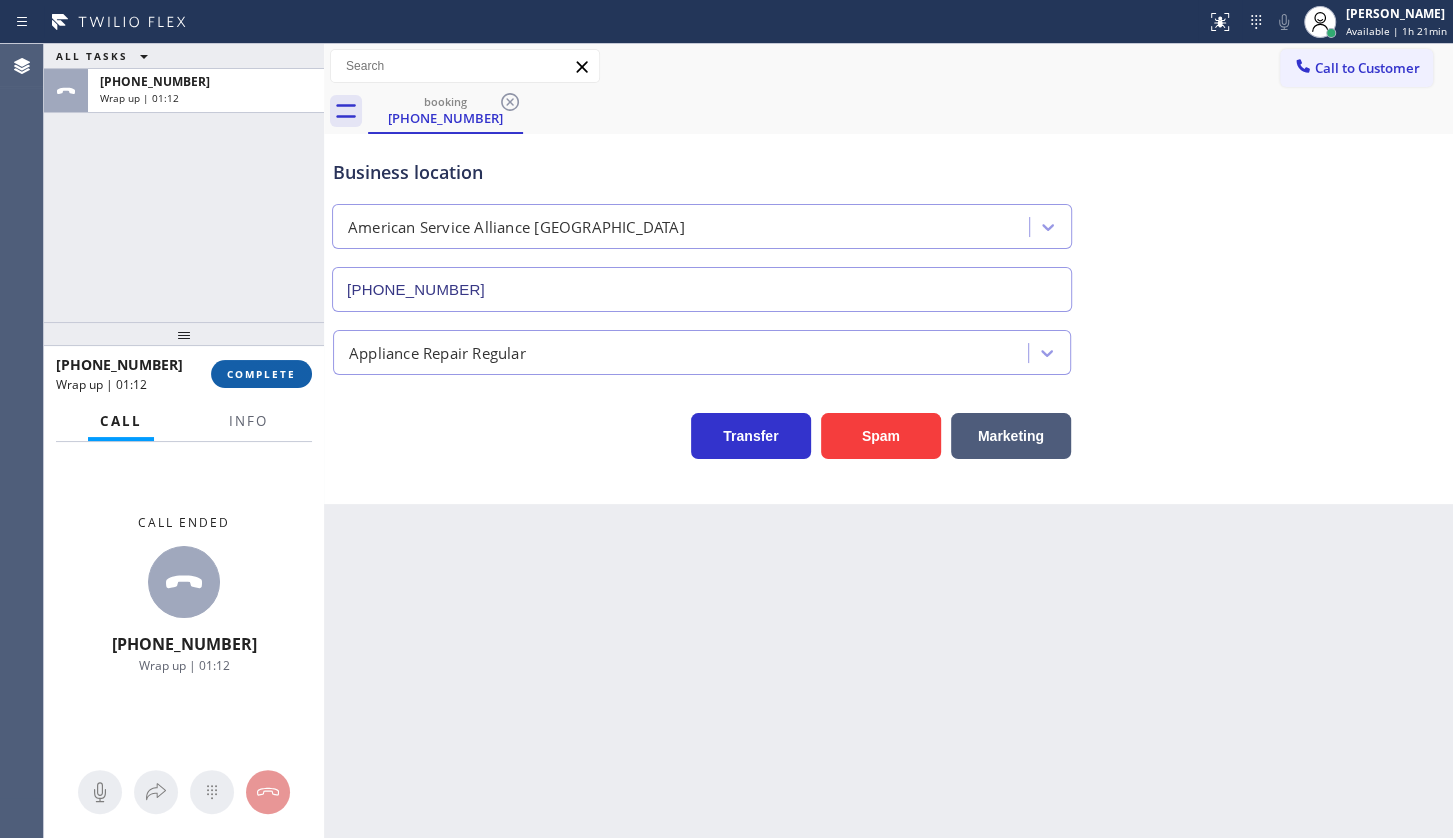 click on "COMPLETE" at bounding box center [261, 374] 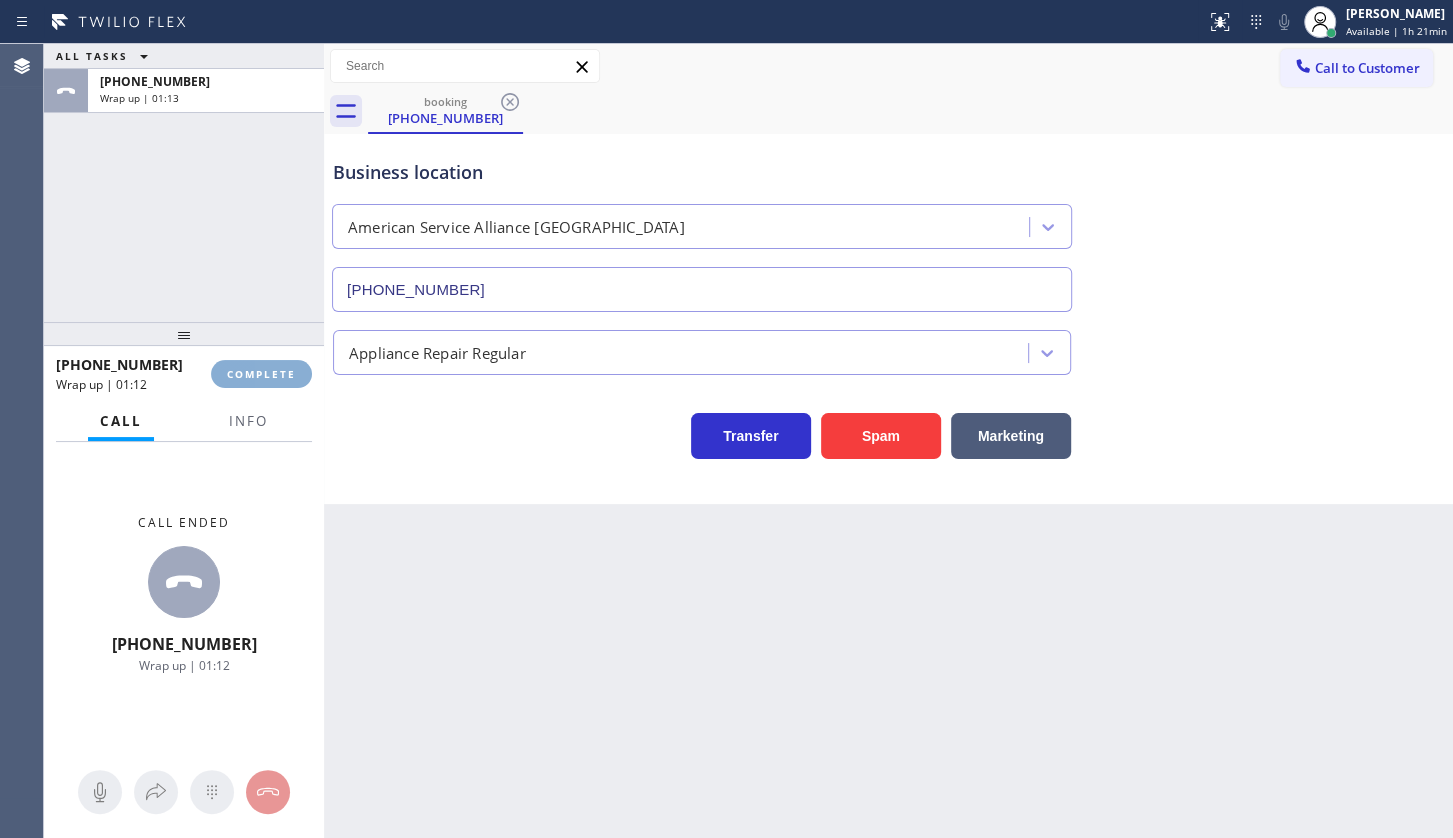 click on "ALL TASKS ALL TASKS ACTIVE TASKS TASKS IN WRAP UP +13239031159 Wrap up | 01:13 +13239031159 Wrap up | 01:12 COMPLETE Call Info Call ended +13239031159 Wrap up | 01:12 Context Queue: [Test] All Priority: 1 Customer Name: (323) 903-1159 Phone: (323) 903-1159 Address: Business location Name: American Service Alliance Coral Springs Address:   Phone: (954) 835-4535 Call From City: LOS ANGELES State: CA Zipcode: 90008 Outbound call Location American Service Alliance Coral Springs Your caller id phone number (954) 835-4535 Customer number (323) 903-1159 Call Transfer Back to Dashboard Change Sender ID Customers Technicians Select a contact Outbound call Technician Search Technician Your caller id phone number Your caller id phone number Call Technician info Name   Phone none Address none Change Sender ID HVAC +18559994417 5 Star Appliance +18557314952 Appliance Repair +18554611149 Plumbing +18889090120 Air Duct Cleaning +18006865038  Electricians +18005688664 Cancel Change Check personal SMS Reset Change booking" at bounding box center [748, 441] 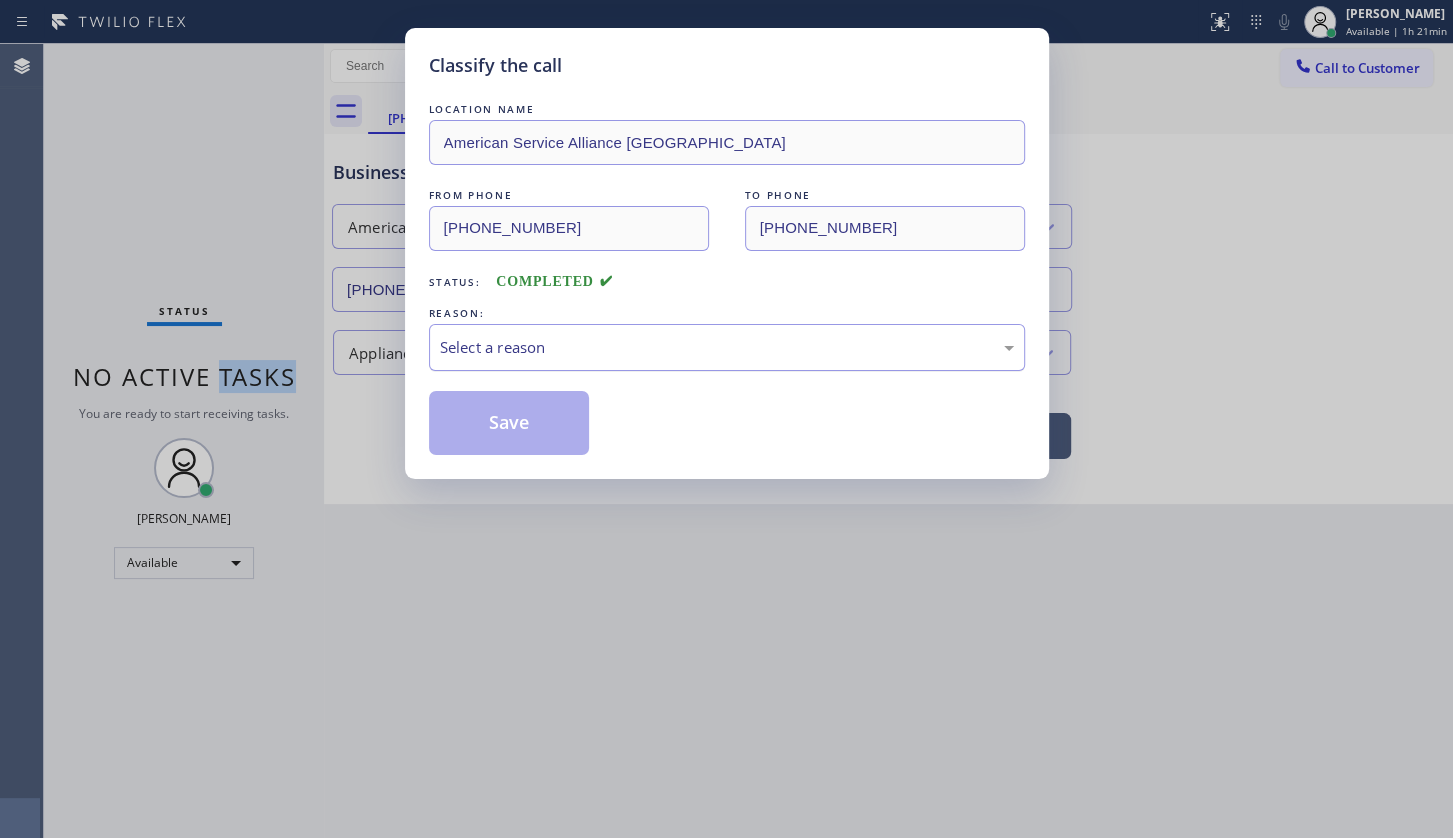 drag, startPoint x: 533, startPoint y: 334, endPoint x: 524, endPoint y: 350, distance: 18.35756 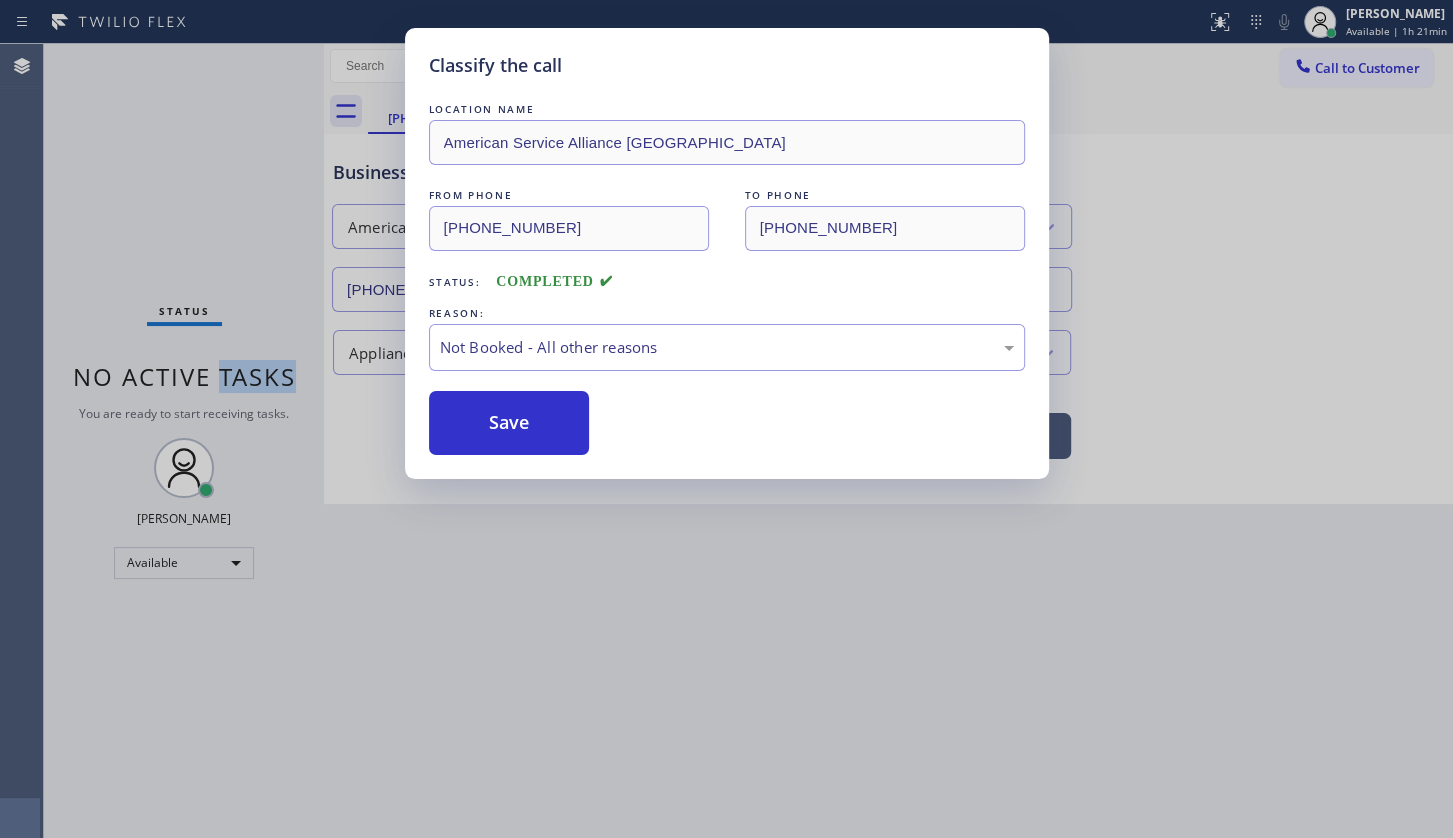 click on "Save" at bounding box center (509, 423) 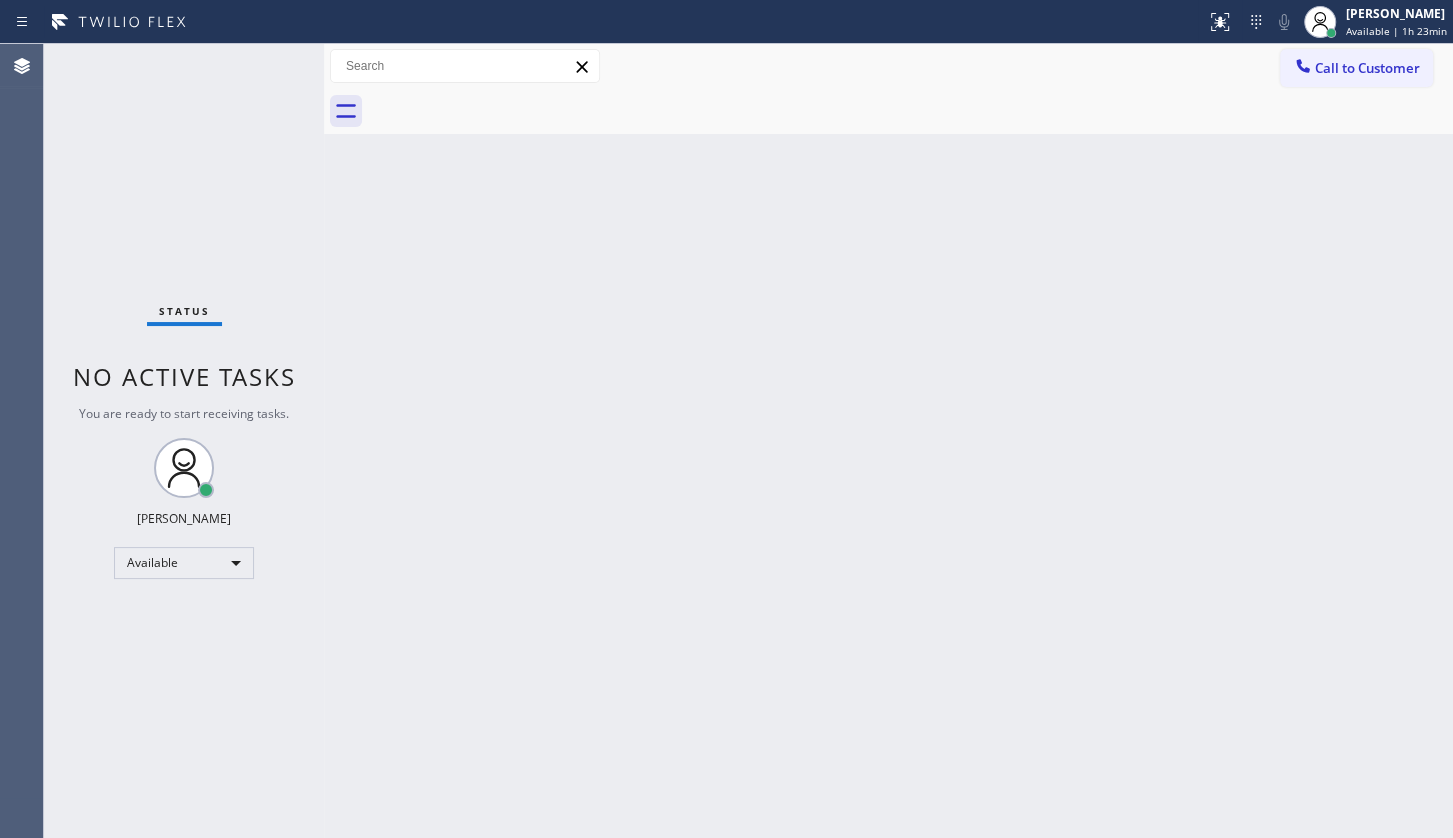 click on "Back to Dashboard Change Sender ID Customers Technicians Select a contact Outbound call Technician Search Technician Your caller id phone number Your caller id phone number Call Technician info Name   Phone none Address none Change Sender ID HVAC [PHONE_NUMBER] 5 Star Appliance [PHONE_NUMBER] Appliance Repair [PHONE_NUMBER] Plumbing [PHONE_NUMBER] Air Duct Cleaning [PHONE_NUMBER]  Electricians [PHONE_NUMBER] Cancel Change Check personal SMS Reset Change No tabs Call to Customer Outbound call Location Search location Your caller id phone number Customer number Call Outbound call Technician Search Technician Your caller id phone number Your caller id phone number Call" at bounding box center (888, 441) 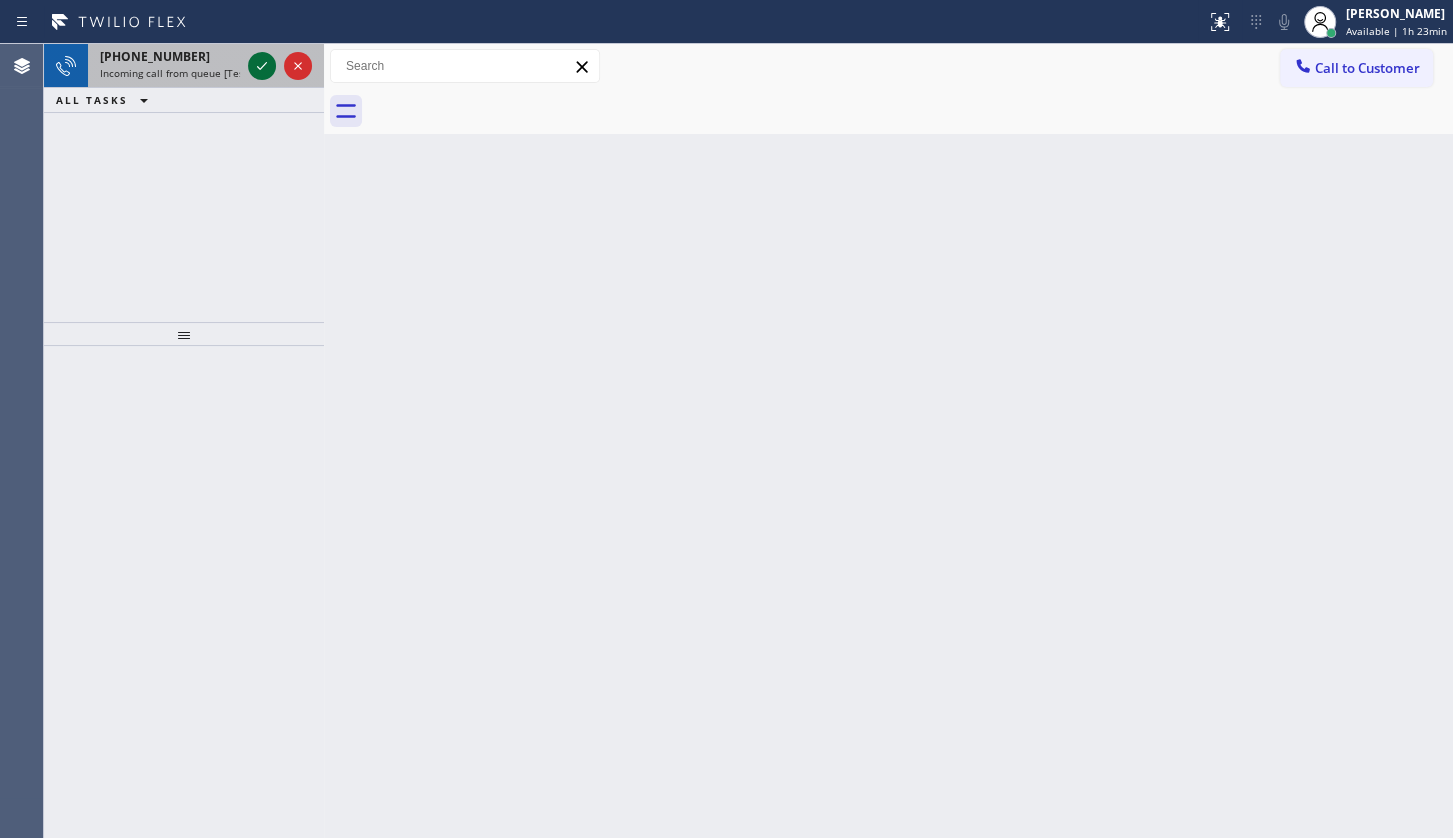 click at bounding box center [280, 66] 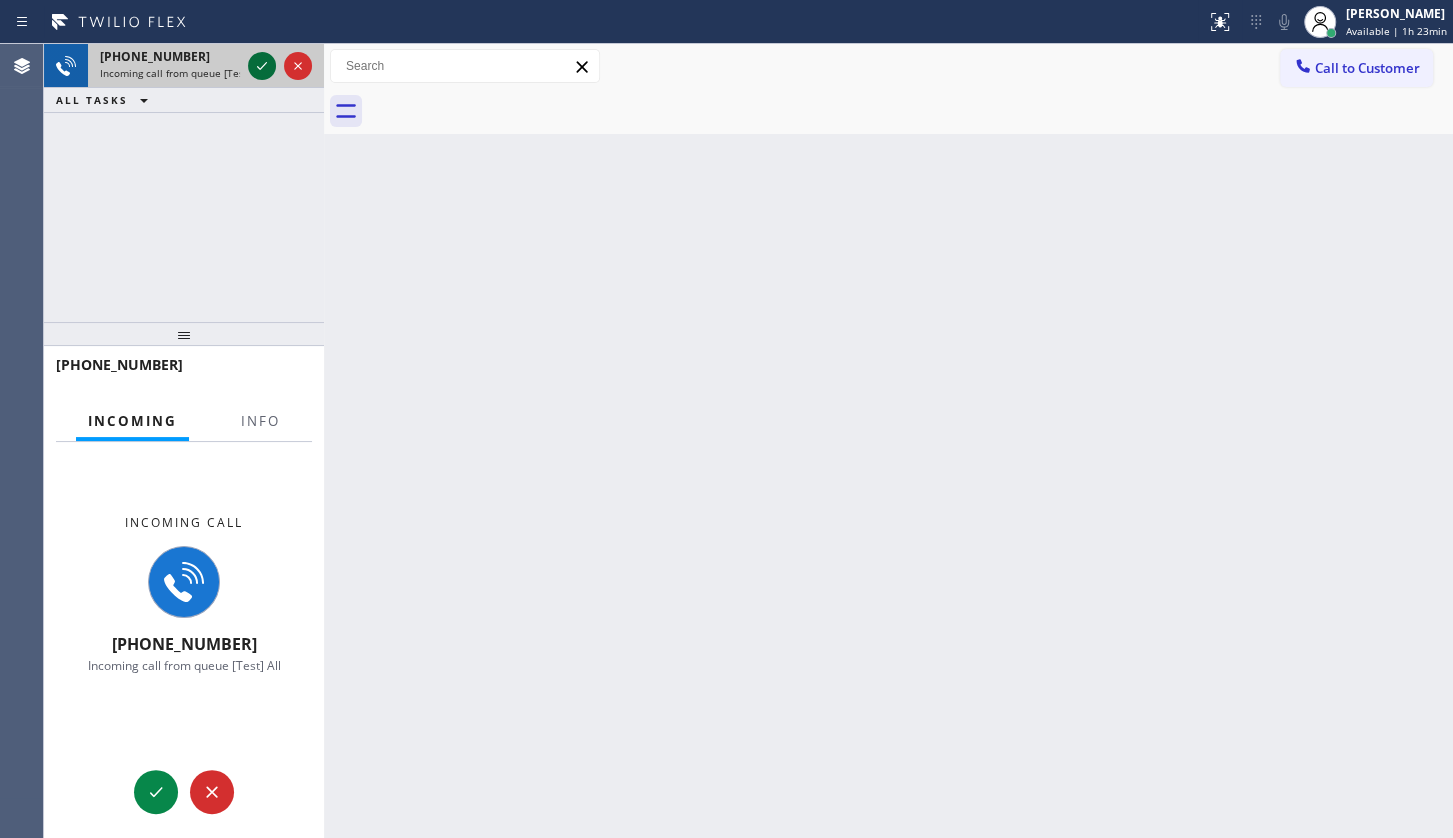 drag, startPoint x: 253, startPoint y: 60, endPoint x: 260, endPoint y: 68, distance: 10.630146 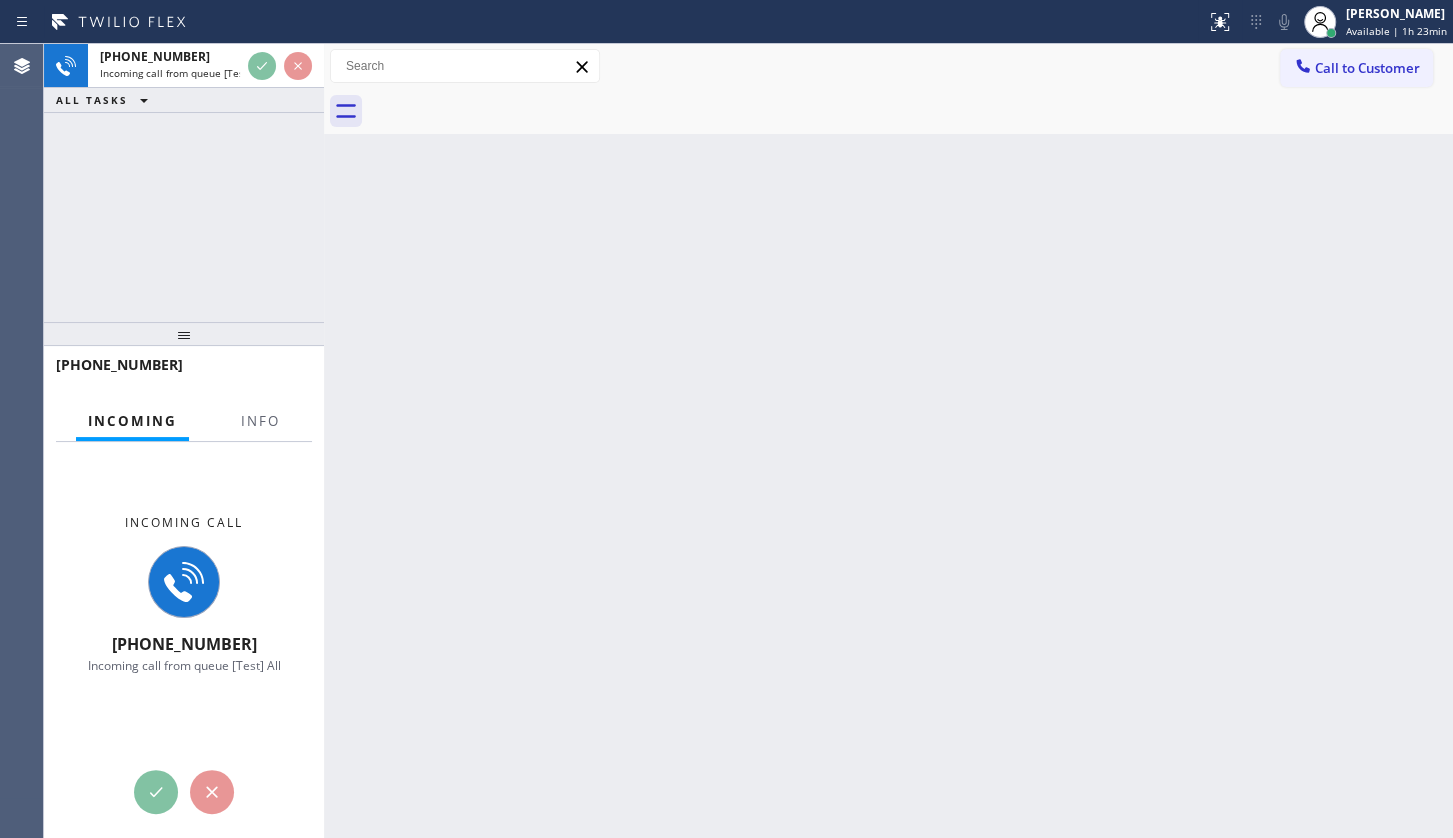 click on "+13123512526 Incoming call from queue [Test] All ALL TASKS ALL TASKS ACTIVE TASKS TASKS IN WRAP UP" at bounding box center [184, 78] 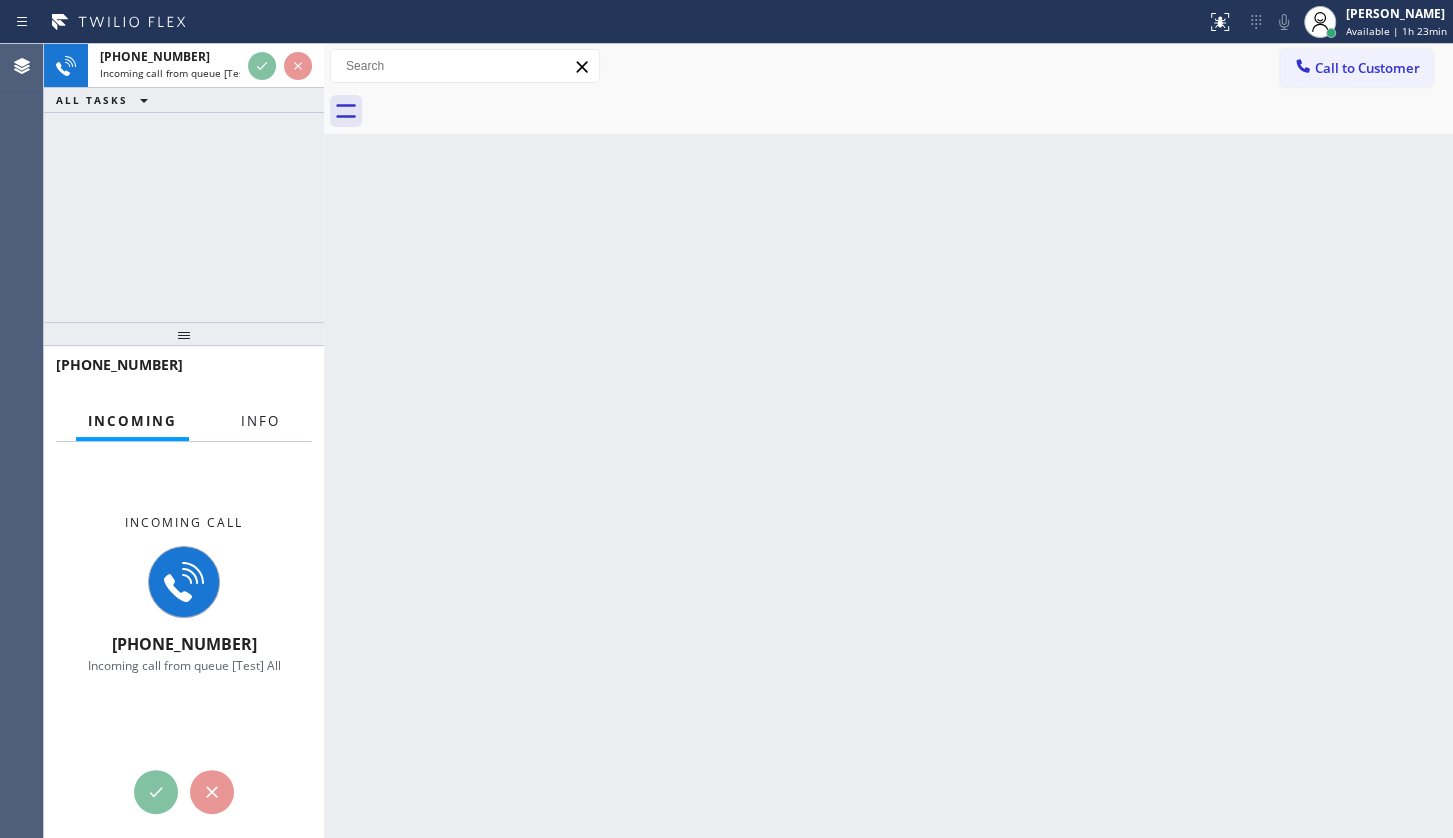 click on "Info" at bounding box center (260, 421) 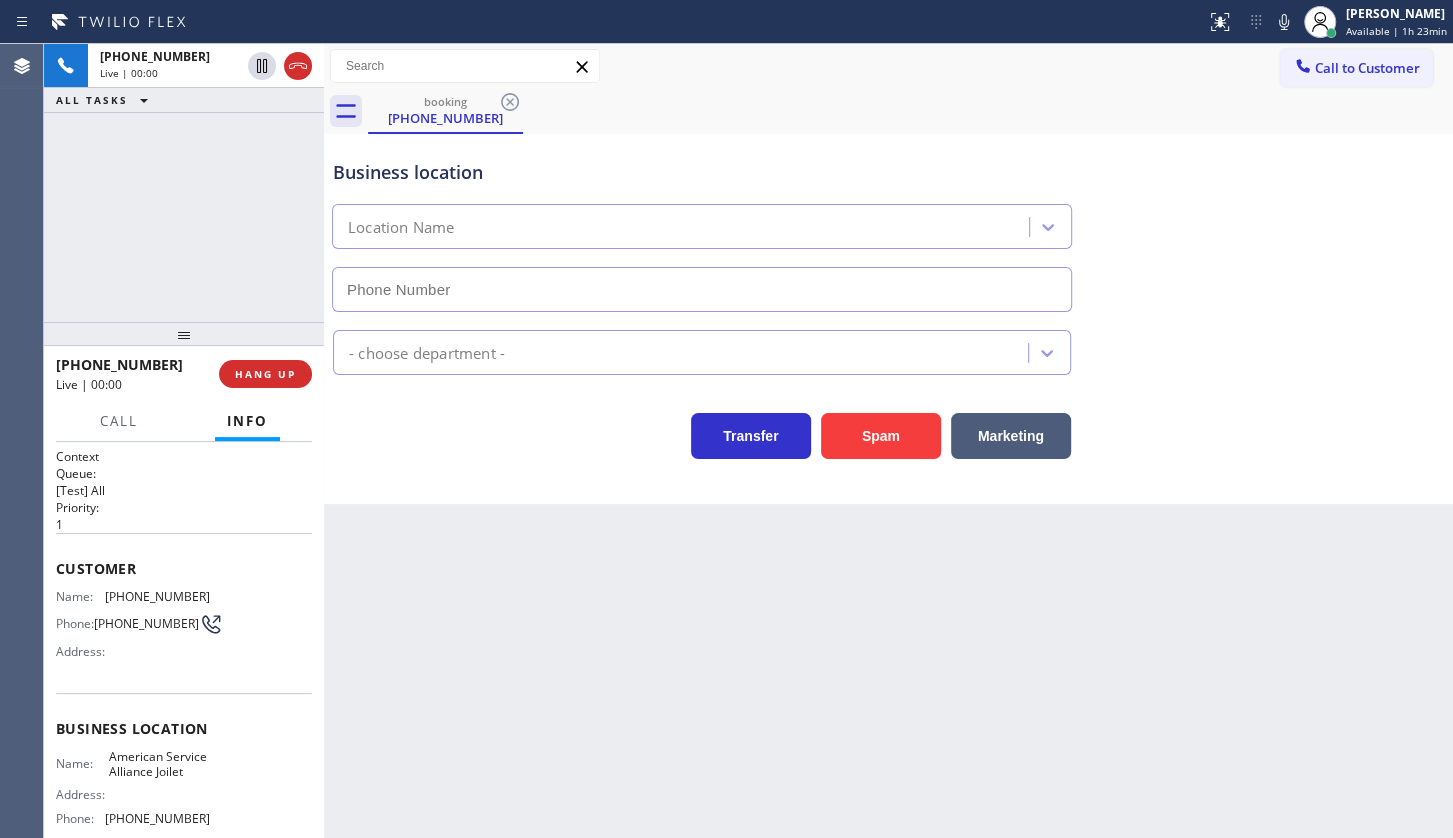 type on "(779) 212-7220" 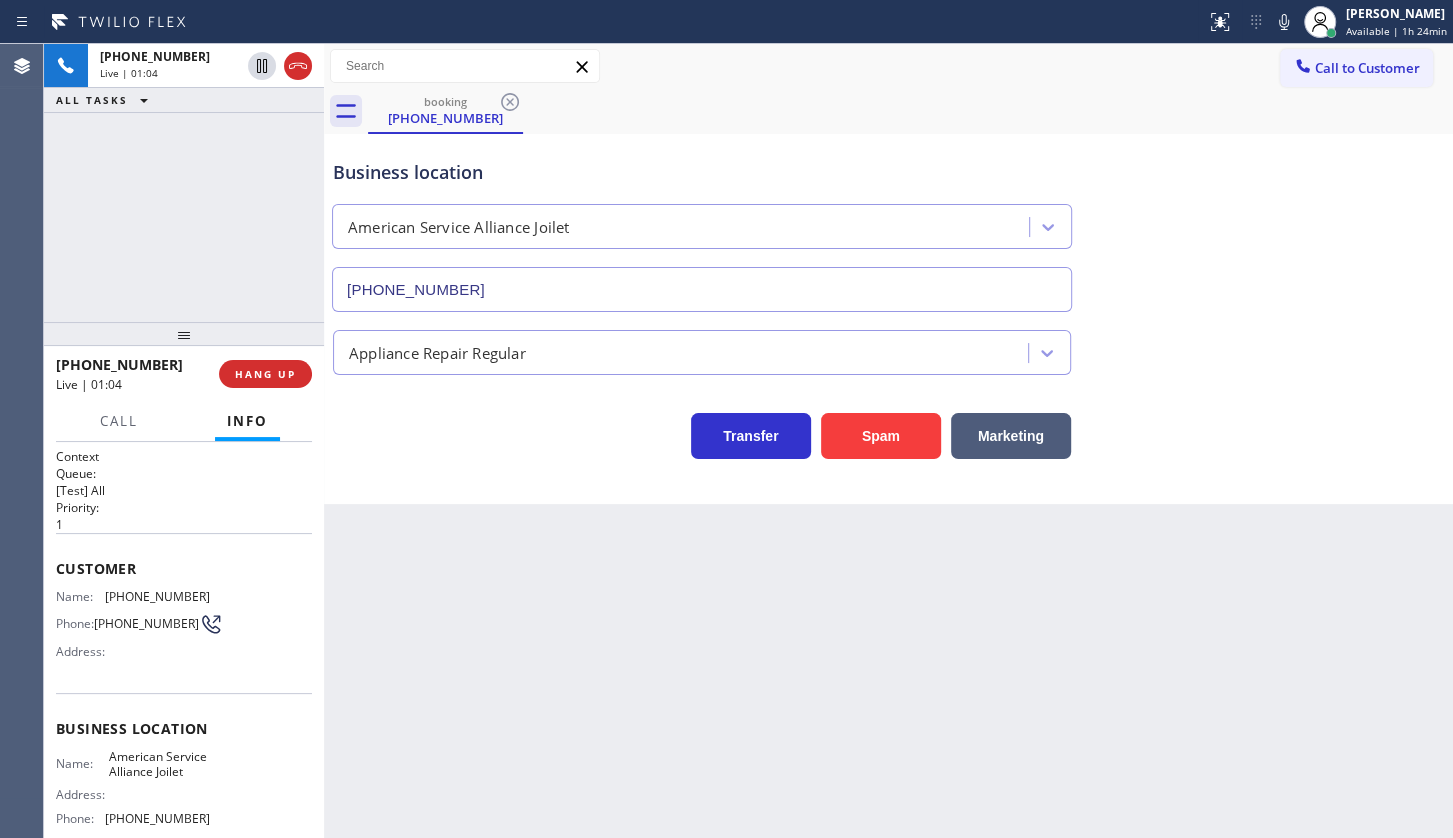 click on "+13123512526 Live | 01:04 ALL TASKS ALL TASKS ACTIVE TASKS TASKS IN WRAP UP" at bounding box center (184, 183) 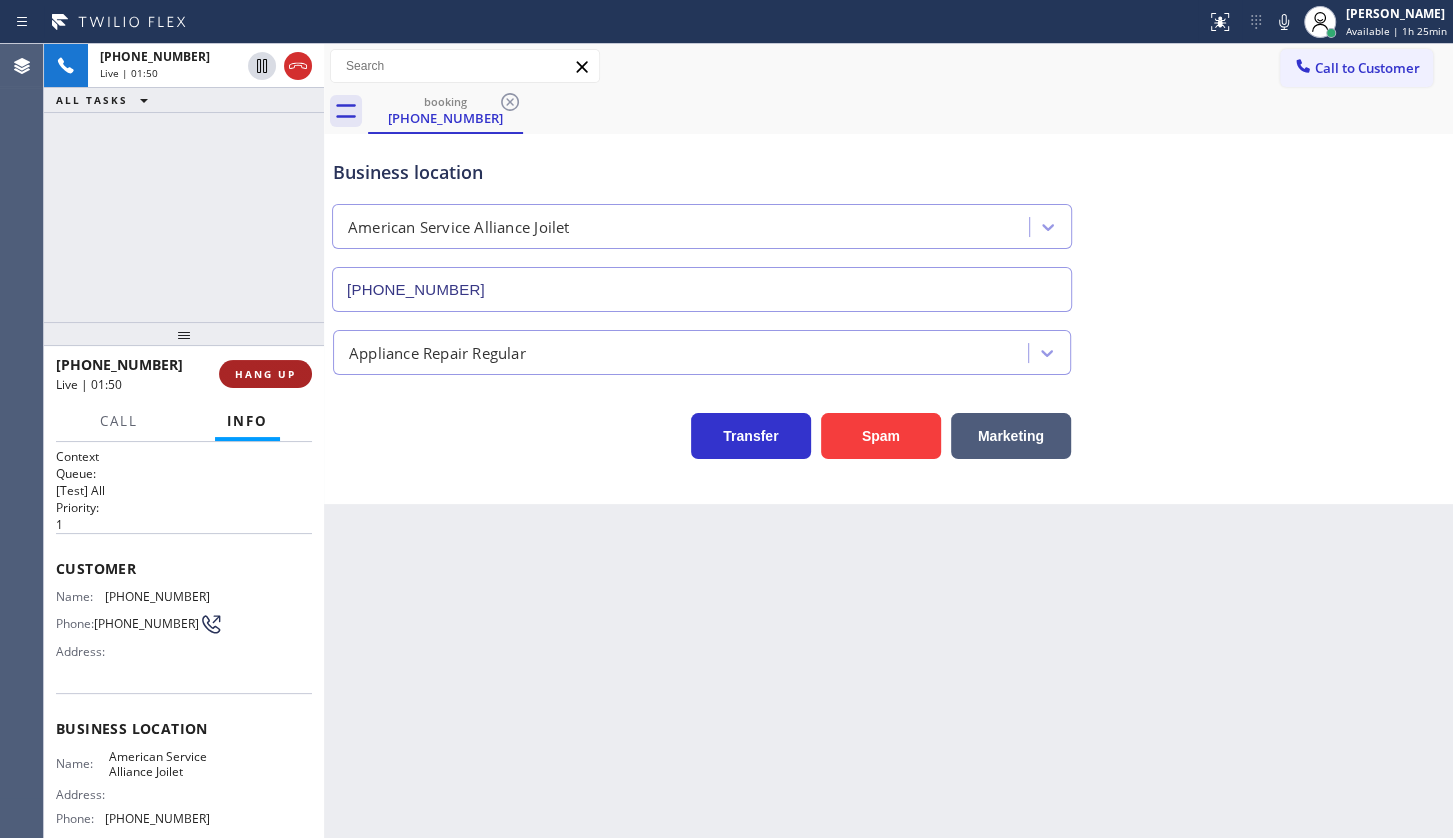 click on "HANG UP" at bounding box center [265, 374] 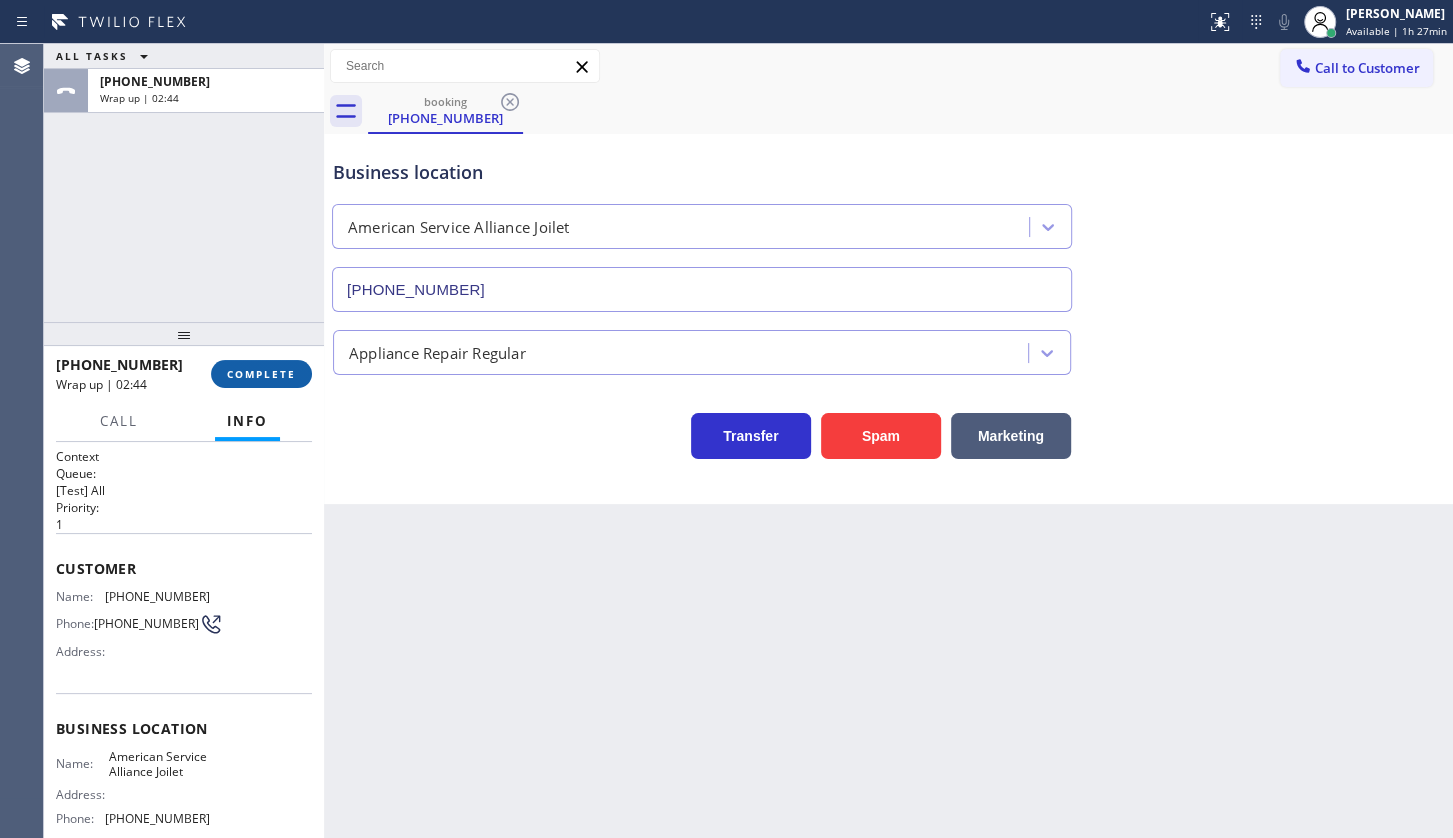 click on "COMPLETE" at bounding box center [261, 374] 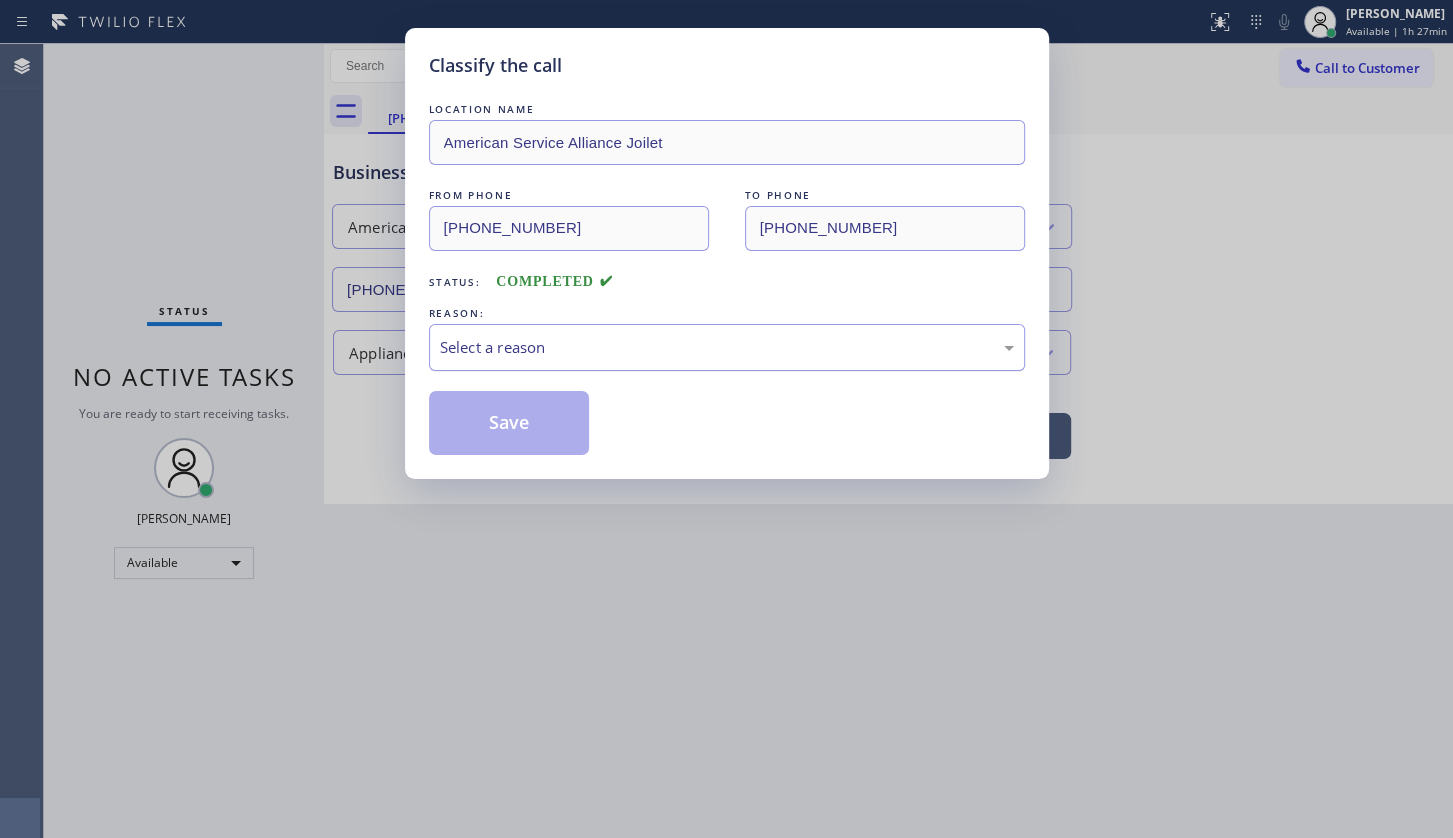 click on "Select a reason" at bounding box center (727, 347) 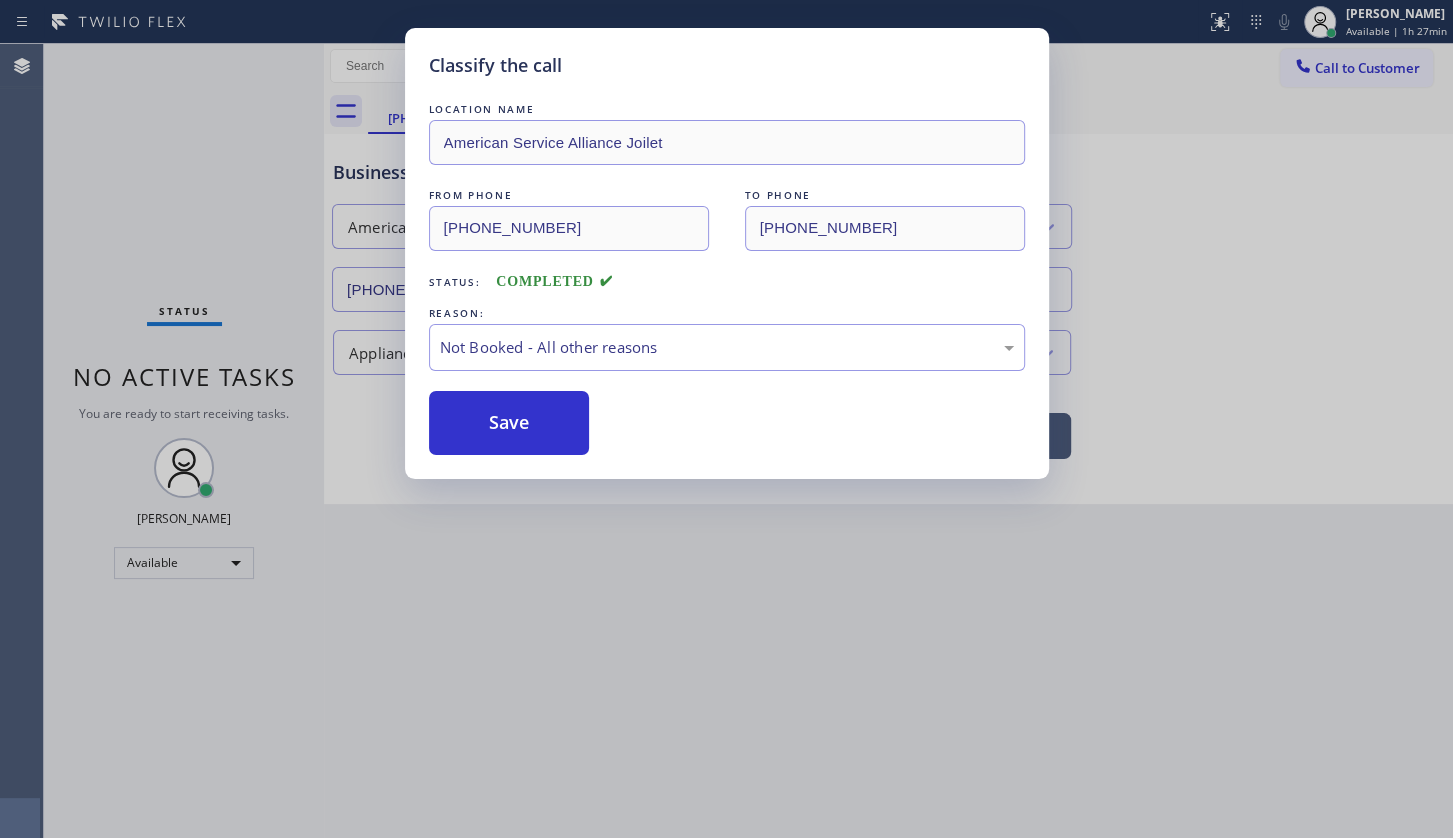 click on "Save" at bounding box center [509, 423] 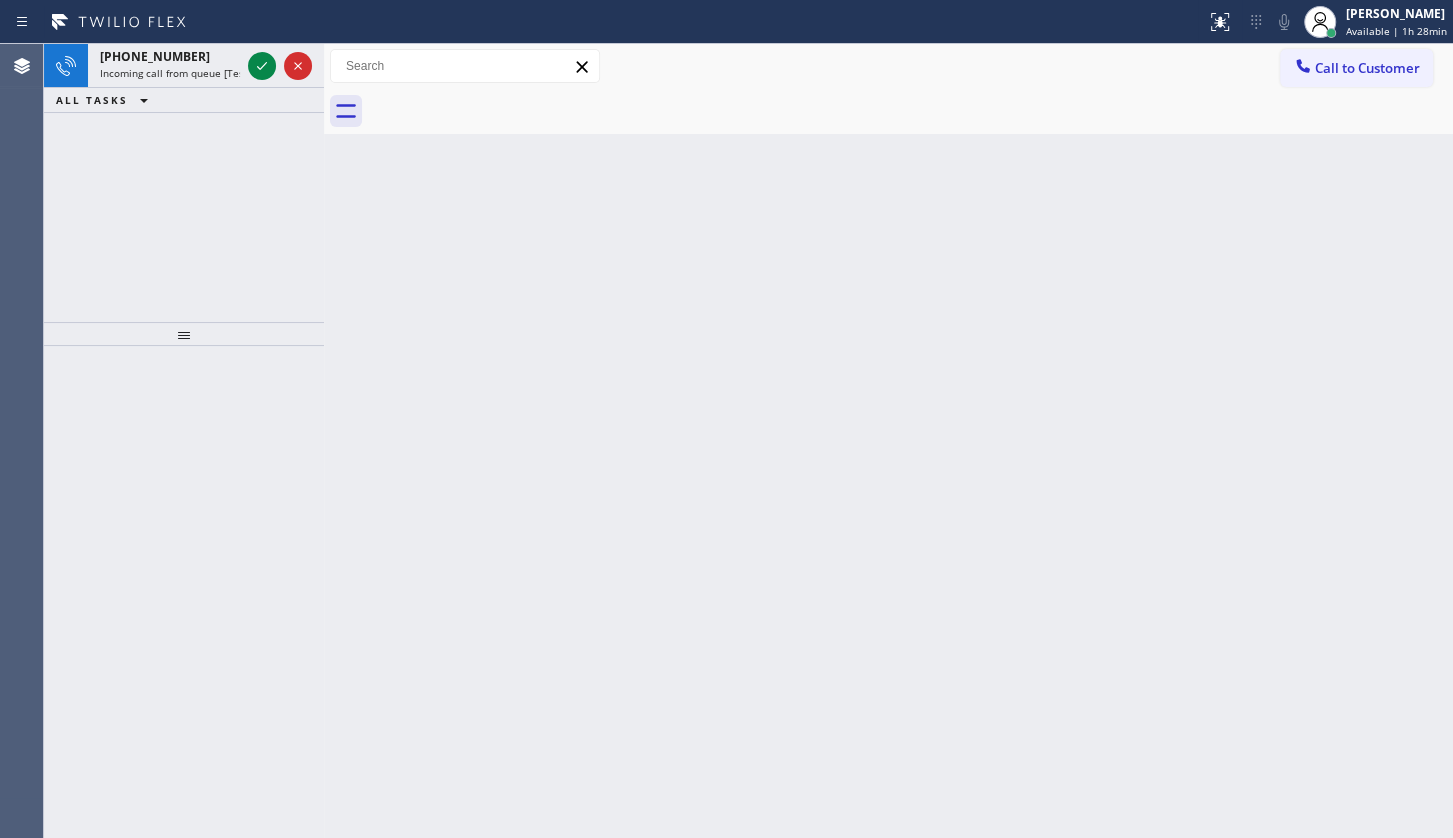 drag, startPoint x: 254, startPoint y: 172, endPoint x: 253, endPoint y: 153, distance: 19.026299 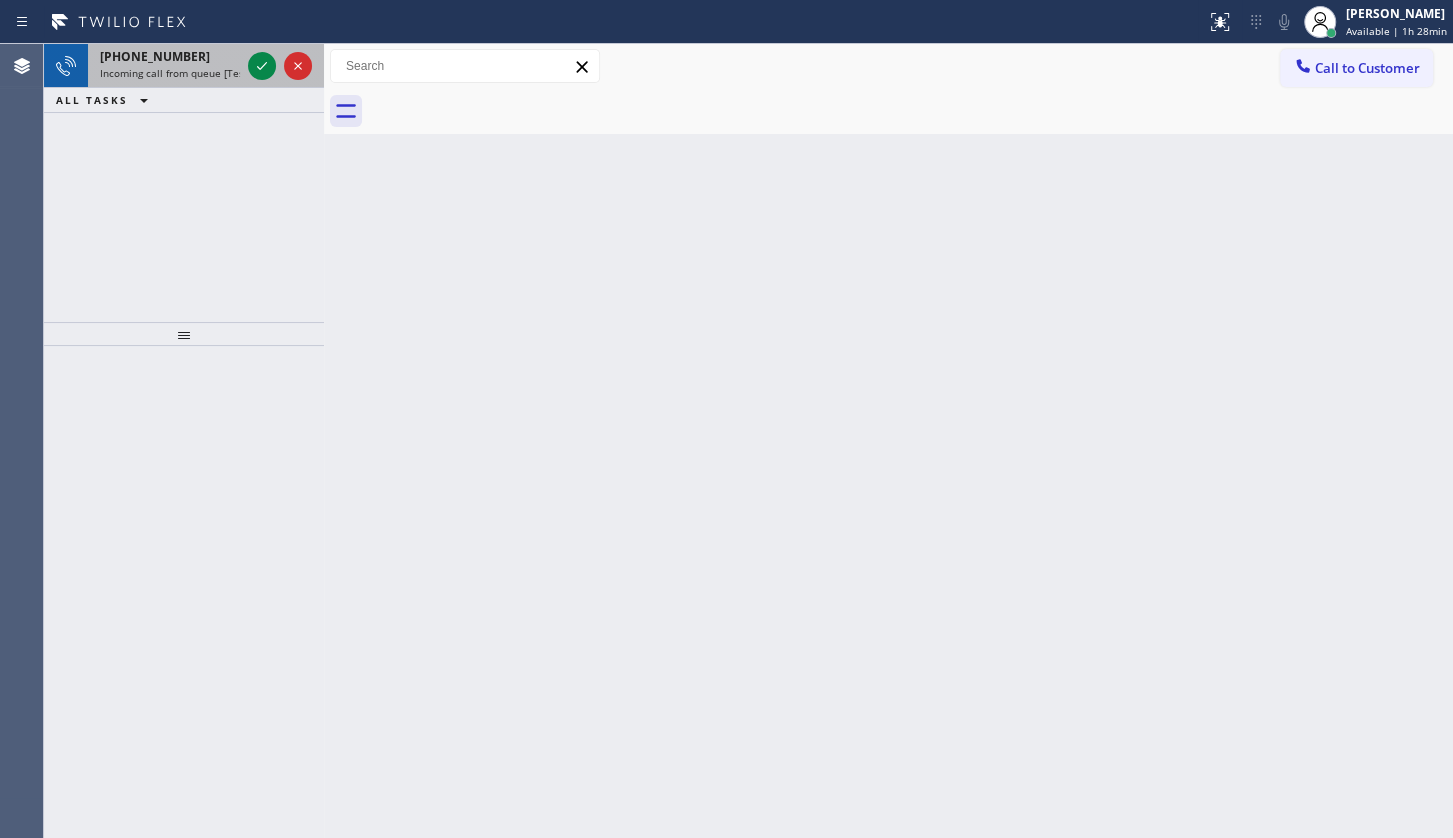 click at bounding box center (280, 66) 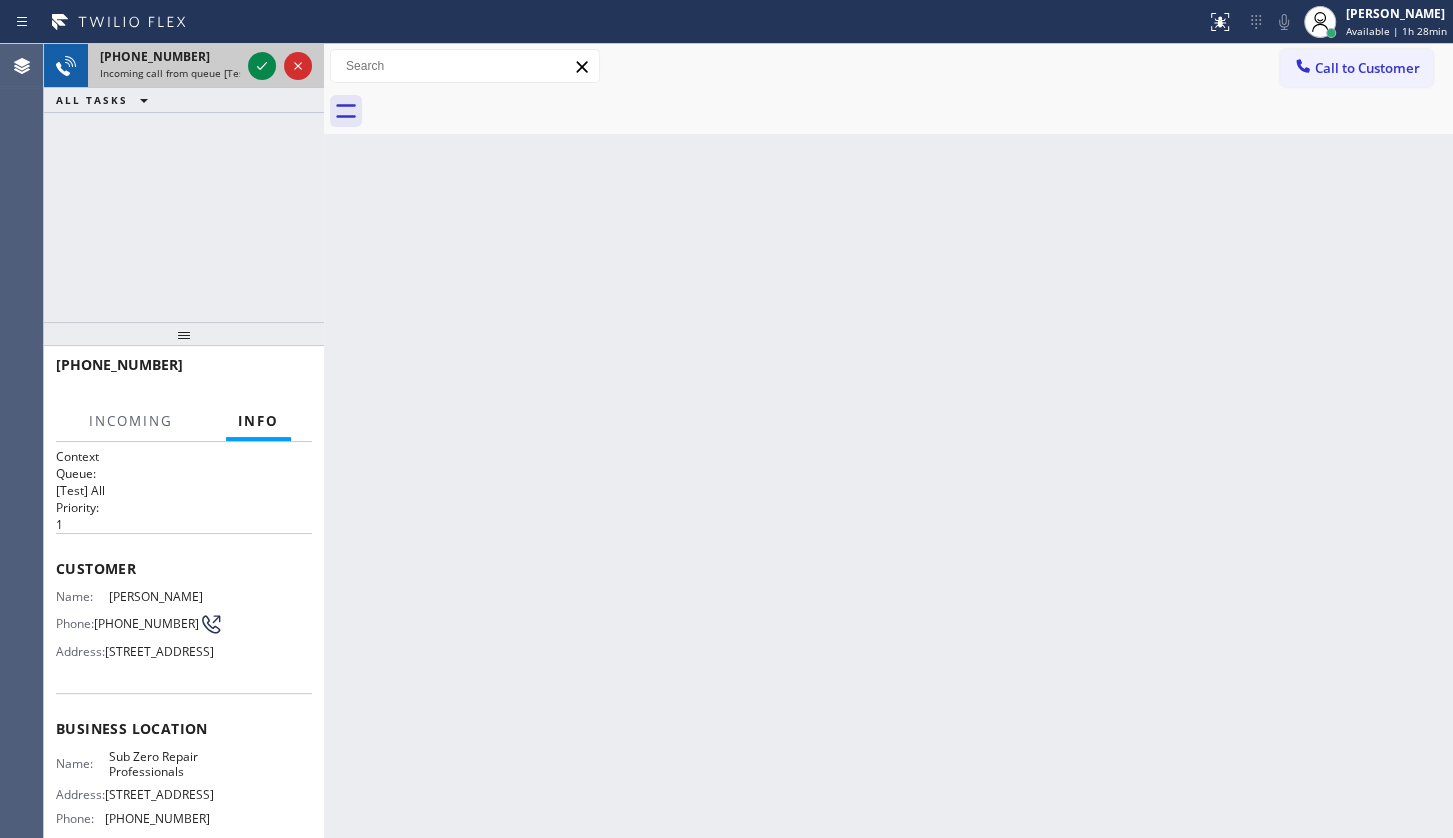 click at bounding box center [280, 66] 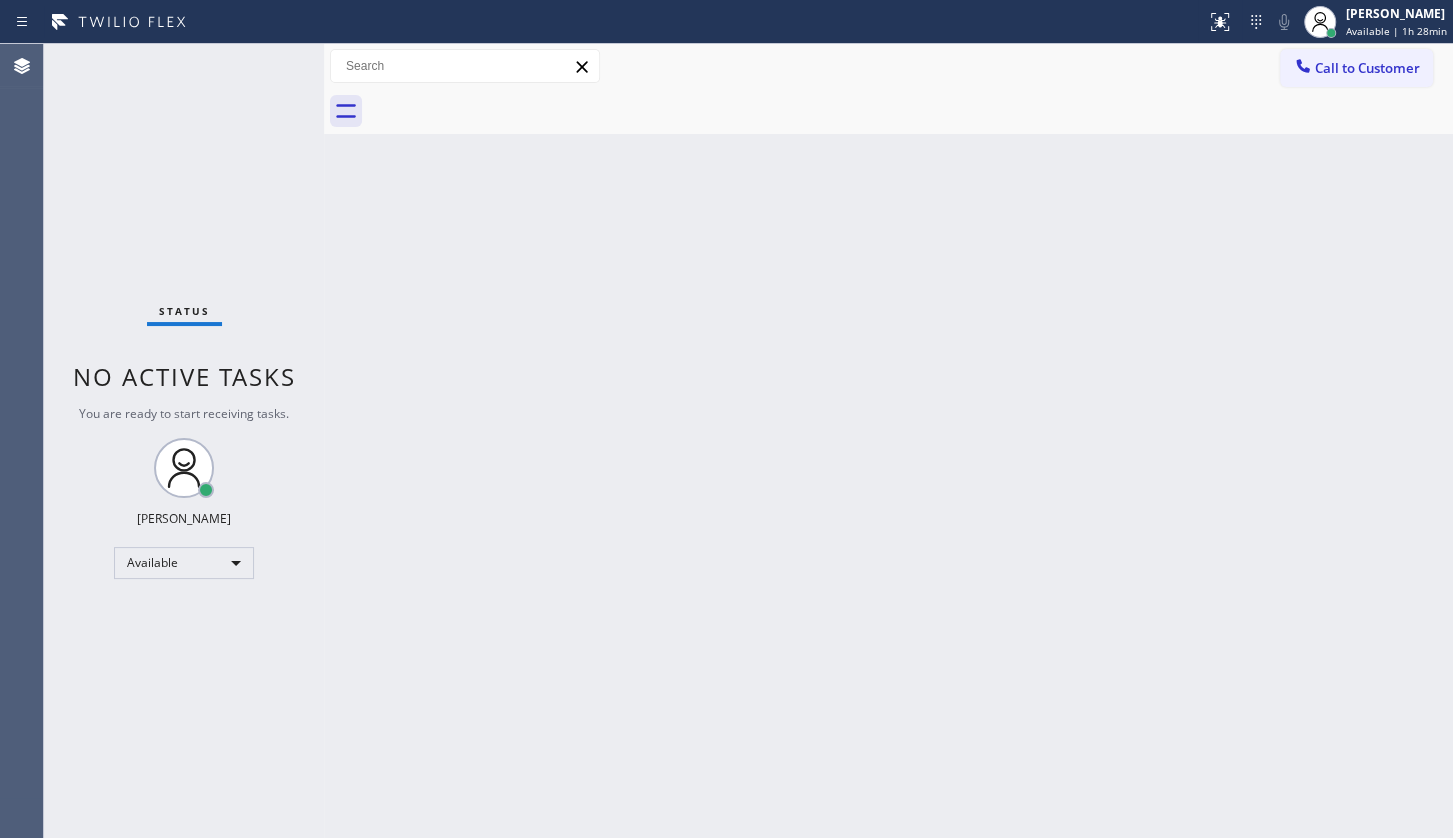 click on "Status   No active tasks     You are ready to start receiving tasks.   JENIZA ALCAYDE Available" at bounding box center (184, 441) 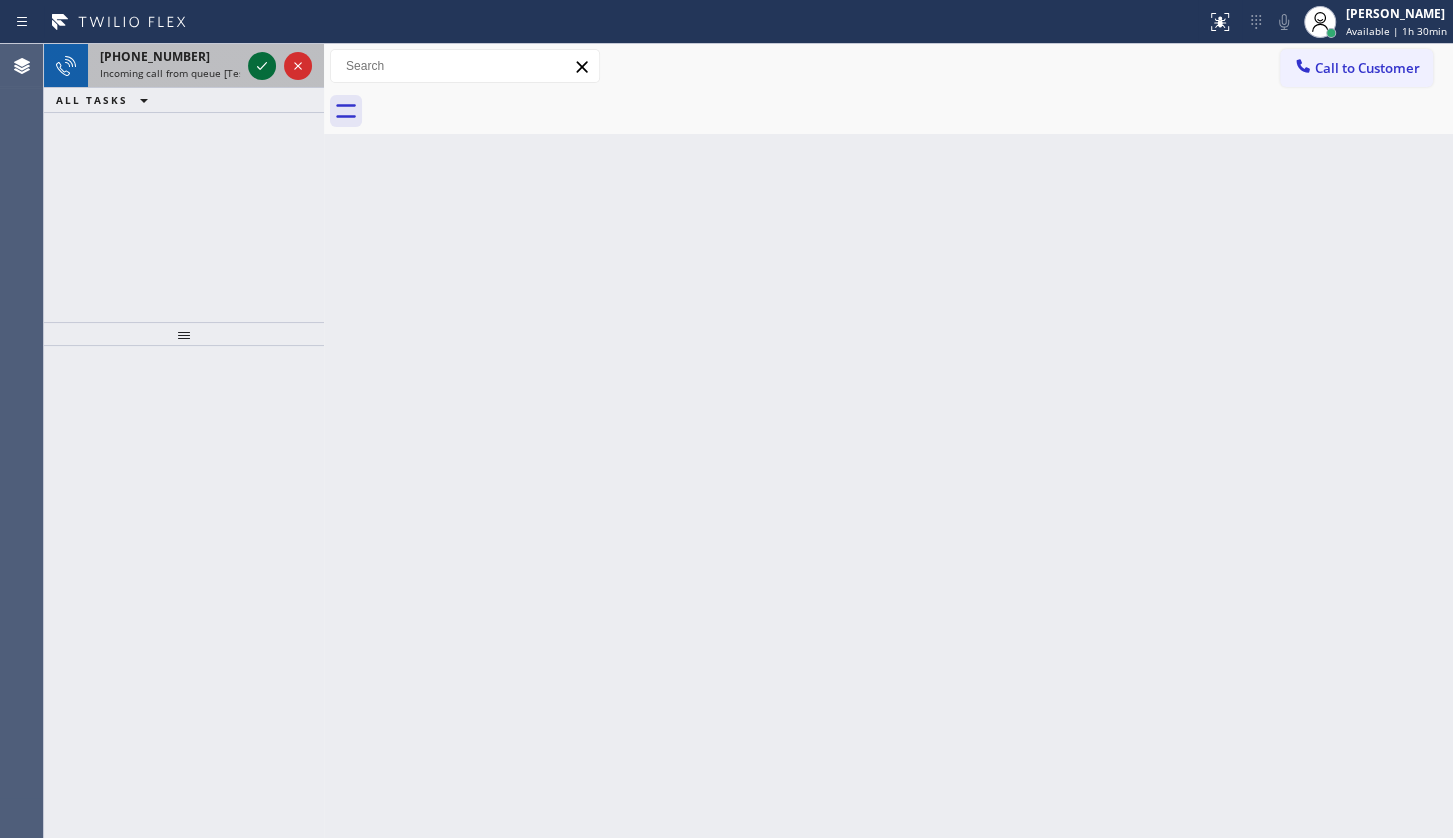 click 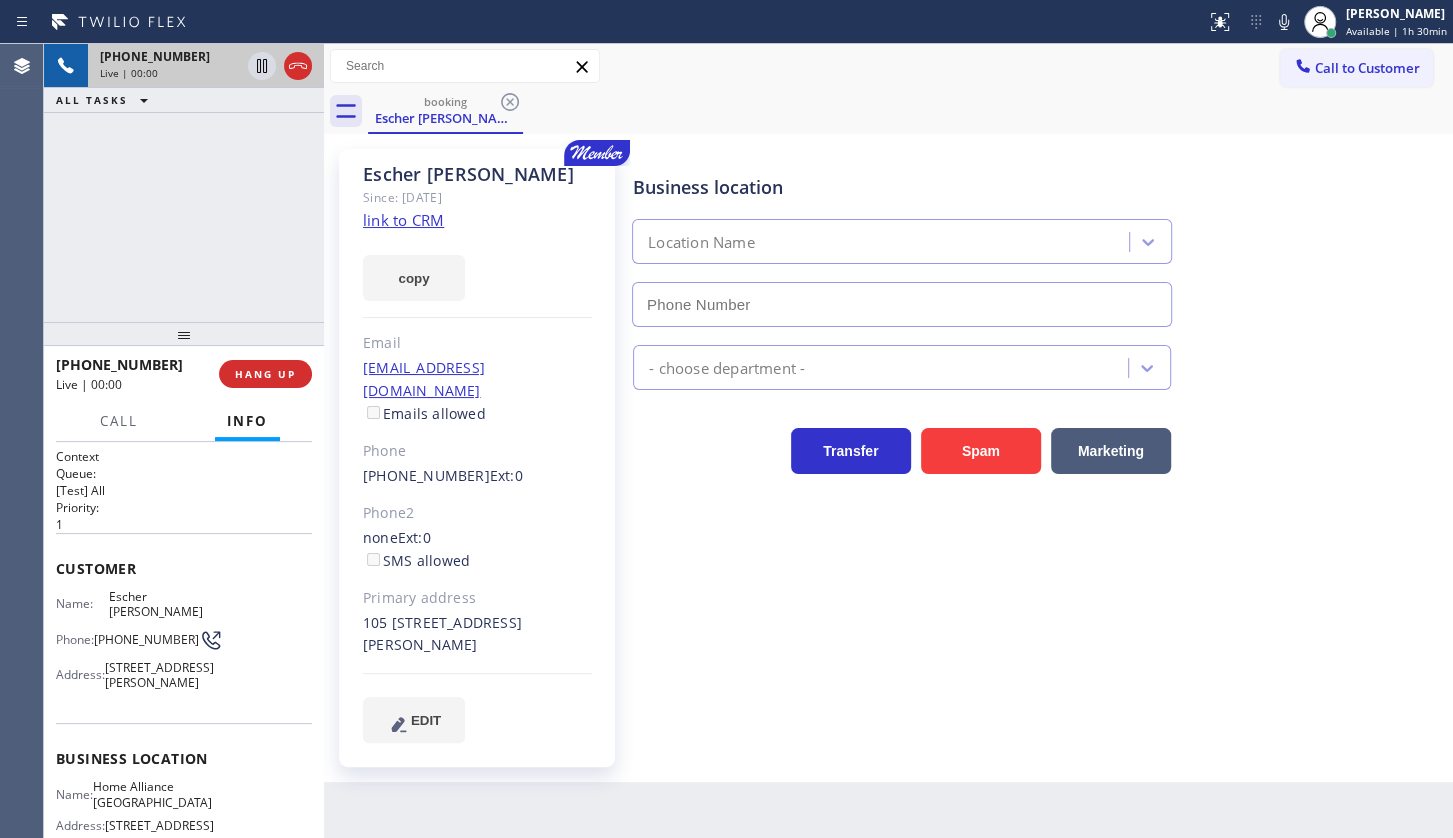 type on "(213) 344-0758" 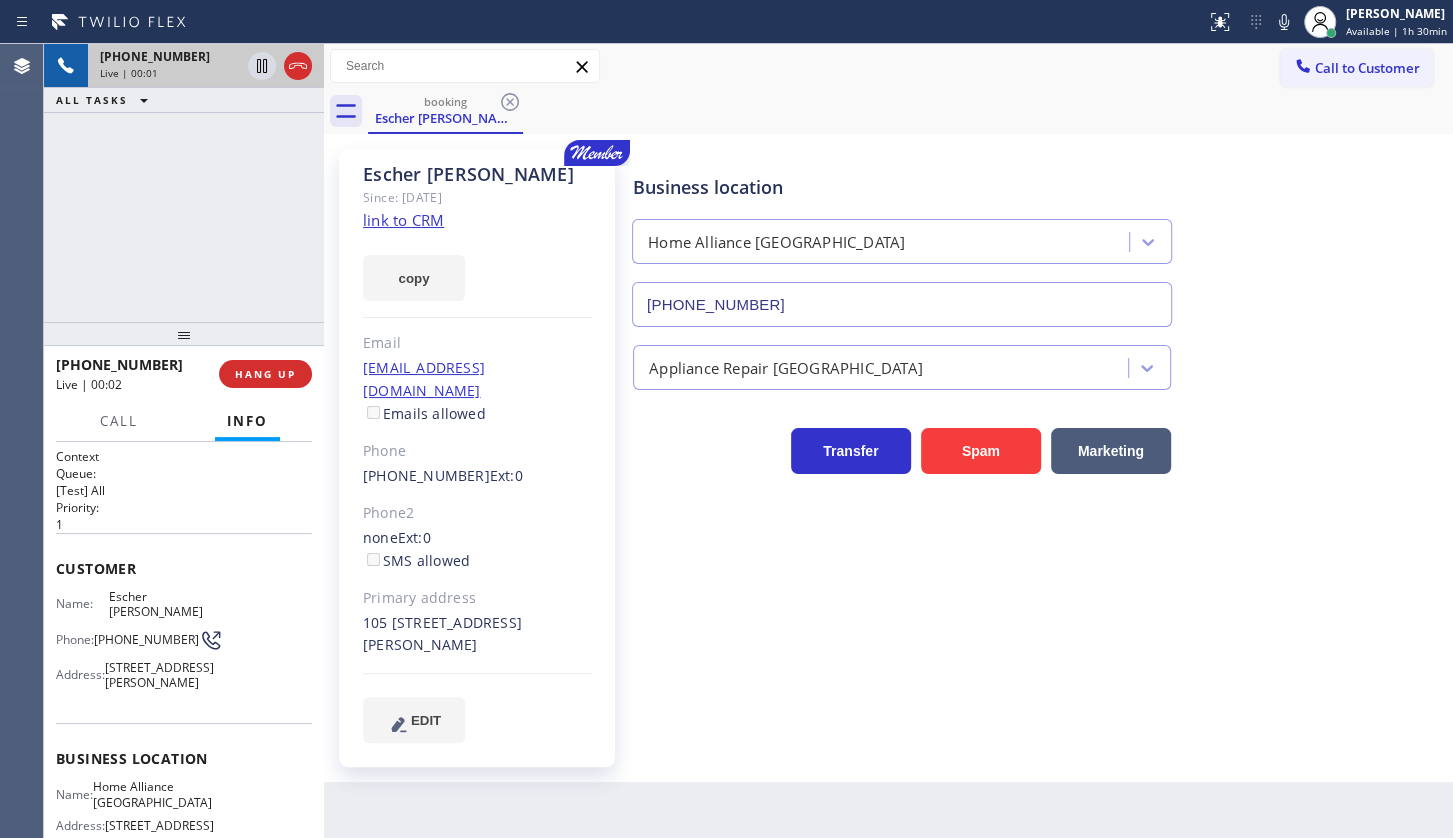 click on "link to CRM" at bounding box center [403, 220] 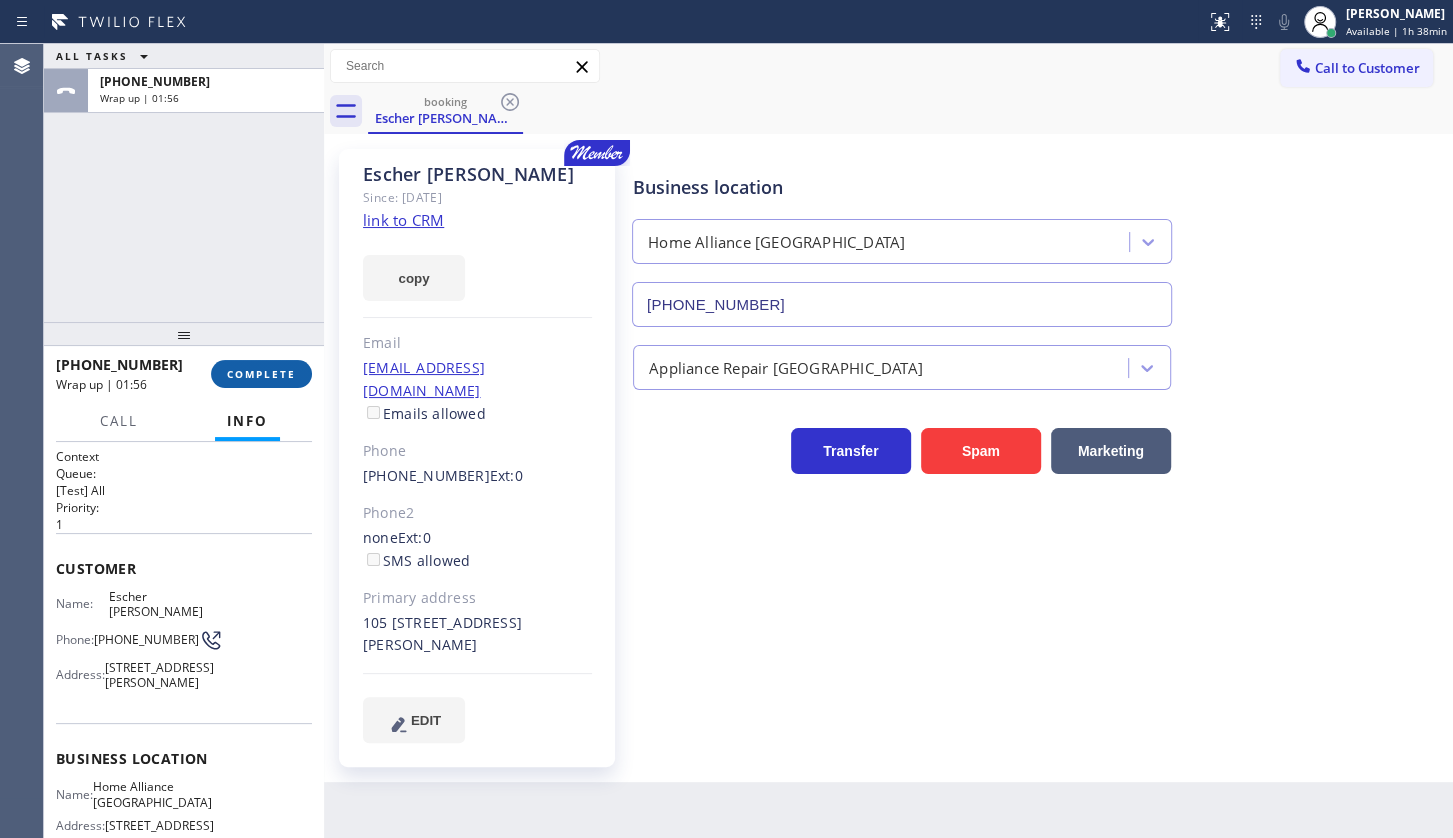 click on "COMPLETE" at bounding box center (261, 374) 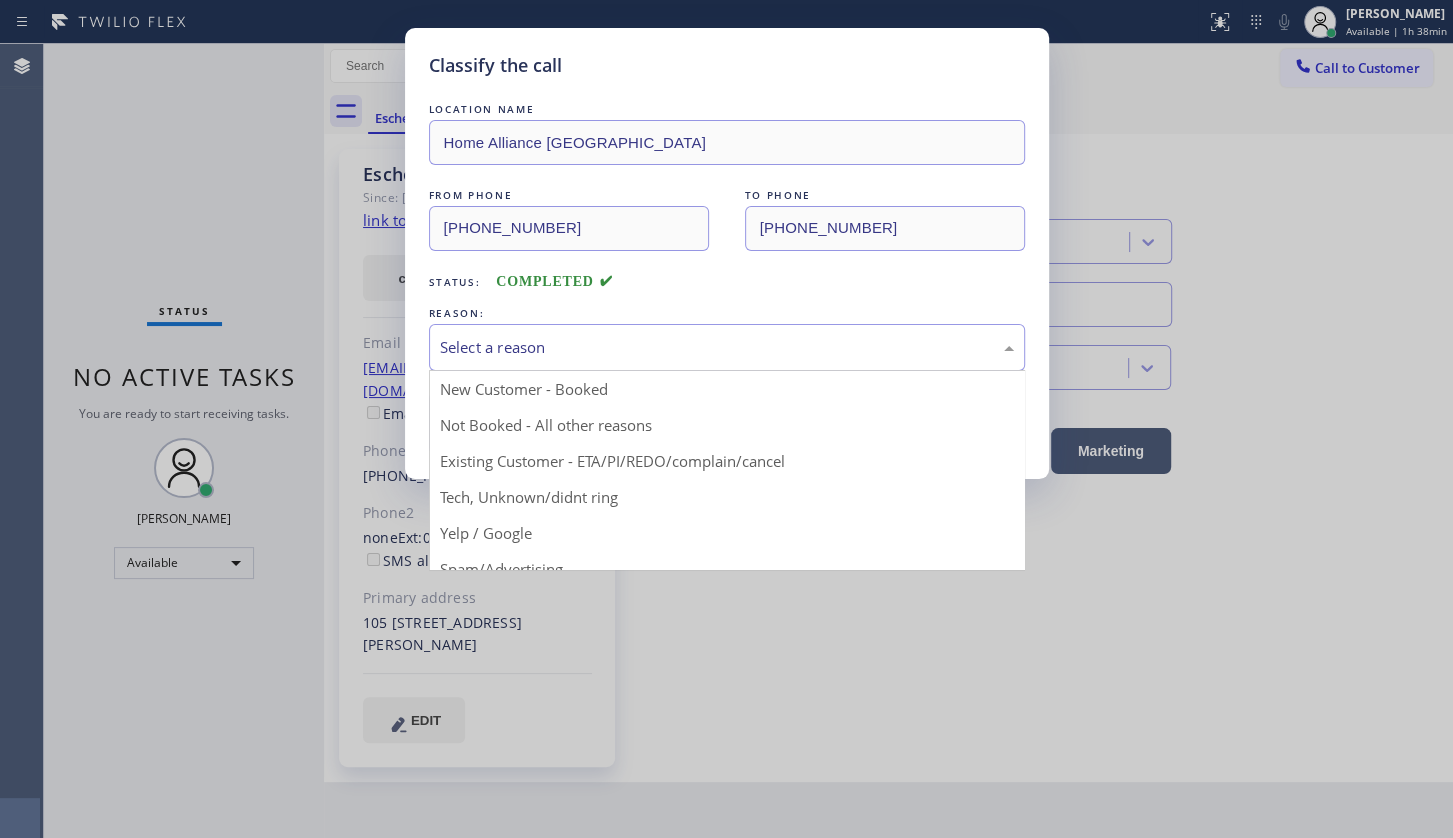 drag, startPoint x: 521, startPoint y: 353, endPoint x: 491, endPoint y: 445, distance: 96.76776 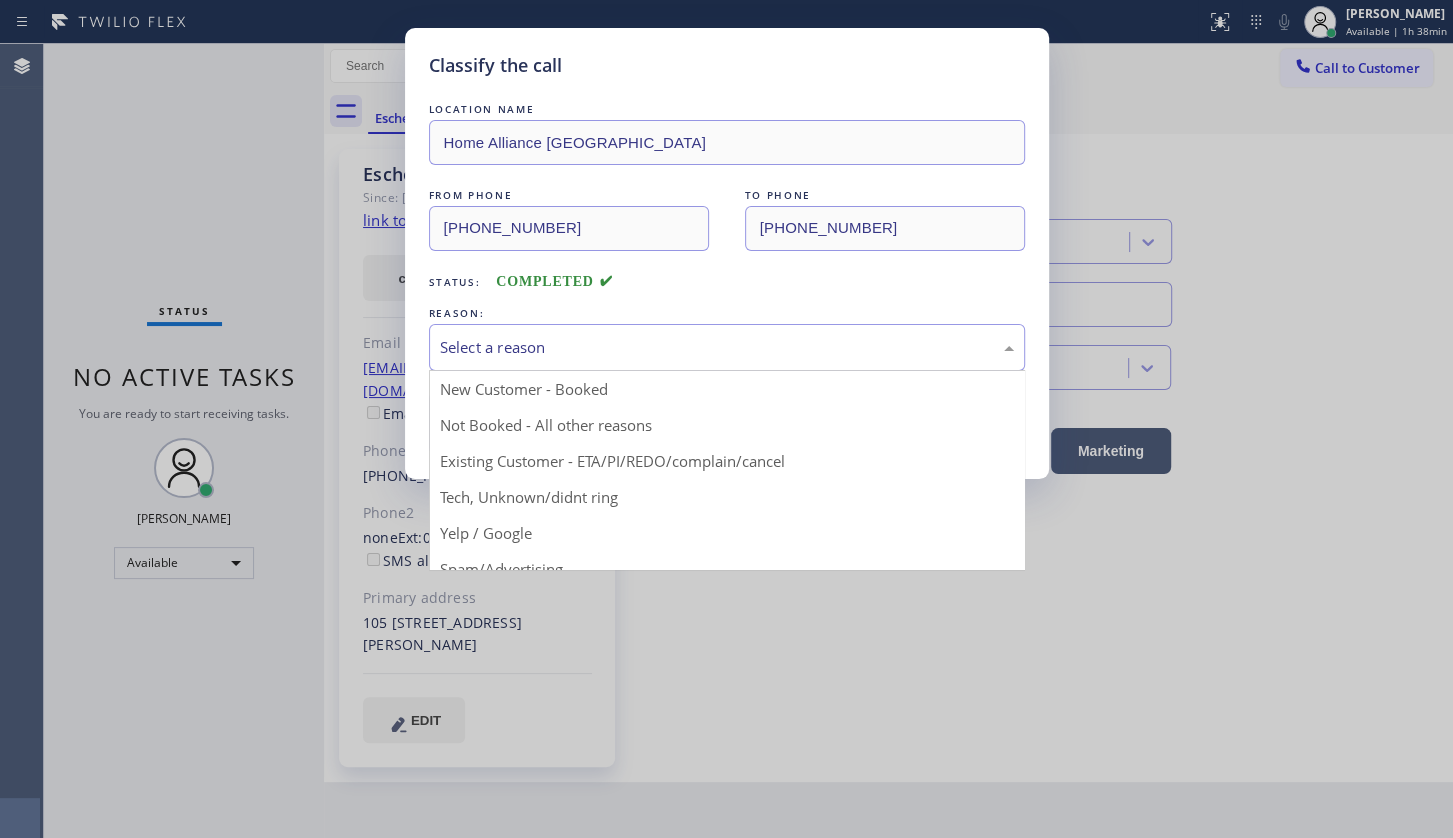 click on "Select a reason" at bounding box center [727, 347] 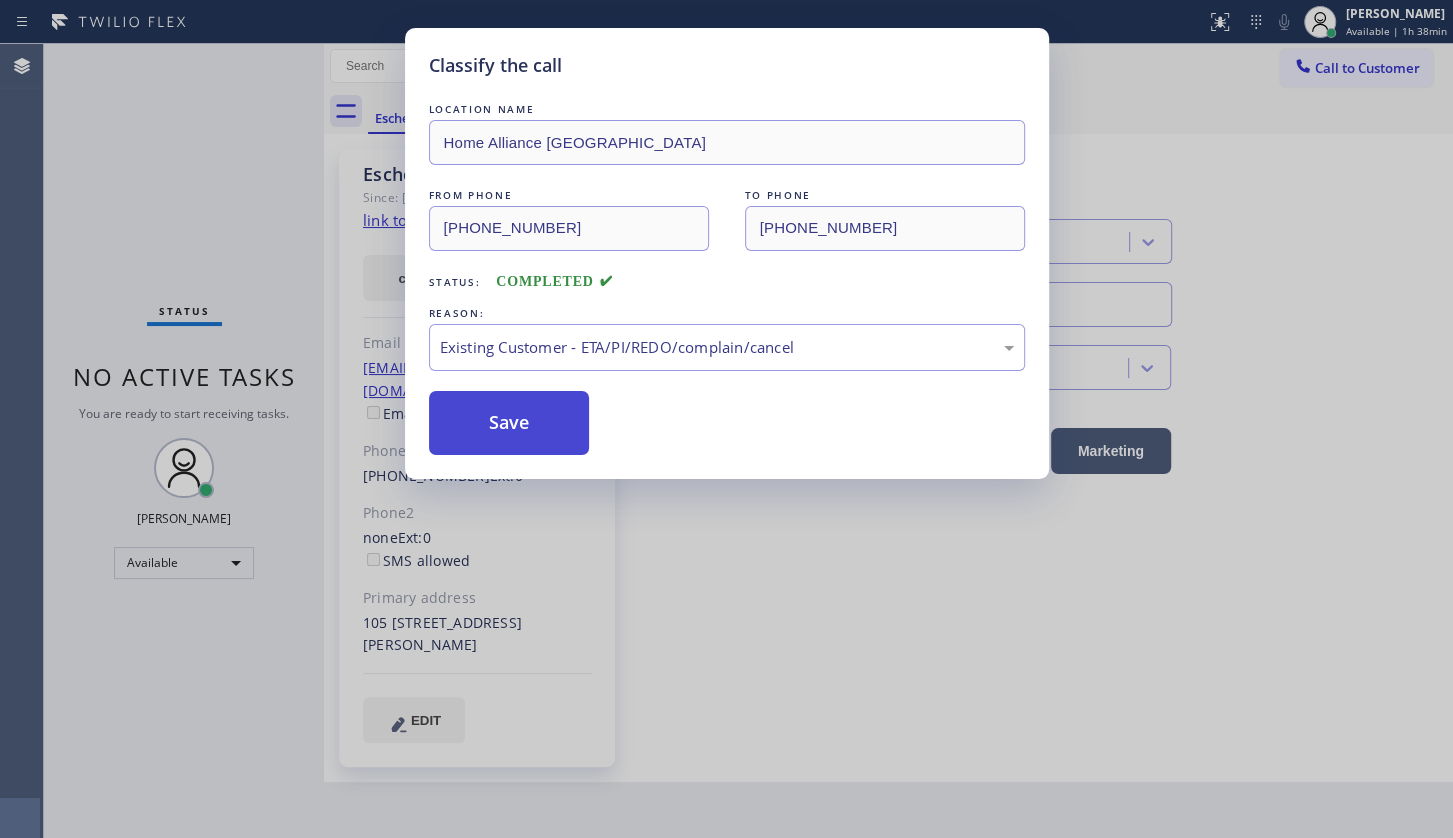 click on "Save" at bounding box center (509, 423) 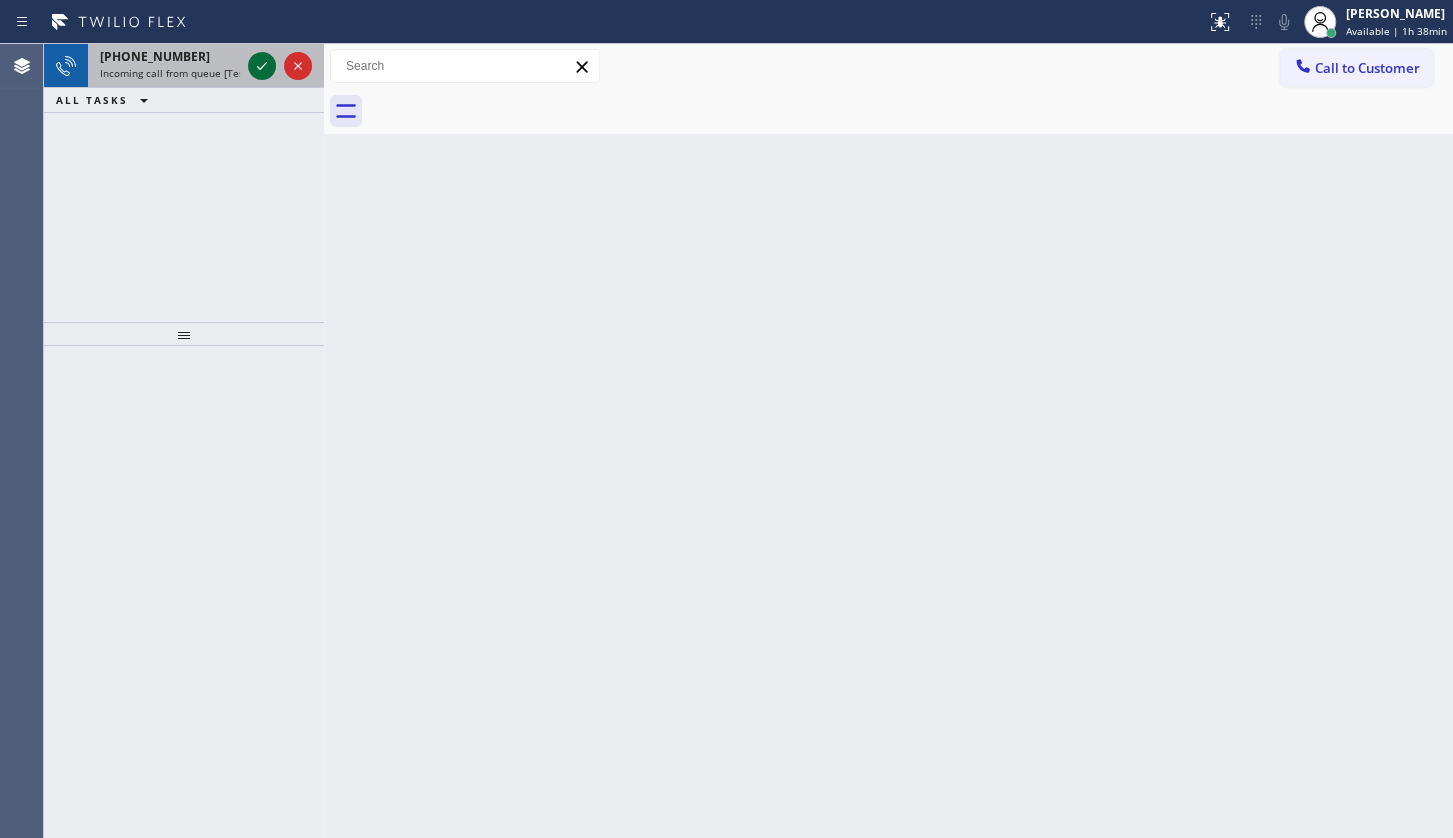 click 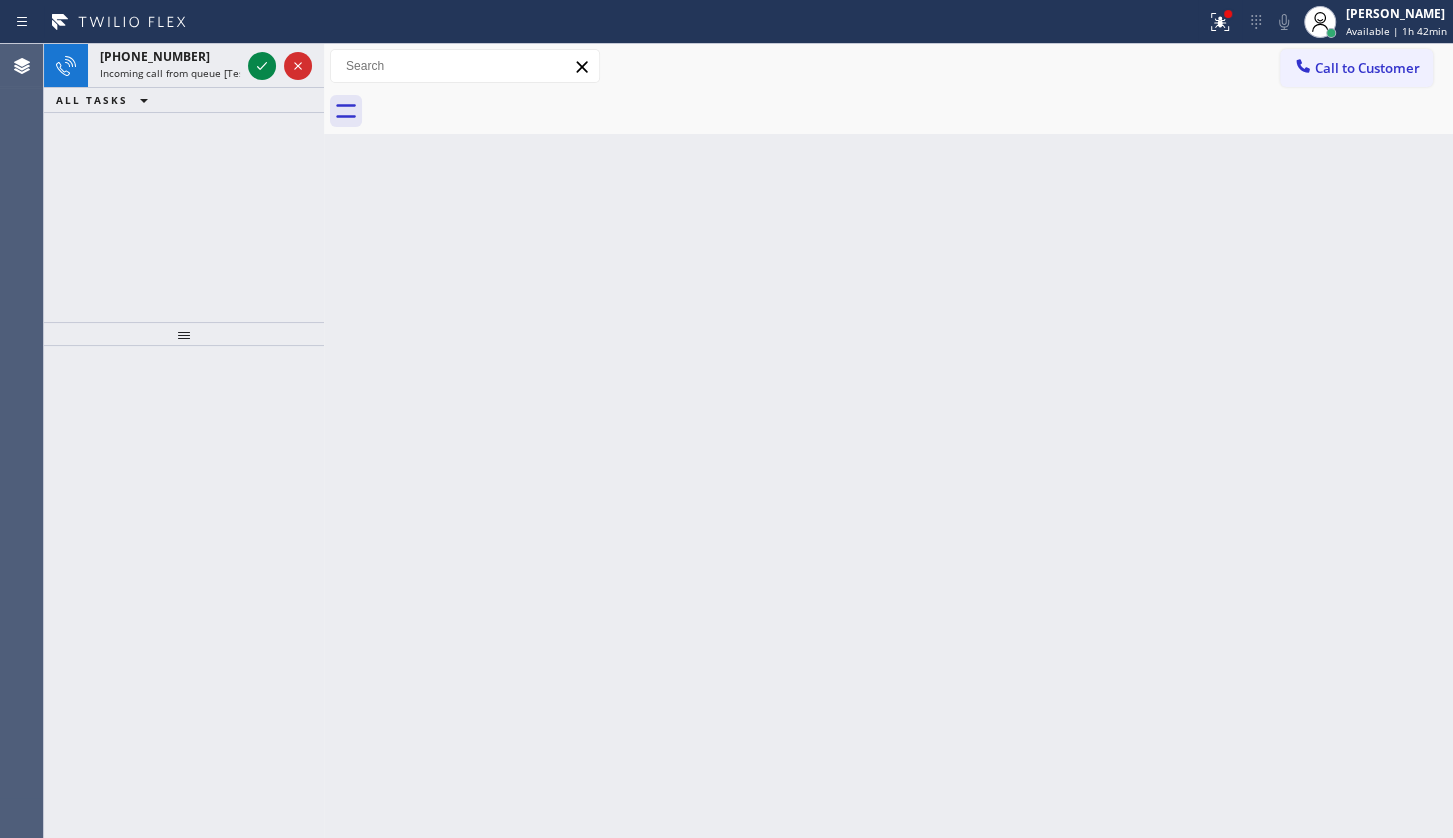 click 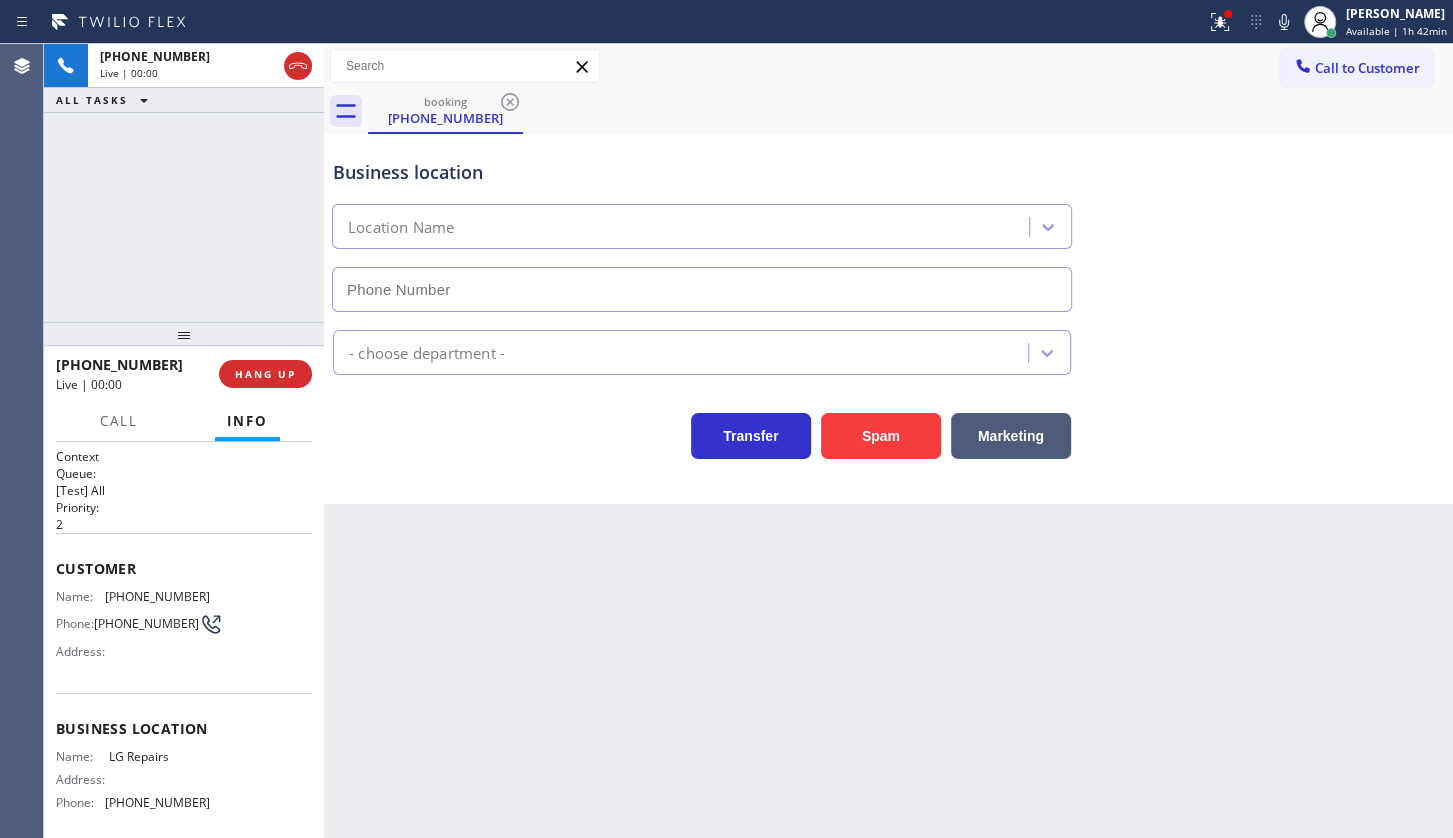 type on "(877) 748-5179" 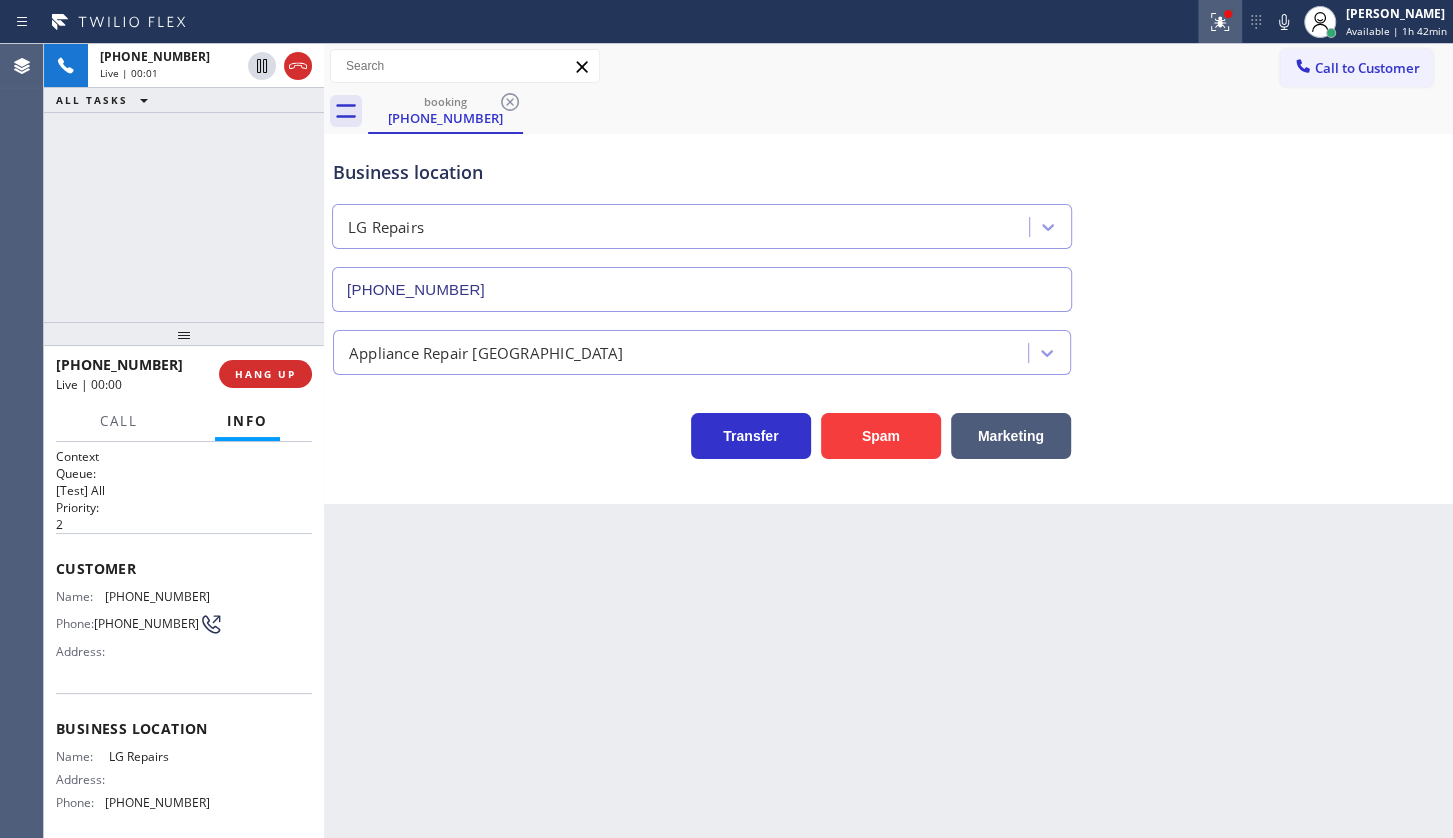 click 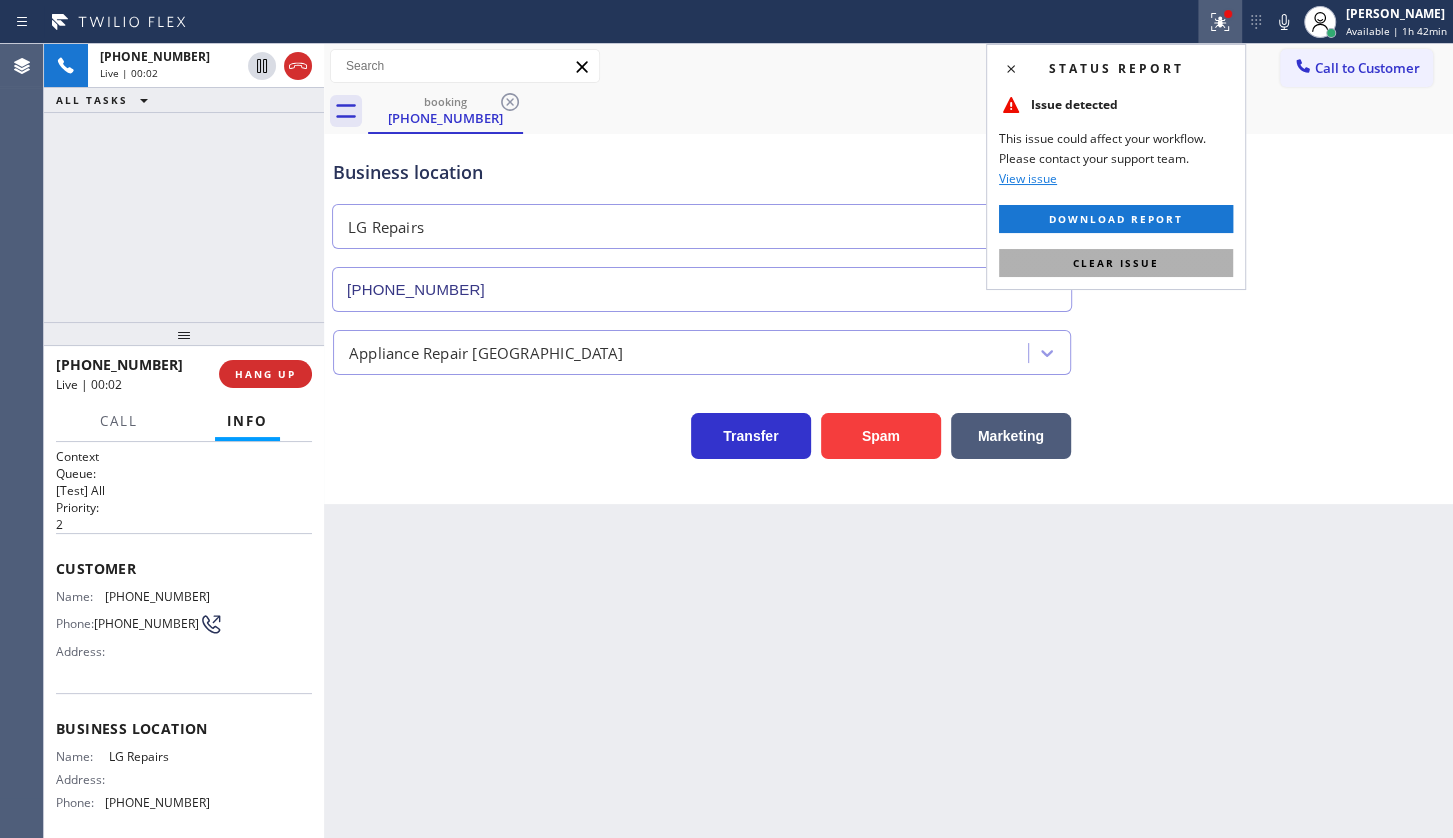 click on "Clear issue" at bounding box center (1116, 263) 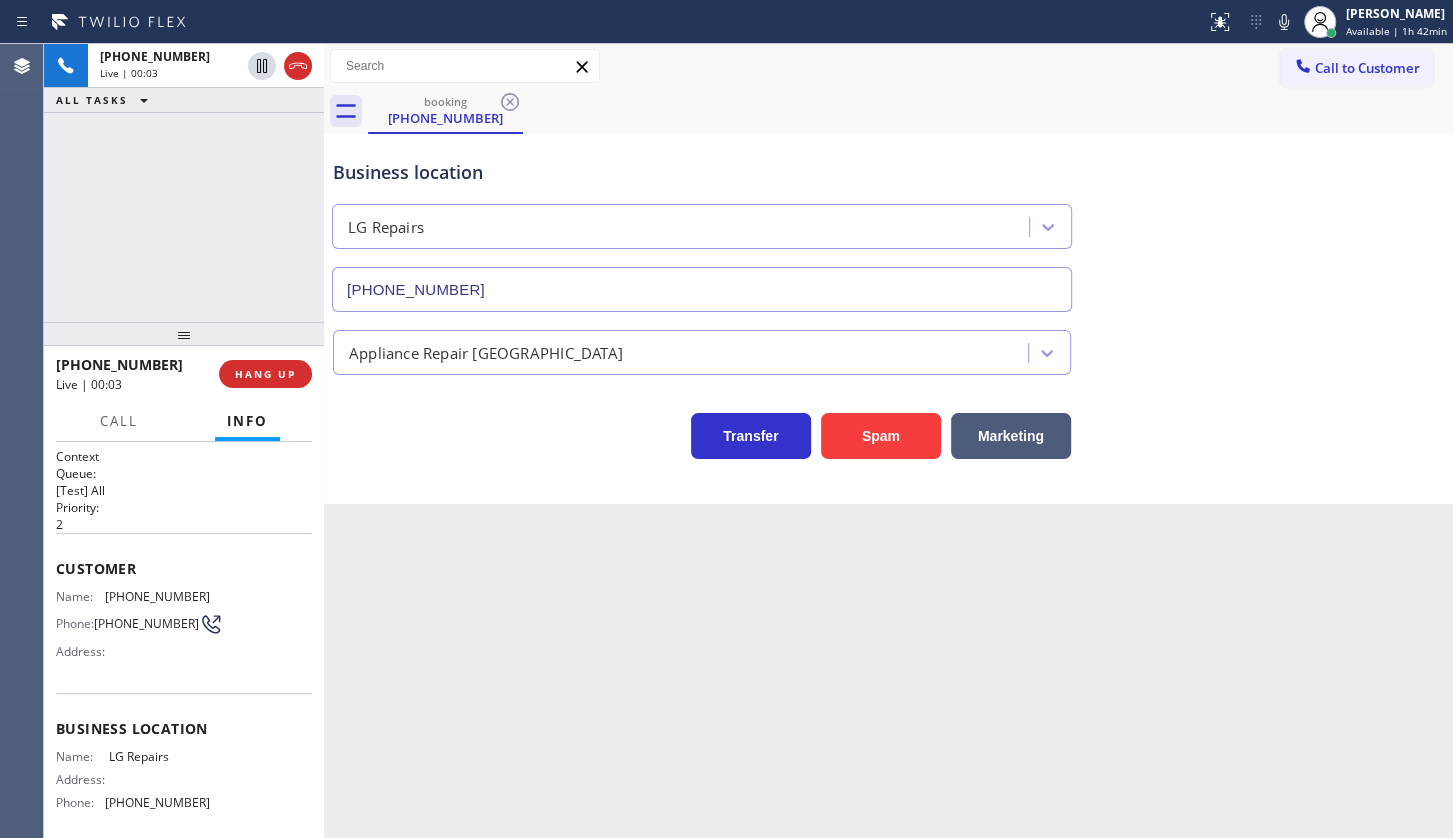 drag, startPoint x: 938, startPoint y: 51, endPoint x: 959, endPoint y: 41, distance: 23.259407 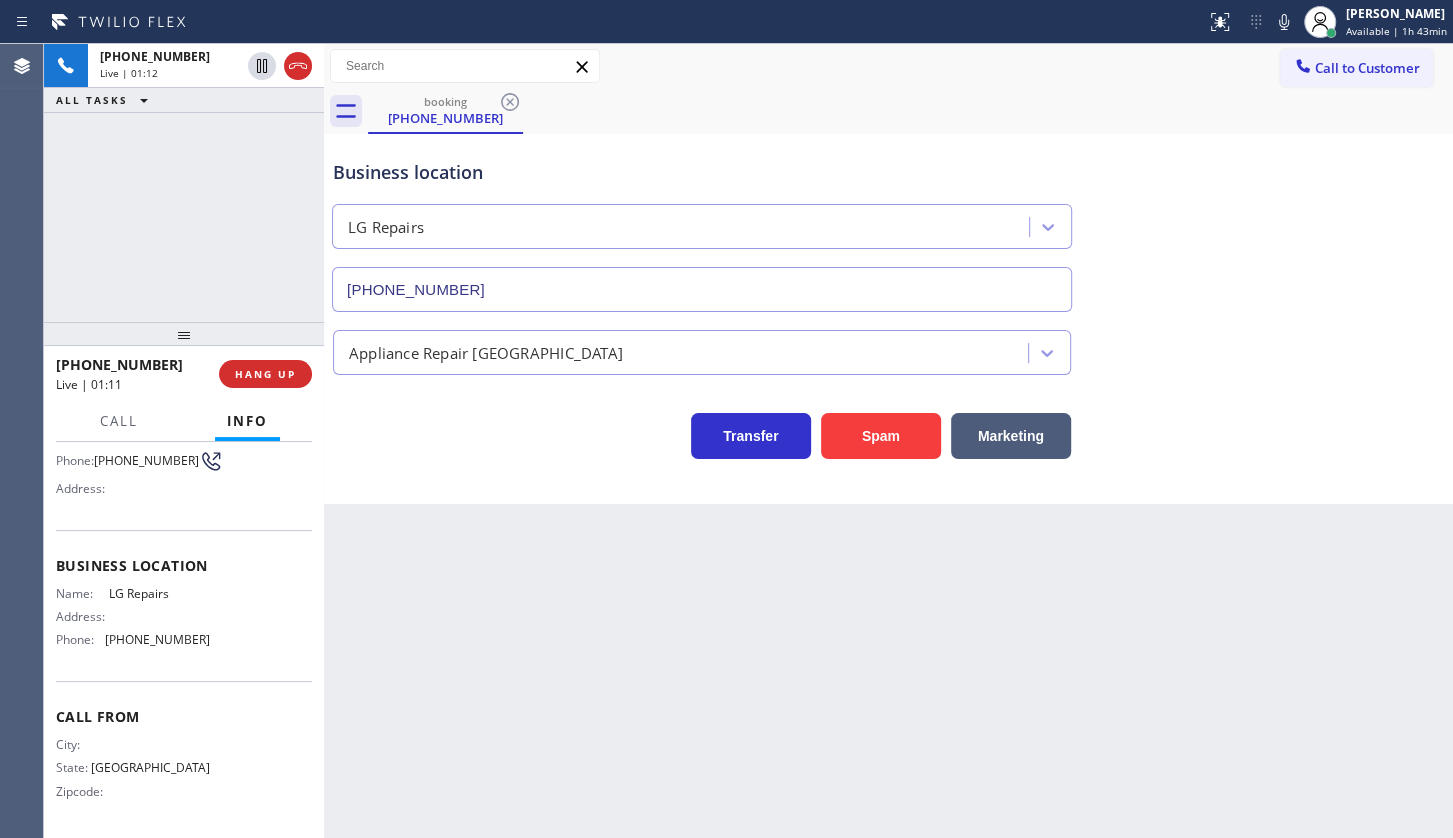 scroll, scrollTop: 0, scrollLeft: 0, axis: both 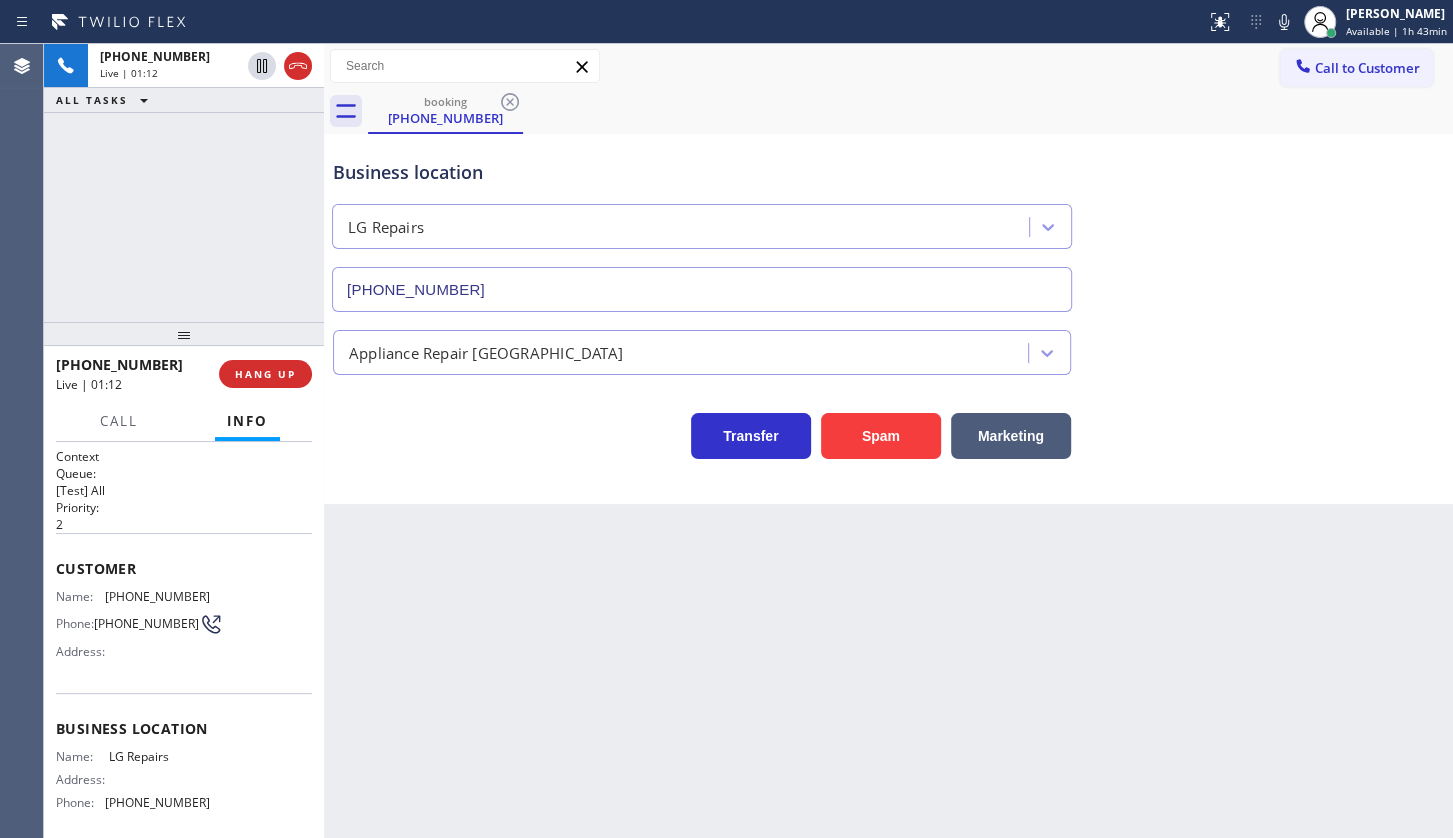 drag, startPoint x: 180, startPoint y: 239, endPoint x: 190, endPoint y: 50, distance: 189.26436 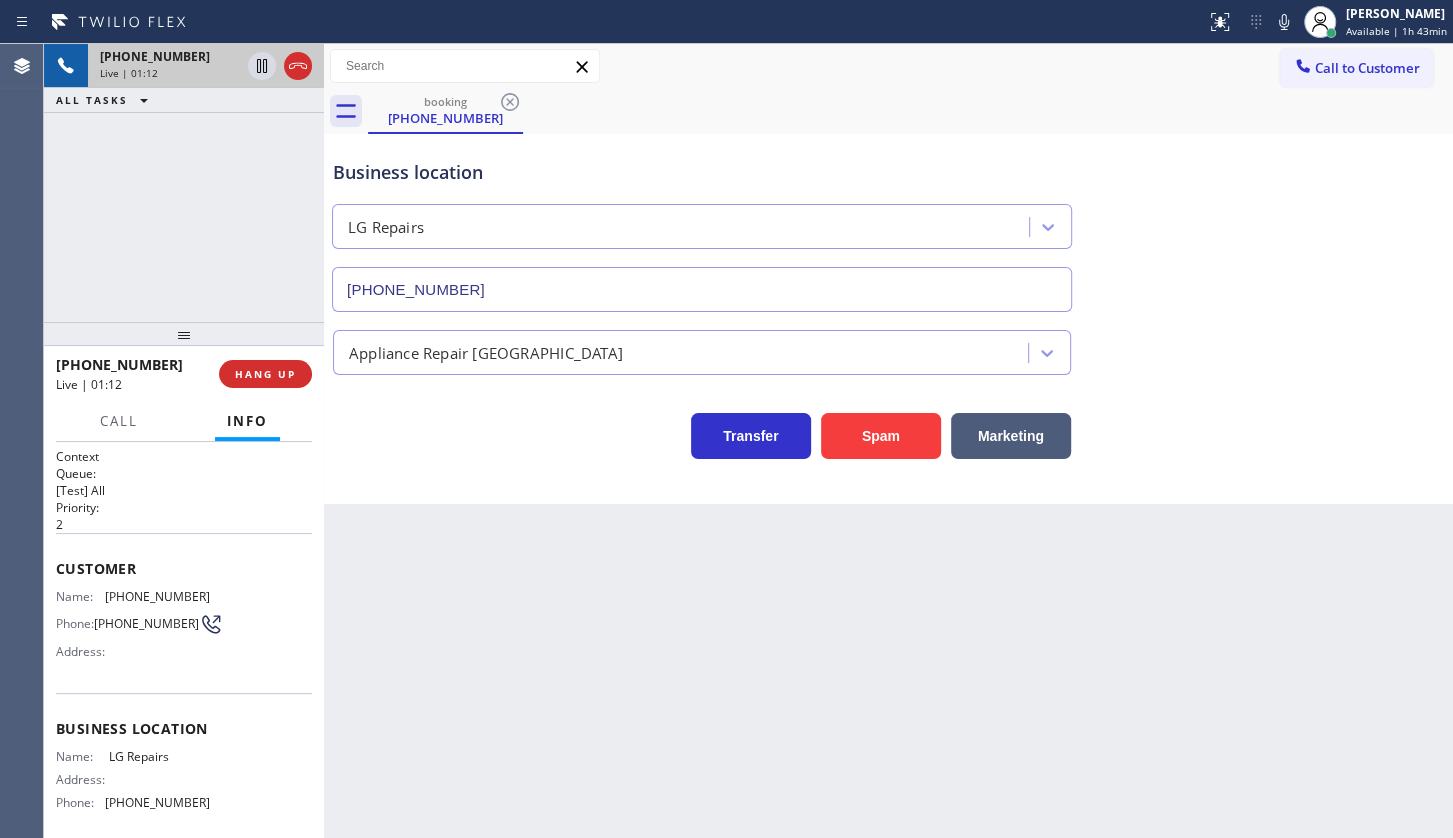 click on "+17372392873 Live | 01:12 ALL TASKS ALL TASKS ACTIVE TASKS TASKS IN WRAP UP" at bounding box center (184, 183) 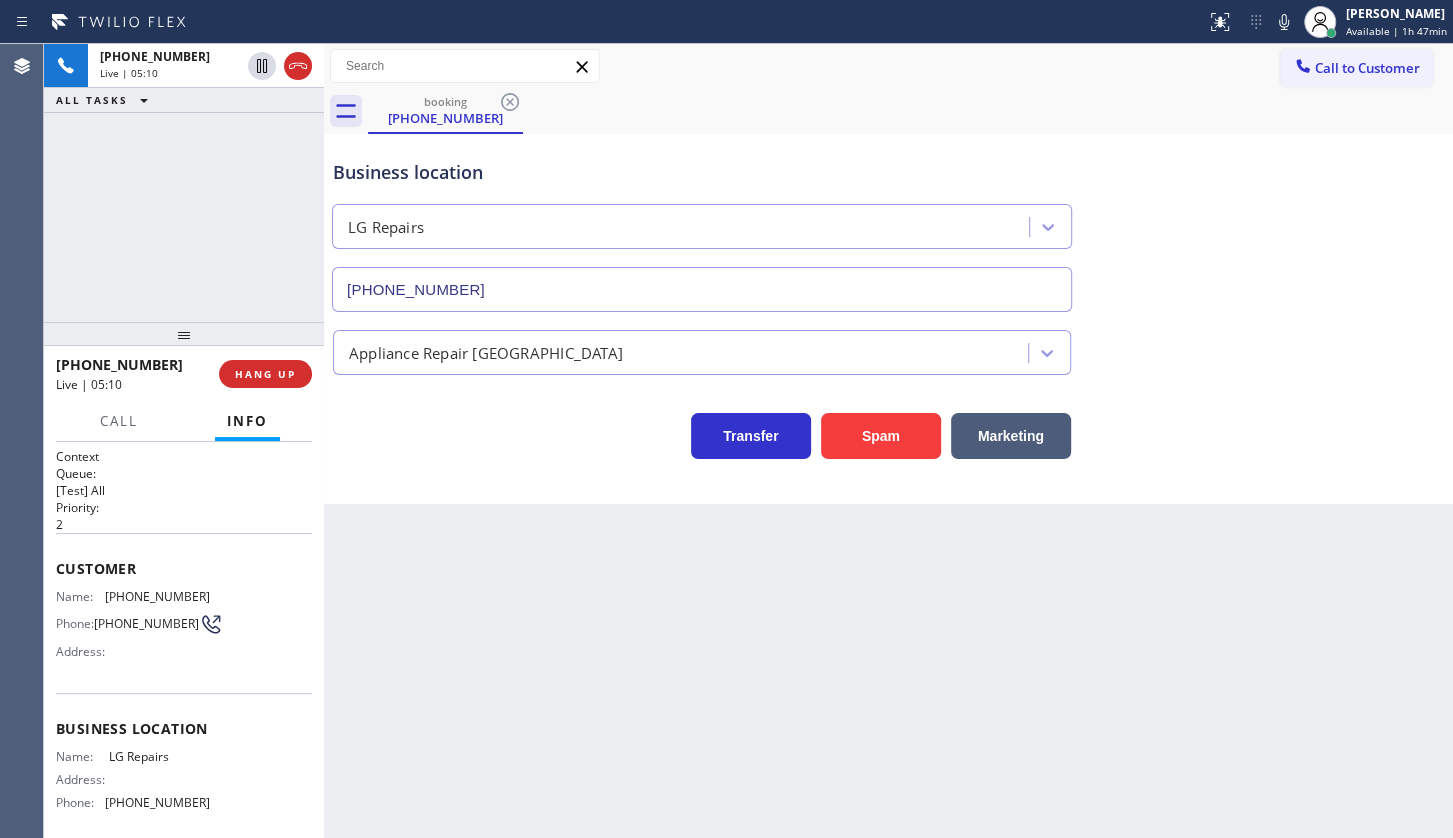 click on "+17372392873 Live | 05:10 ALL TASKS ALL TASKS ACTIVE TASKS TASKS IN WRAP UP" at bounding box center [184, 183] 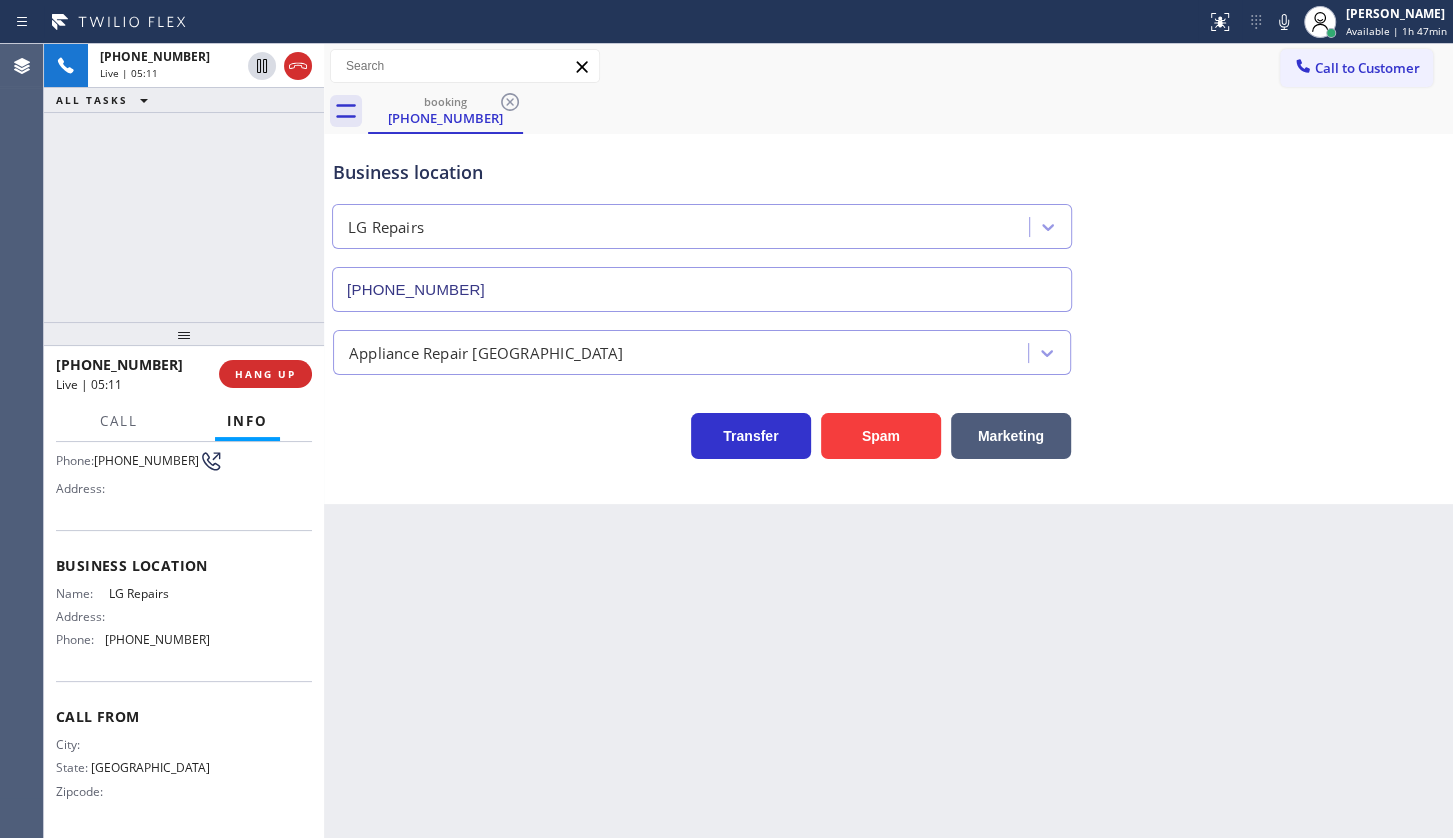 scroll, scrollTop: 167, scrollLeft: 0, axis: vertical 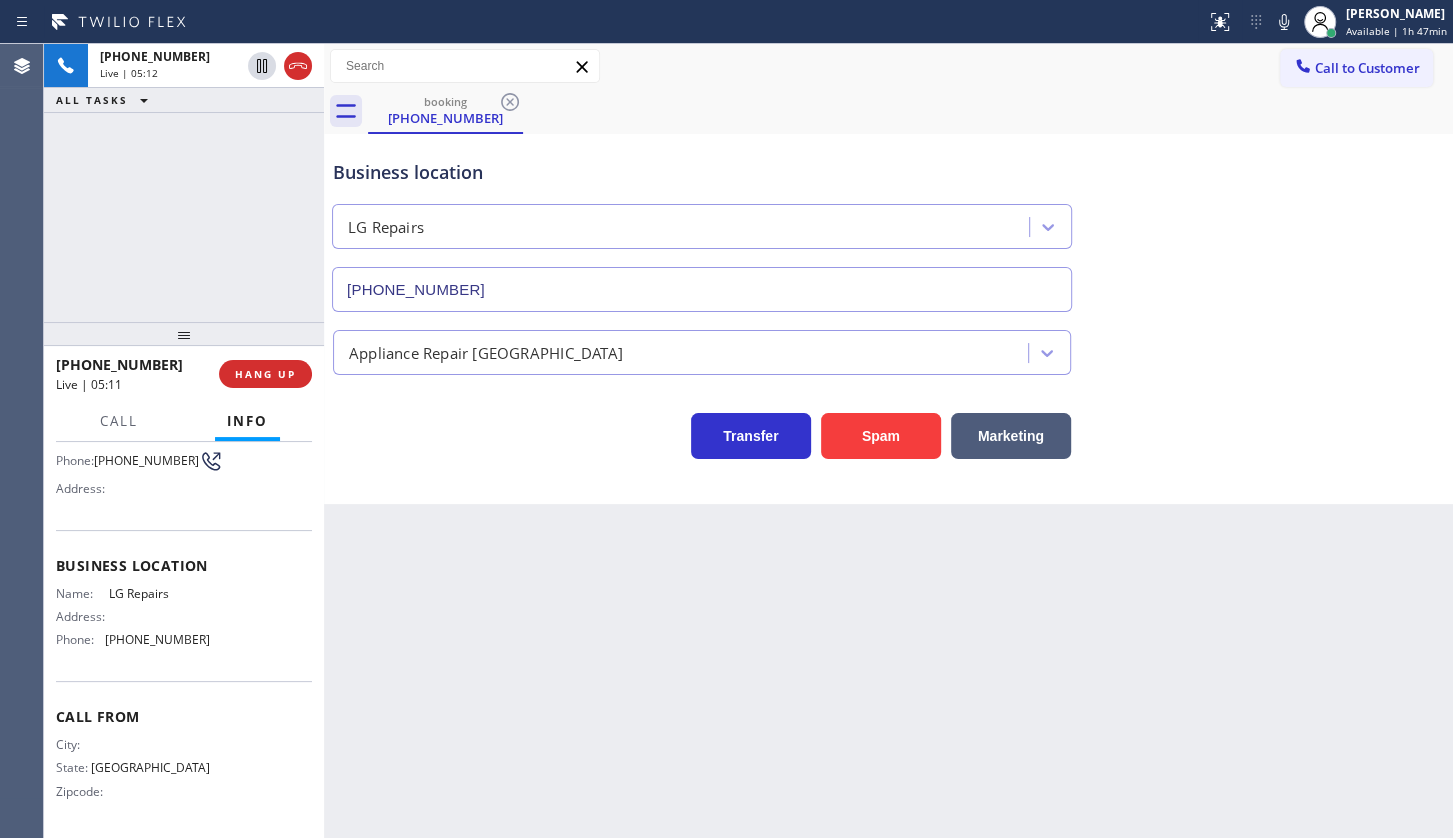 drag, startPoint x: 546, startPoint y: 702, endPoint x: 1367, endPoint y: 493, distance: 847.18475 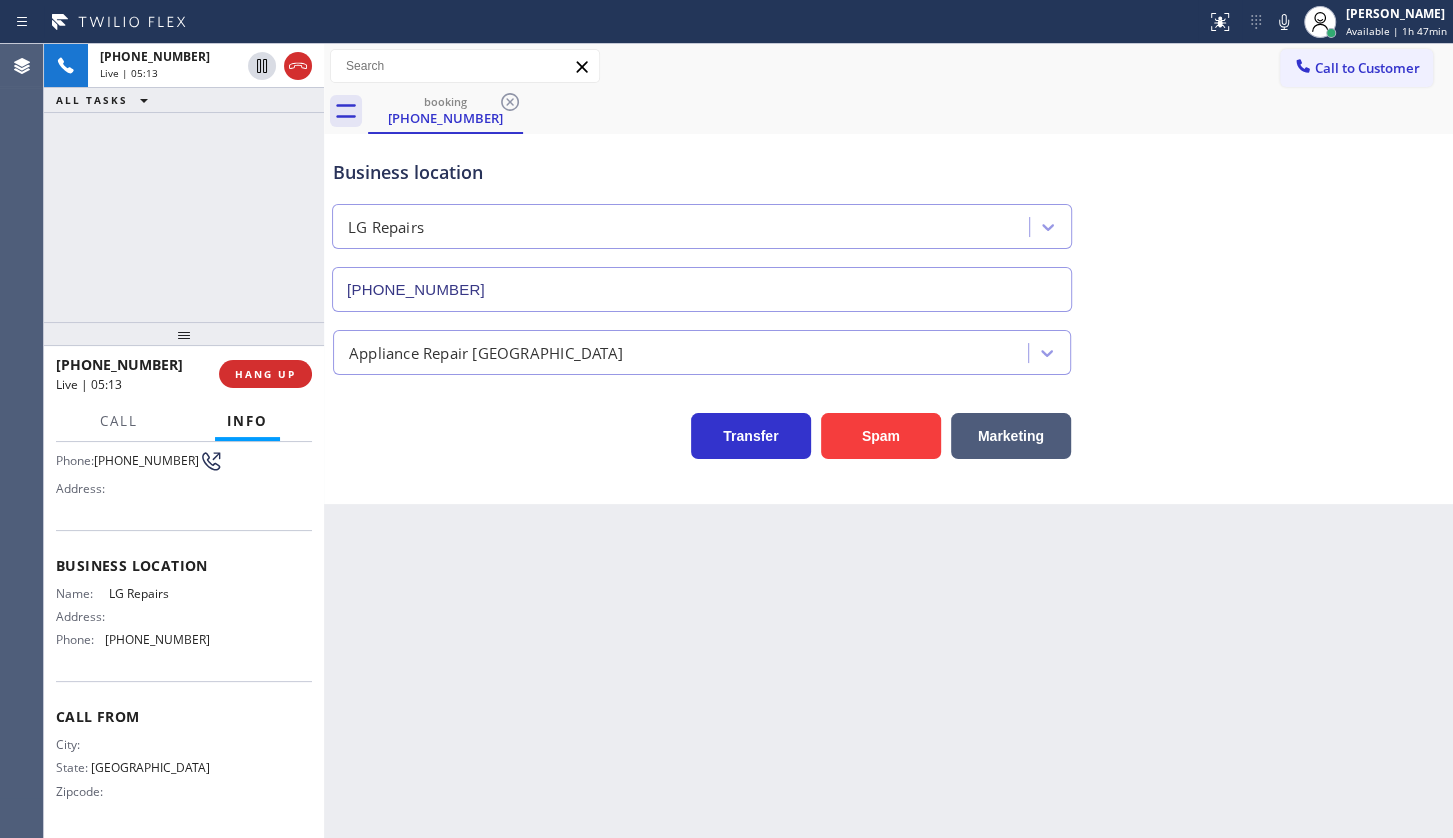click on "booking (737) 239-2873" at bounding box center (910, 111) 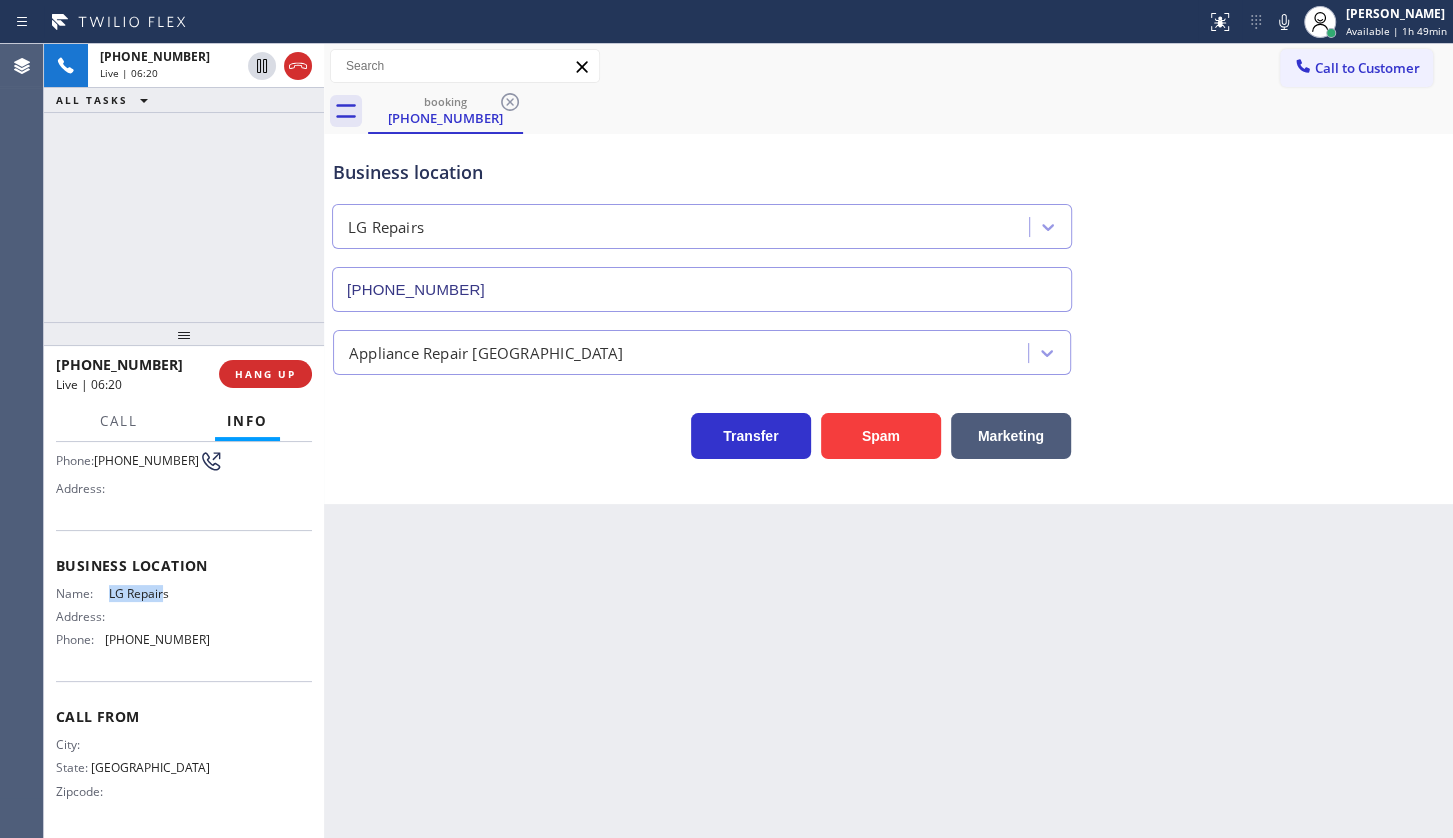 drag, startPoint x: 105, startPoint y: 597, endPoint x: 162, endPoint y: 592, distance: 57.21888 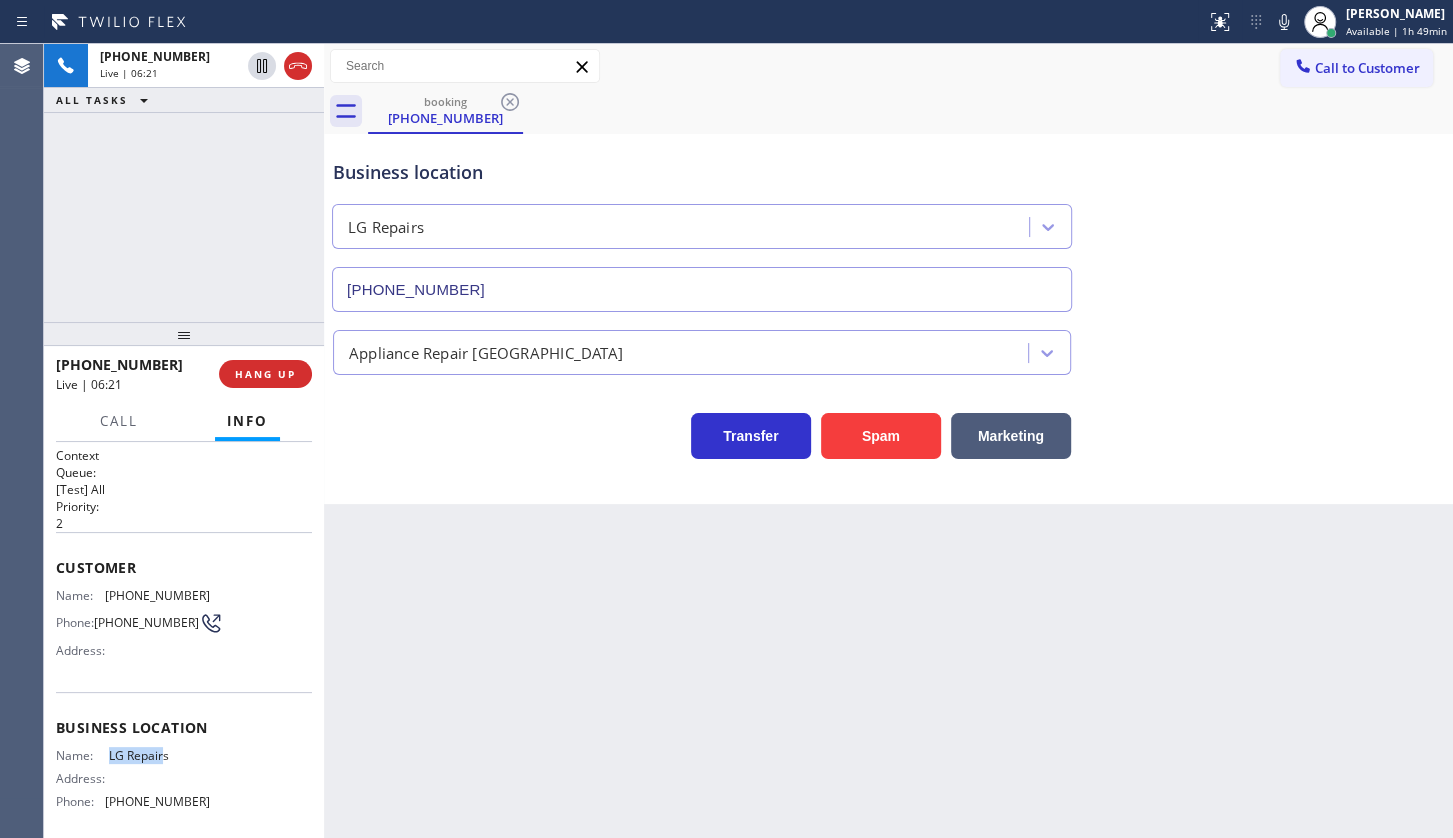 scroll, scrollTop: 0, scrollLeft: 0, axis: both 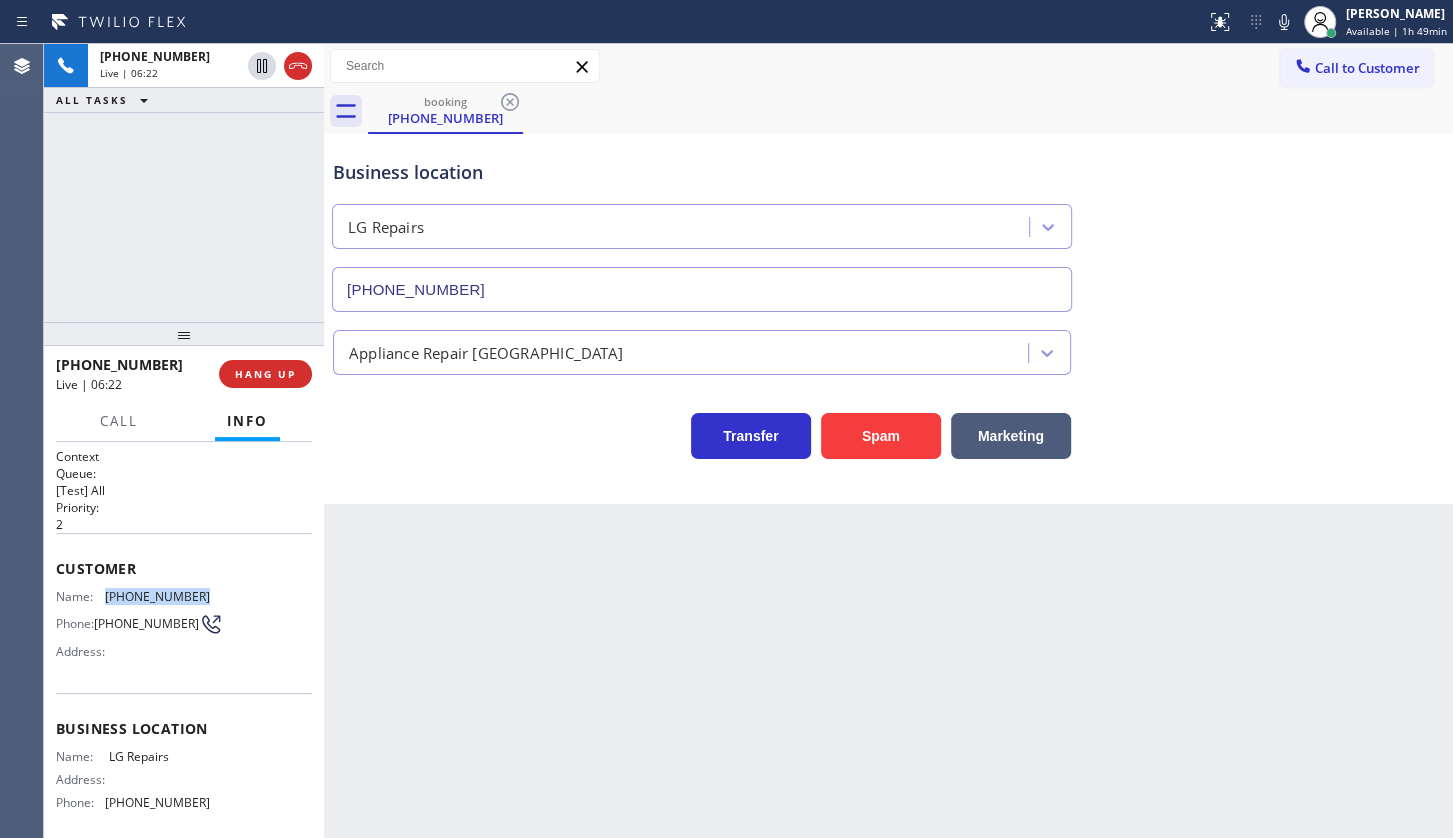 drag, startPoint x: 108, startPoint y: 590, endPoint x: 207, endPoint y: 582, distance: 99.32271 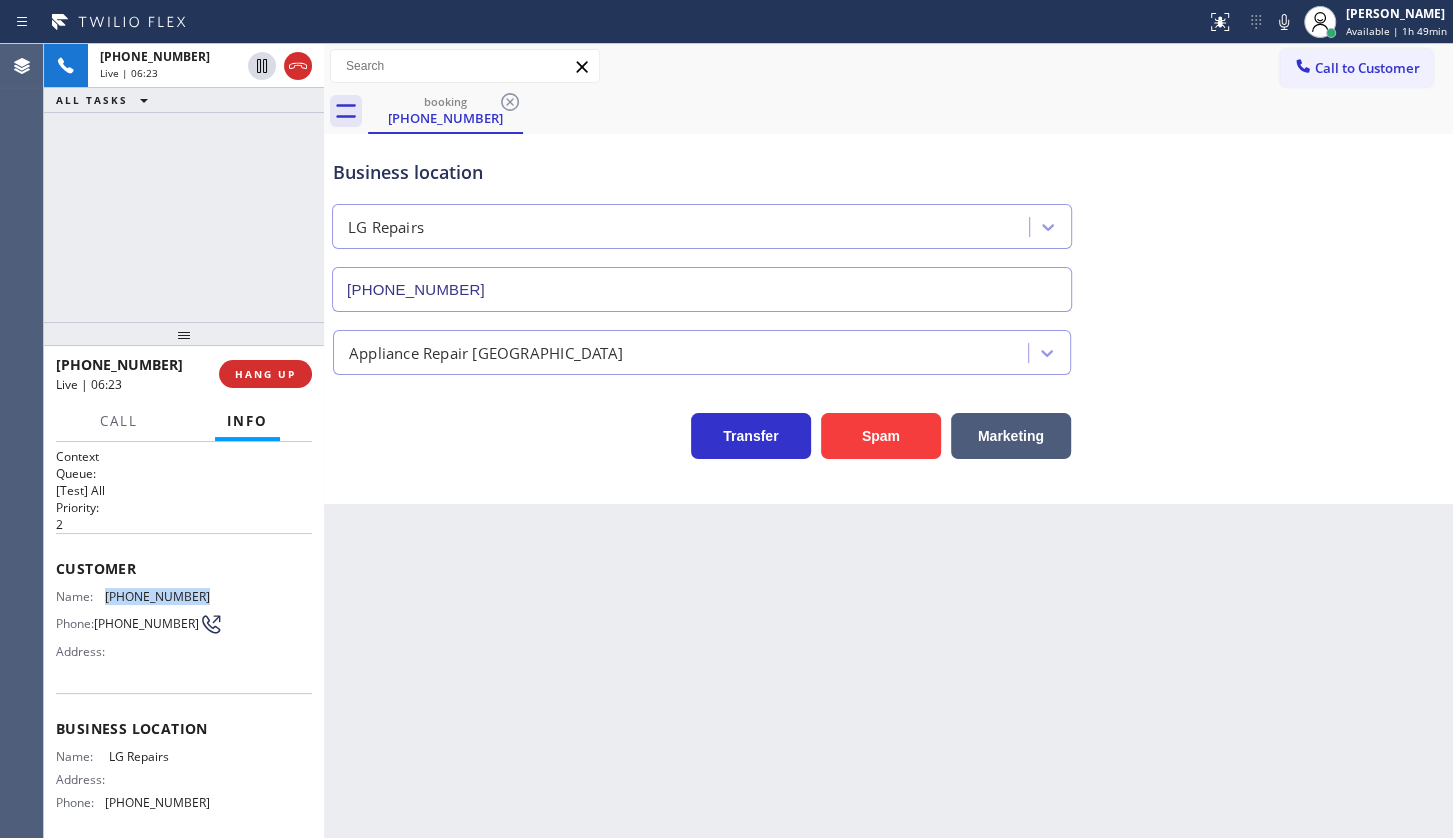 copy on "(737) 239-2873" 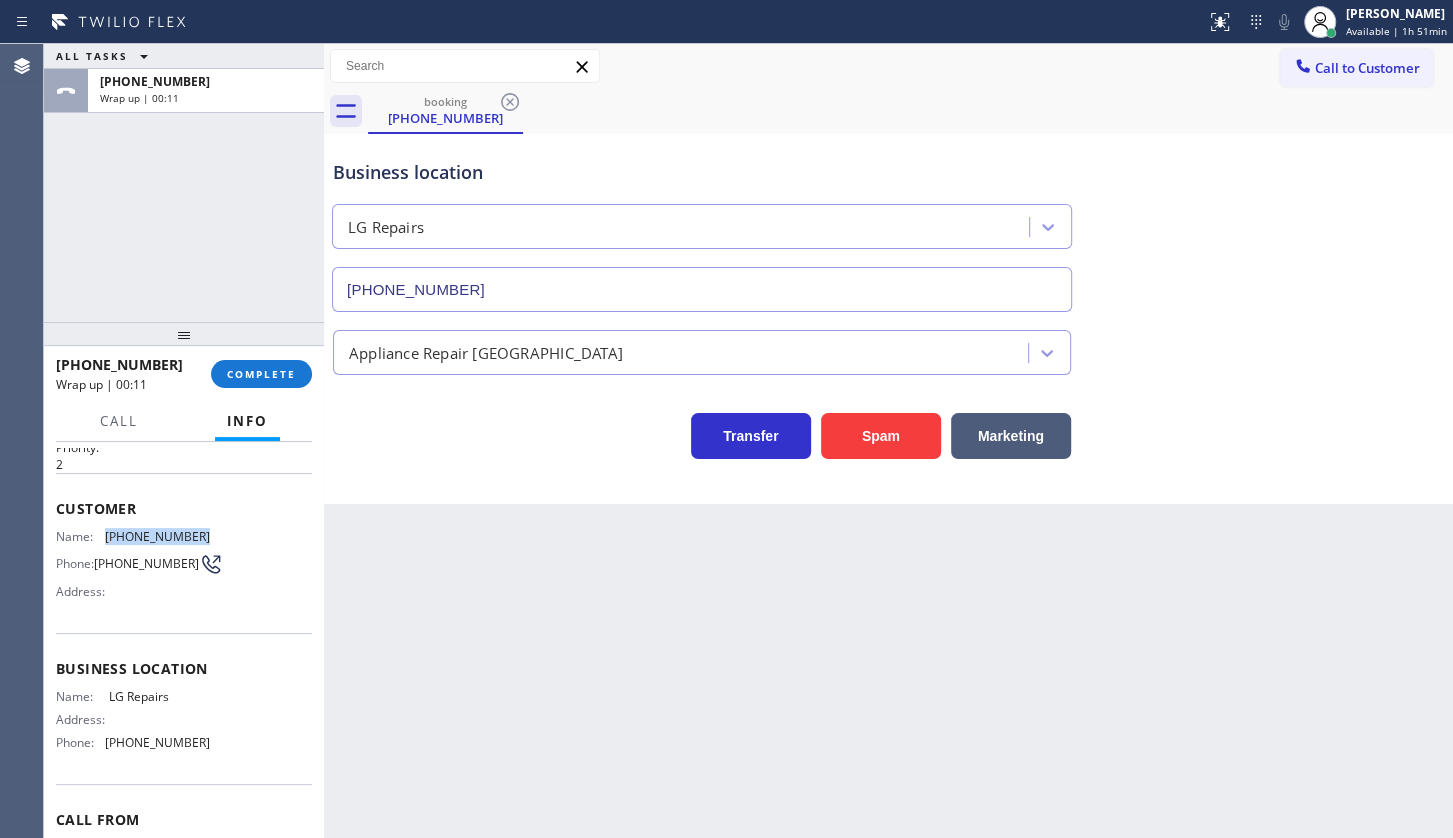 scroll, scrollTop: 90, scrollLeft: 0, axis: vertical 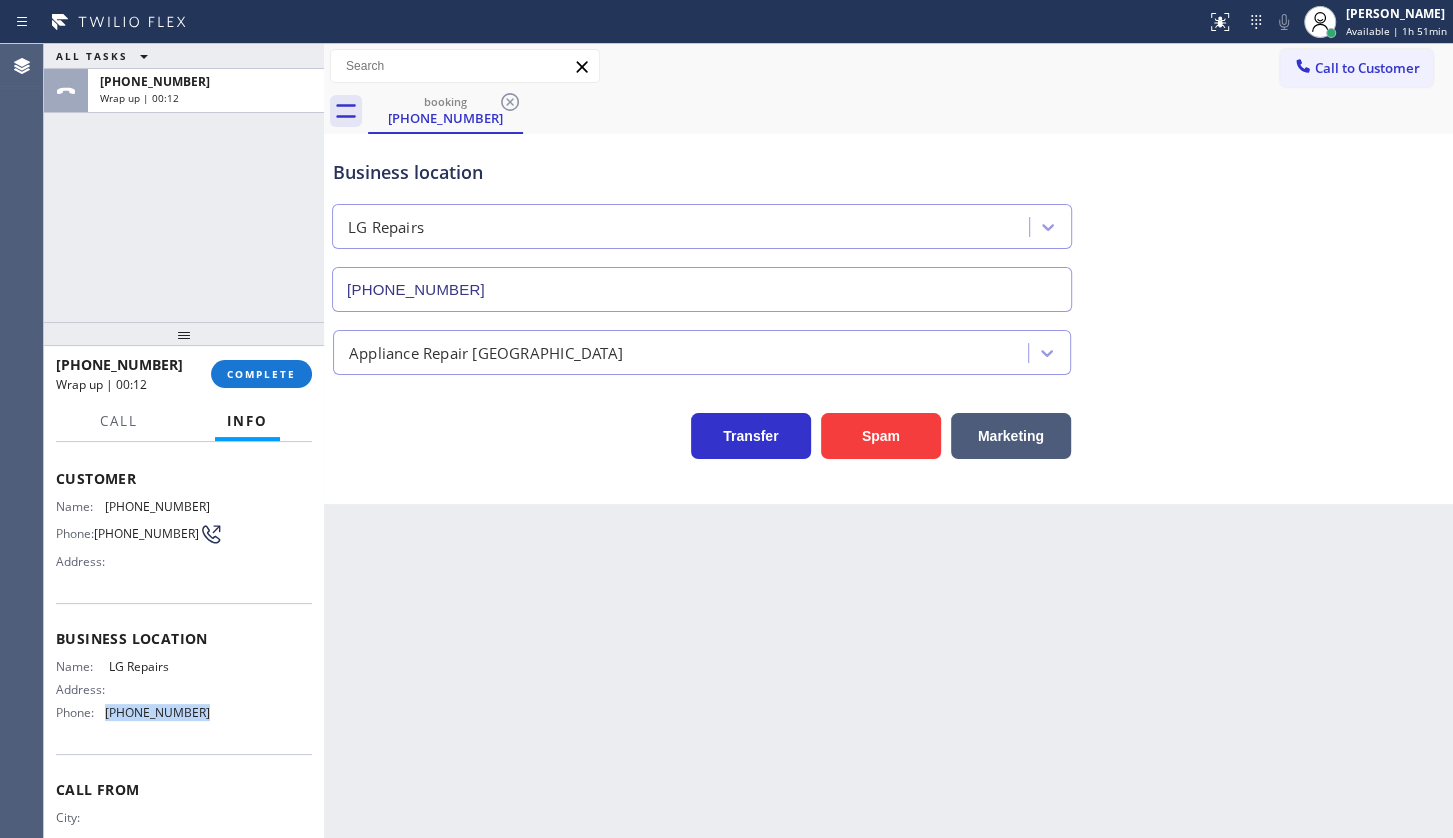 drag, startPoint x: 104, startPoint y: 711, endPoint x: 233, endPoint y: 705, distance: 129.13947 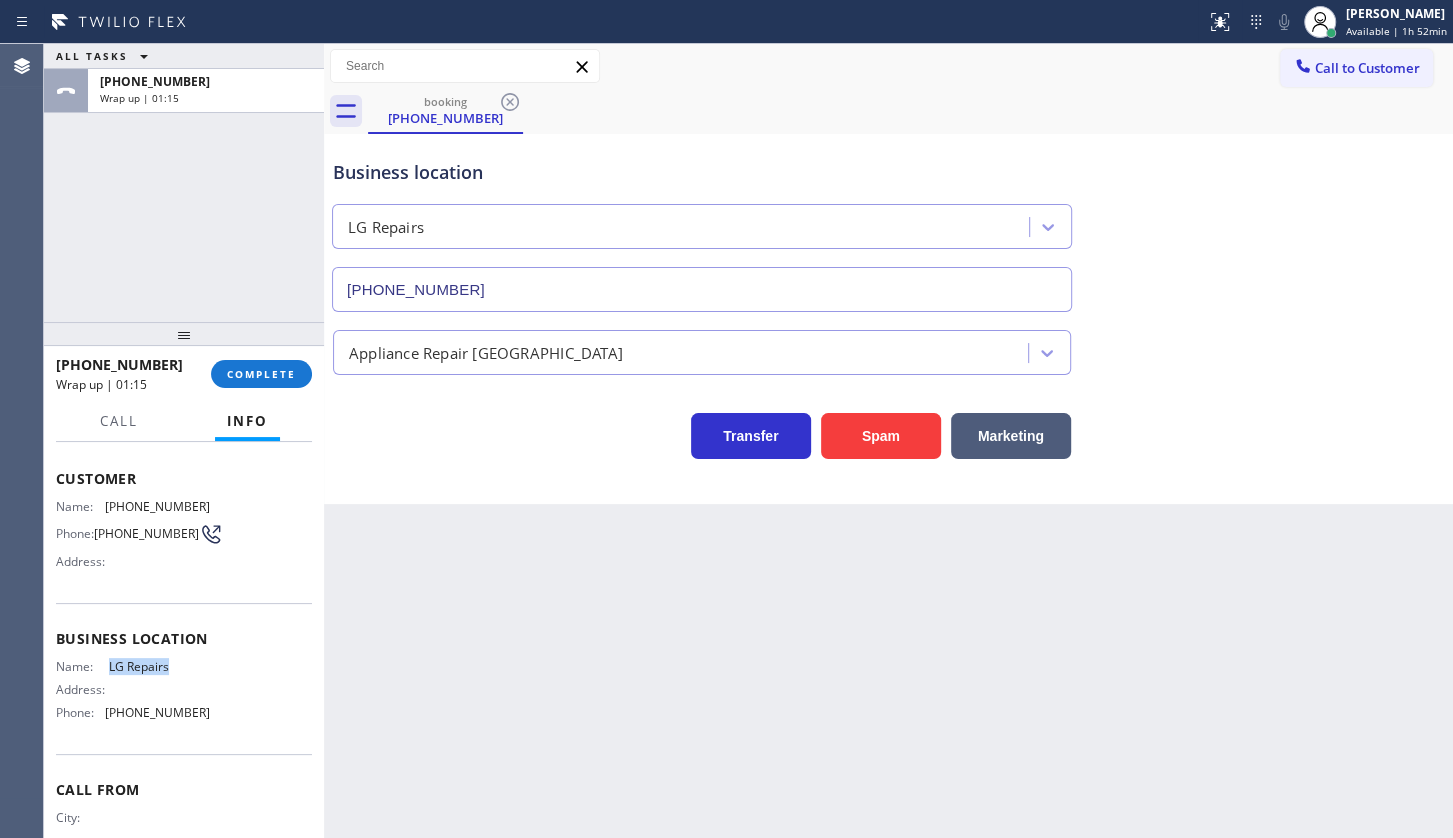 drag, startPoint x: 100, startPoint y: 662, endPoint x: 215, endPoint y: 661, distance: 115.00435 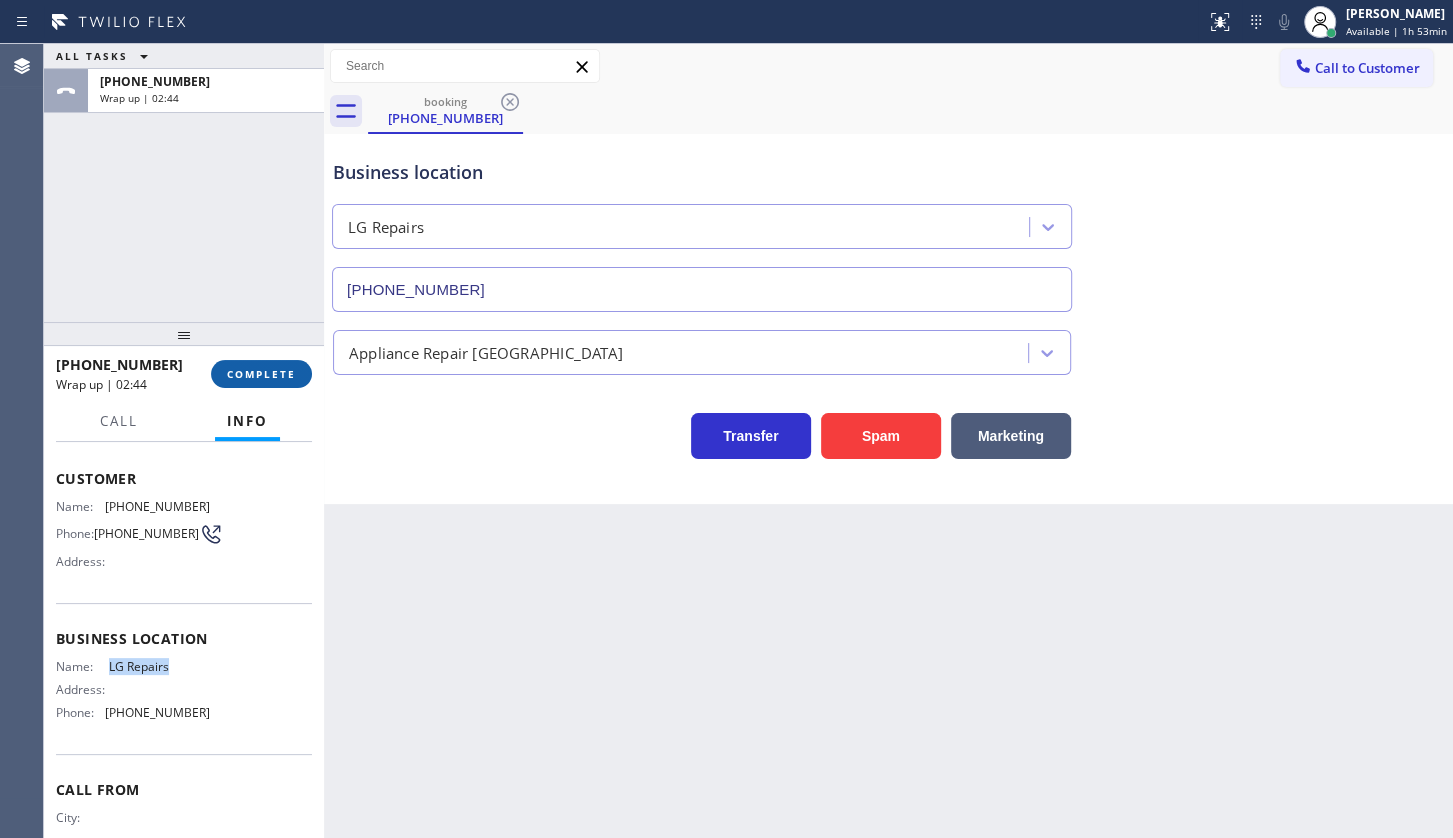 click on "COMPLETE" at bounding box center [261, 374] 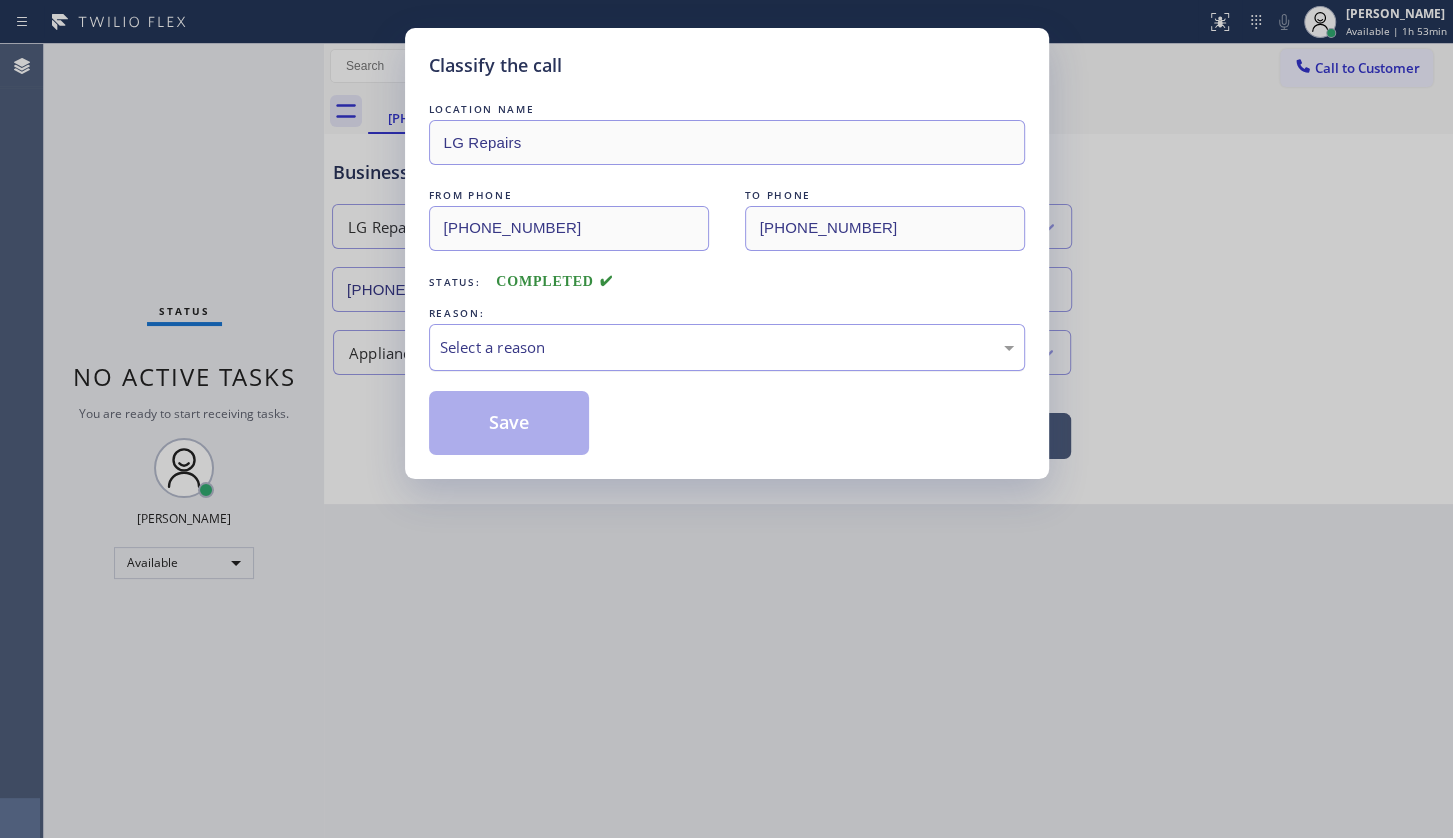 click on "Select a reason" at bounding box center (727, 347) 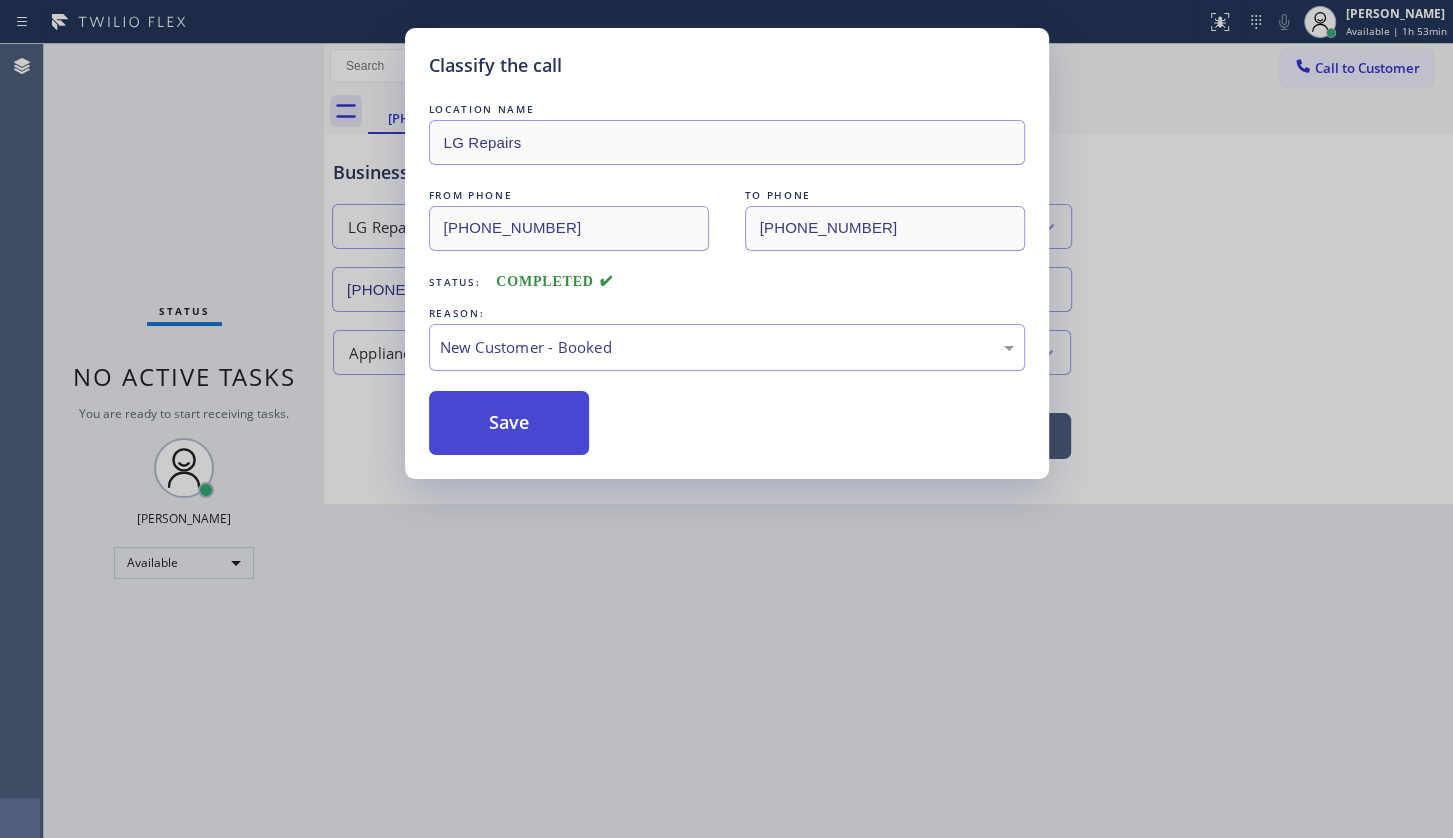 click on "Save" at bounding box center [509, 423] 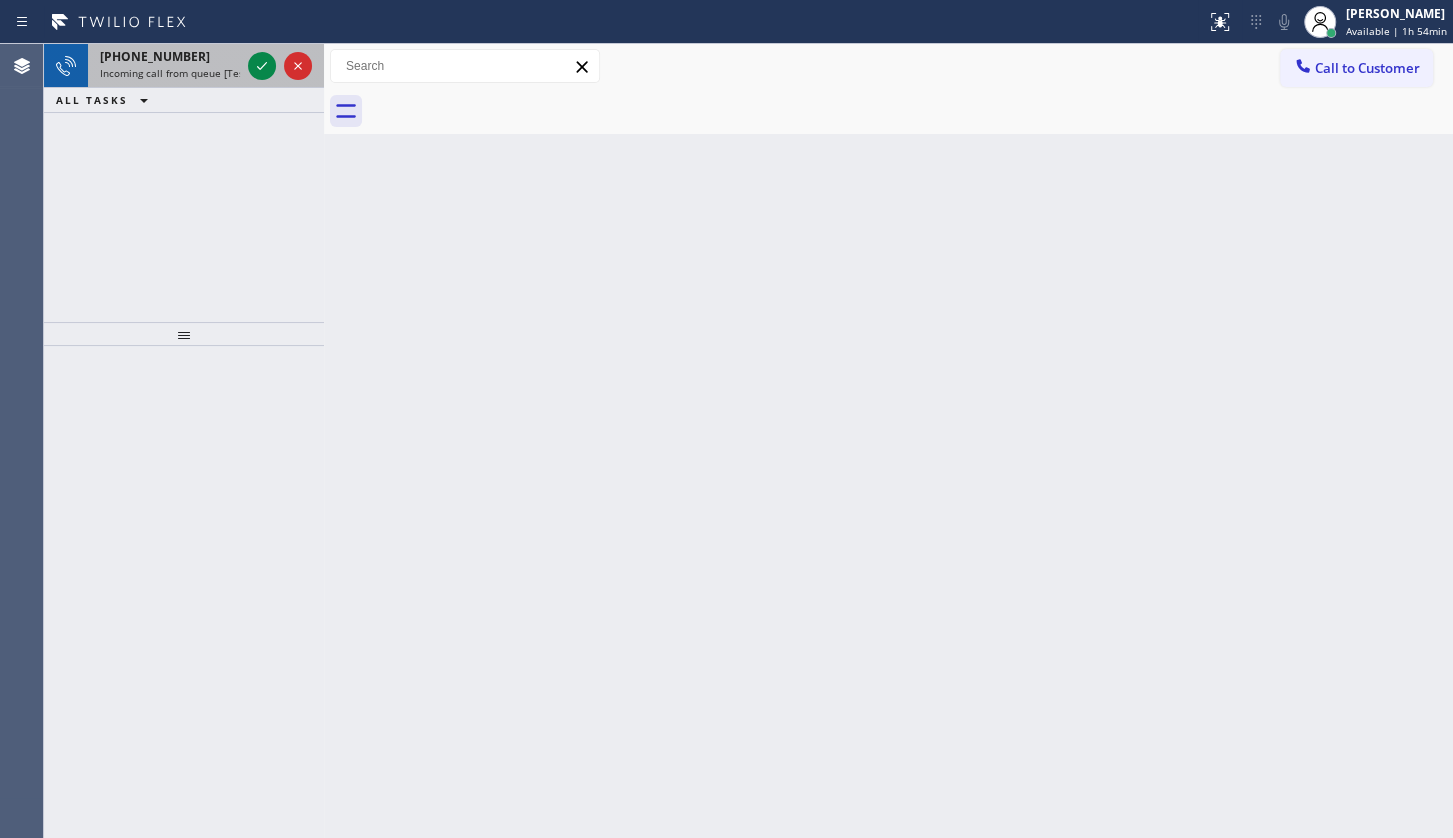 click at bounding box center [280, 66] 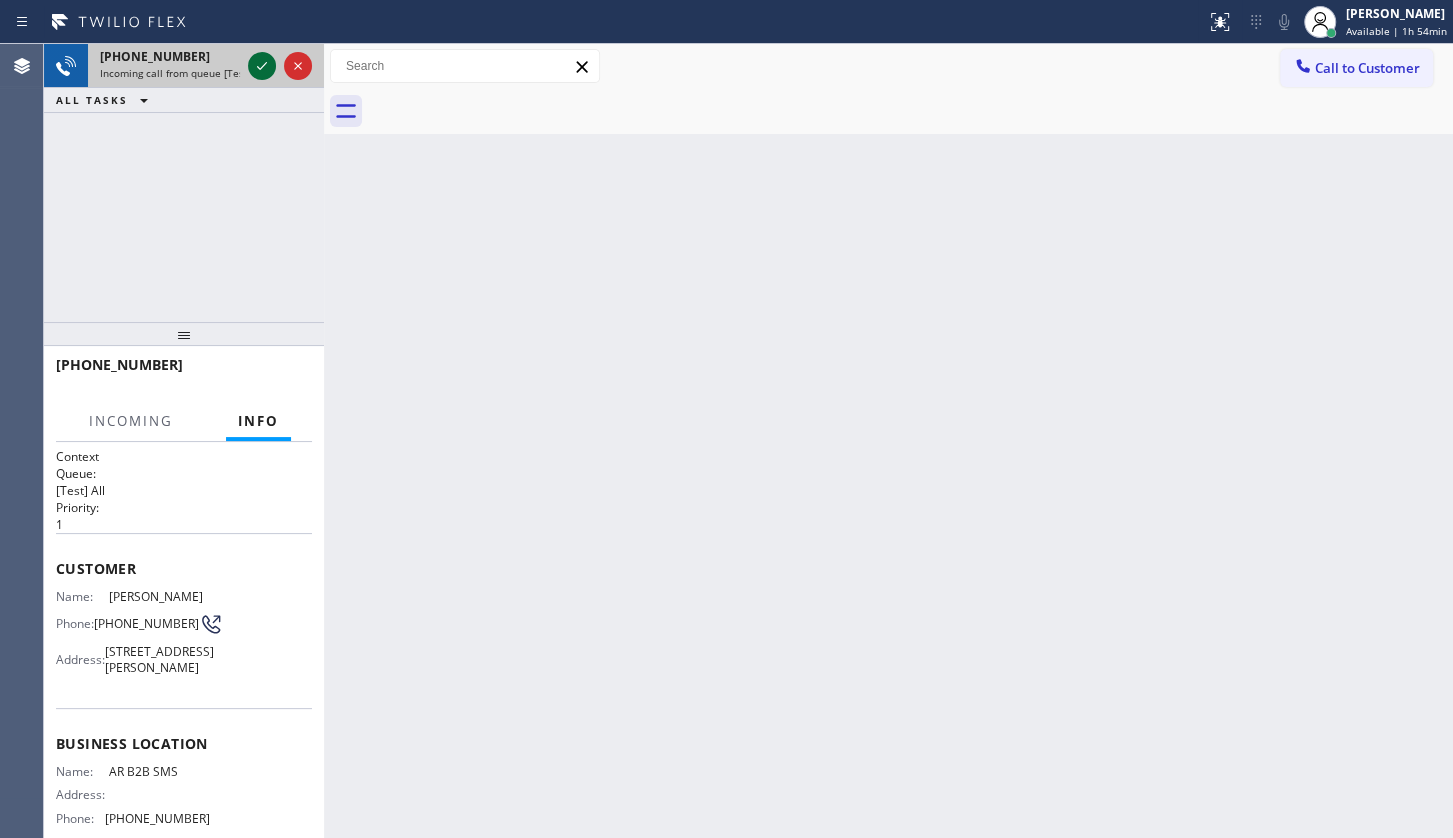 drag, startPoint x: 264, startPoint y: 55, endPoint x: 265, endPoint y: 66, distance: 11.045361 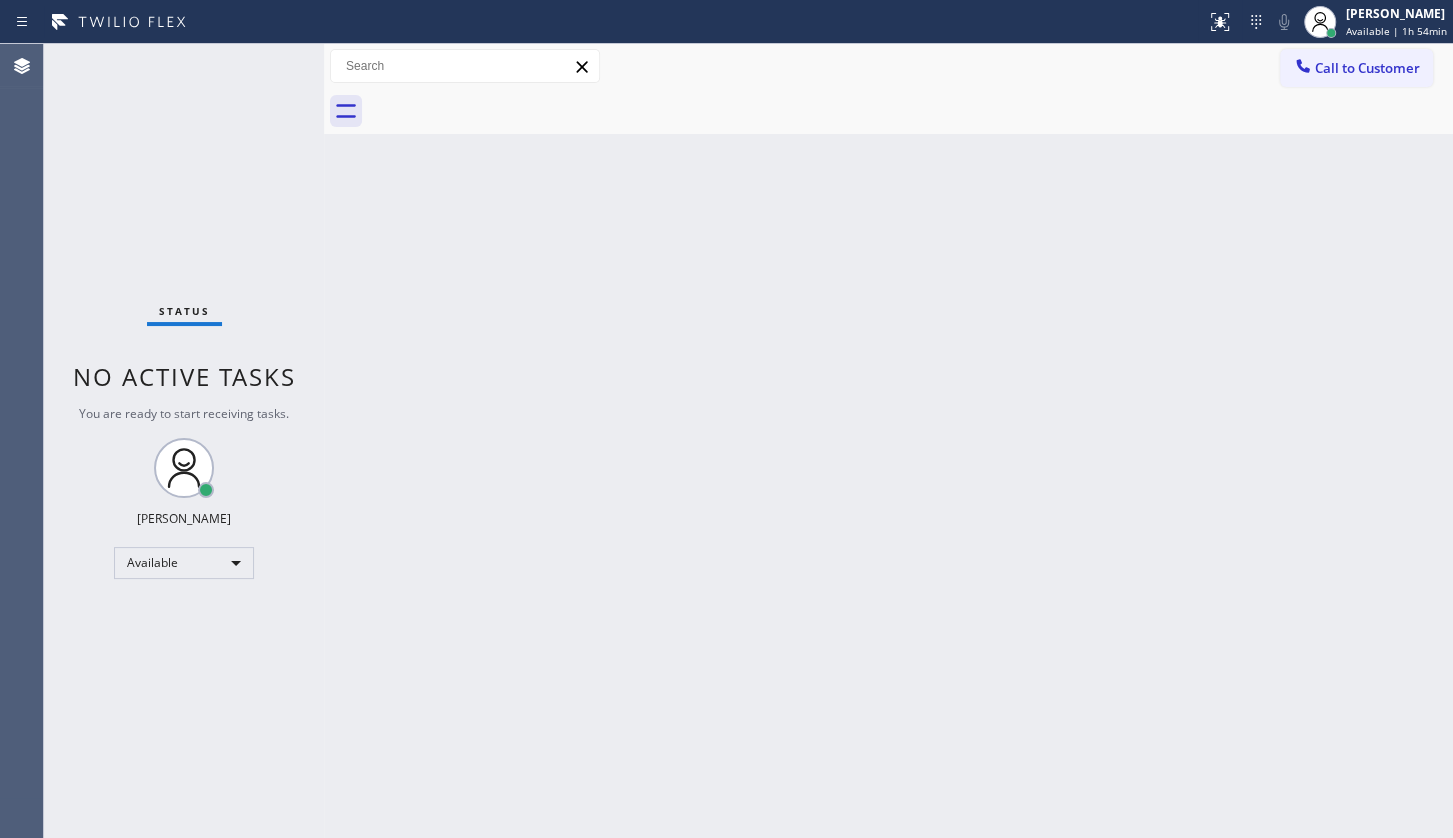 click on "Status   No active tasks     You are ready to start receiving tasks.   JENIZA ALCAYDE Available" at bounding box center [184, 441] 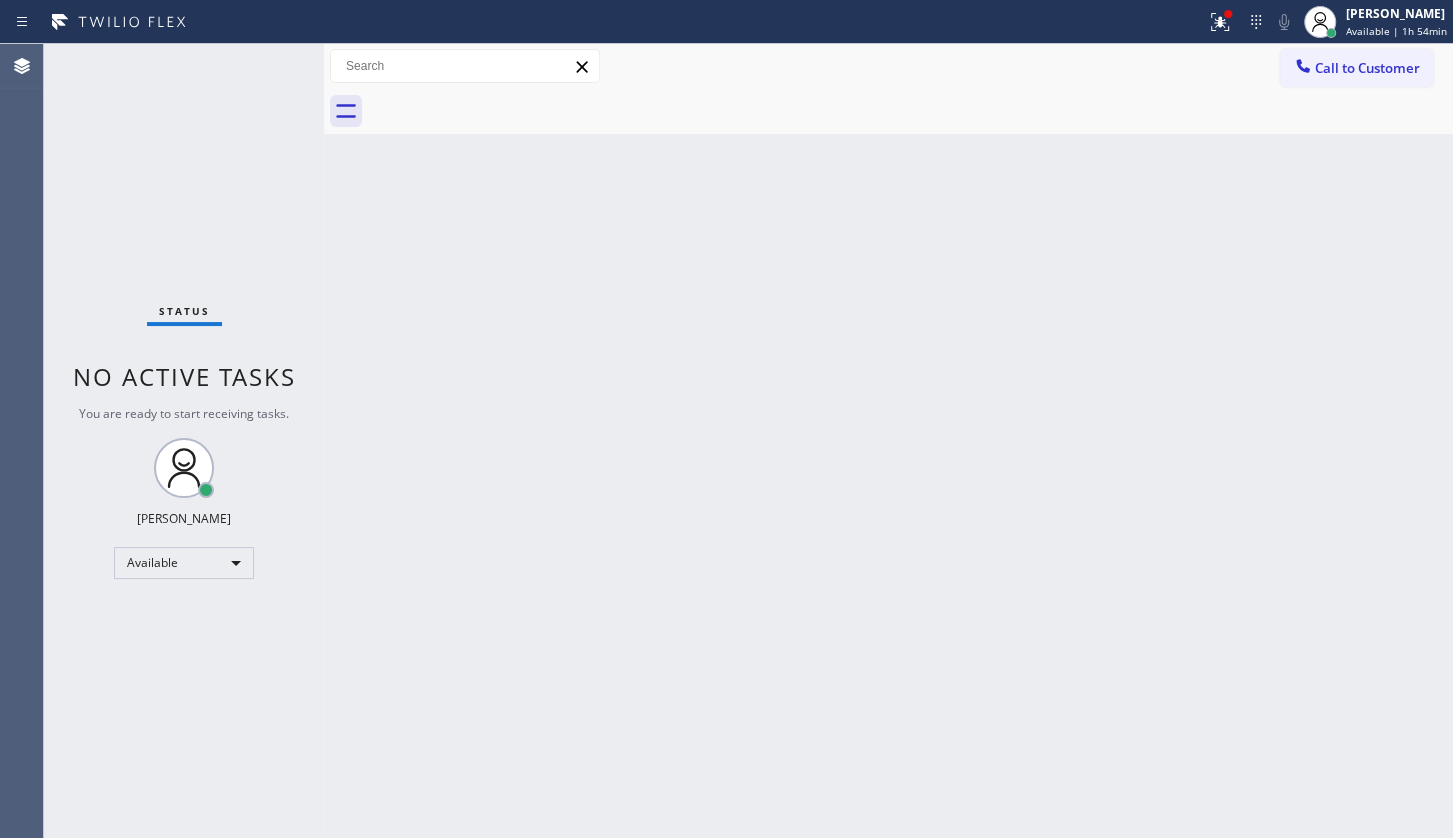 click on "Status   No active tasks     You are ready to start receiving tasks.   JENIZA ALCAYDE Available" at bounding box center (184, 441) 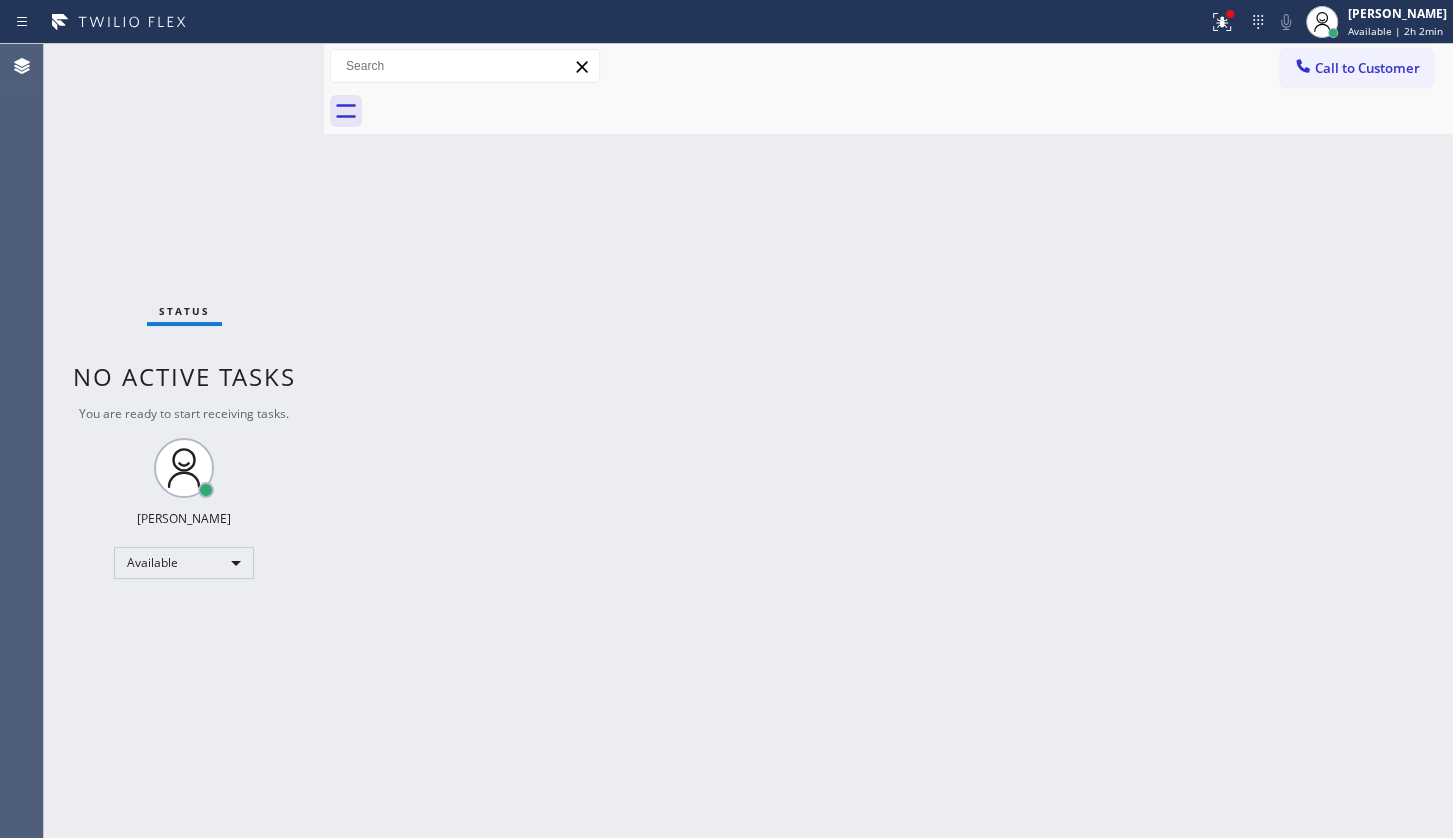 click on "Status   No active tasks     You are ready to start receiving tasks.   JENIZA ALCAYDE Available" at bounding box center [184, 441] 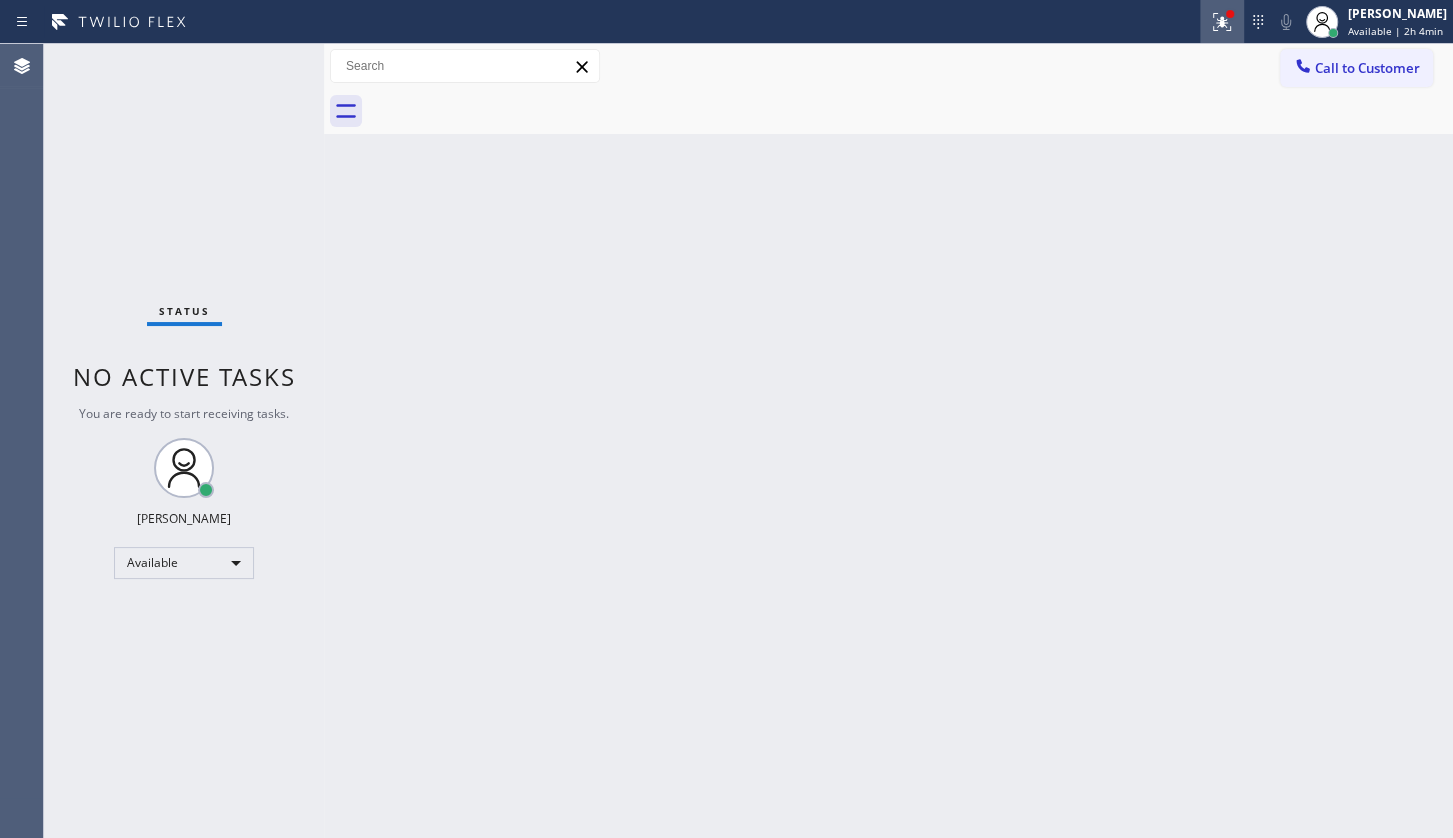 click 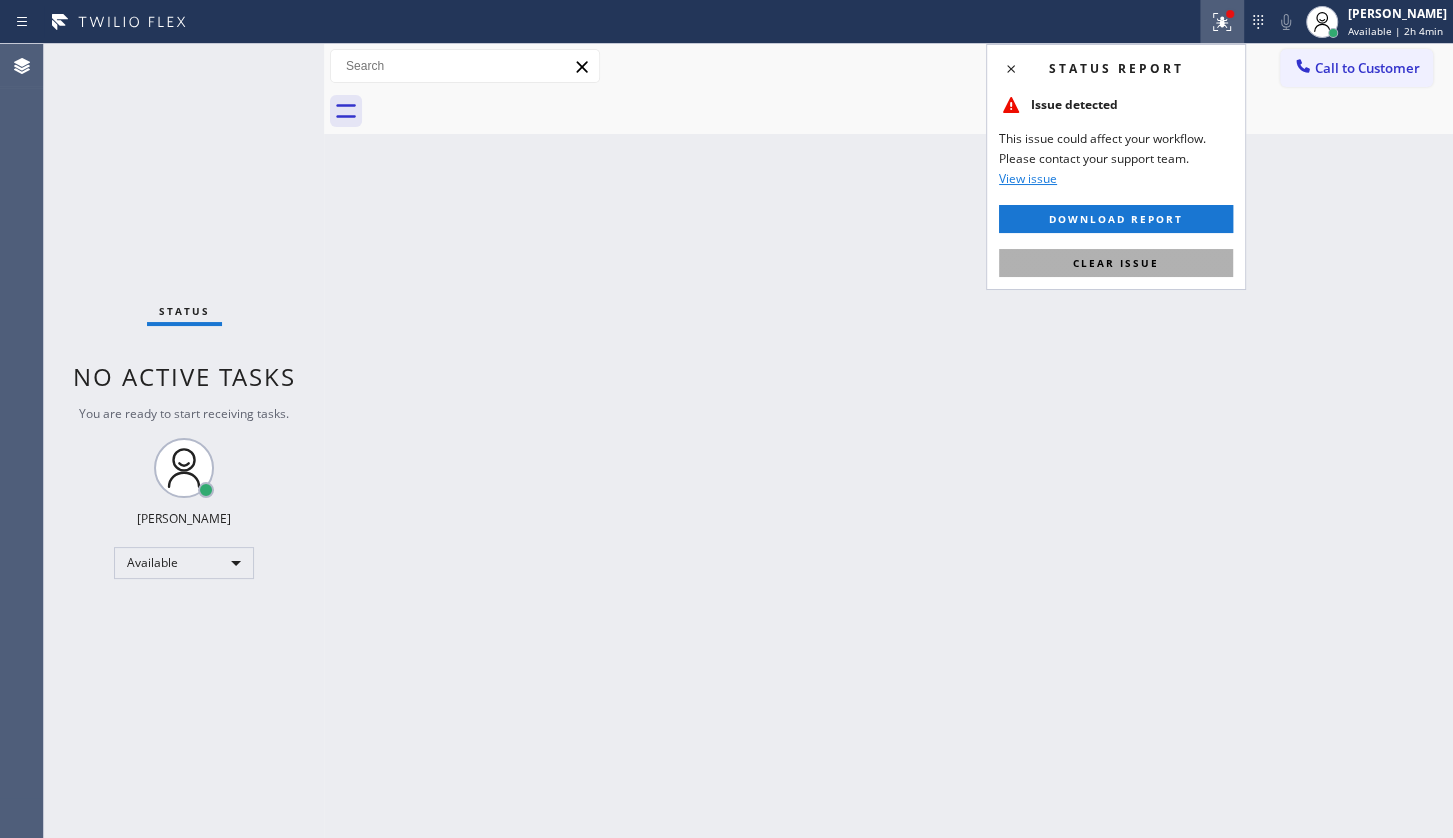 click on "Clear issue" at bounding box center (1116, 263) 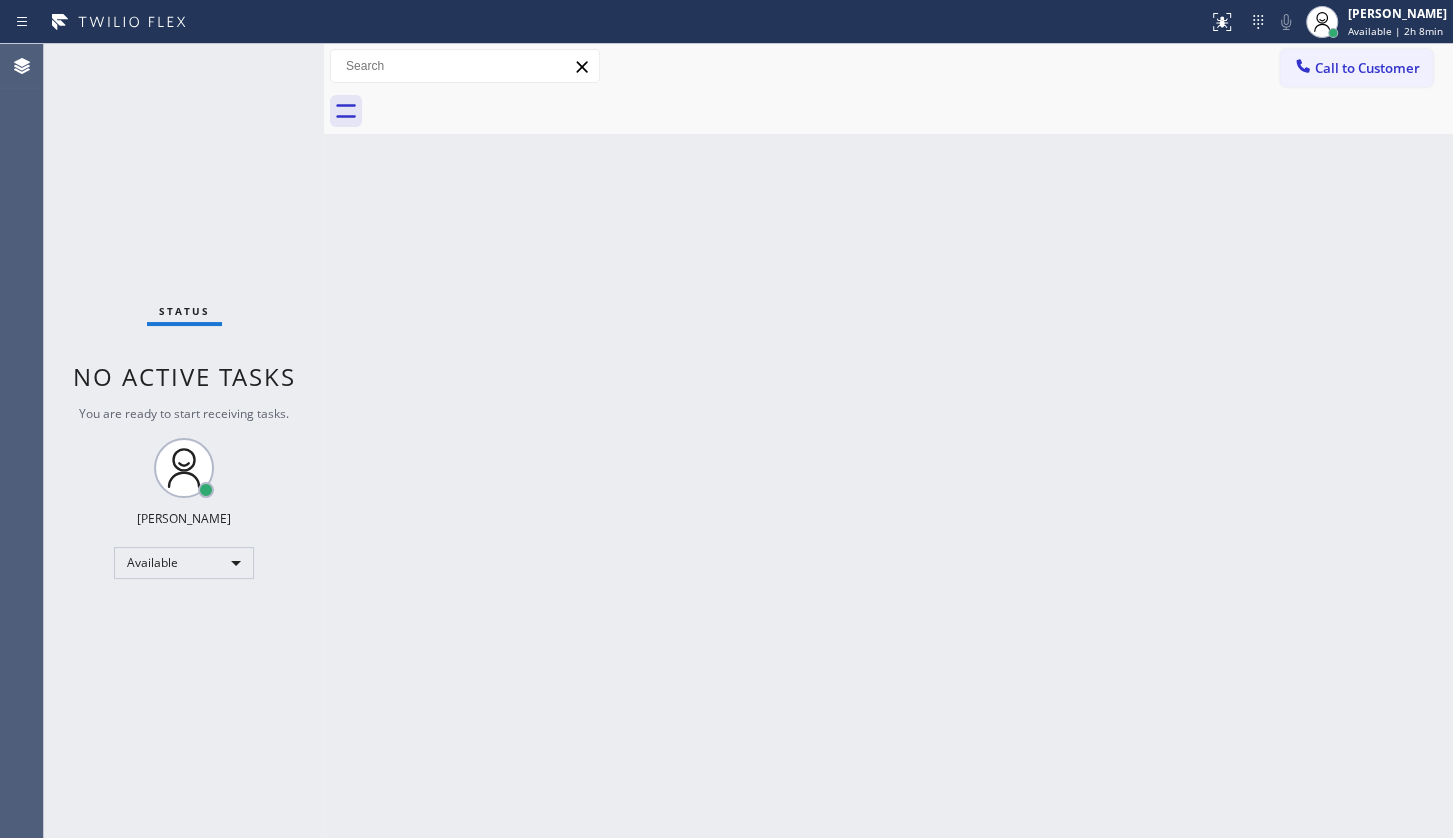 click on "Status report No issues detected If you experience an issue, please download the report and send it to your support team. Download report JENIZA ALCAYDE Available | 2h 8min Set your status Offline Available Unavailable Break Log out" at bounding box center (726, 22) 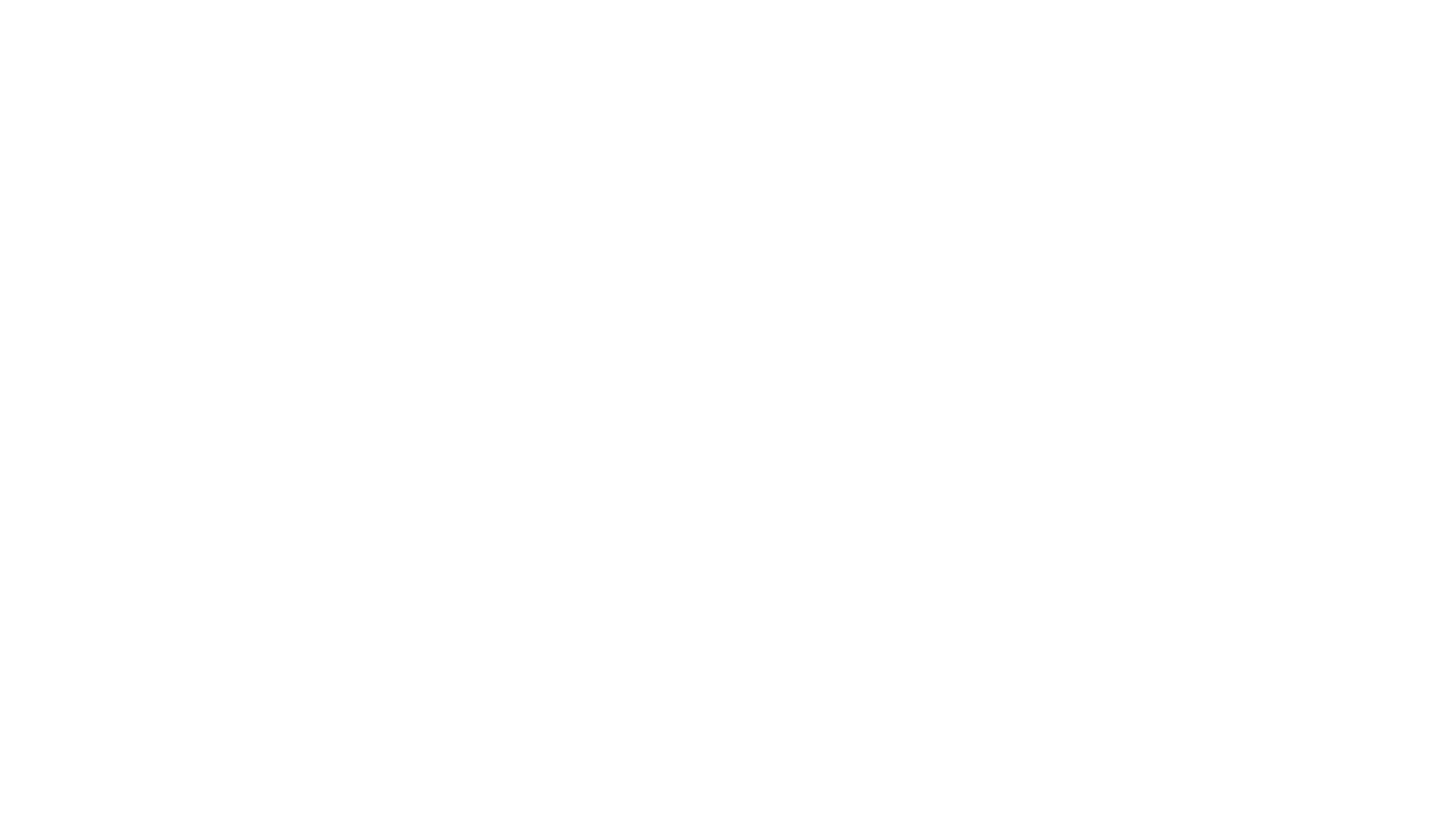 scroll, scrollTop: 0, scrollLeft: 0, axis: both 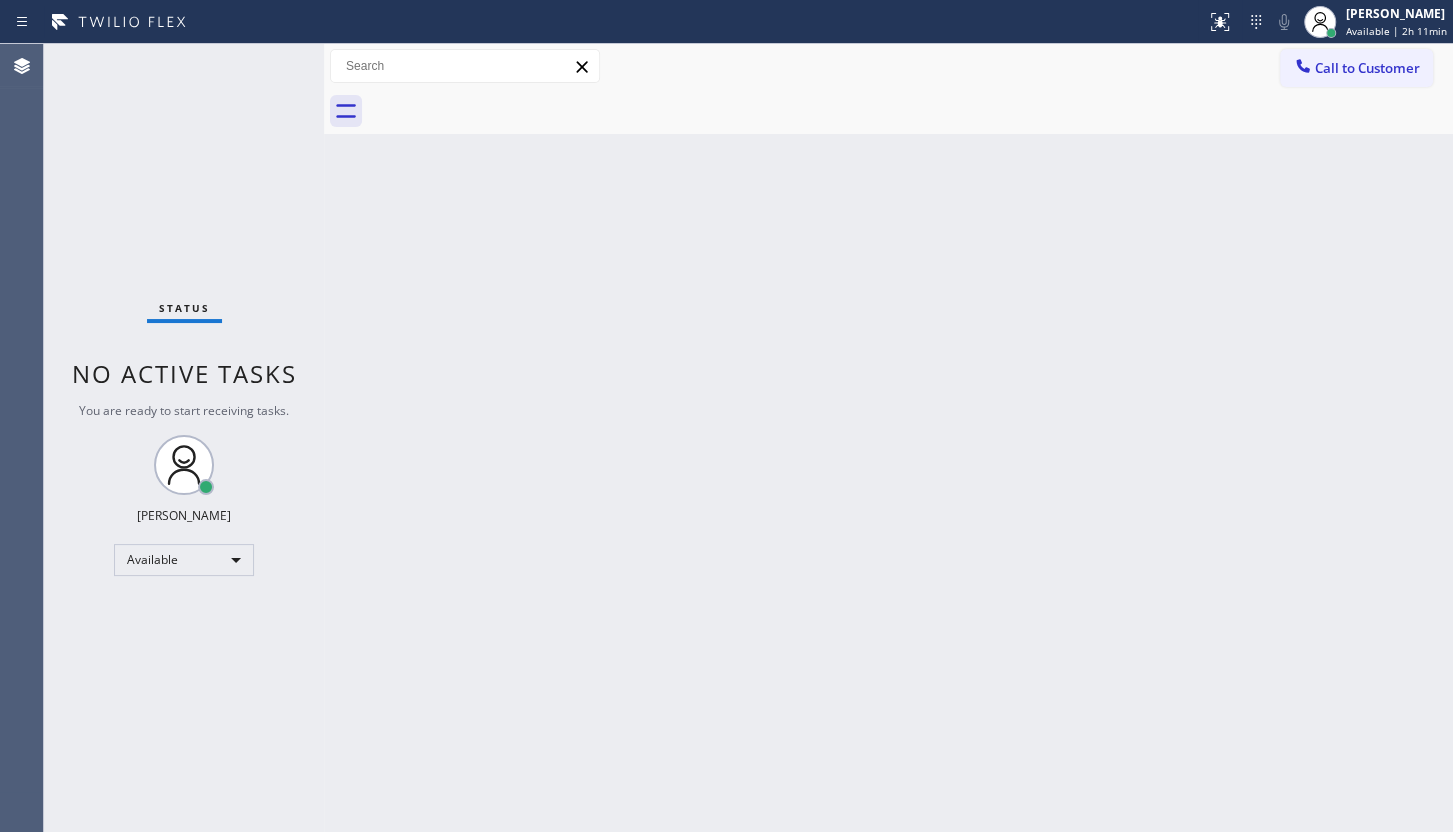 click on "Back to Dashboard Change Sender ID Customers Technicians Select a contact Outbound call Technician Search Technician Your caller id phone number Your caller id phone number Call Technician info Name   Phone none Address none Change Sender ID HVAC [PHONE_NUMBER] 5 Star Appliance [PHONE_NUMBER] Appliance Repair [PHONE_NUMBER] Plumbing [PHONE_NUMBER] Air Duct Cleaning [PHONE_NUMBER]  Electricians [PHONE_NUMBER] Cancel Change Check personal SMS Reset Change No tabs Call to Customer Outbound call Location Search location Your caller id phone number Customer number Call Outbound call Technician Search Technician Your caller id phone number Your caller id phone number Call" at bounding box center [888, 438] 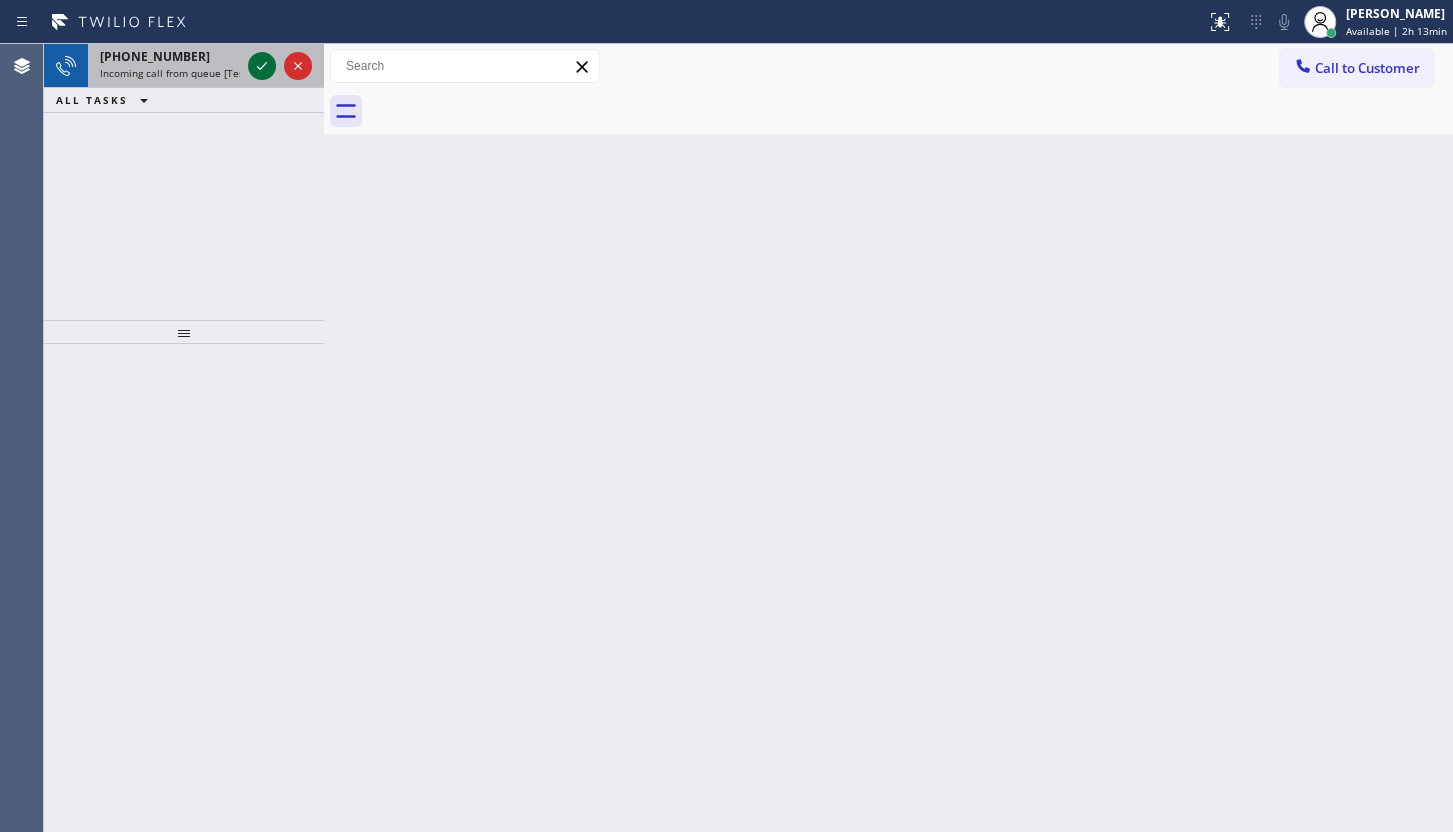 click 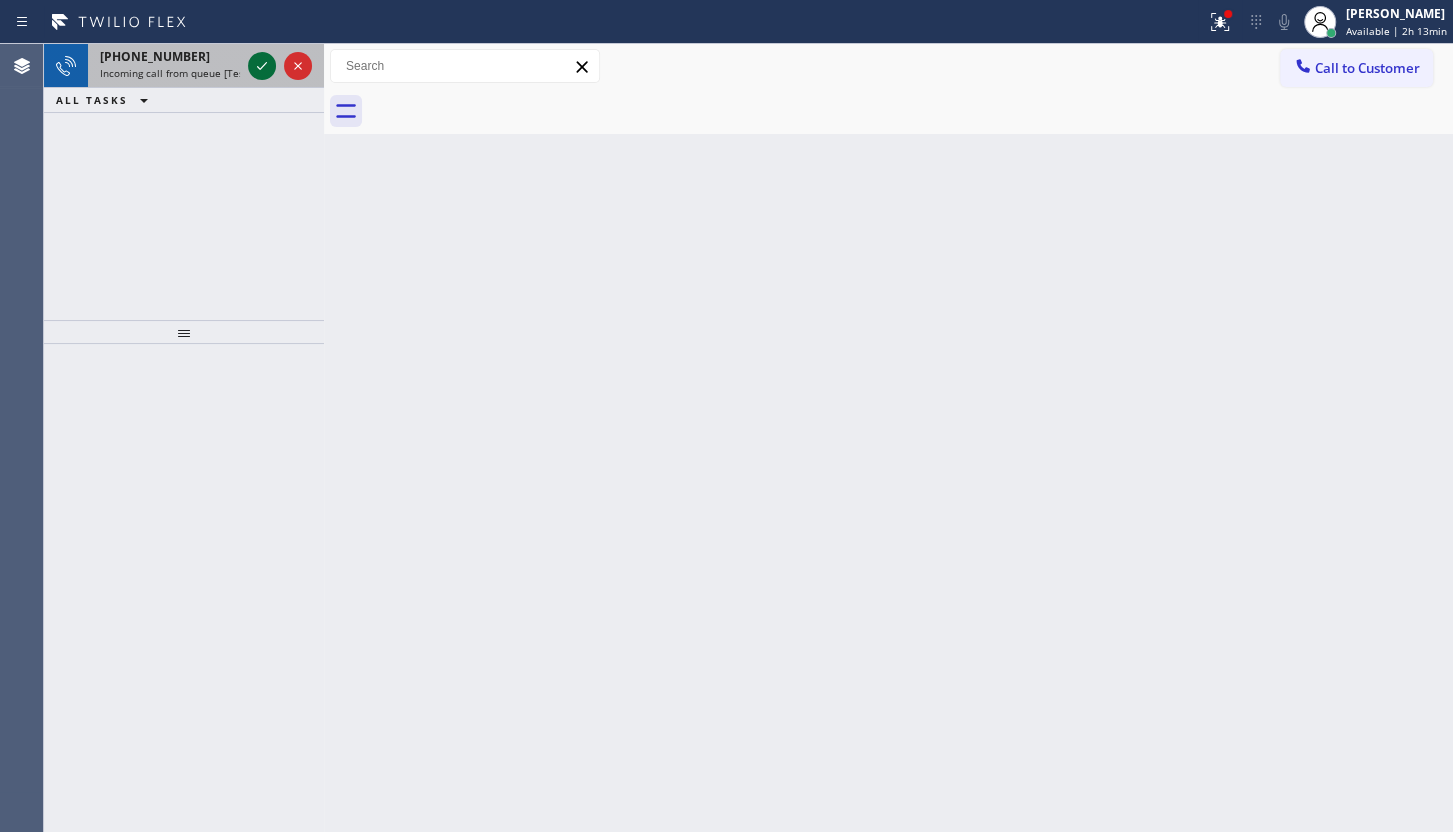 click 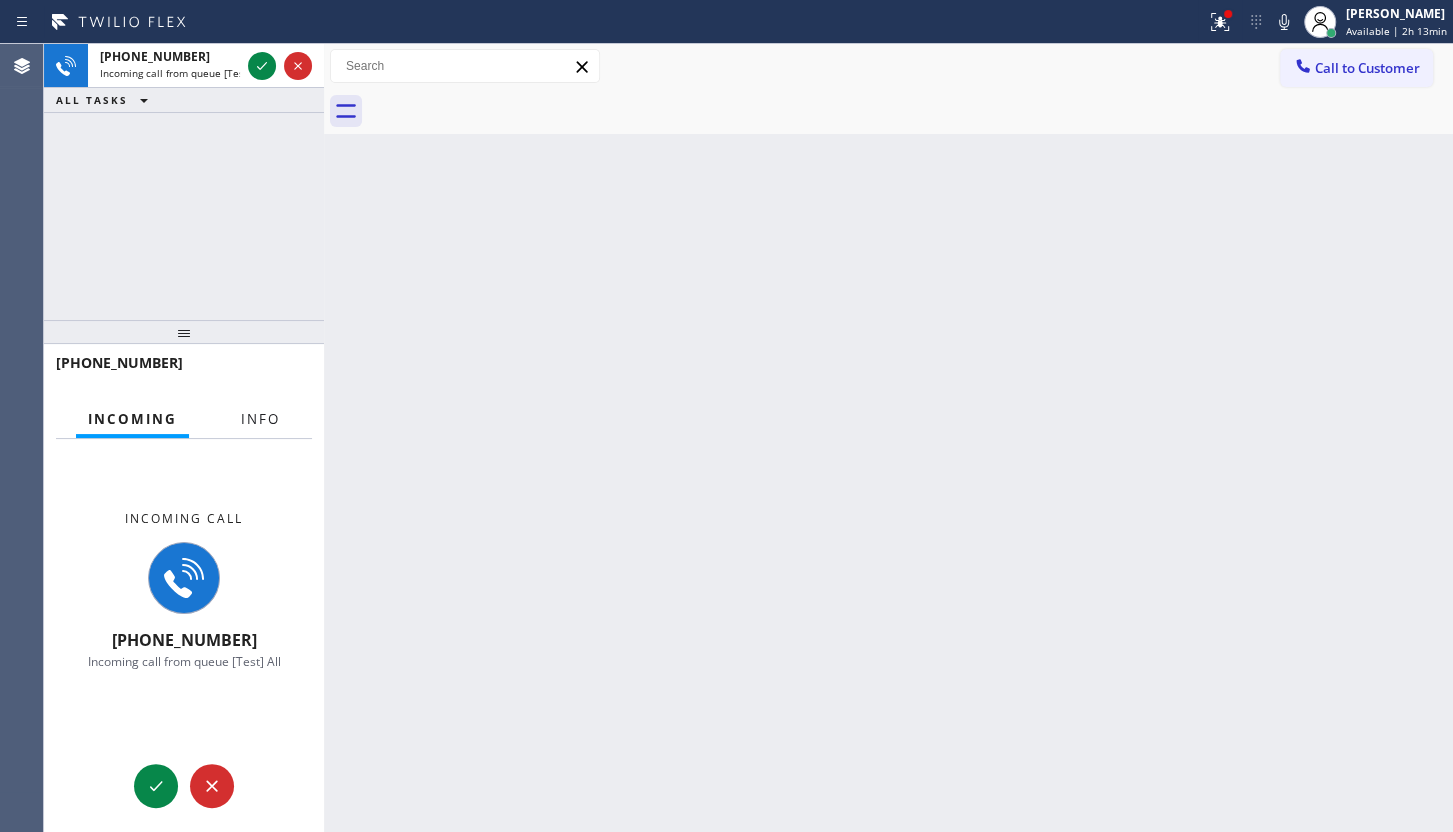 click on "Info" at bounding box center (260, 419) 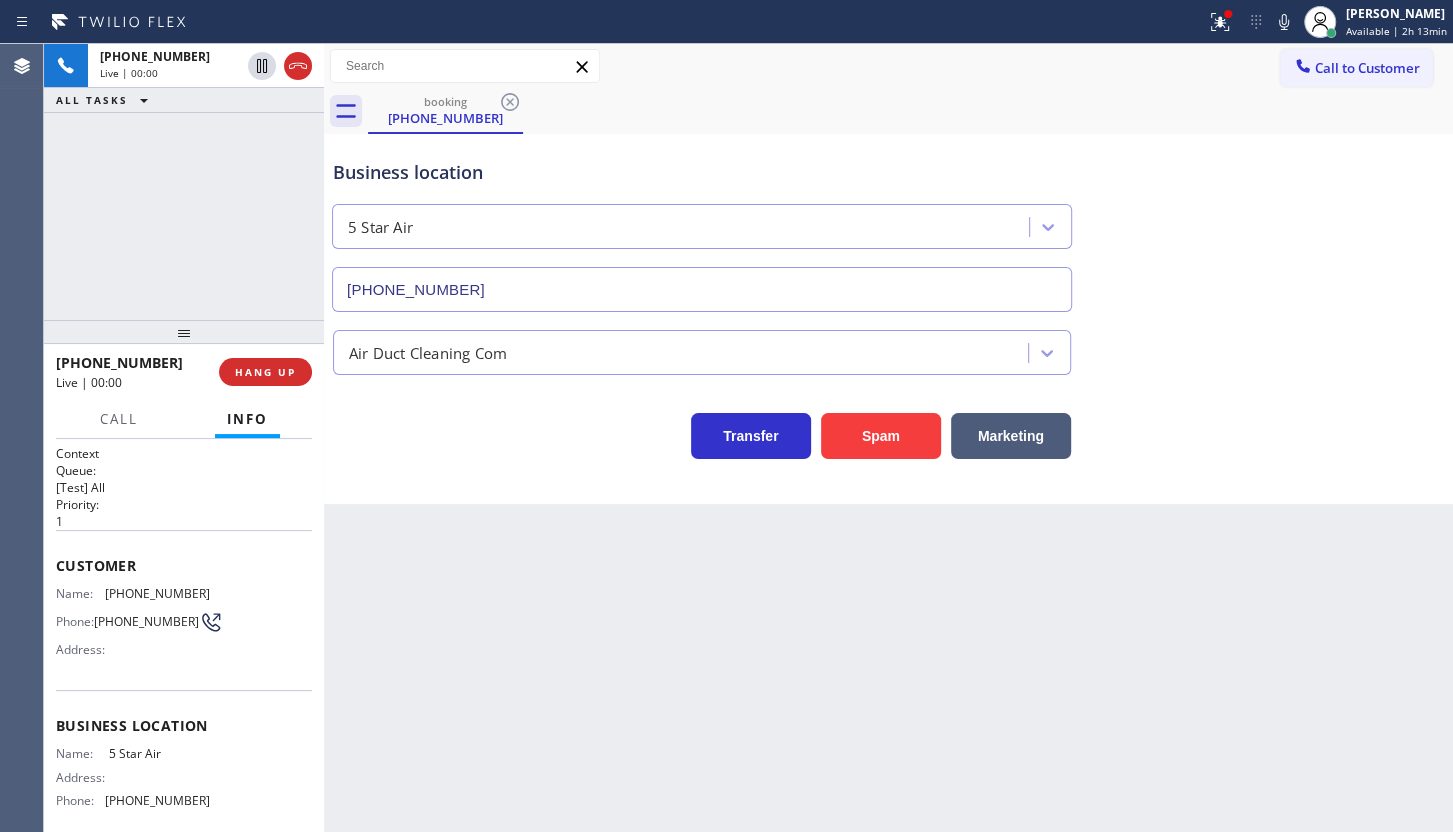 type on "[PHONE_NUMBER]" 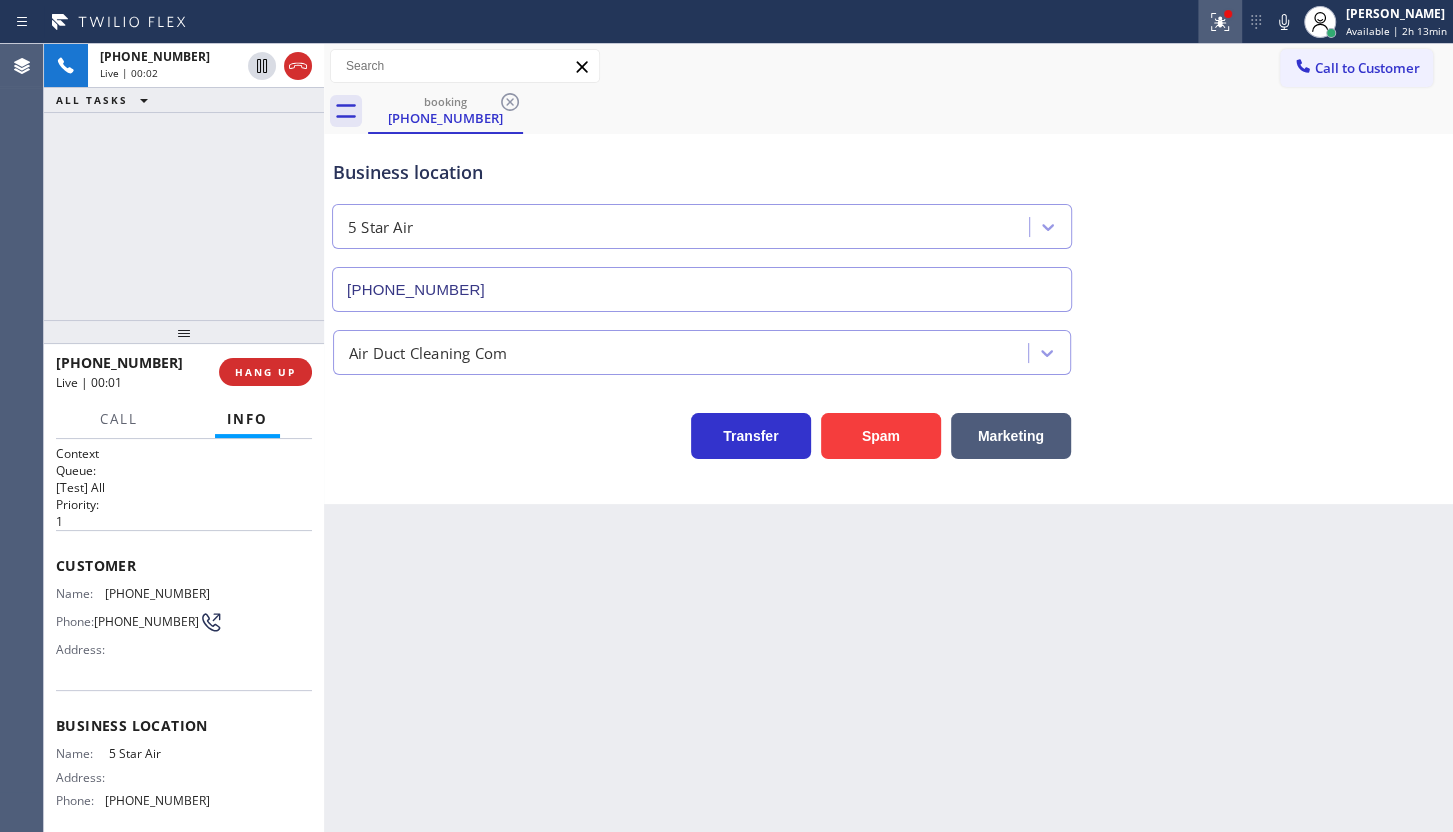 click at bounding box center (1220, 22) 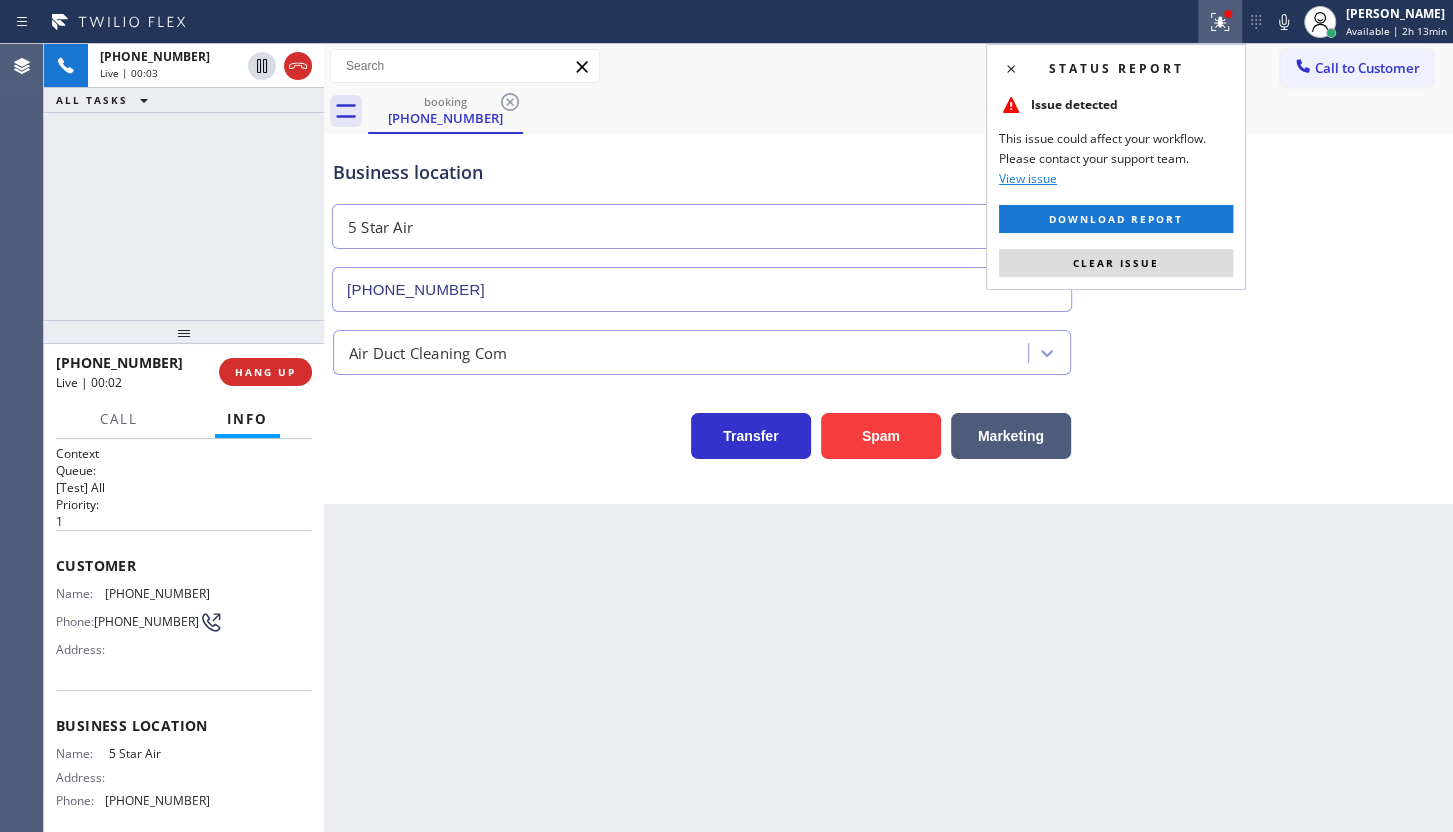 drag, startPoint x: 1156, startPoint y: 249, endPoint x: 1242, endPoint y: 274, distance: 89.560036 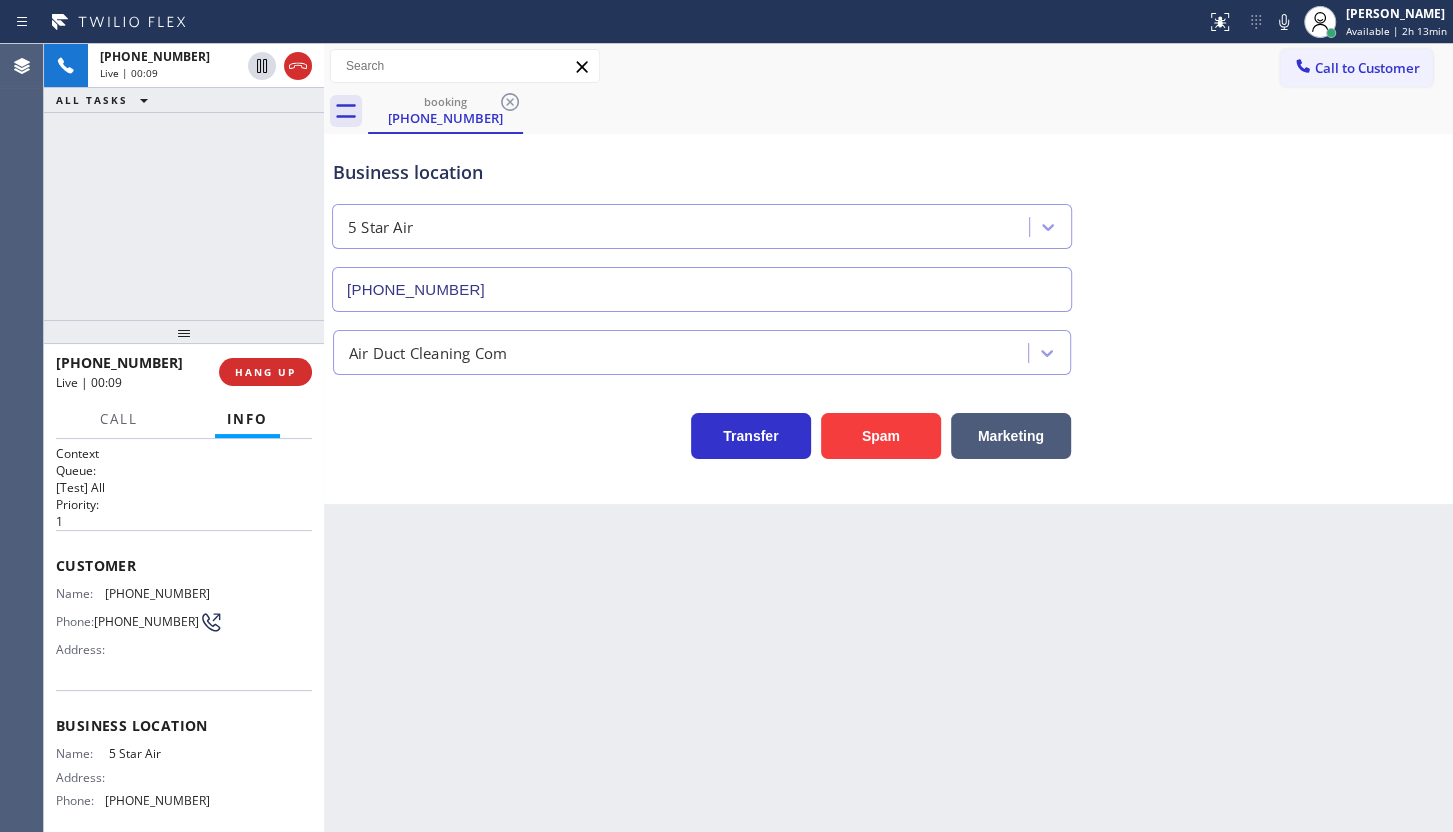 click on "Business location 5 Star Air [PHONE_NUMBER] Air Duct Cleaning Com Transfer Spam Marketing" at bounding box center [888, 319] 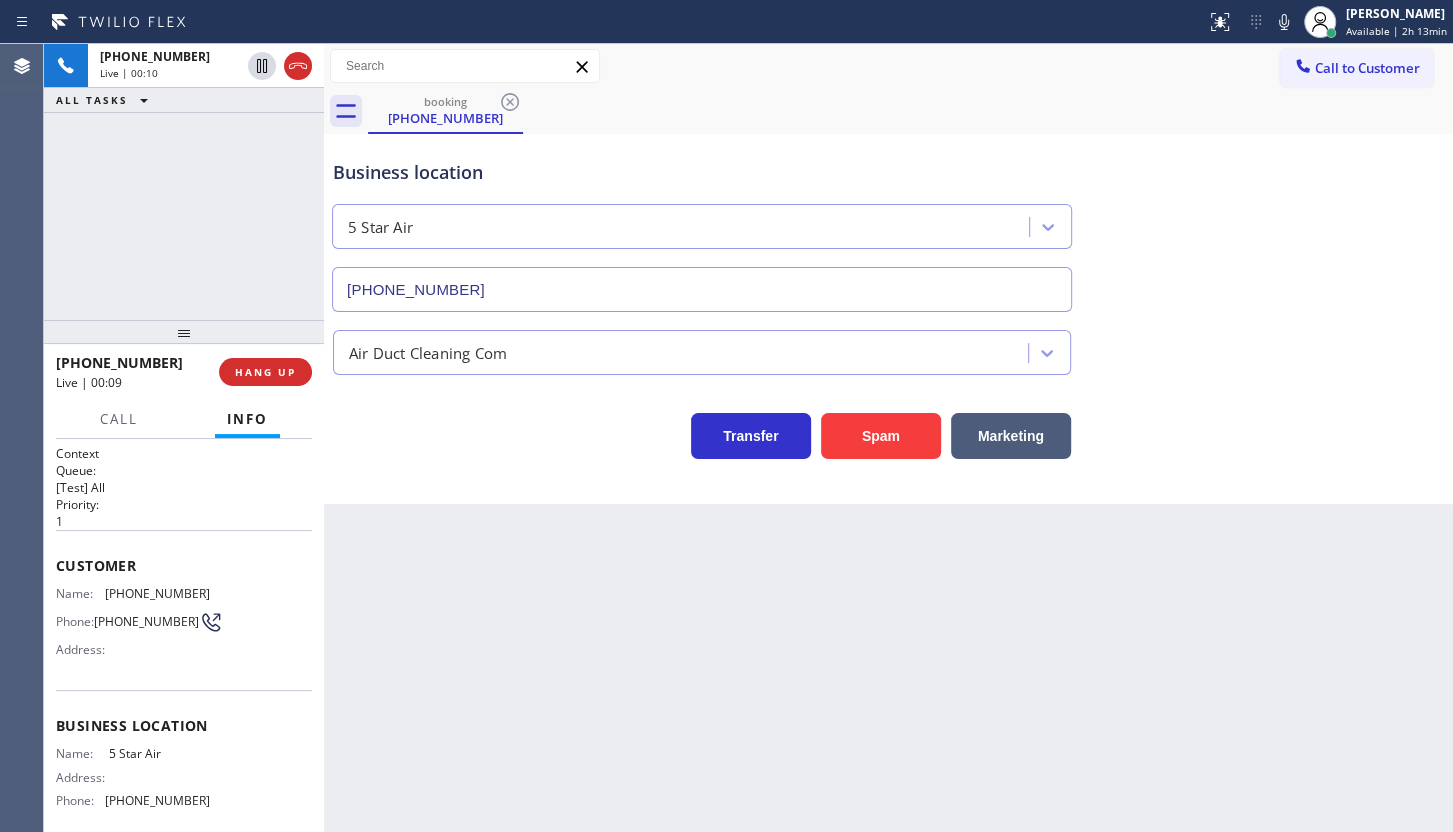 drag, startPoint x: 1322, startPoint y: 439, endPoint x: 1346, endPoint y: 441, distance: 24.083189 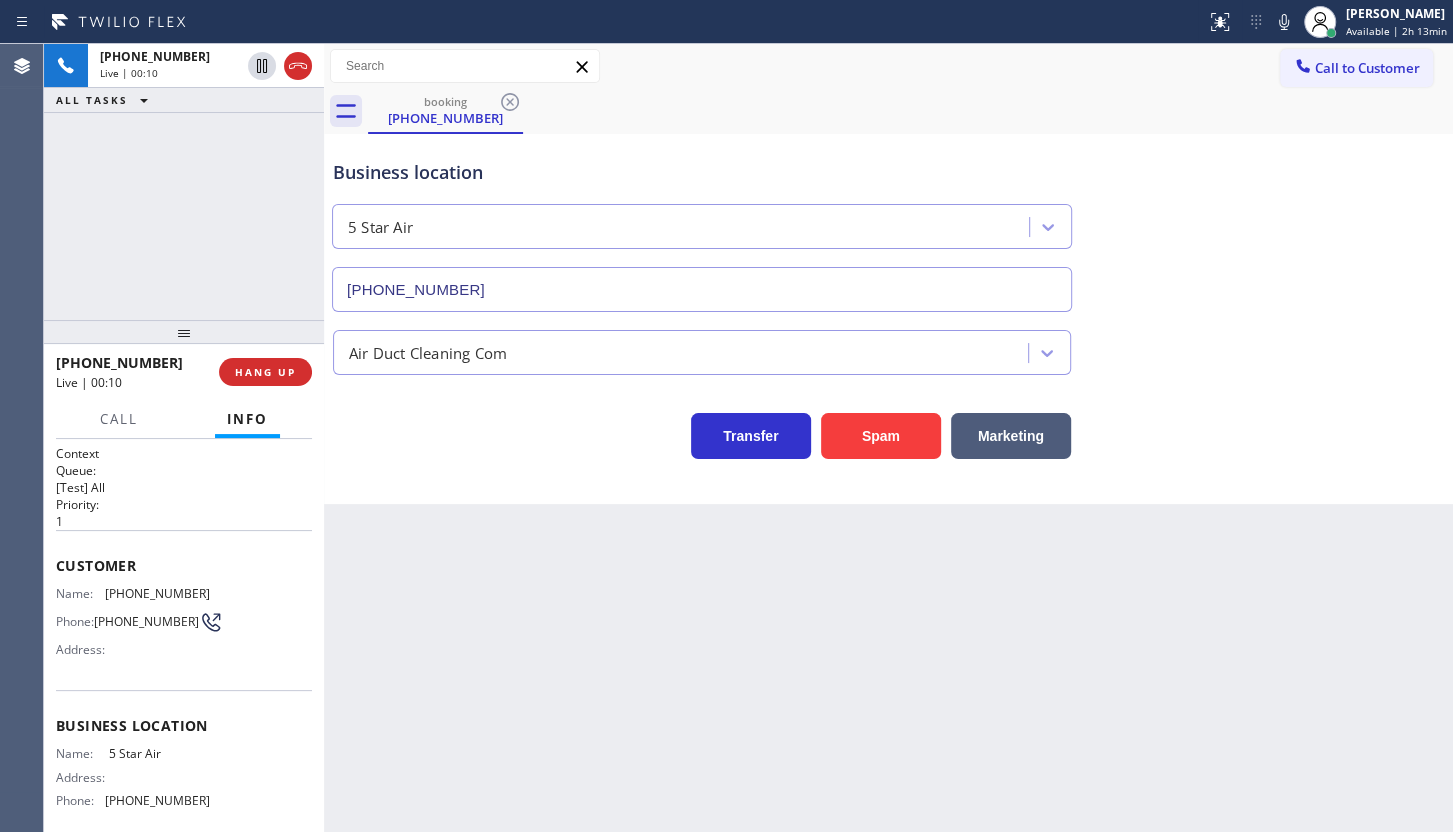 click on "Transfer Spam Marketing" at bounding box center [888, 427] 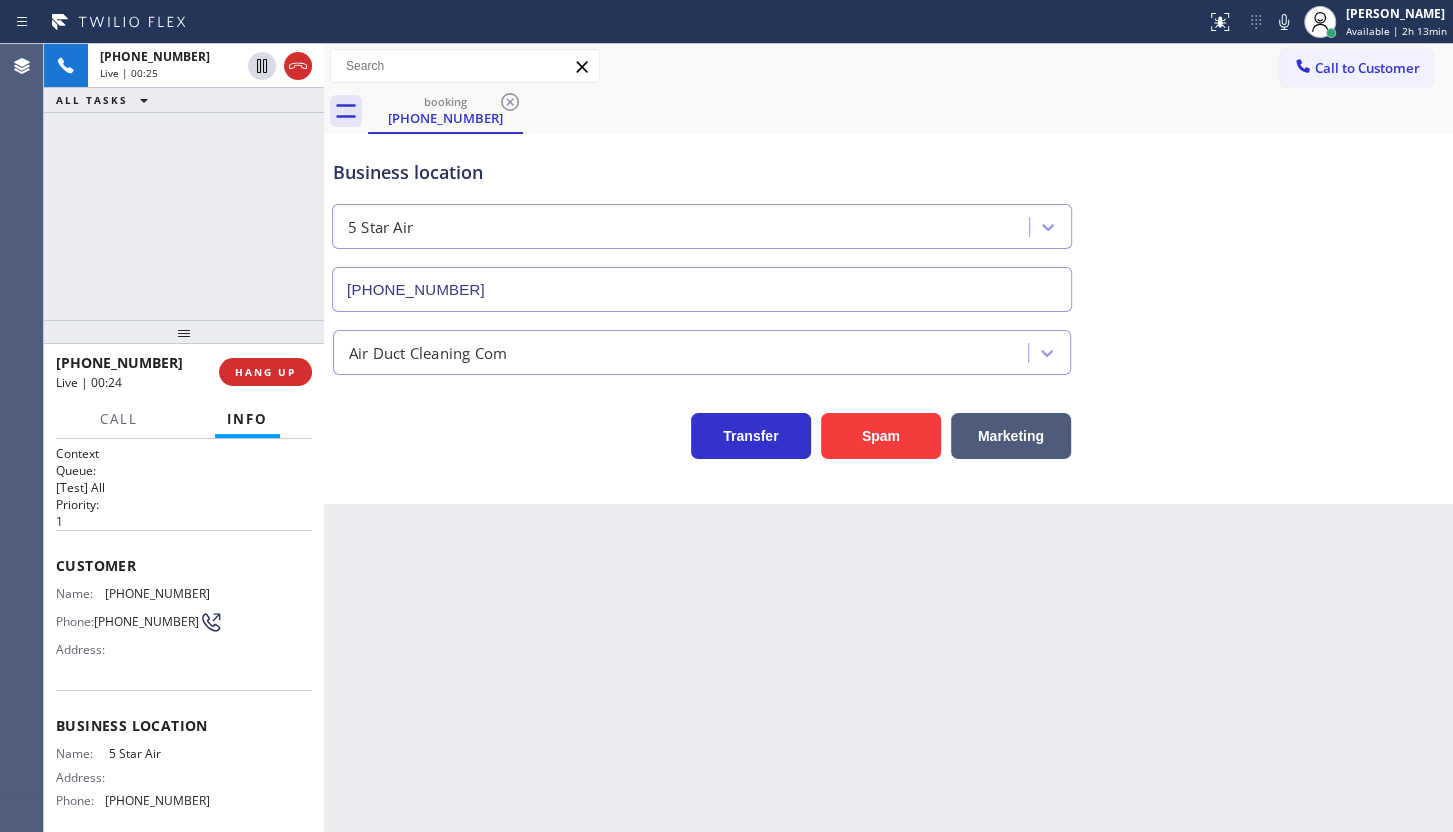 drag, startPoint x: 869, startPoint y: 64, endPoint x: 1083, endPoint y: 8, distance: 221.20578 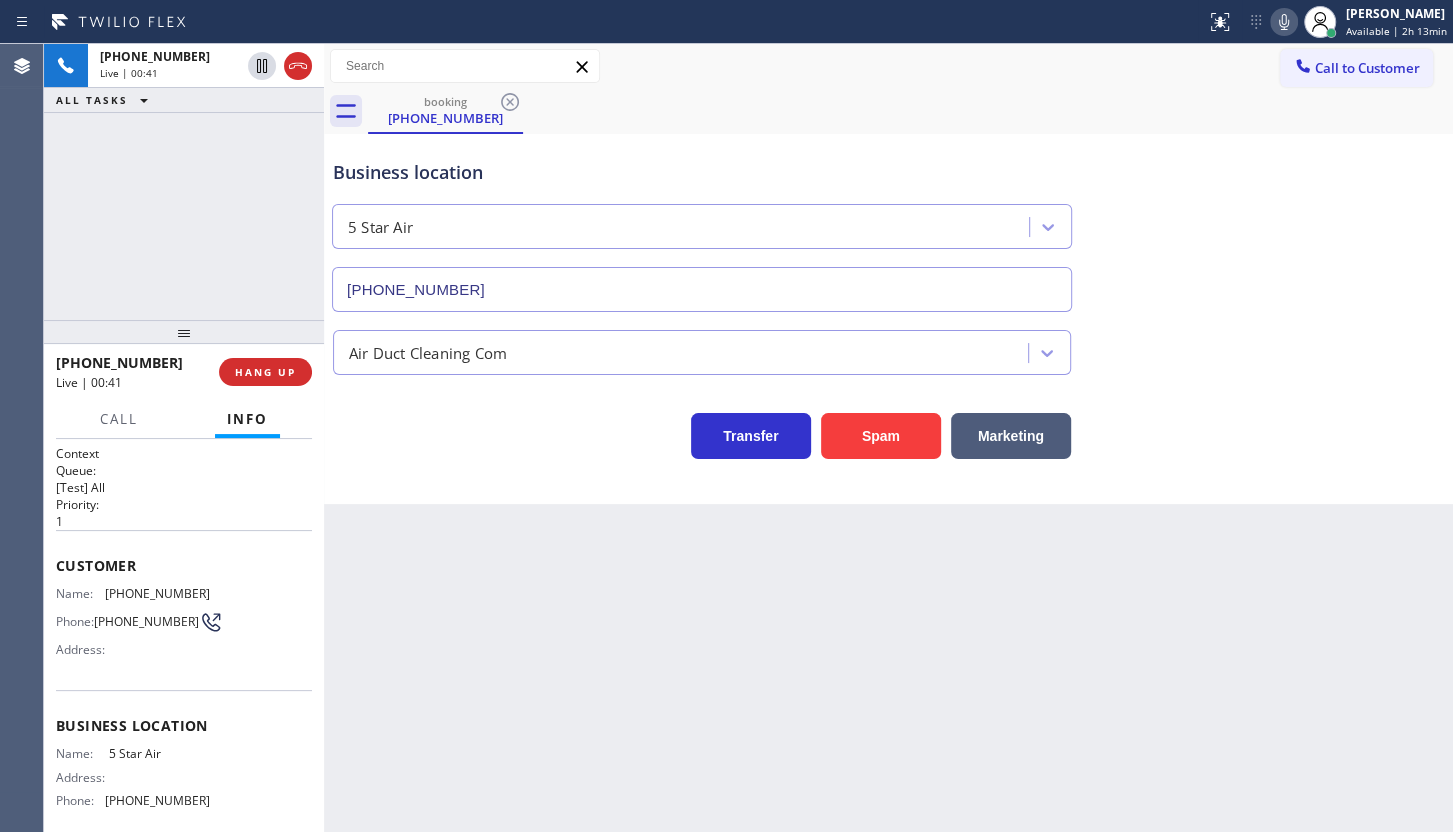 click 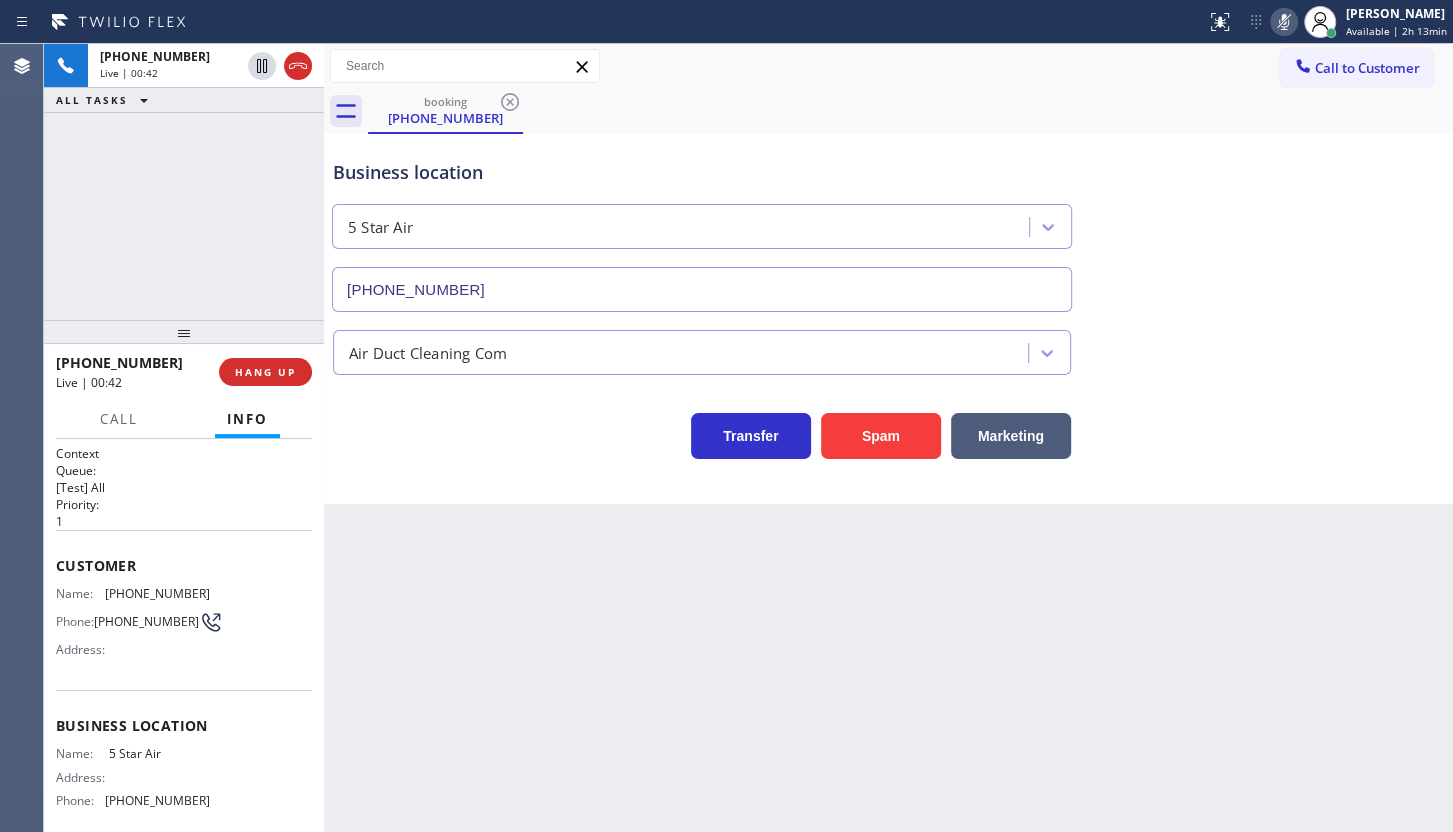 click 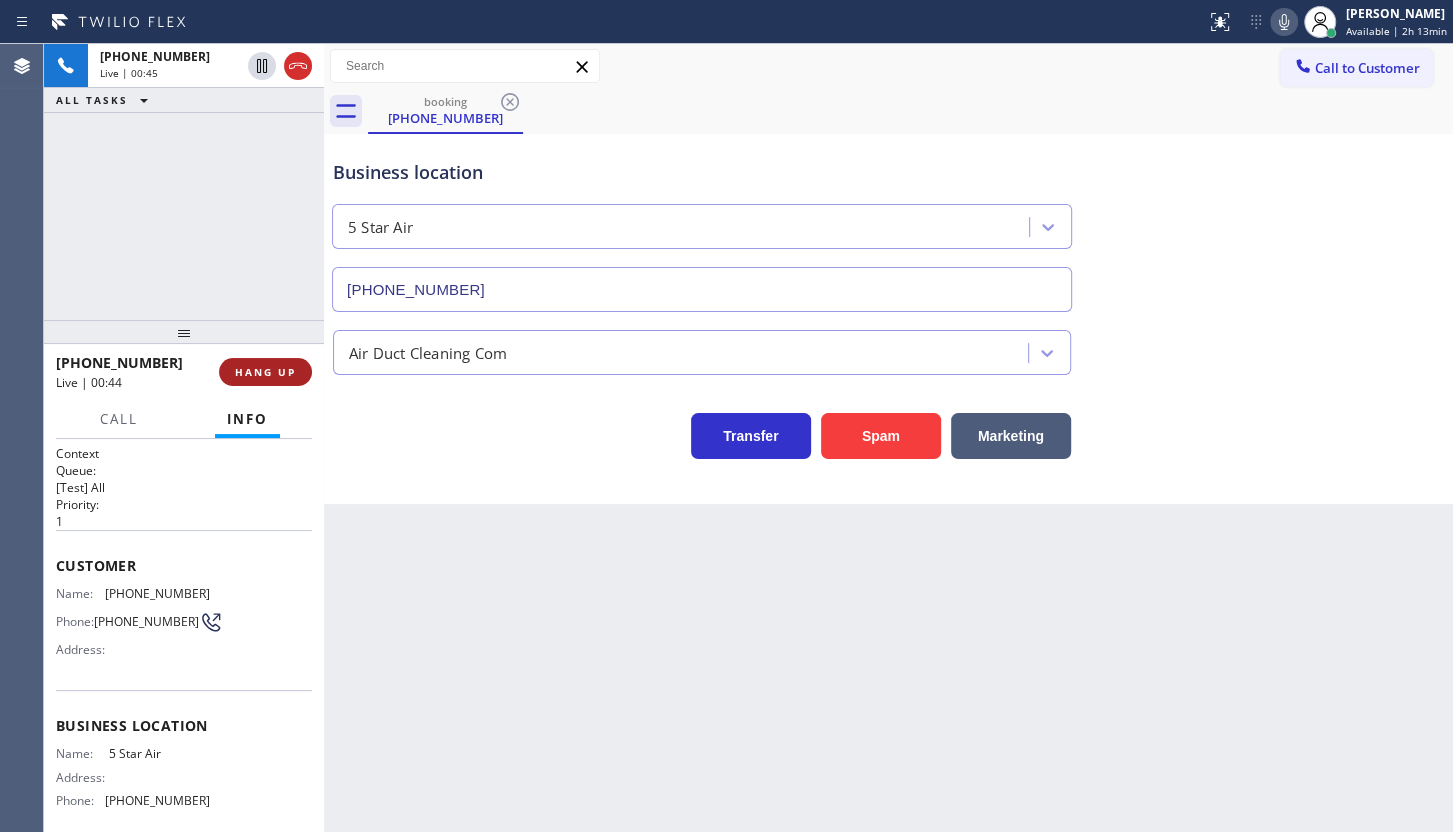 click on "HANG UP" at bounding box center [265, 372] 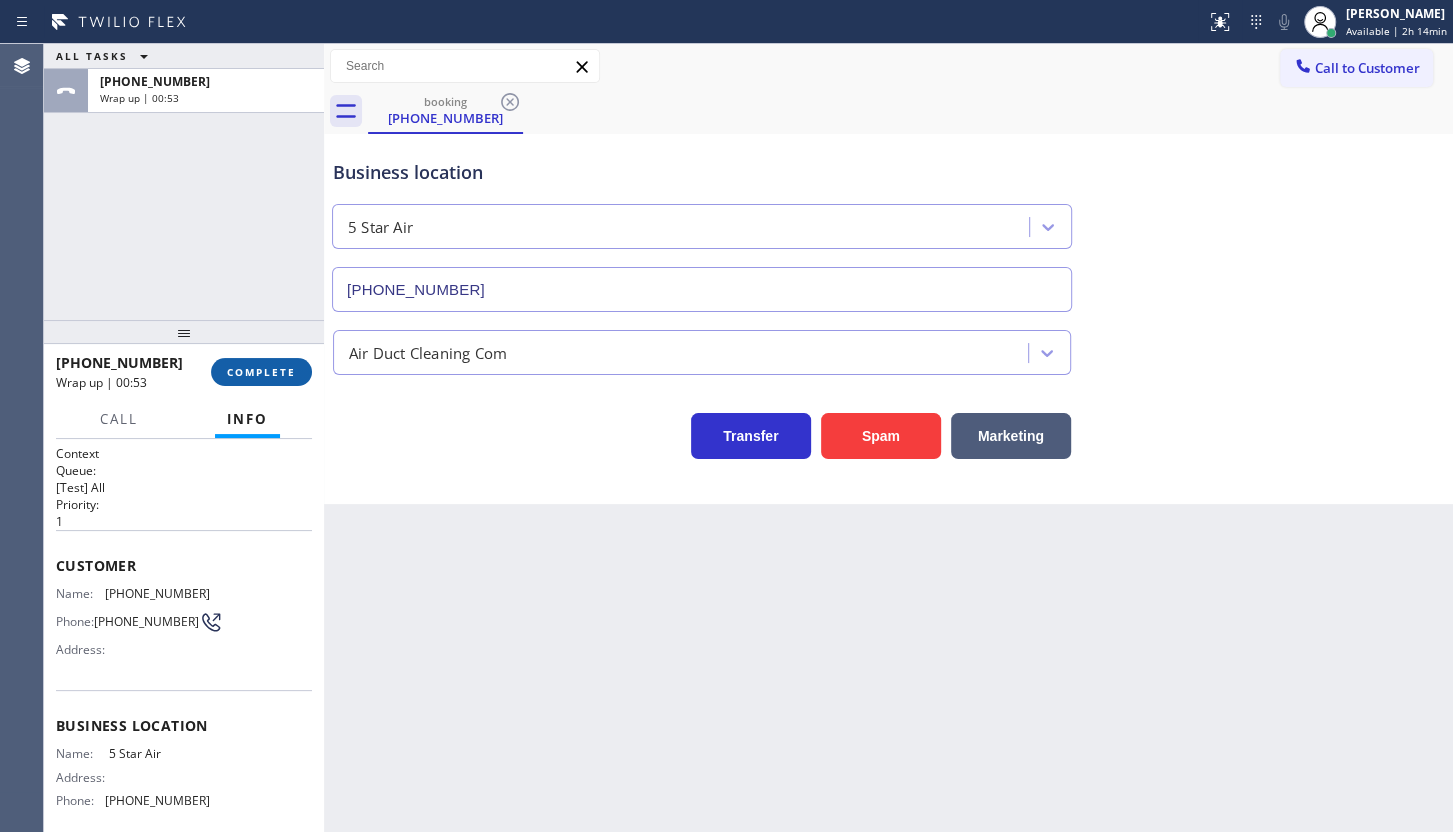 click on "COMPLETE" at bounding box center [261, 372] 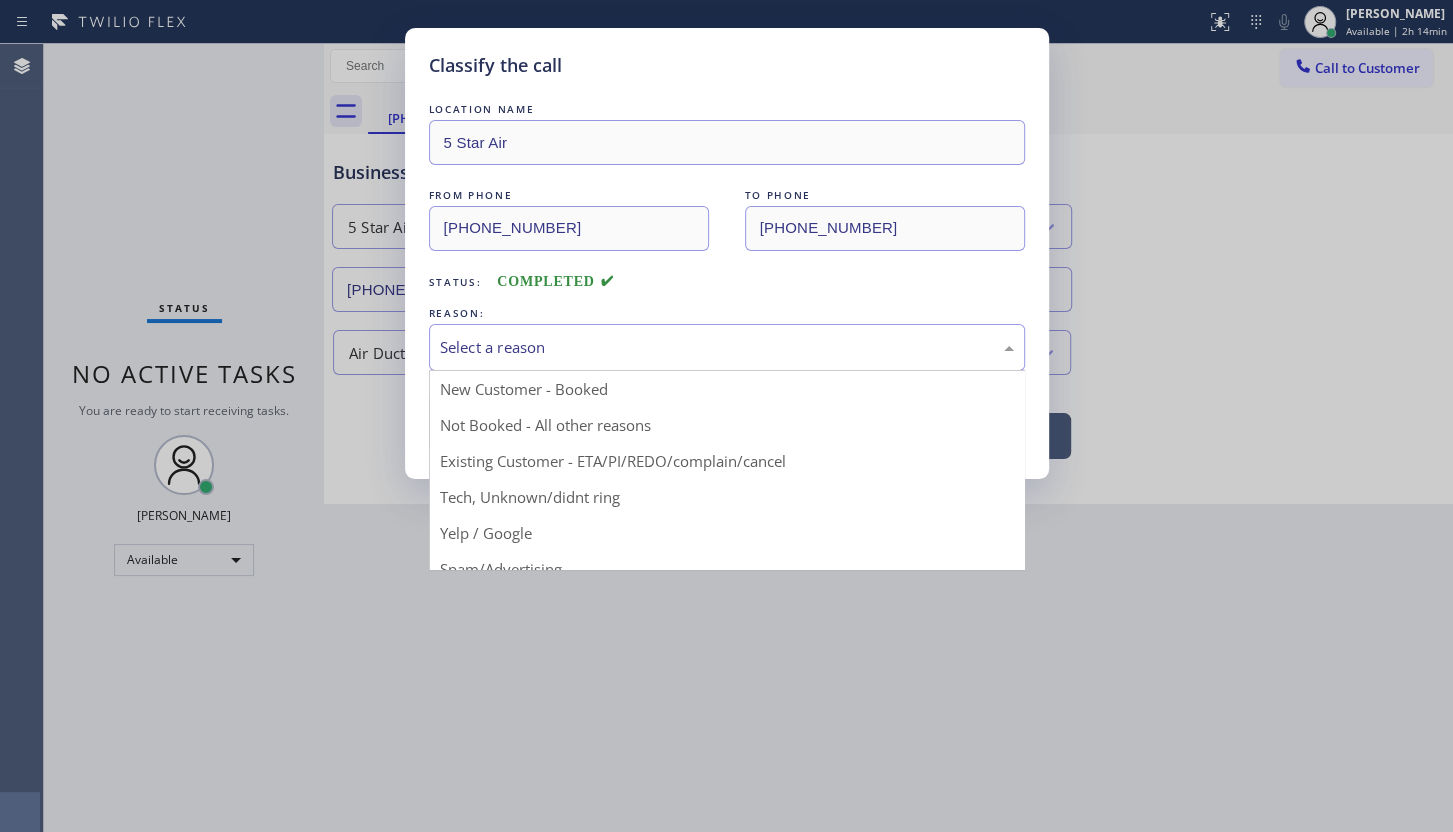 click on "Select a reason" at bounding box center [727, 347] 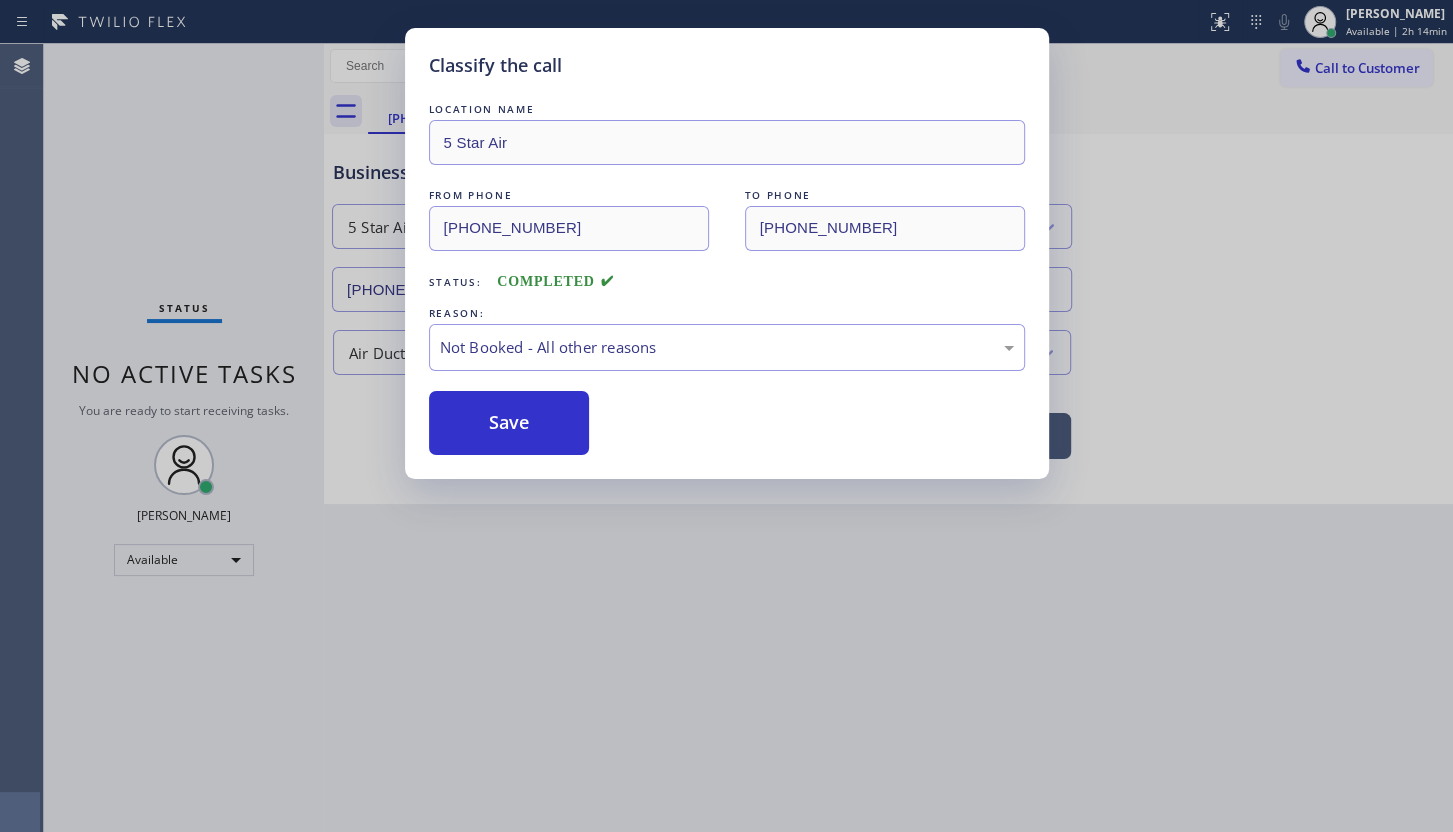 click on "Save" at bounding box center (509, 423) 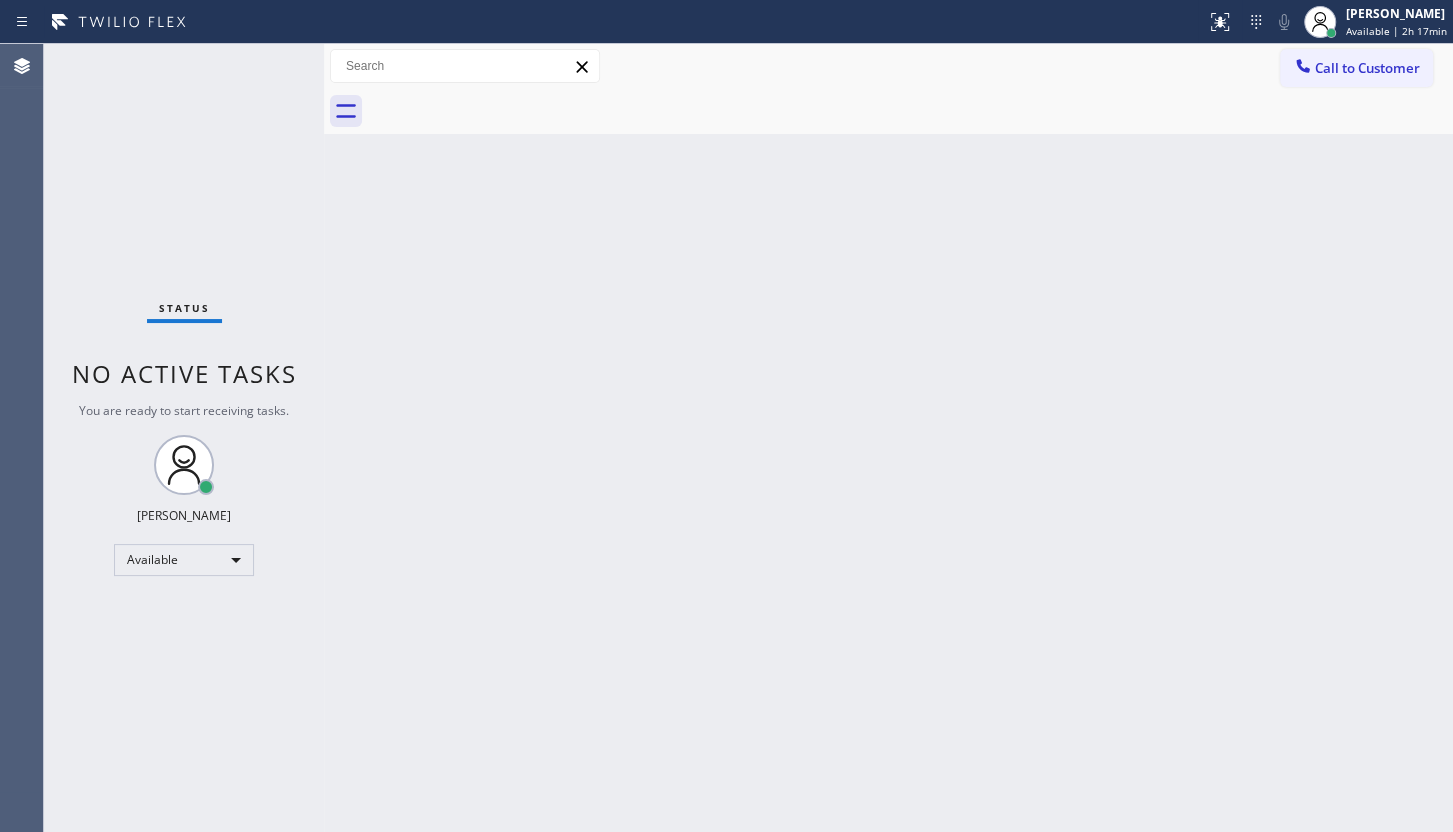 drag, startPoint x: 186, startPoint y: 250, endPoint x: 206, endPoint y: 276, distance: 32.80244 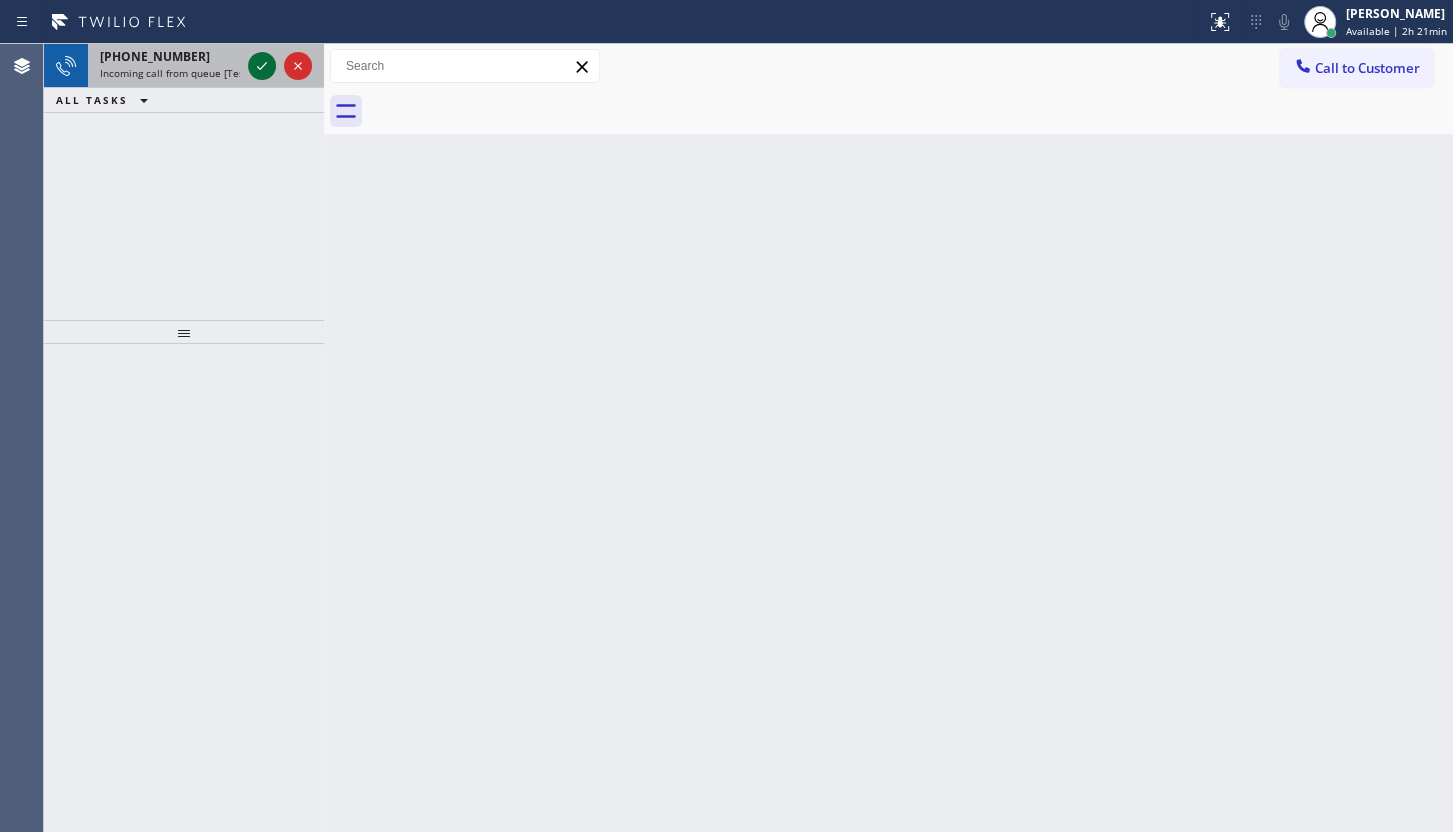 click 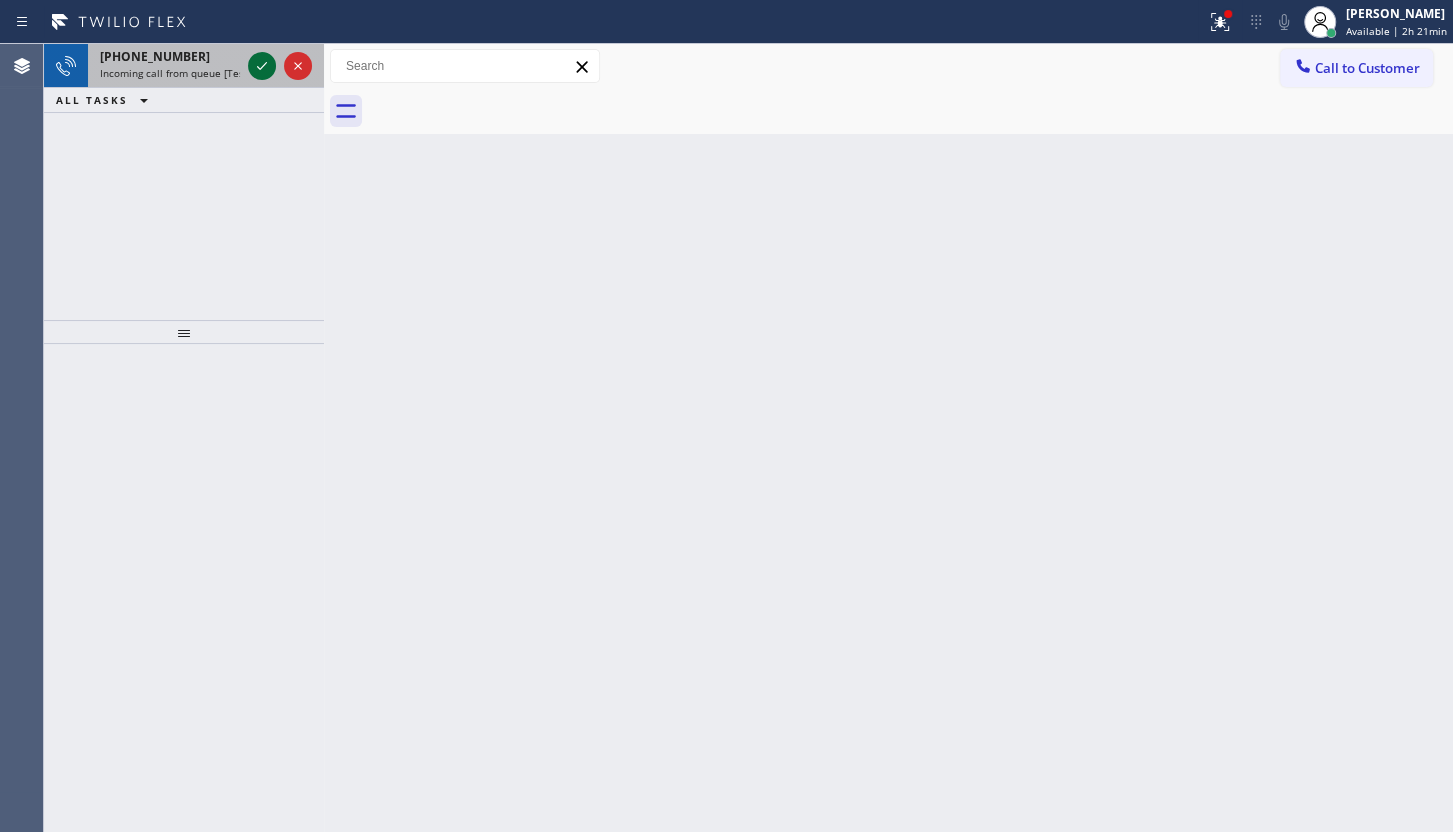 click 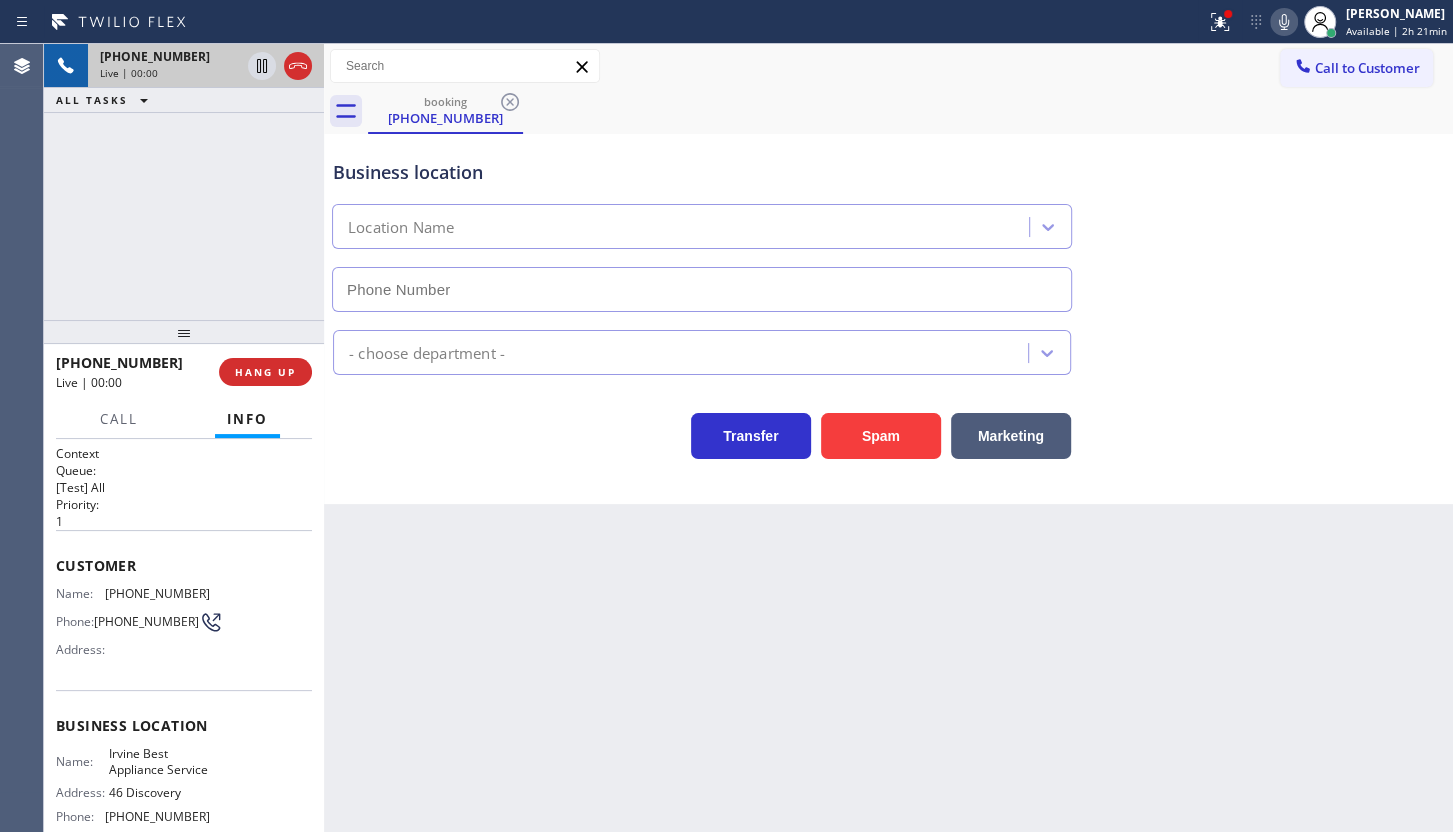 type on "[PHONE_NUMBER]" 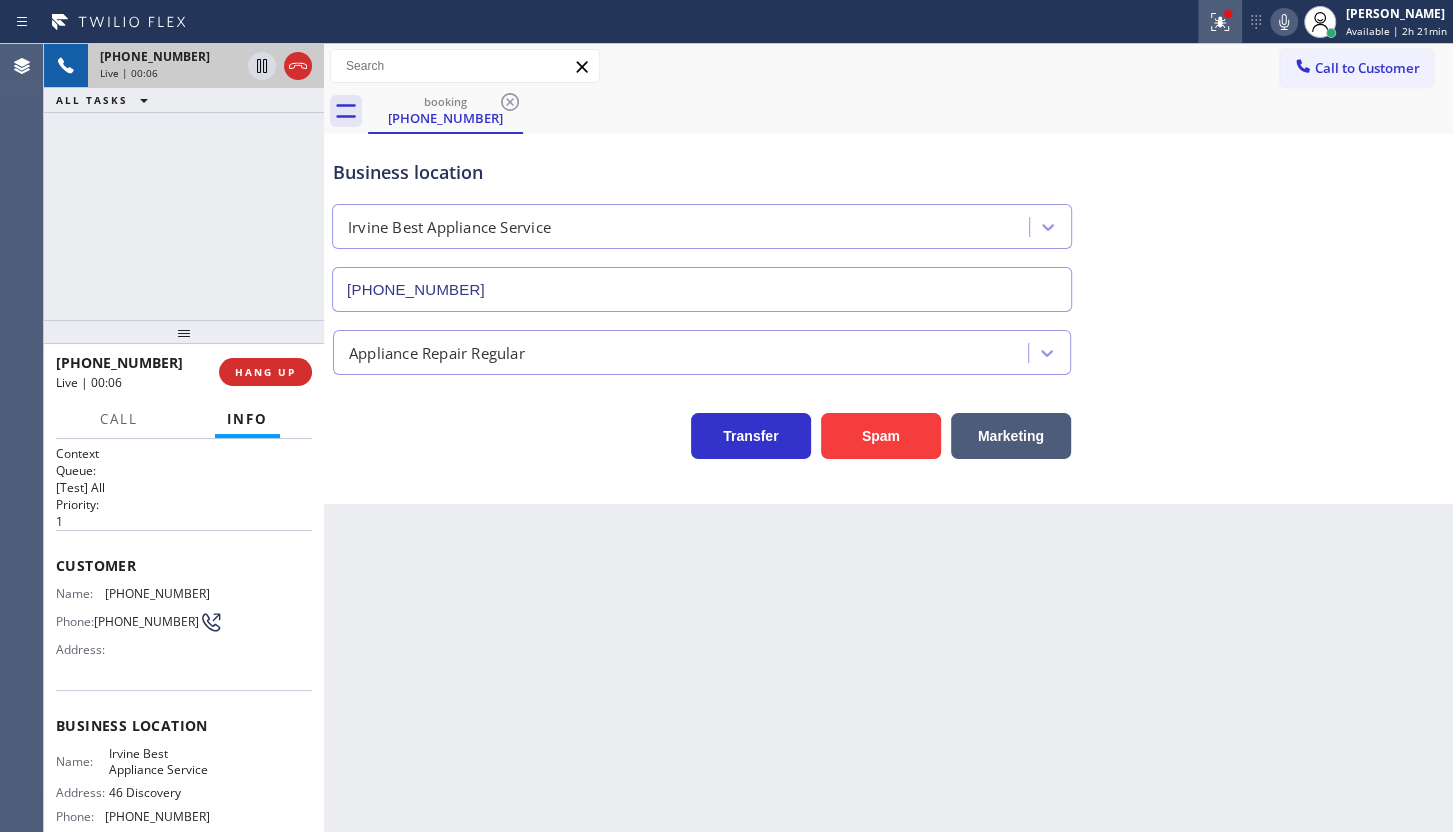 click 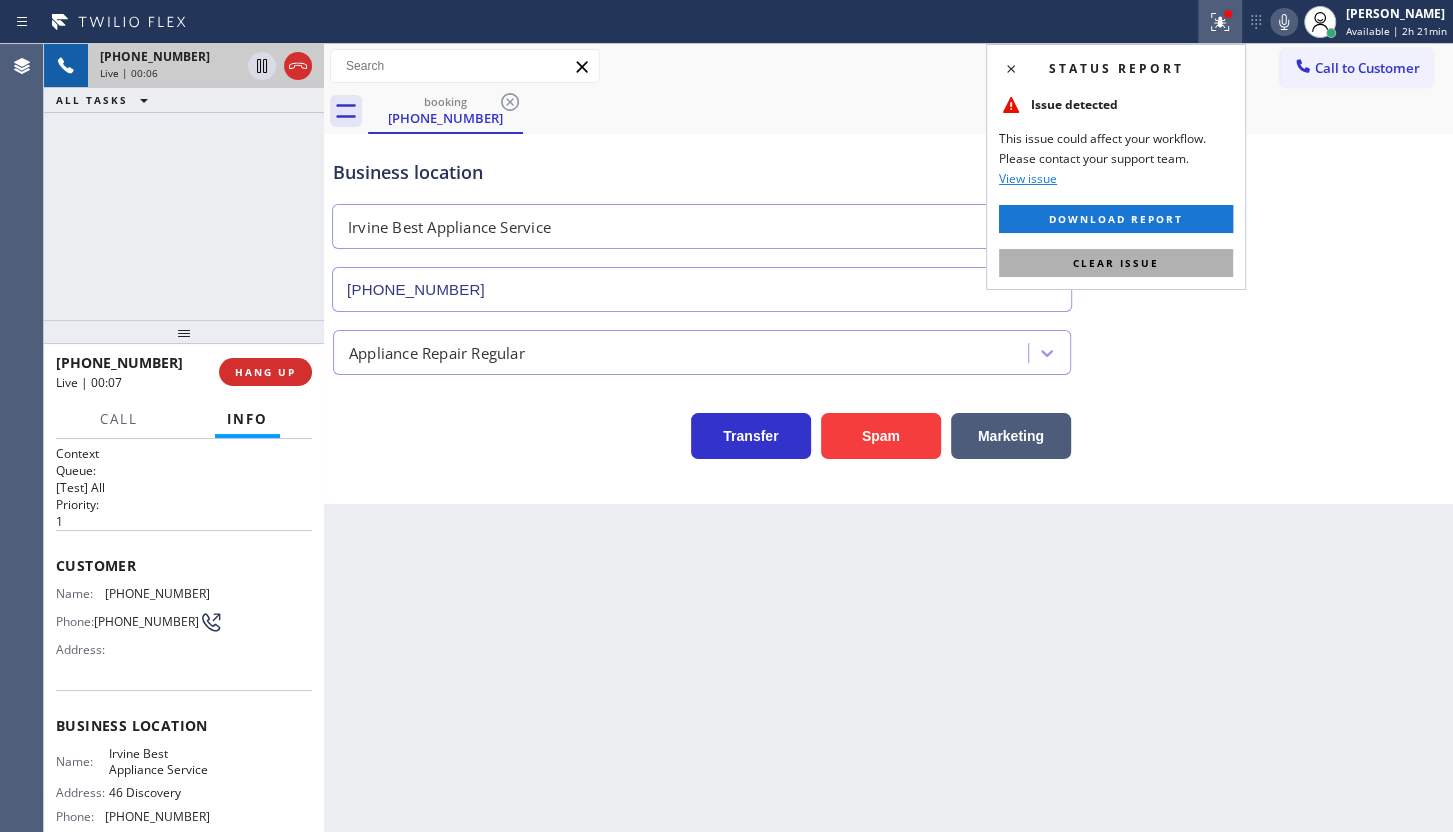 click on "Clear issue" at bounding box center (1116, 263) 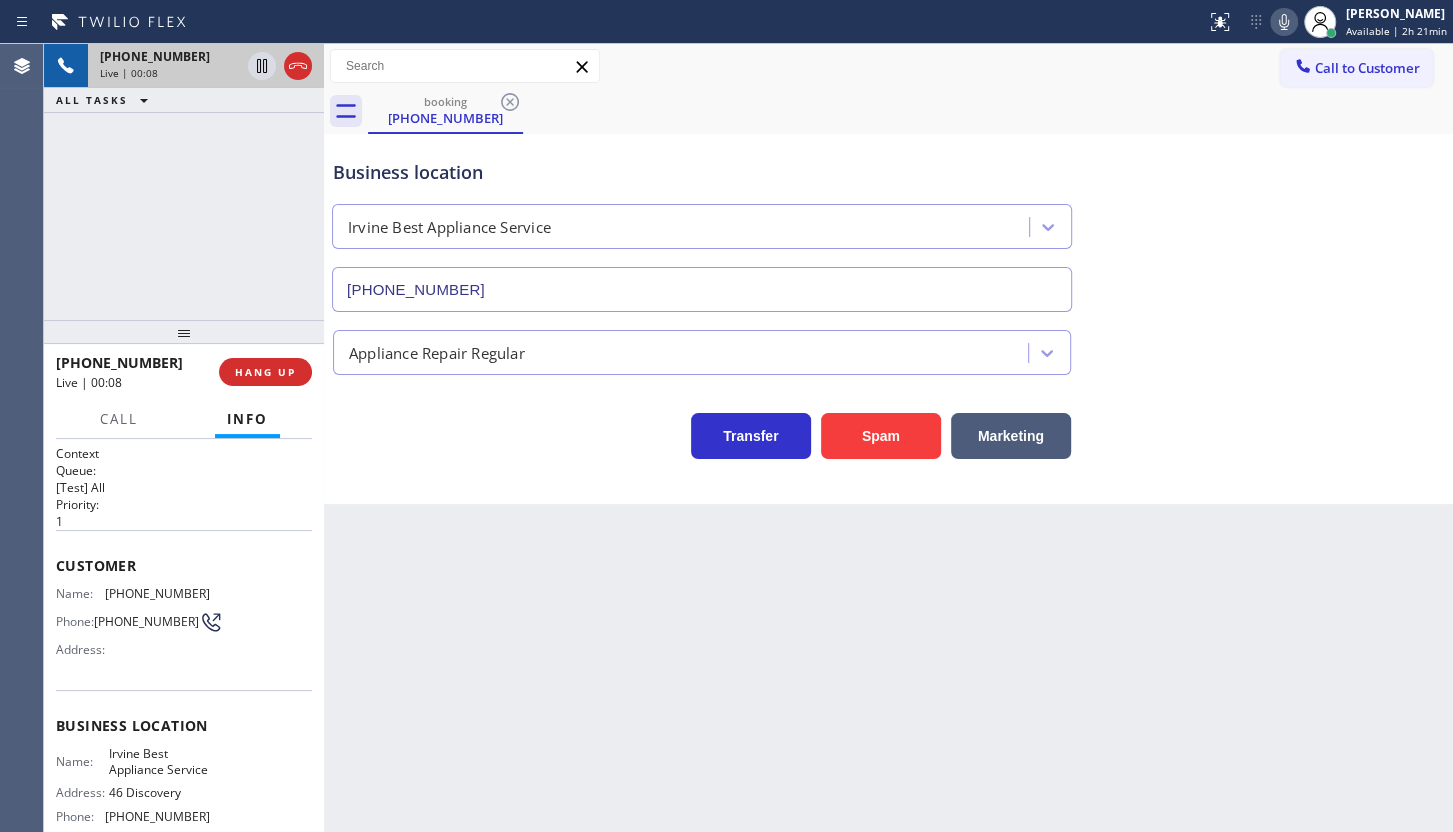 drag, startPoint x: 1451, startPoint y: 390, endPoint x: 1463, endPoint y: 394, distance: 12.649111 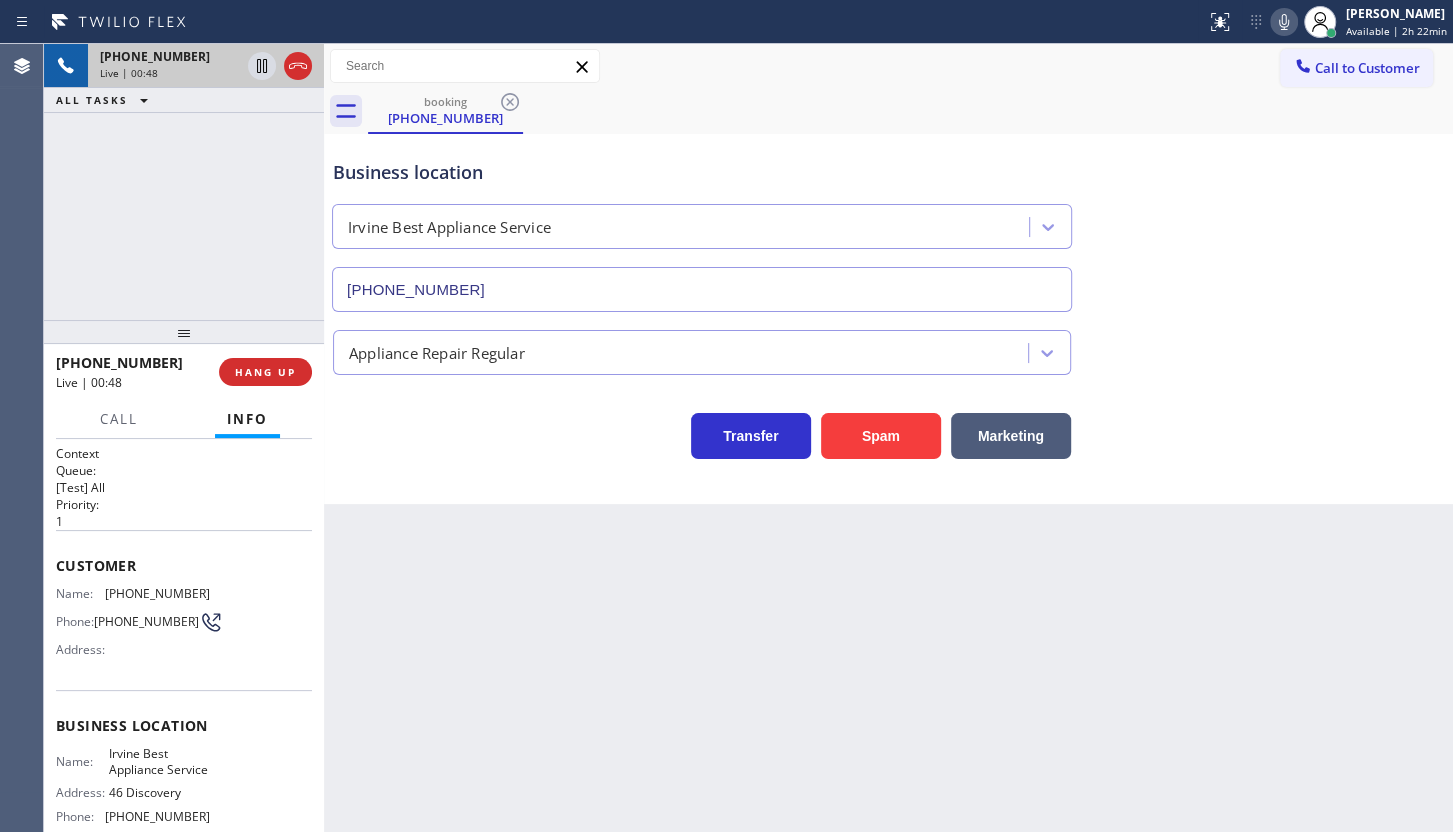 click on "[PHONE_NUMBER] Live | 00:48 ALL TASKS ALL TASKS ACTIVE TASKS TASKS IN WRAP UP" at bounding box center [184, 182] 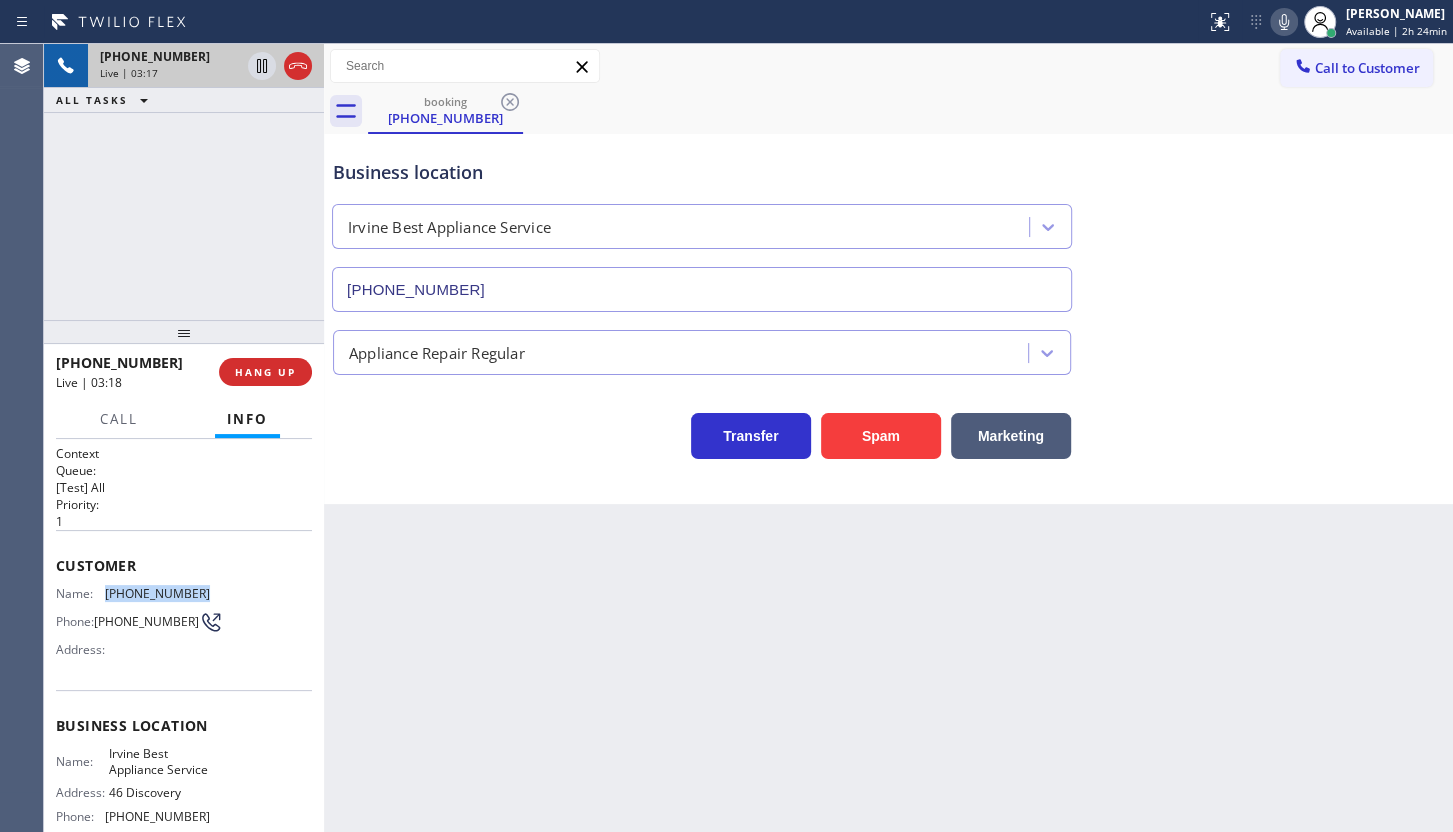 drag, startPoint x: 100, startPoint y: 591, endPoint x: 219, endPoint y: 596, distance: 119.104996 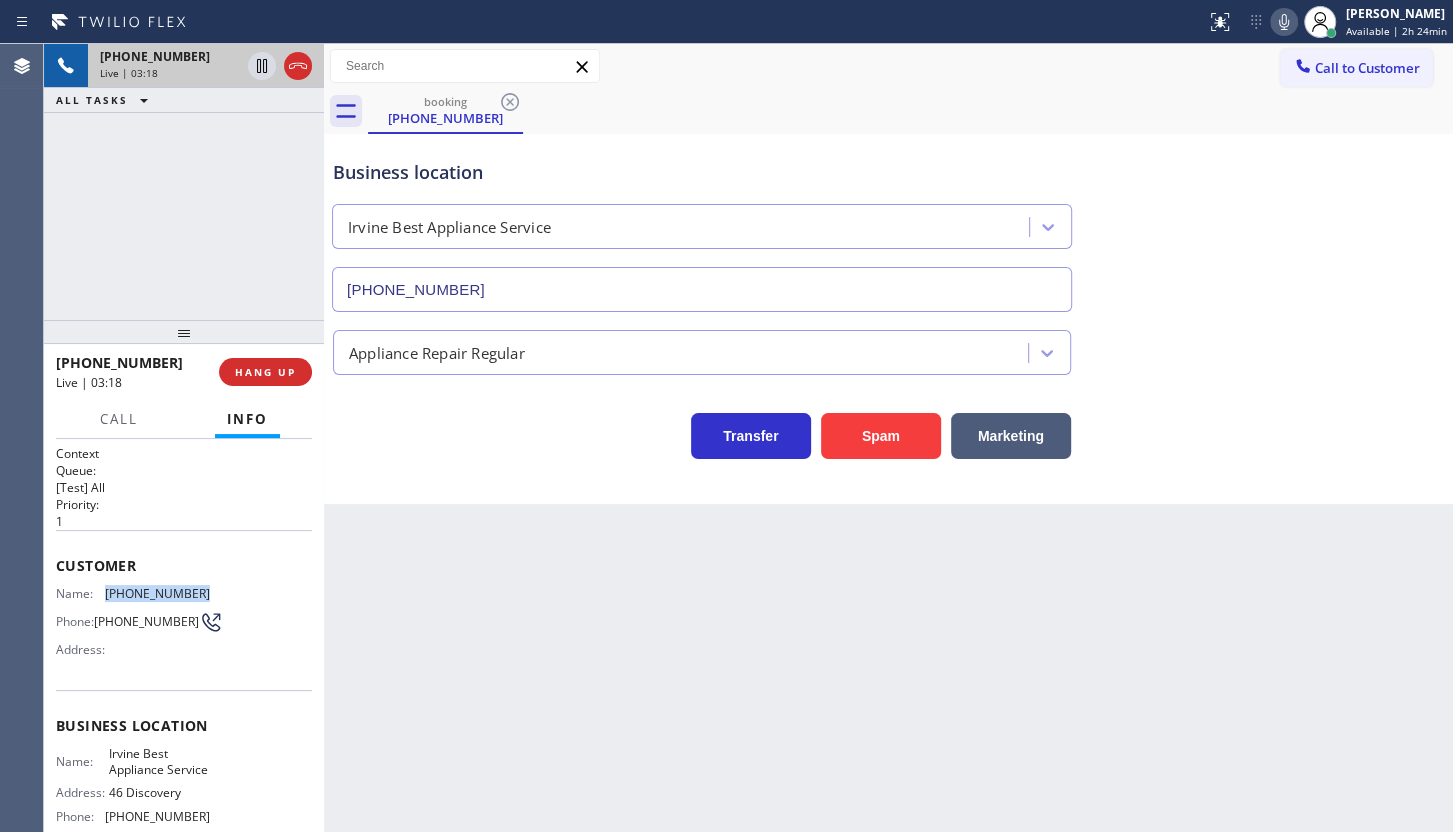 copy on "[PHONE_NUMBER]" 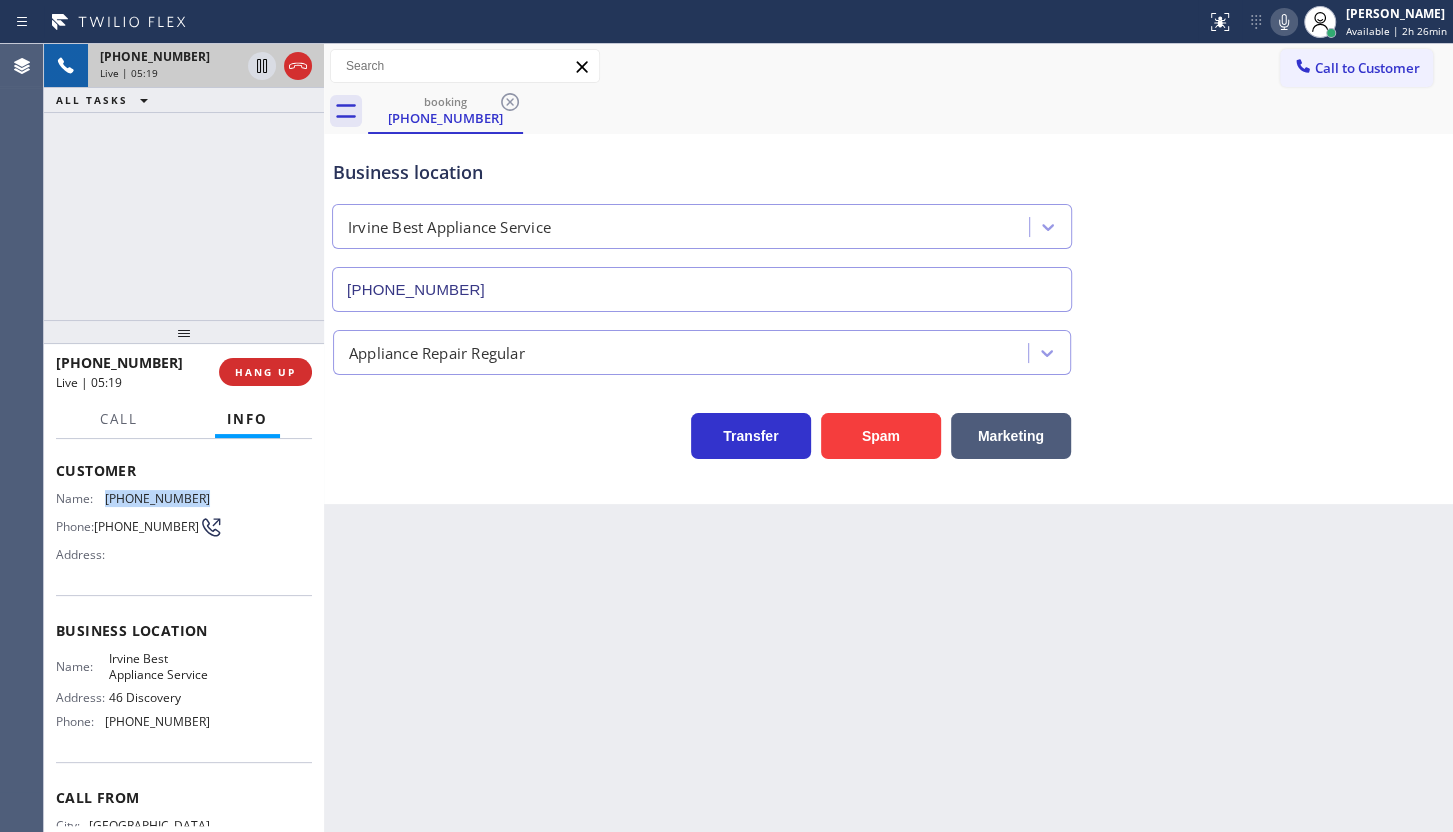 scroll, scrollTop: 201, scrollLeft: 0, axis: vertical 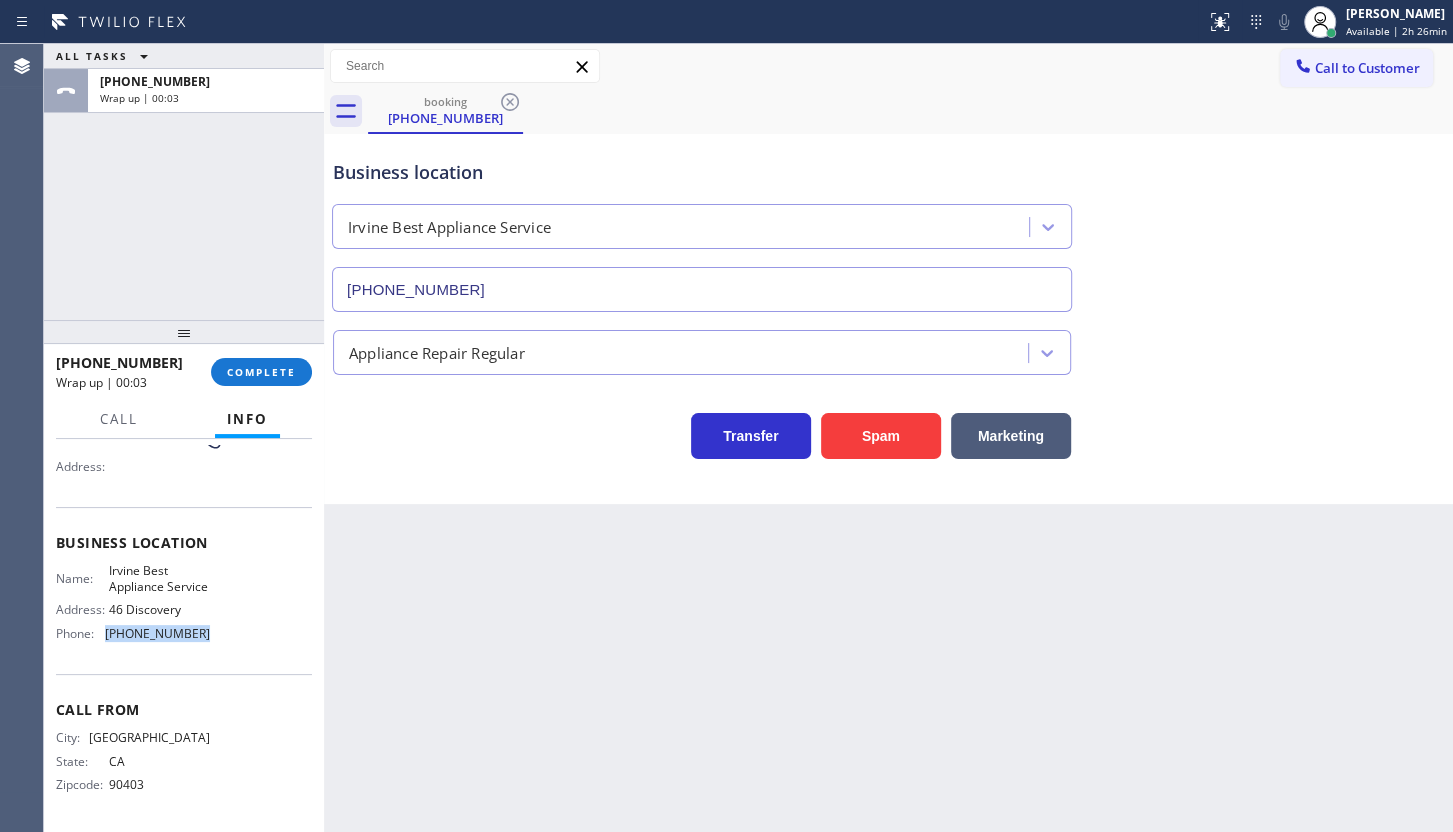 drag, startPoint x: 98, startPoint y: 641, endPoint x: 204, endPoint y: 635, distance: 106.16968 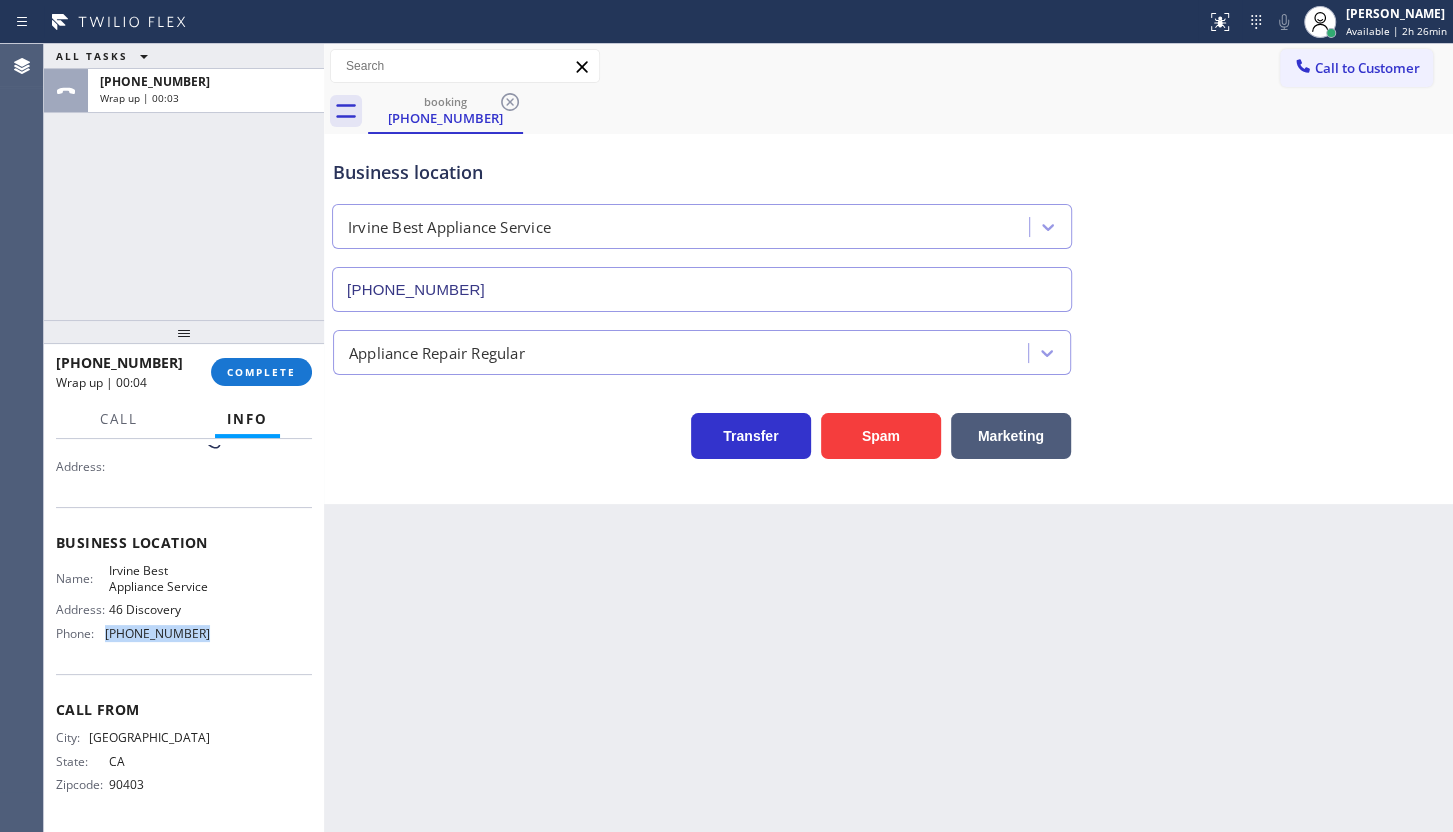copy on "[PHONE_NUMBER]" 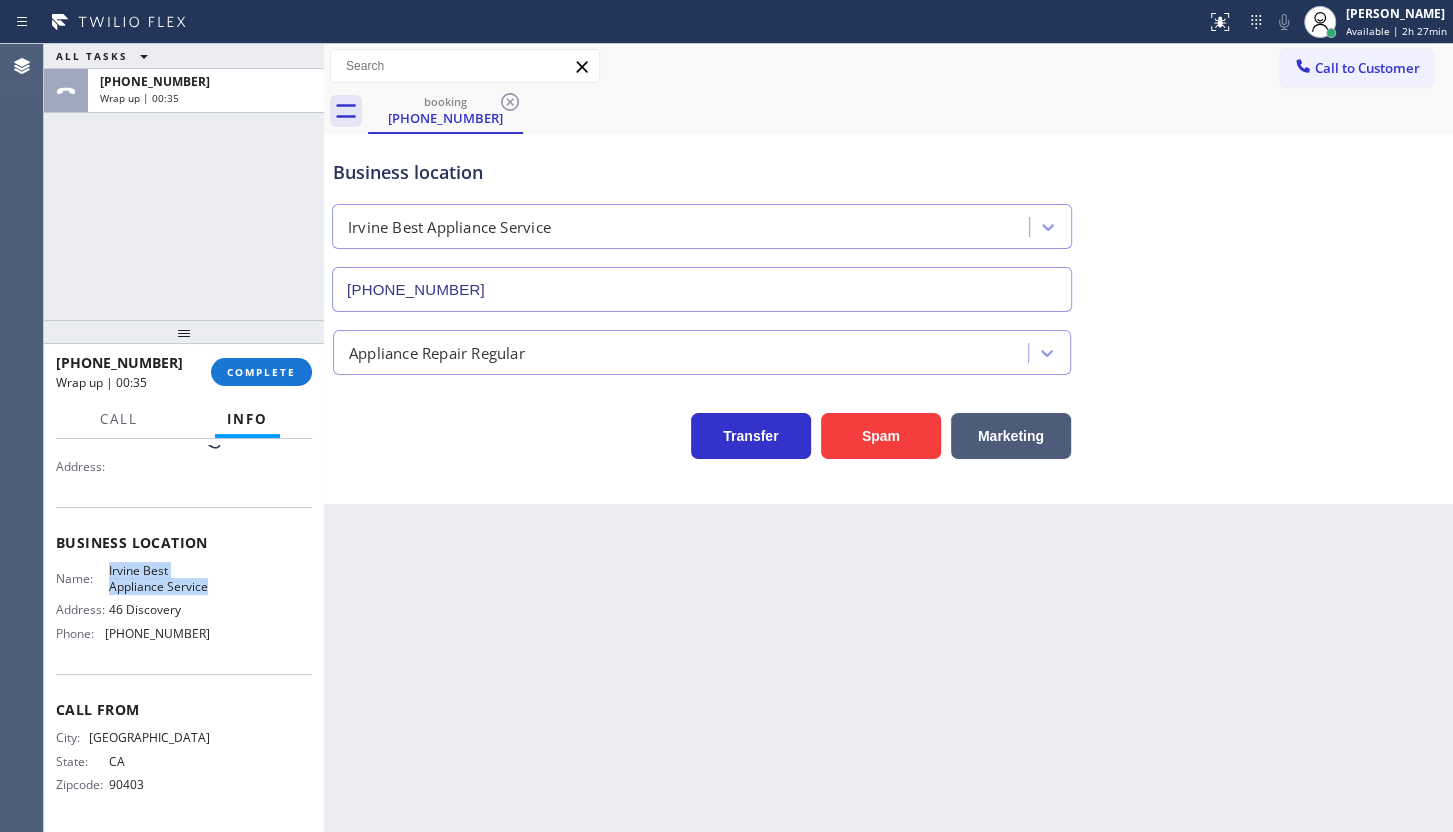 drag, startPoint x: 100, startPoint y: 557, endPoint x: 158, endPoint y: 595, distance: 69.339745 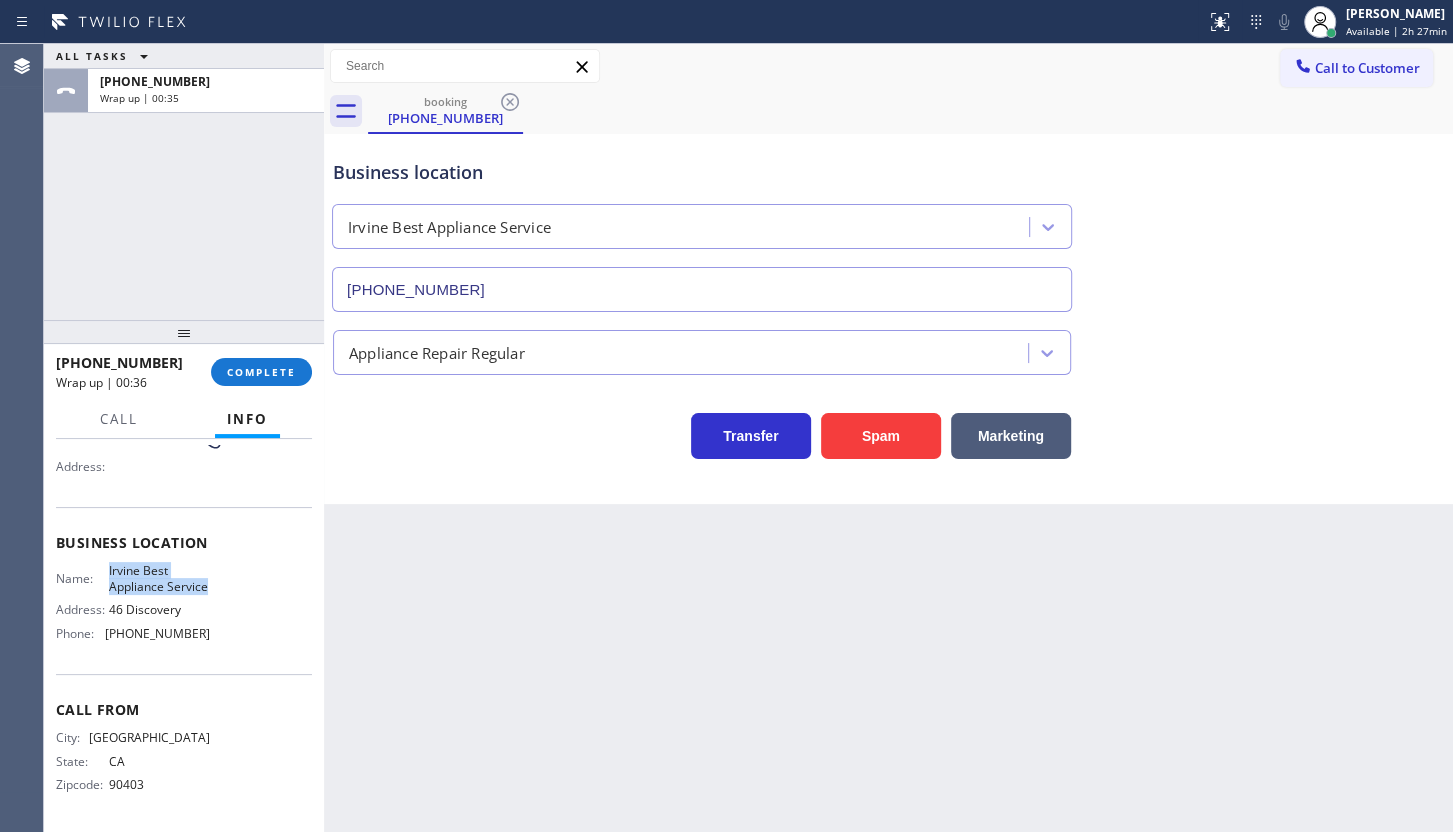 copy on "Irvine Best Appliance Service" 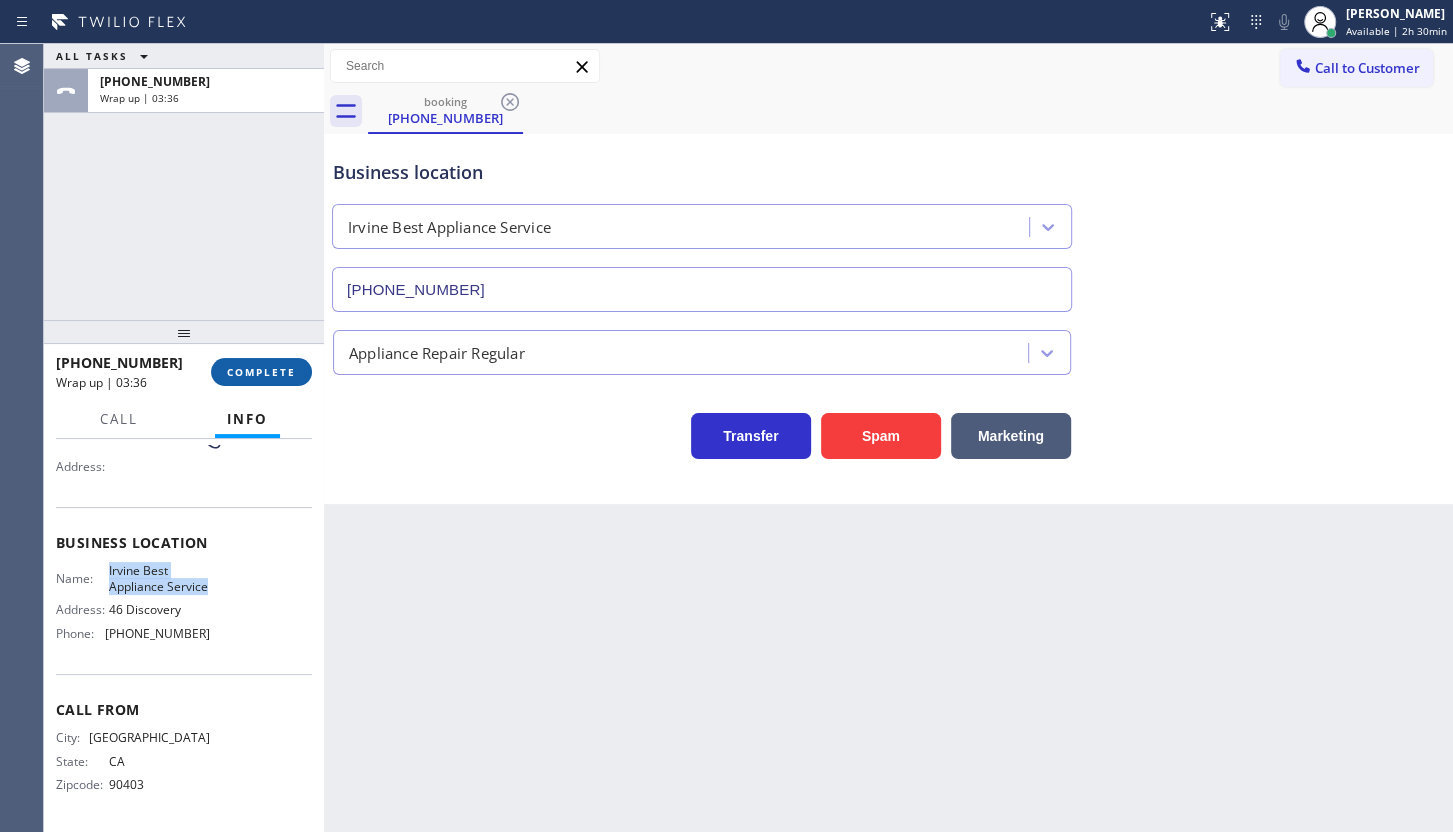 click on "COMPLETE" at bounding box center (261, 372) 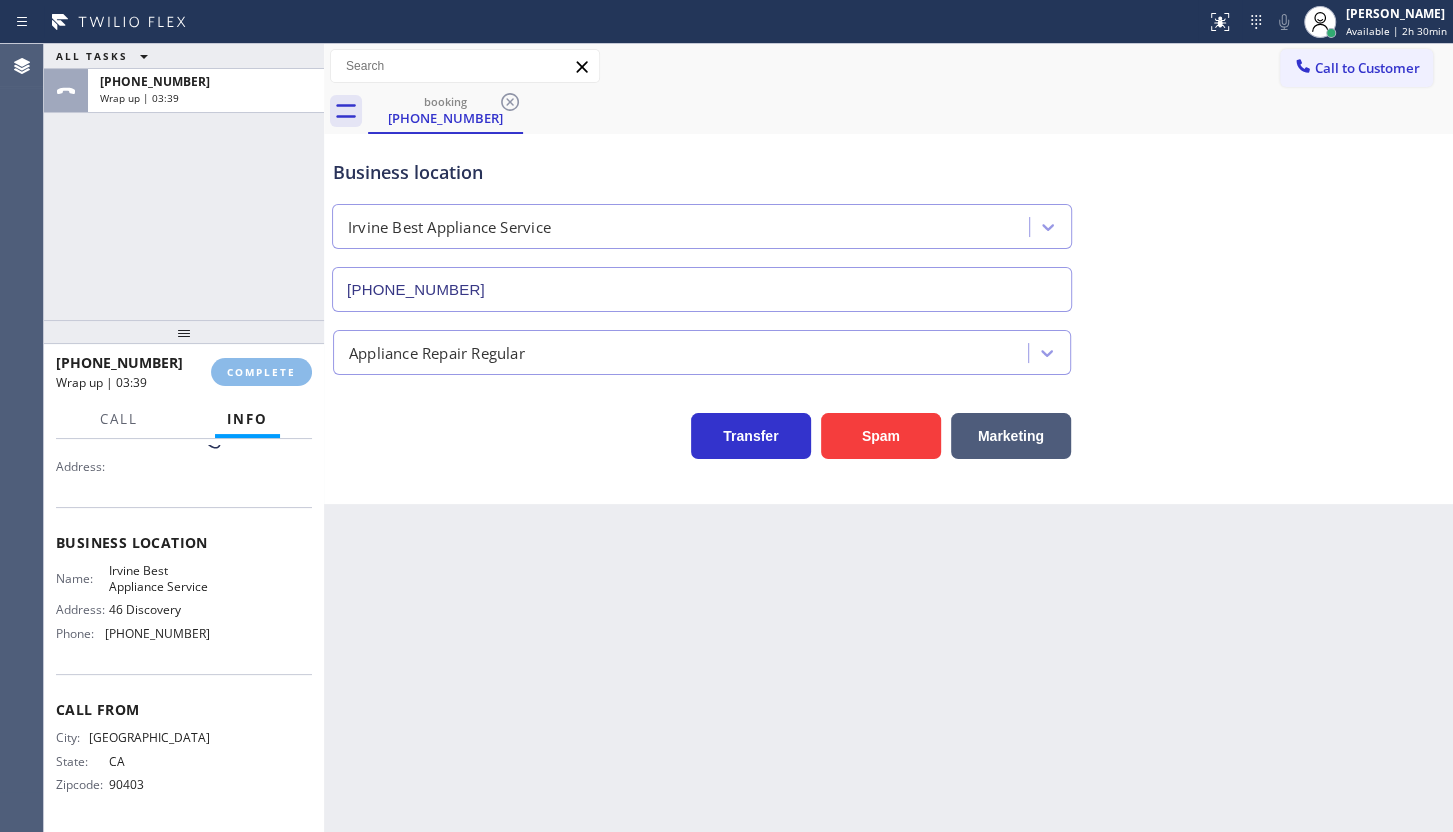 click on "ALL TASKS ALL TASKS ACTIVE TASKS TASKS IN WRAP UP [PHONE_NUMBER] Wrap up | 03:39" at bounding box center (184, 182) 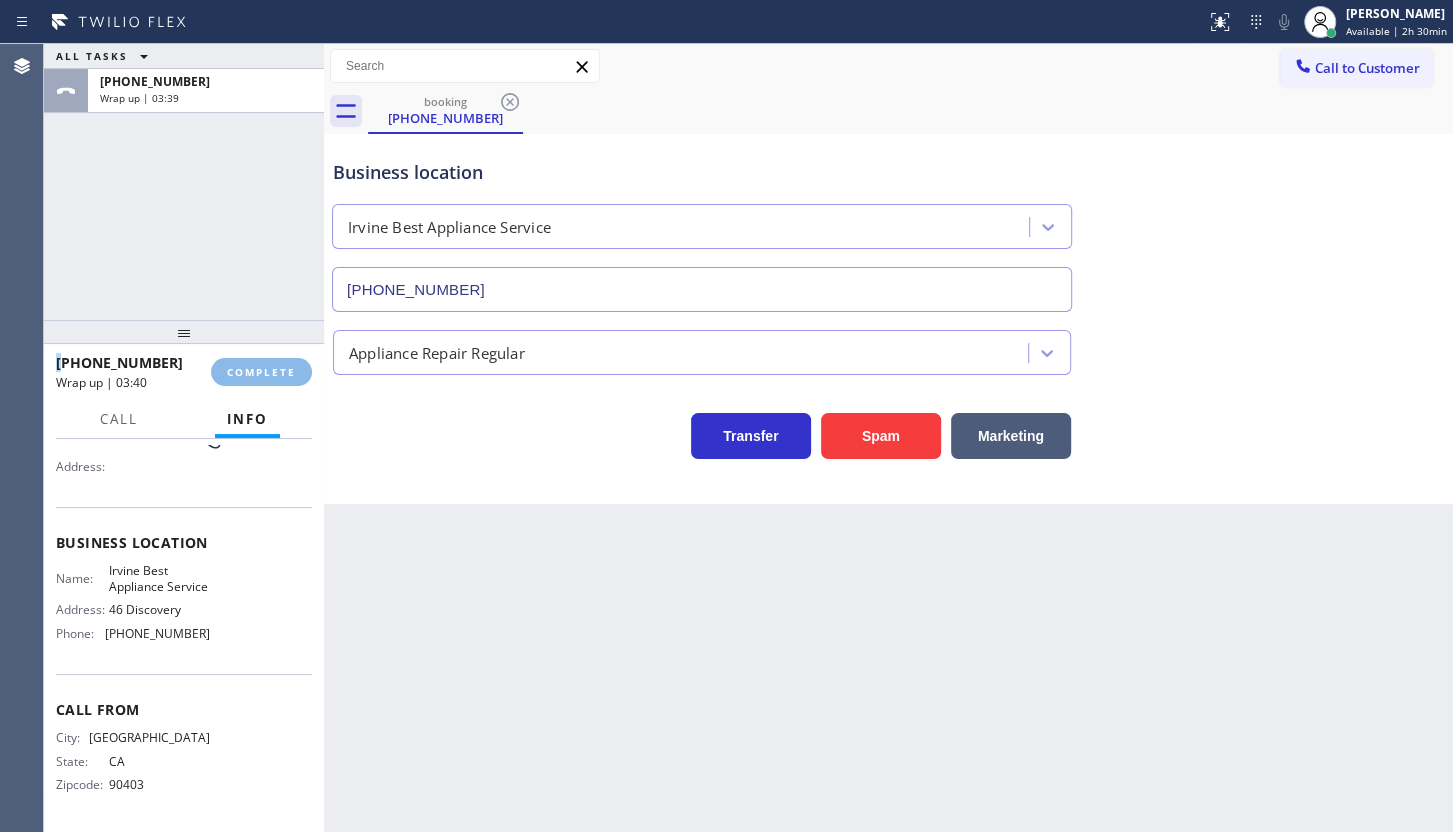 click on "ALL TASKS ALL TASKS ACTIVE TASKS TASKS IN WRAP UP [PHONE_NUMBER] Wrap up | 03:39" at bounding box center [184, 182] 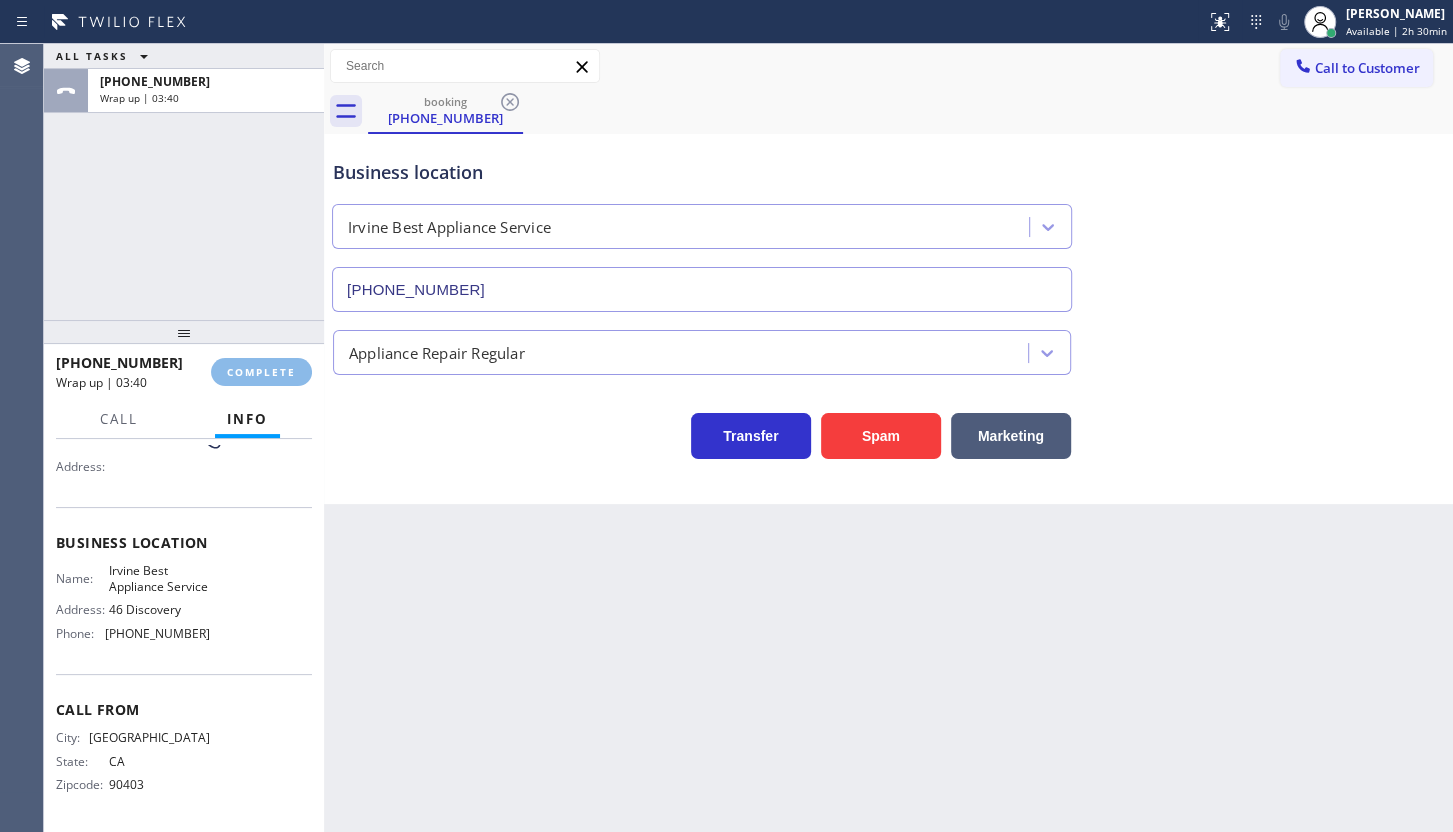 click on "ALL TASKS ALL TASKS ACTIVE TASKS TASKS IN WRAP UP [PHONE_NUMBER] Wrap up | 03:40" at bounding box center (184, 182) 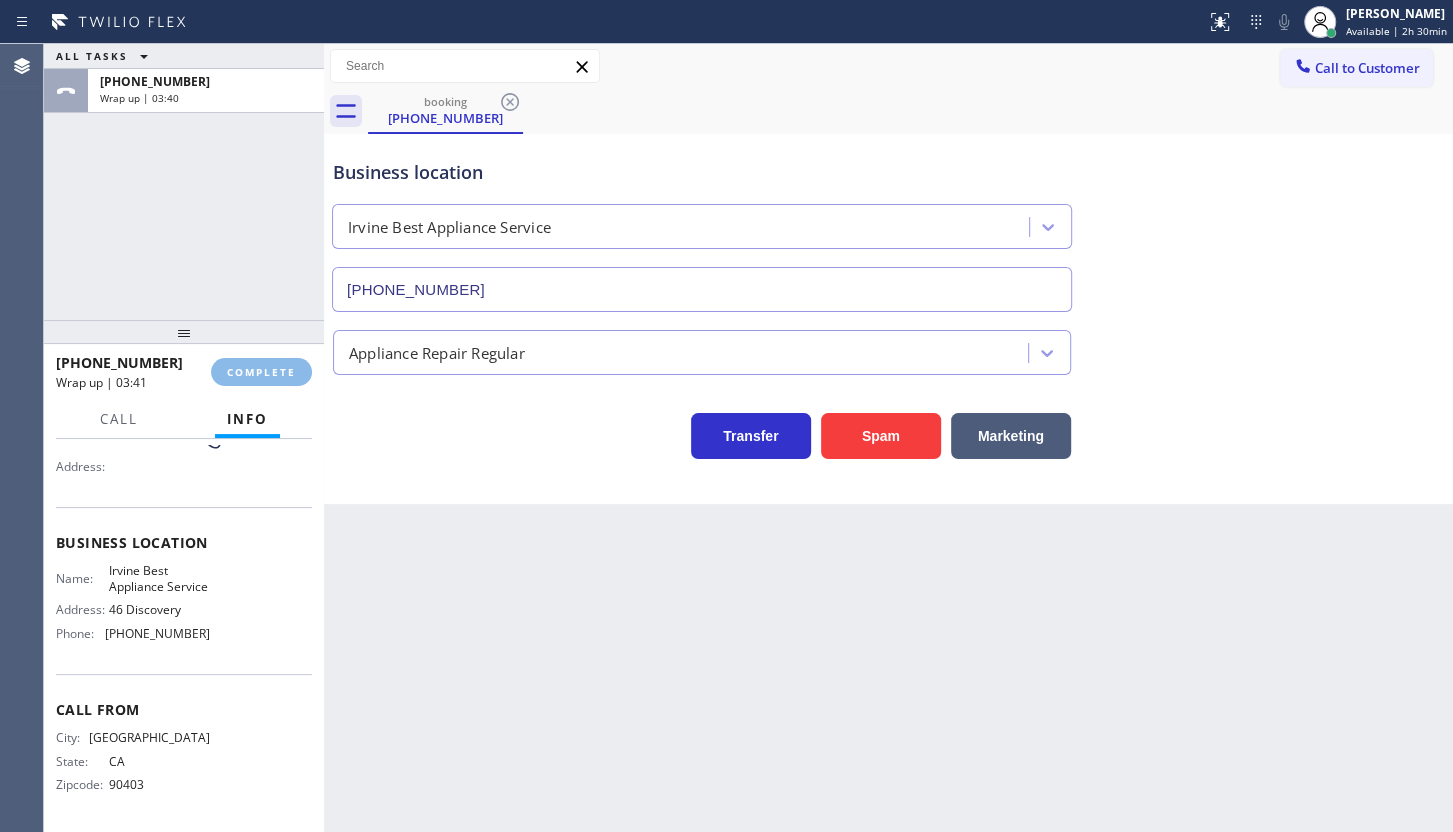click on "ALL TASKS ALL TASKS ACTIVE TASKS TASKS IN WRAP UP [PHONE_NUMBER] Wrap up | 03:40" at bounding box center (184, 182) 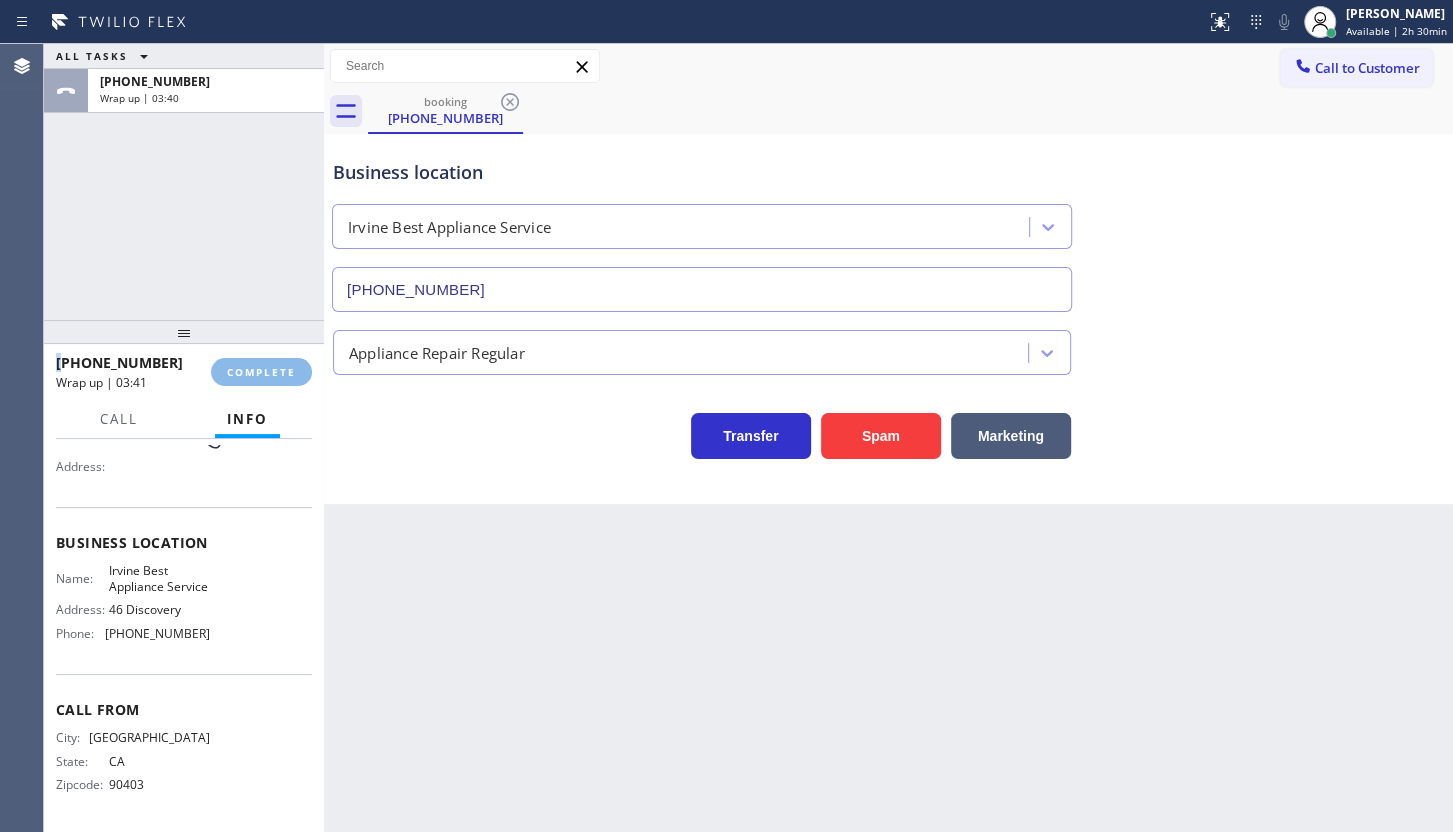 click on "ALL TASKS ALL TASKS ACTIVE TASKS TASKS IN WRAP UP [PHONE_NUMBER] Wrap up | 03:40" at bounding box center [184, 182] 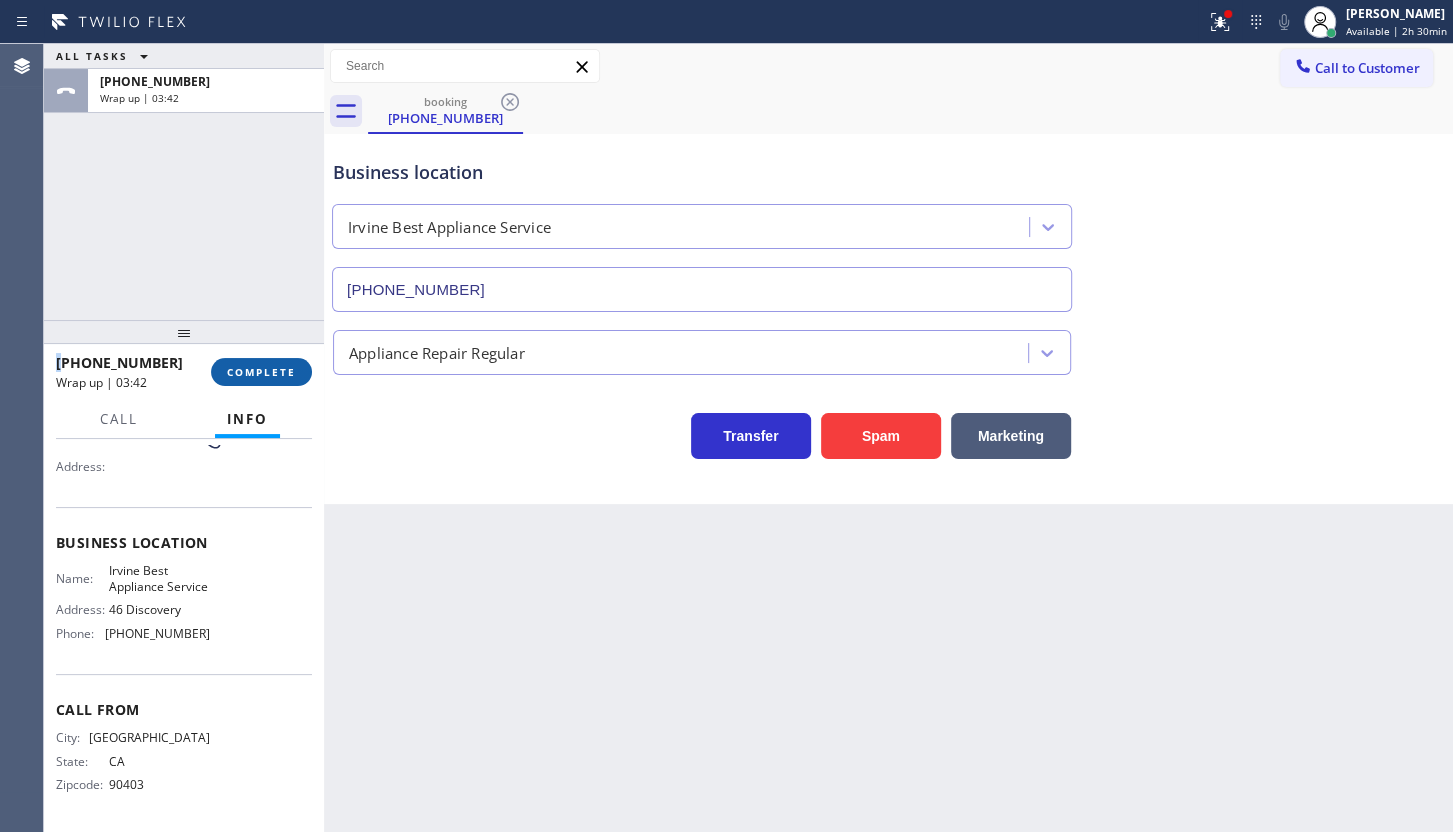 click on "COMPLETE" at bounding box center [261, 372] 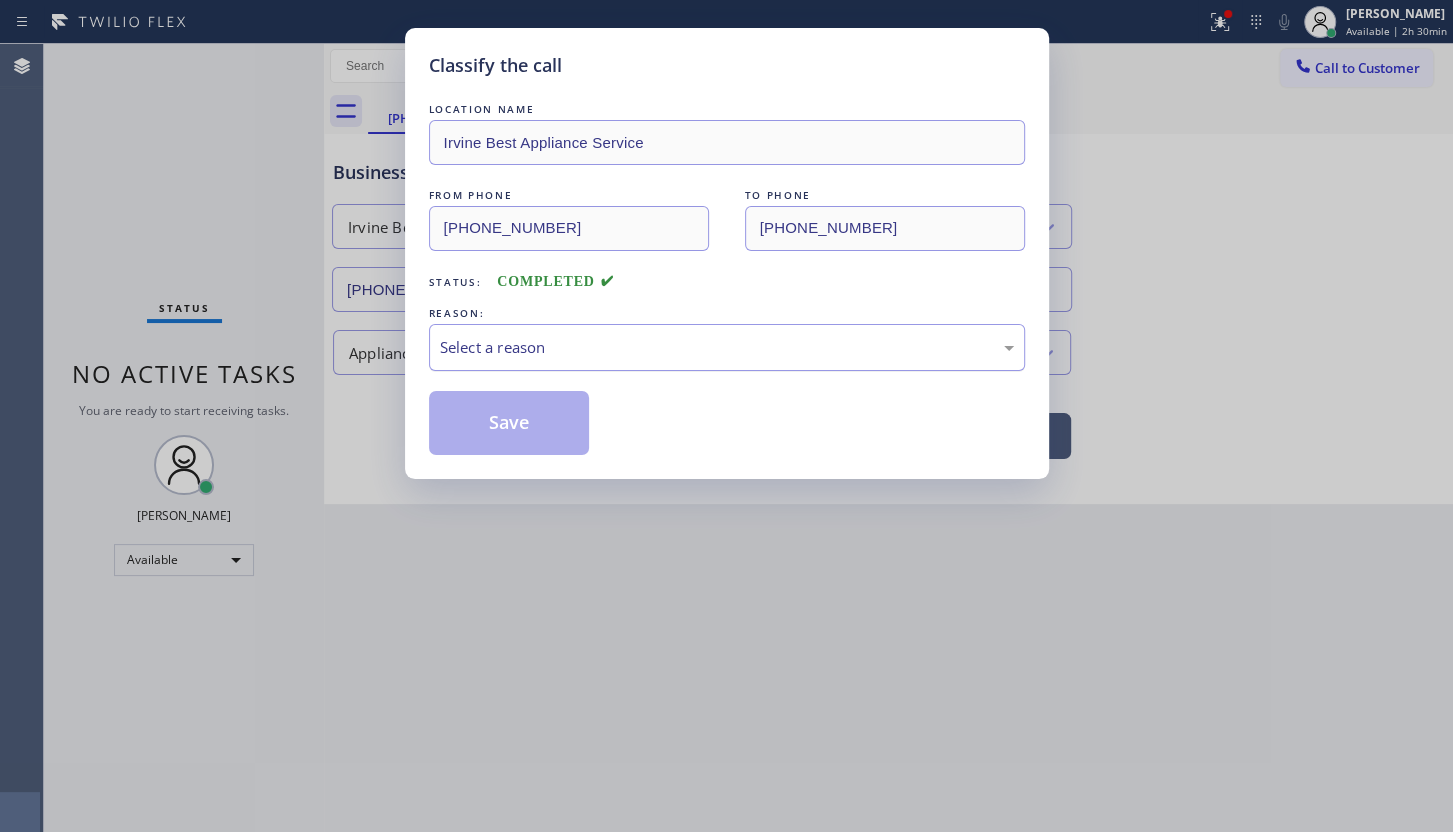 click on "LOCATION NAME [GEOGRAPHIC_DATA] Best Appliance Service FROM PHONE [PHONE_NUMBER] TO PHONE [PHONE_NUMBER] Status: COMPLETED REASON: Select a reason Save" at bounding box center [727, 277] 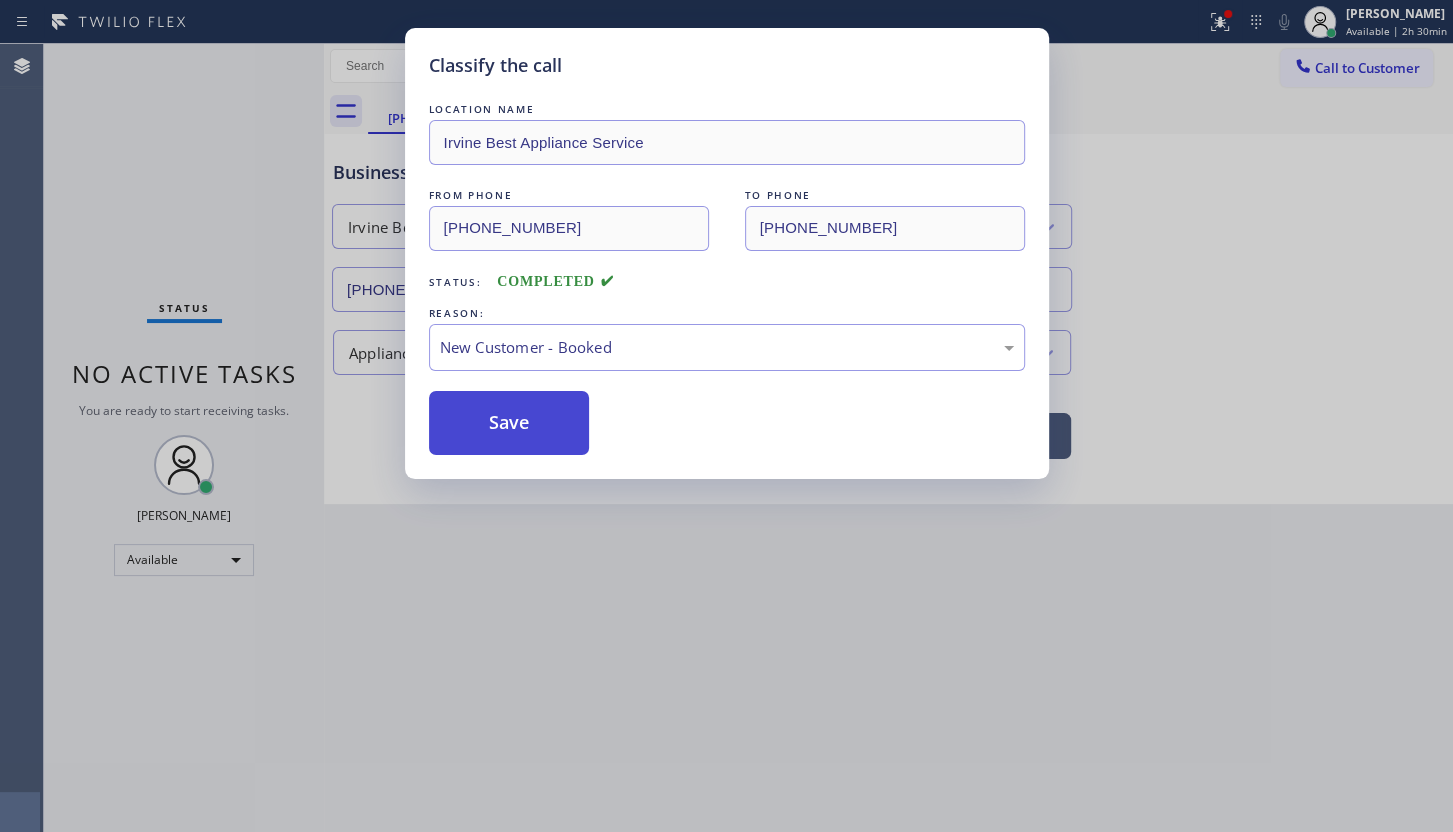 click on "Save" at bounding box center [509, 423] 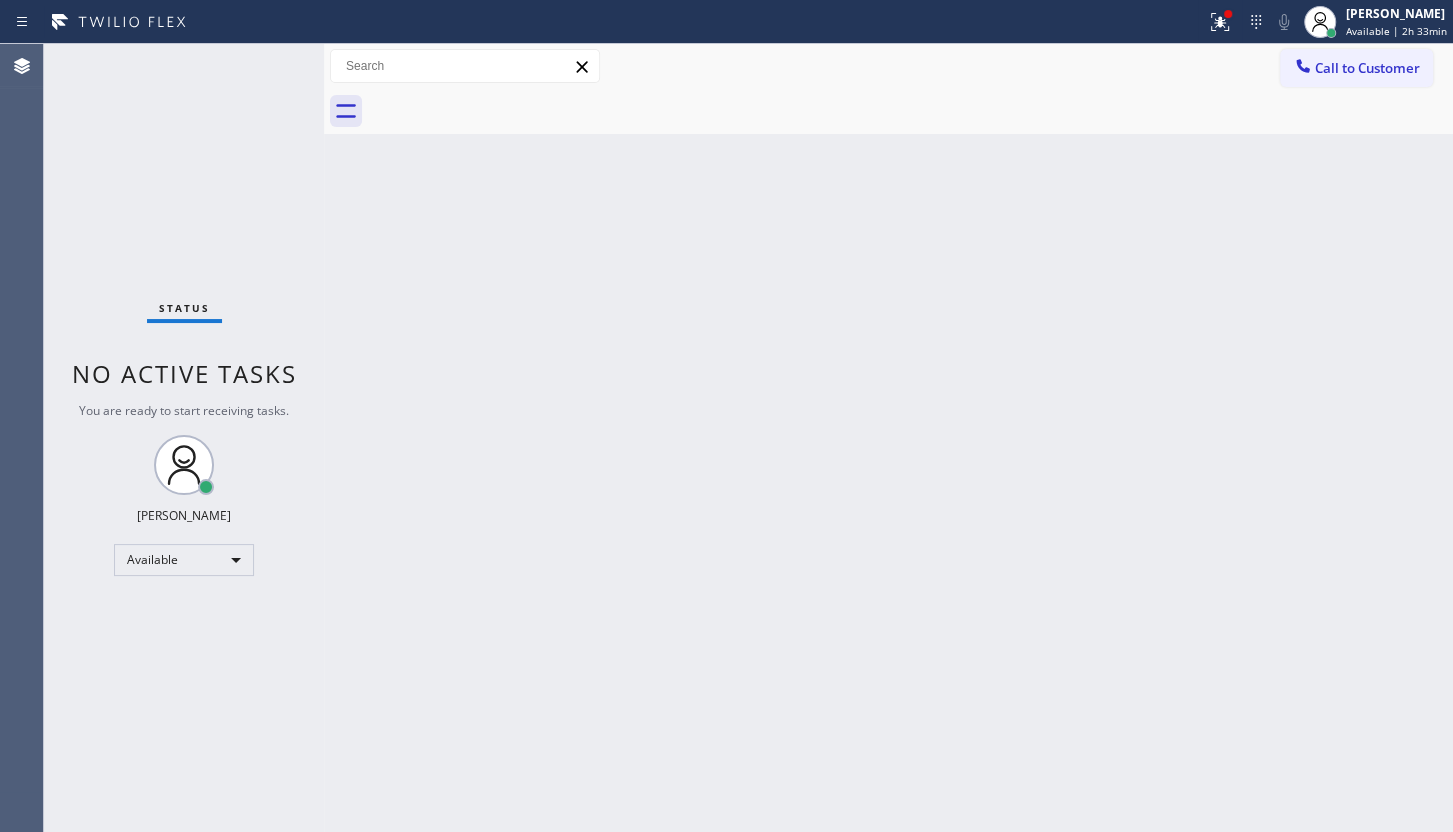 click on "Status   No active tasks     You are ready to start receiving tasks.   JENIZA ALCAYDE Available" at bounding box center [184, 438] 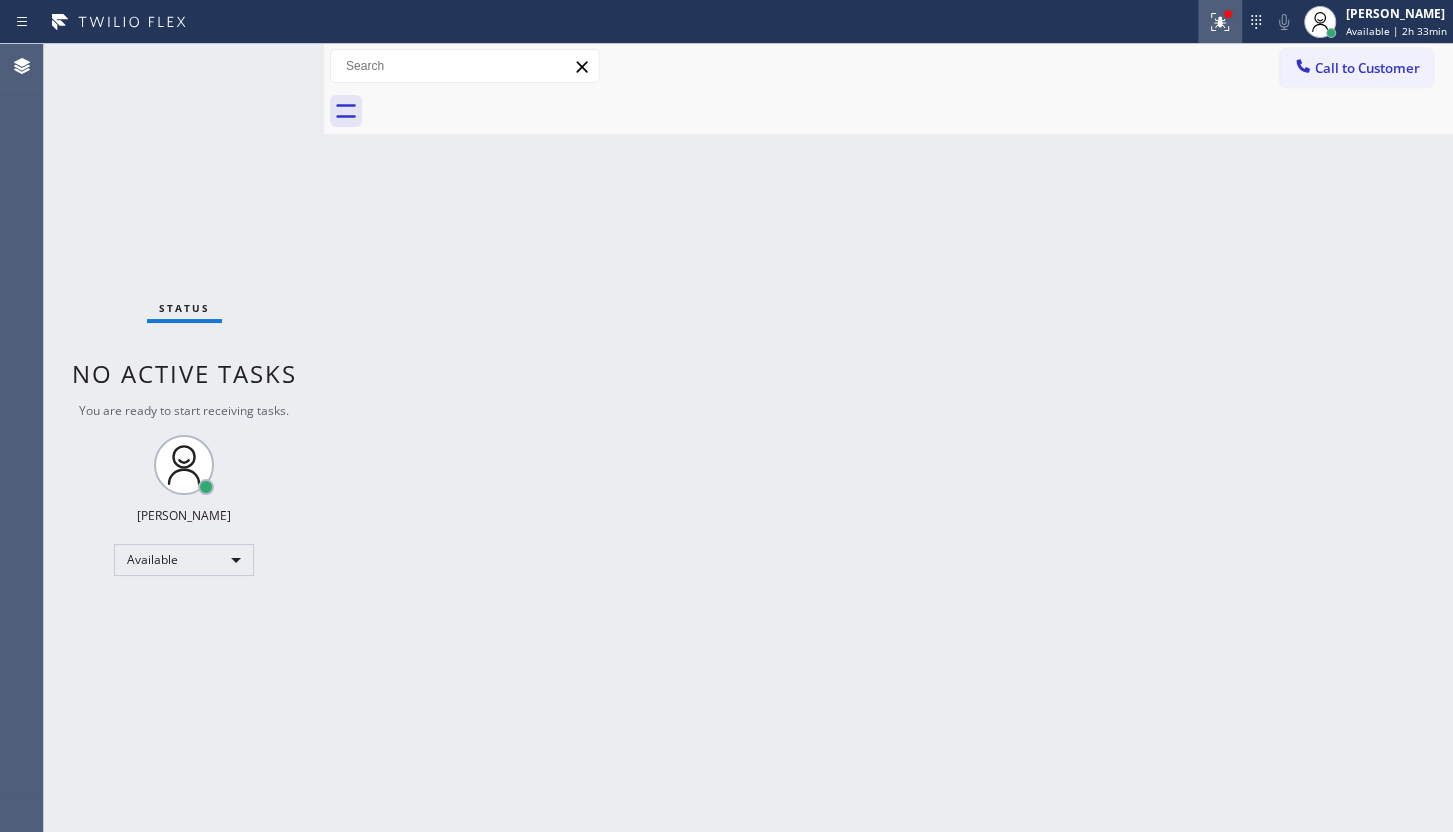 click 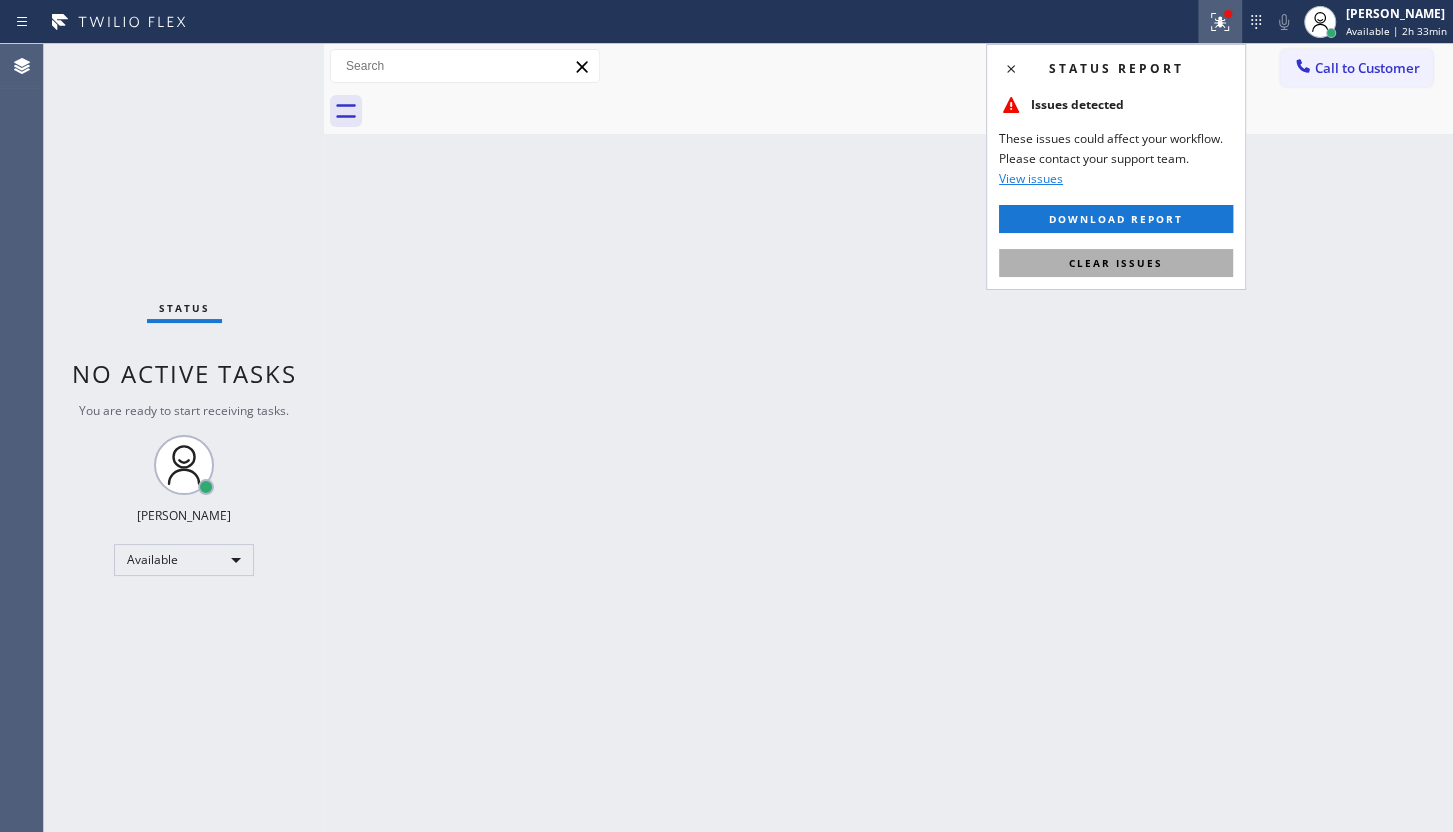 click on "Clear issues" at bounding box center (1116, 263) 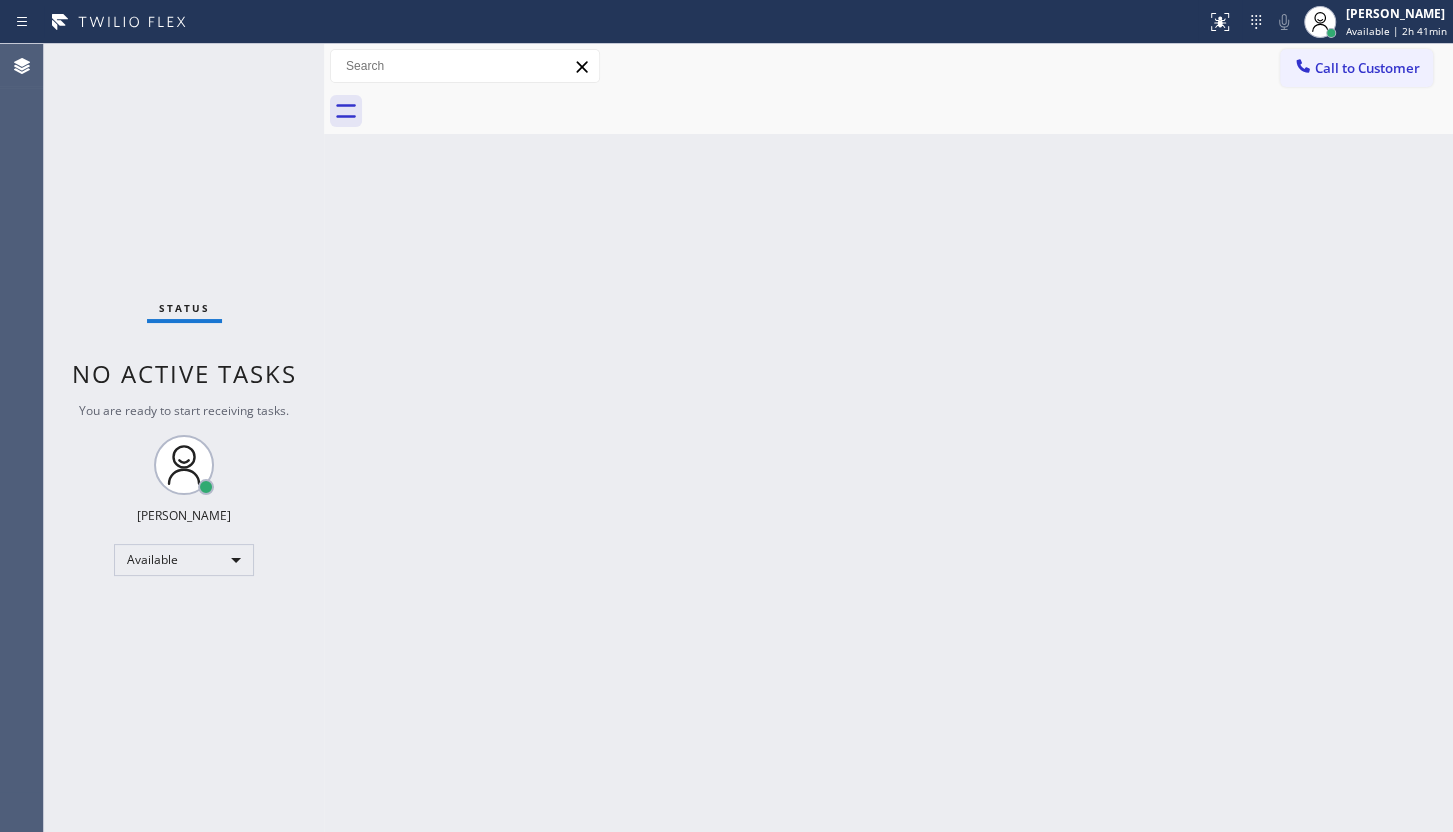 click on "Back to Dashboard Change Sender ID Customers Technicians Select a contact Outbound call Technician Search Technician Your caller id phone number Your caller id phone number Call Technician info Name   Phone none Address none Change Sender ID HVAC [PHONE_NUMBER] 5 Star Appliance [PHONE_NUMBER] Appliance Repair [PHONE_NUMBER] Plumbing [PHONE_NUMBER] Air Duct Cleaning [PHONE_NUMBER]  Electricians [PHONE_NUMBER] Cancel Change Check personal SMS Reset Change No tabs Call to Customer Outbound call Location Search location Your caller id phone number Customer number Call Outbound call Technician Search Technician Your caller id phone number Your caller id phone number Call" at bounding box center [888, 438] 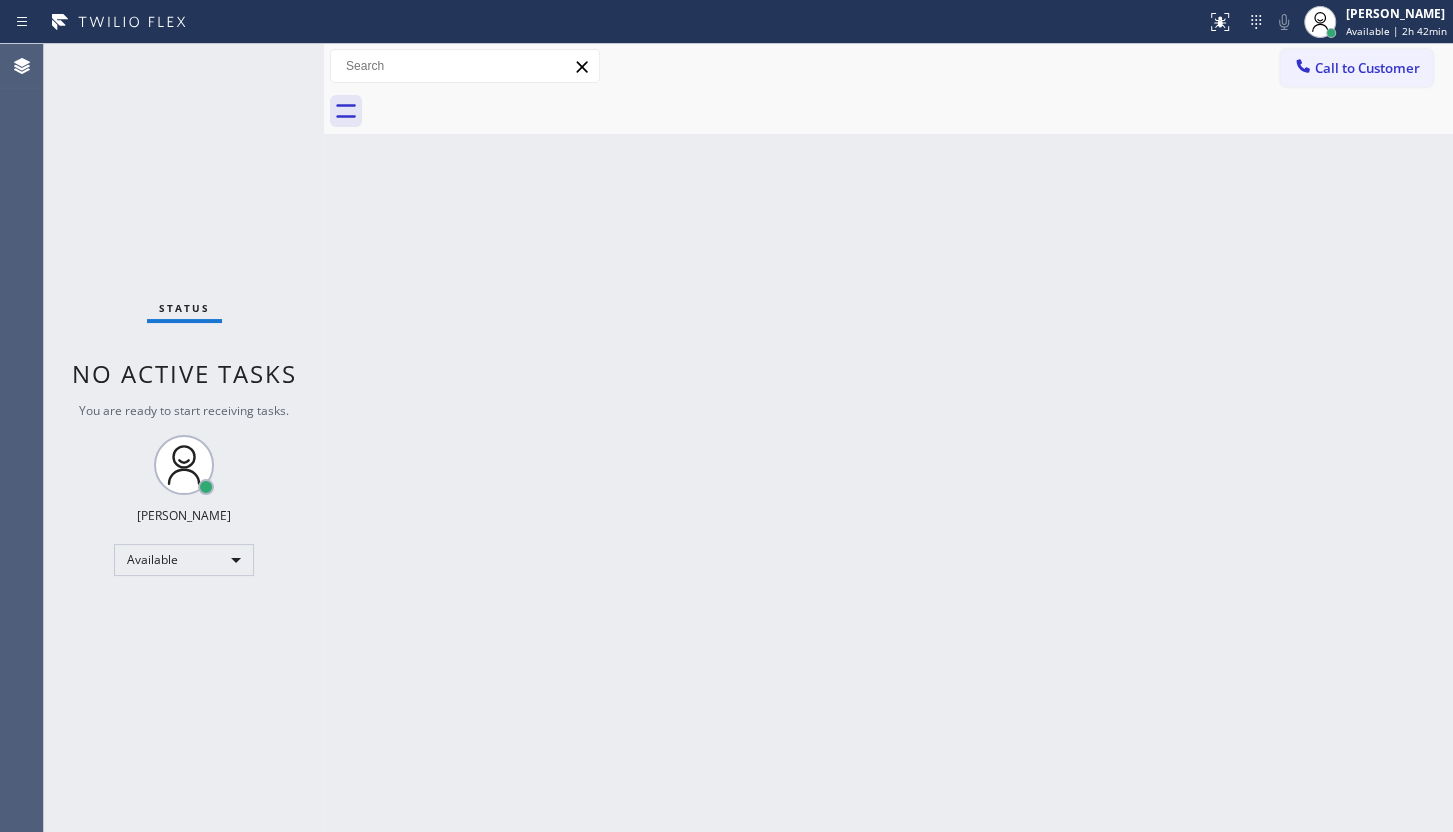 click on "Back to Dashboard Change Sender ID Customers Technicians Select a contact Outbound call Technician Search Technician Your caller id phone number Your caller id phone number Call Technician info Name   Phone none Address none Change Sender ID HVAC [PHONE_NUMBER] 5 Star Appliance [PHONE_NUMBER] Appliance Repair [PHONE_NUMBER] Plumbing [PHONE_NUMBER] Air Duct Cleaning [PHONE_NUMBER]  Electricians [PHONE_NUMBER] Cancel Change Check personal SMS Reset Change No tabs Call to Customer Outbound call Location Search location Your caller id phone number Customer number Call Outbound call Technician Search Technician Your caller id phone number Your caller id phone number Call" at bounding box center (888, 438) 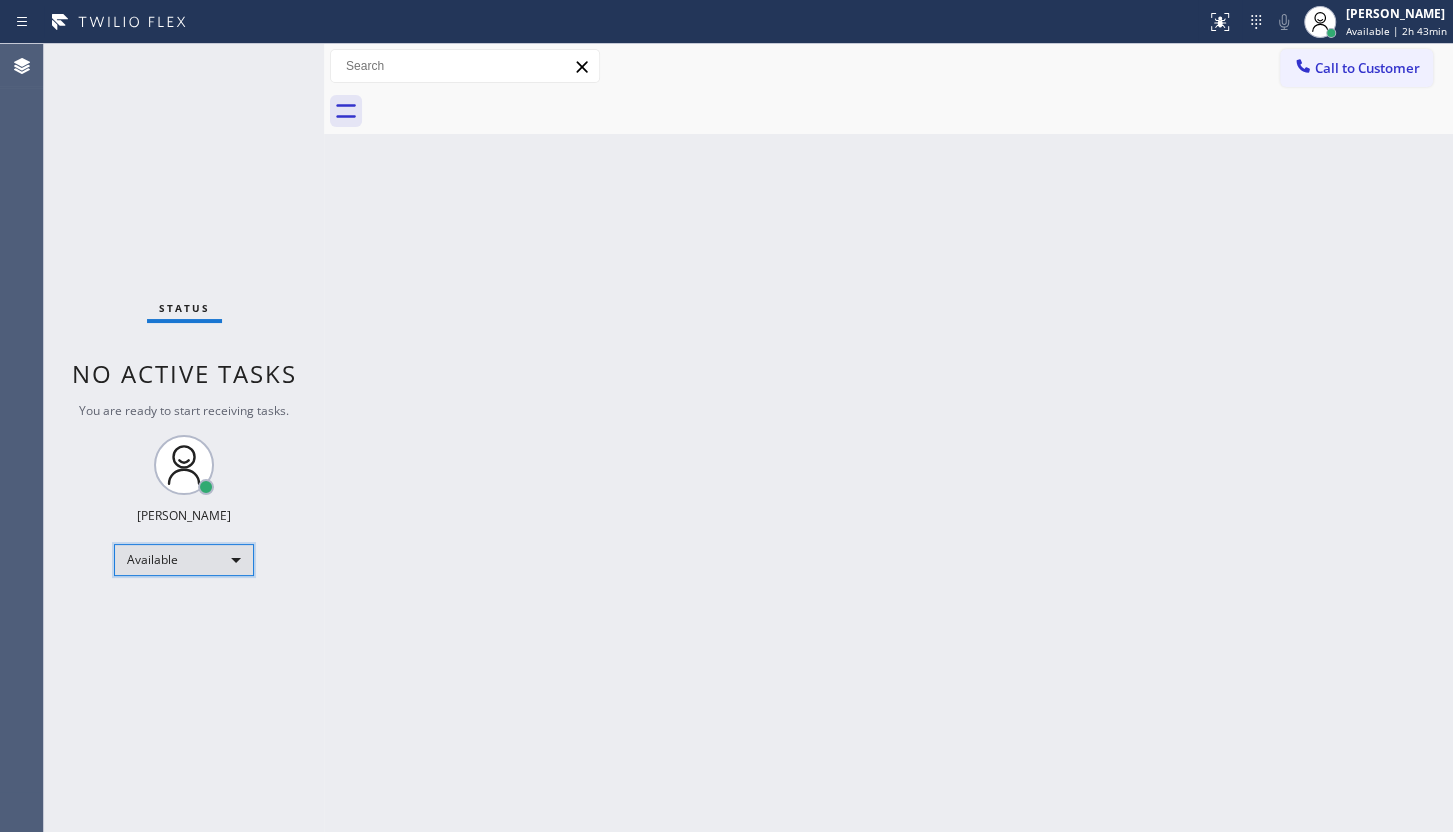 click on "Available" at bounding box center [184, 560] 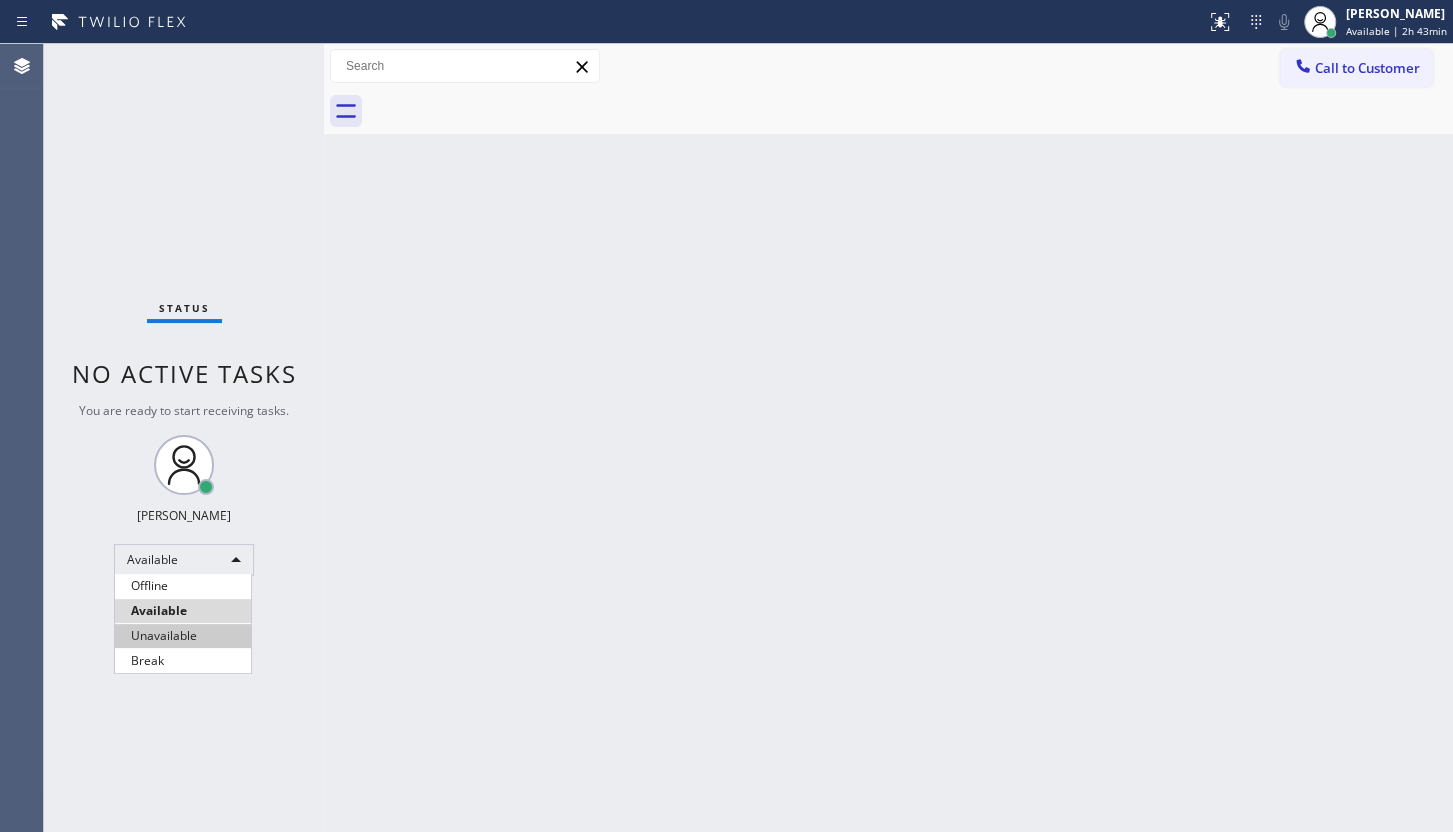 click on "Unavailable" at bounding box center (183, 636) 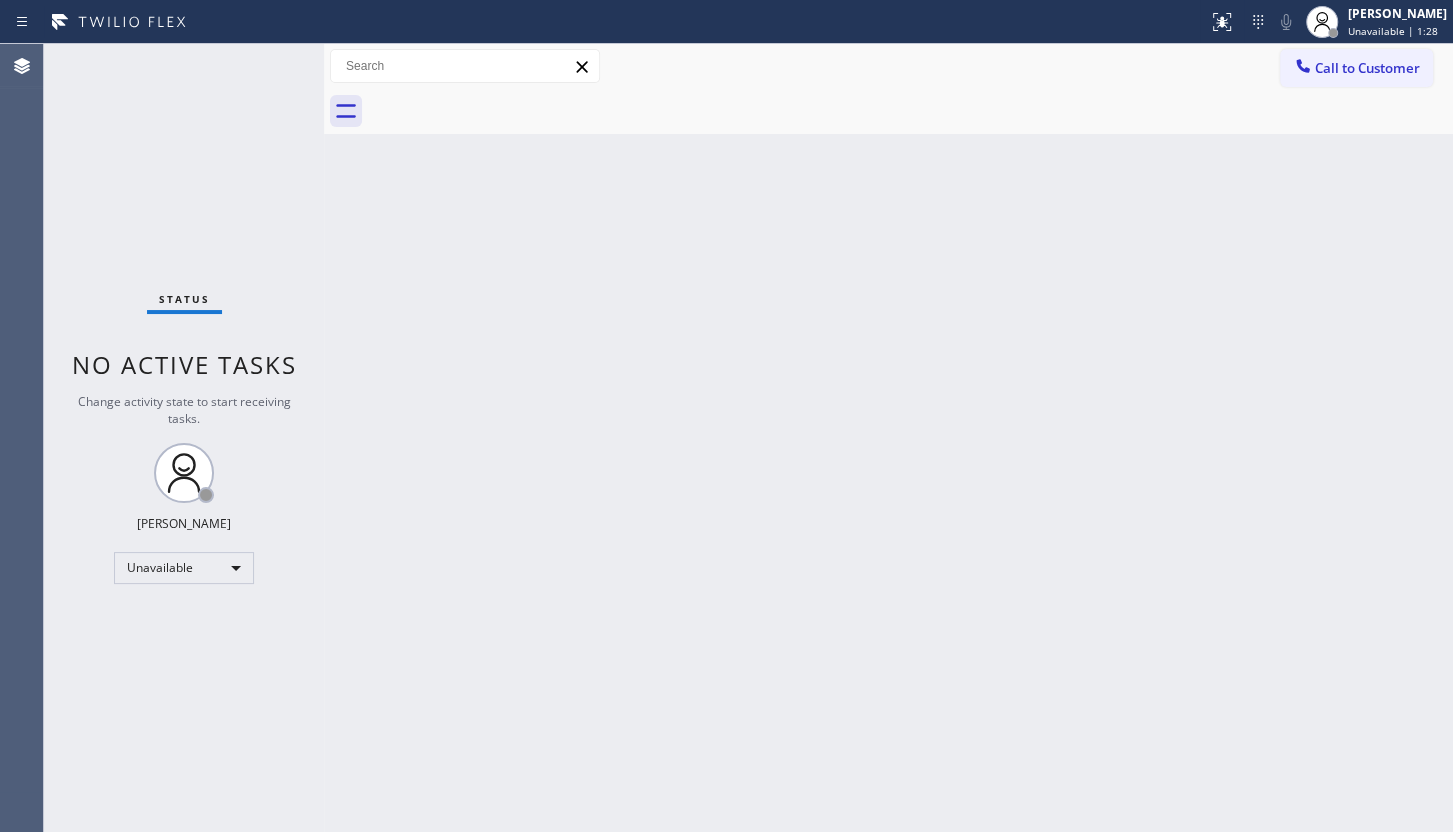 click on "Status   No active tasks     Change activity state to start receiving tasks.   JENIZA ALCAYDE Unavailable" at bounding box center (184, 438) 